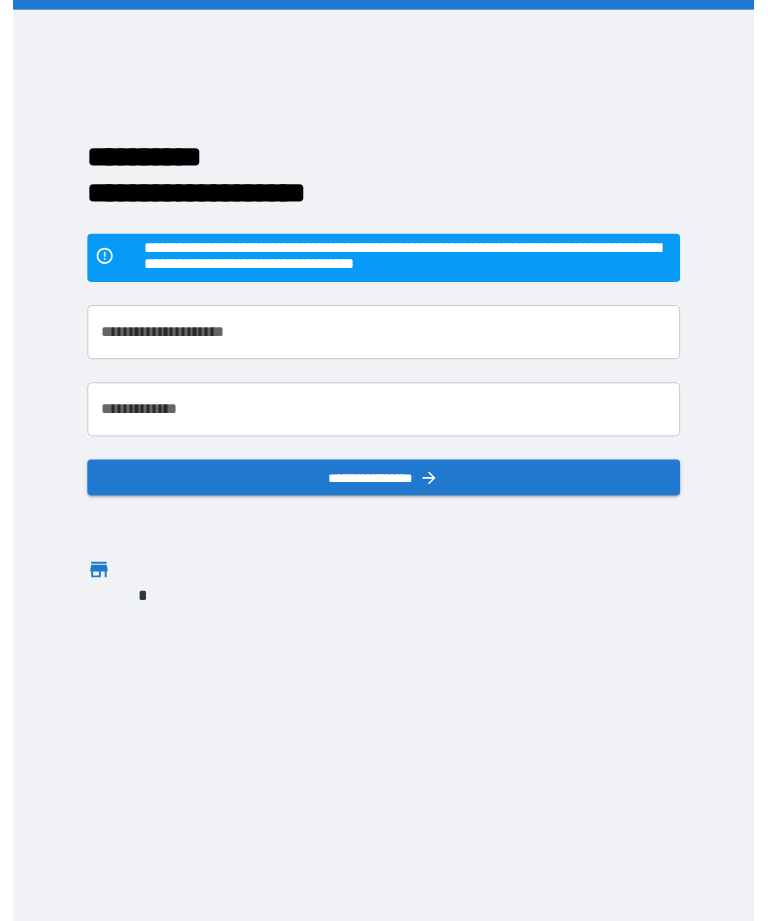 scroll, scrollTop: 64, scrollLeft: 0, axis: vertical 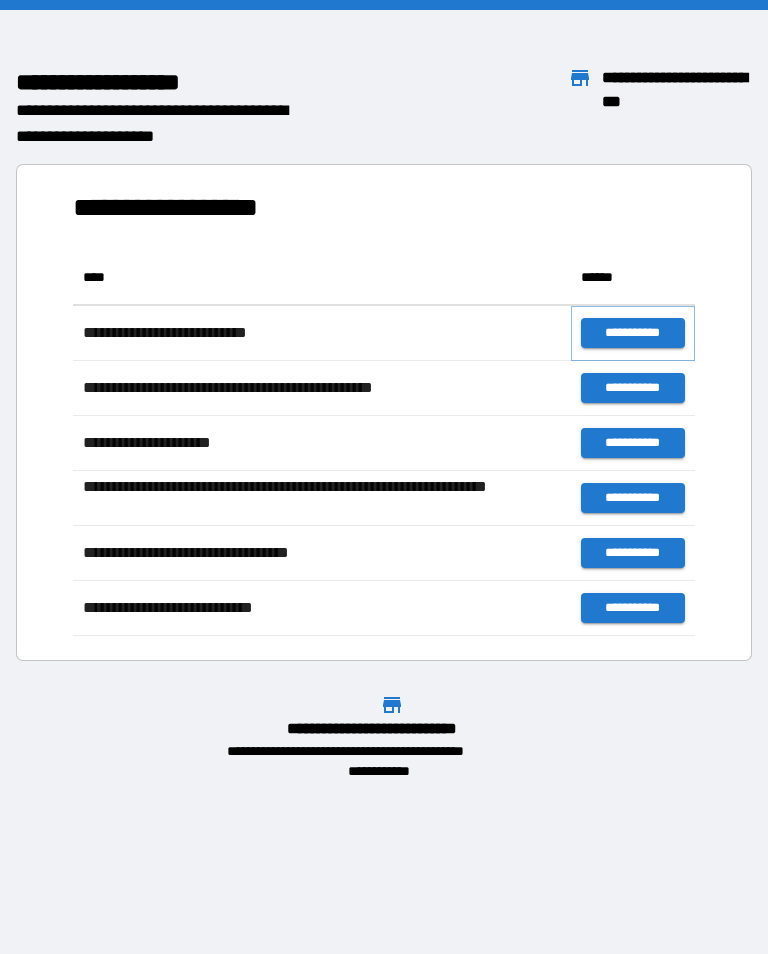 click on "**********" at bounding box center [633, 333] 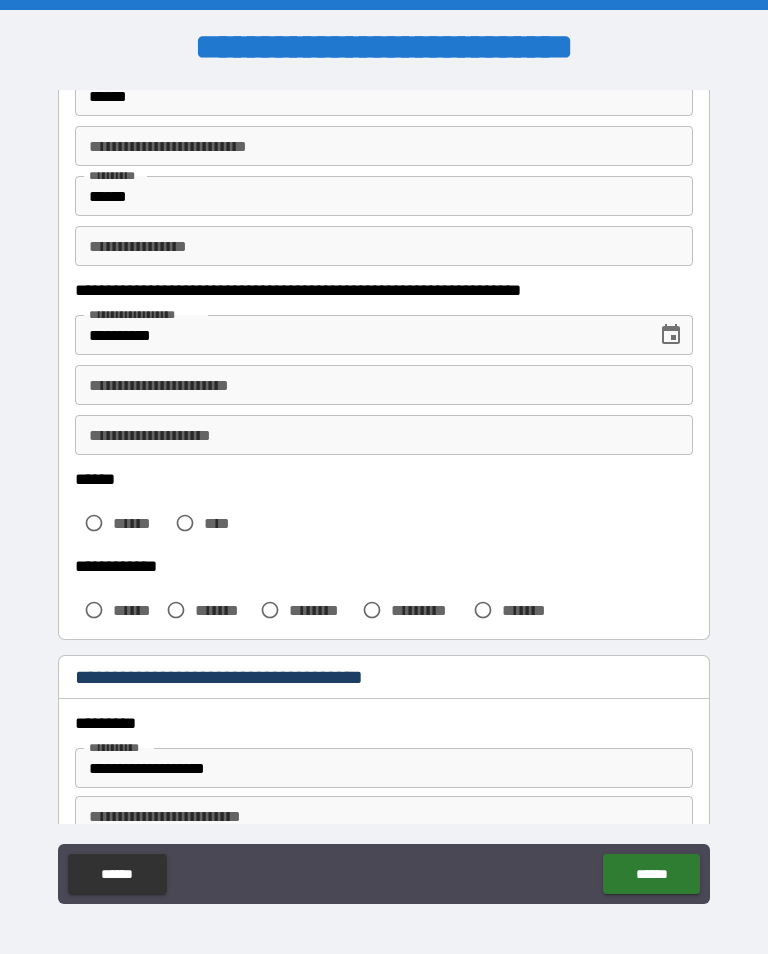 scroll, scrollTop: 164, scrollLeft: 0, axis: vertical 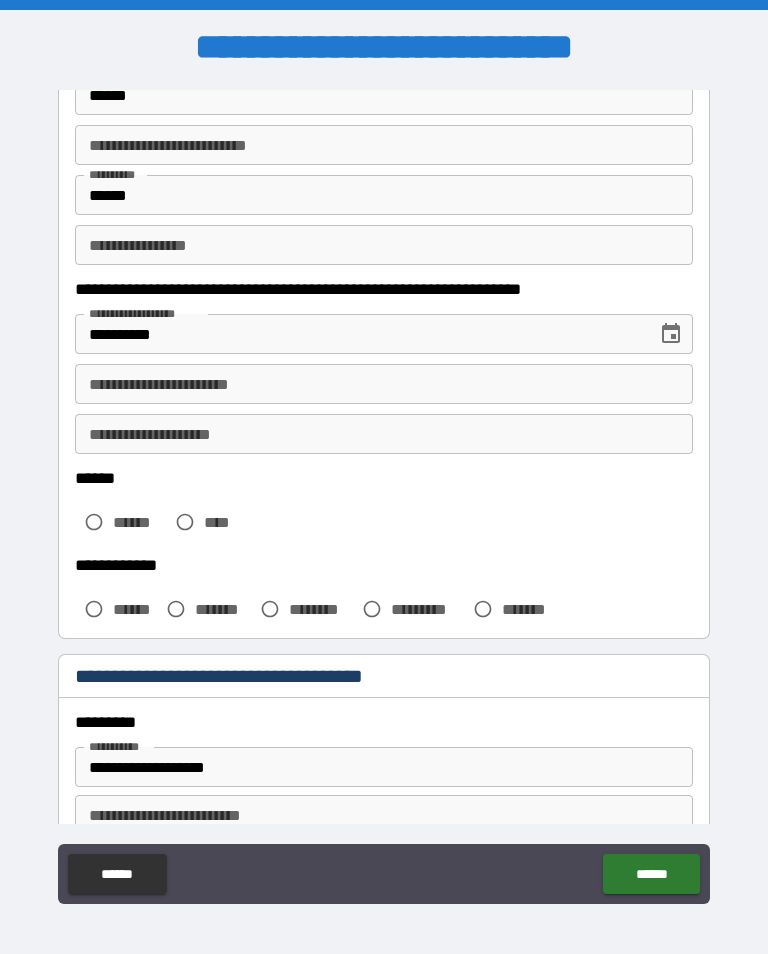 click on "**********" at bounding box center (384, 384) 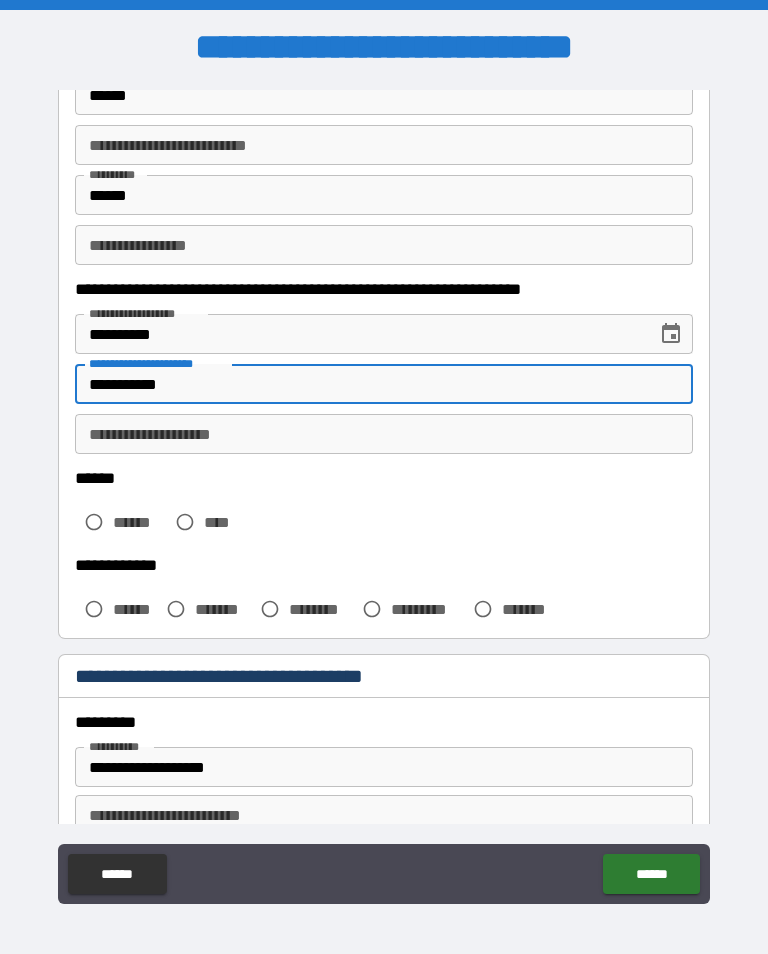 type on "**********" 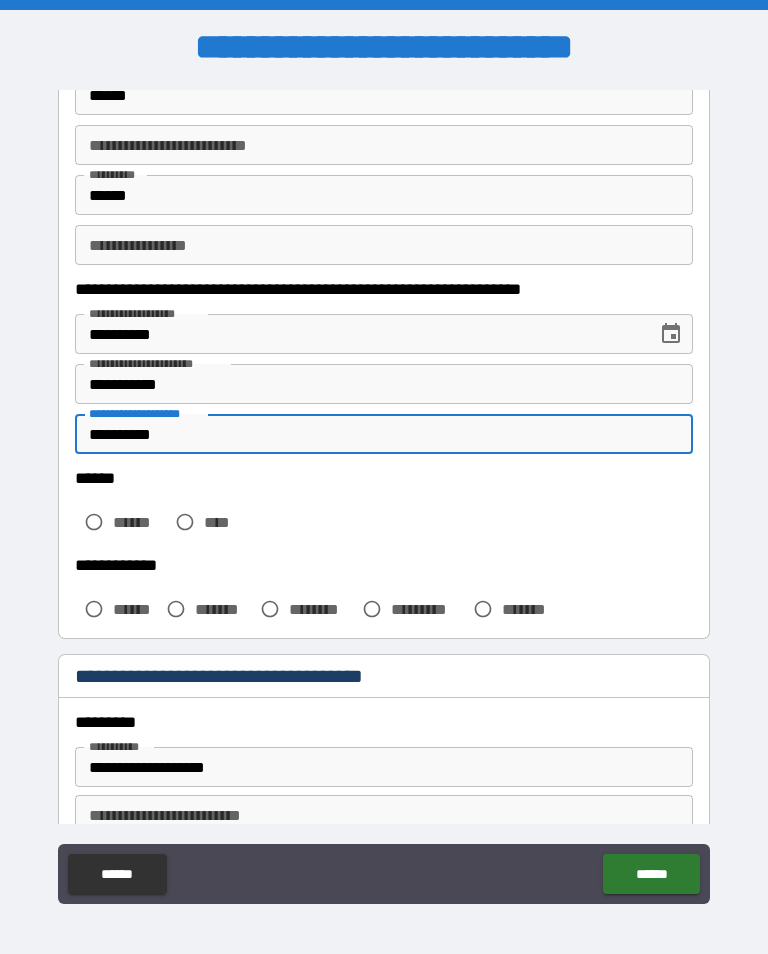 type on "**********" 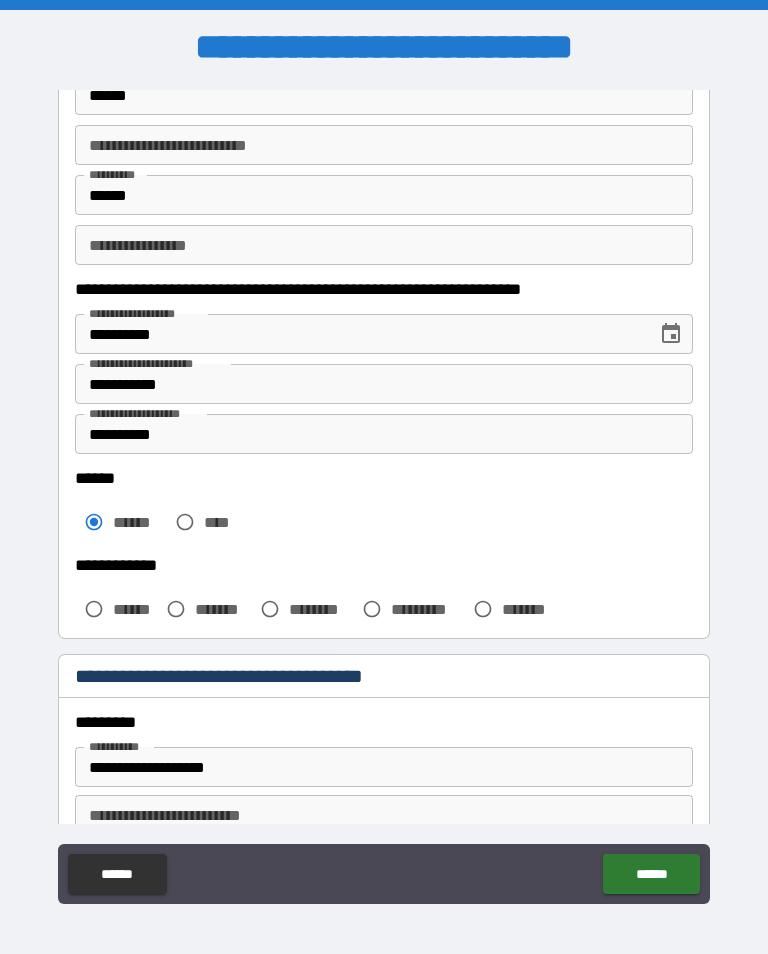 click on "******" at bounding box center (116, 609) 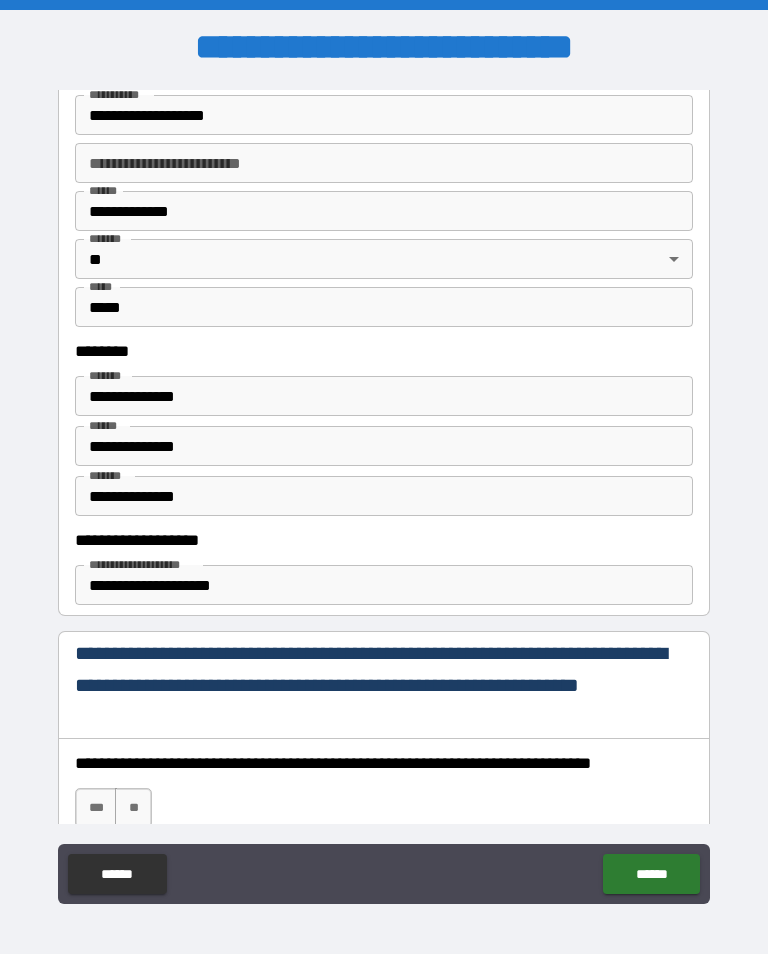 scroll, scrollTop: 819, scrollLeft: 0, axis: vertical 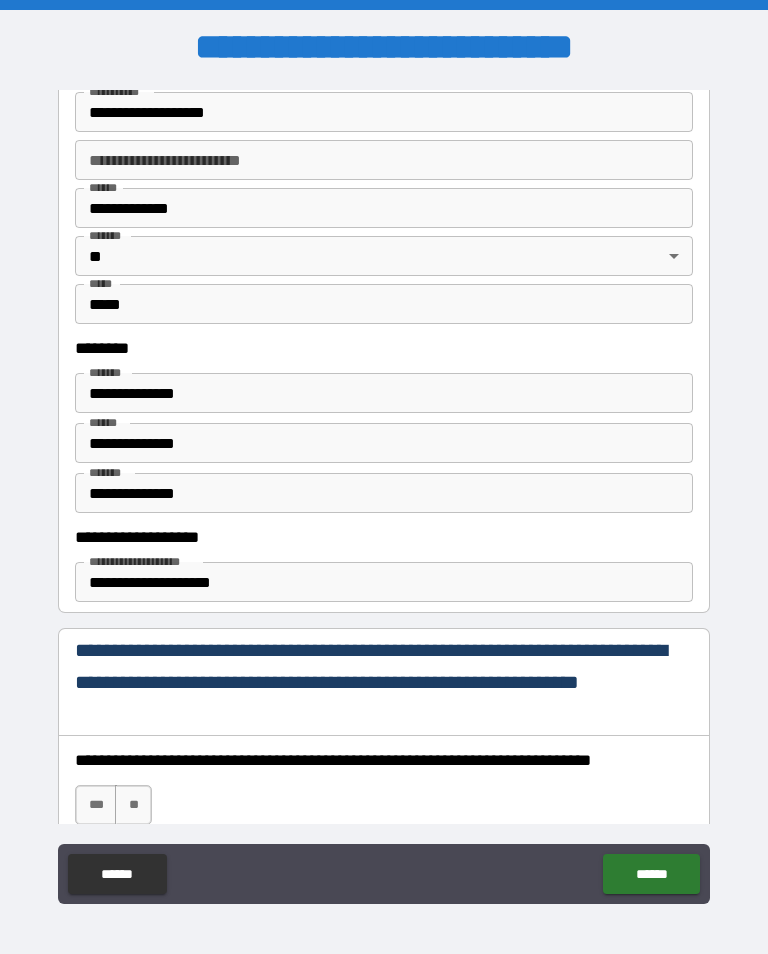 click on "**********" at bounding box center [384, 582] 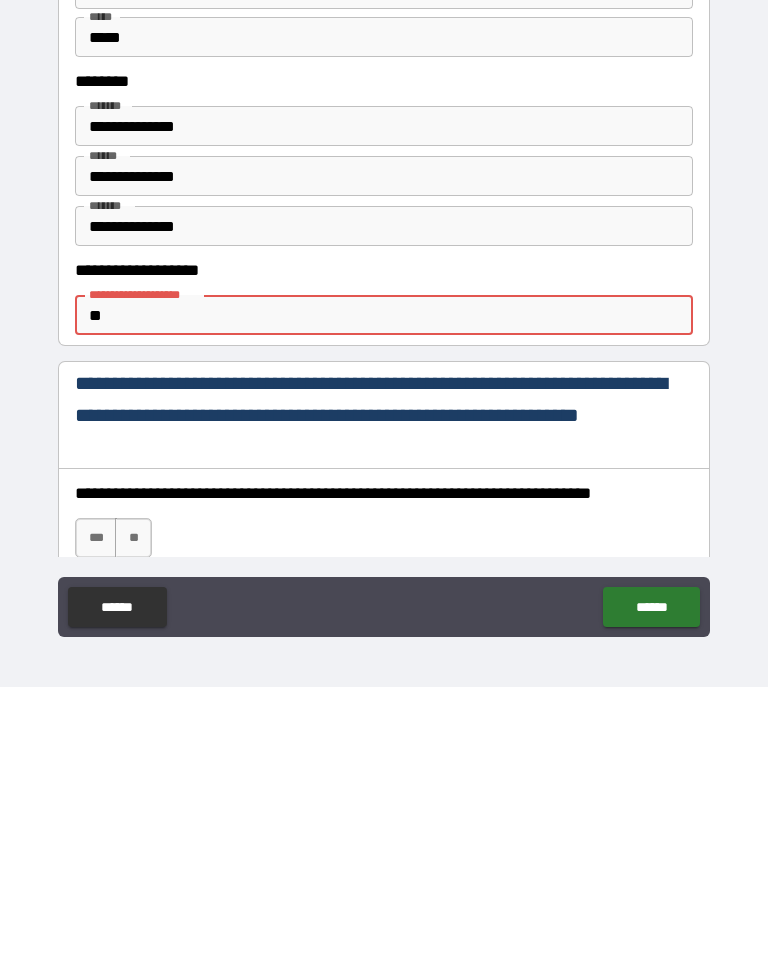type on "*" 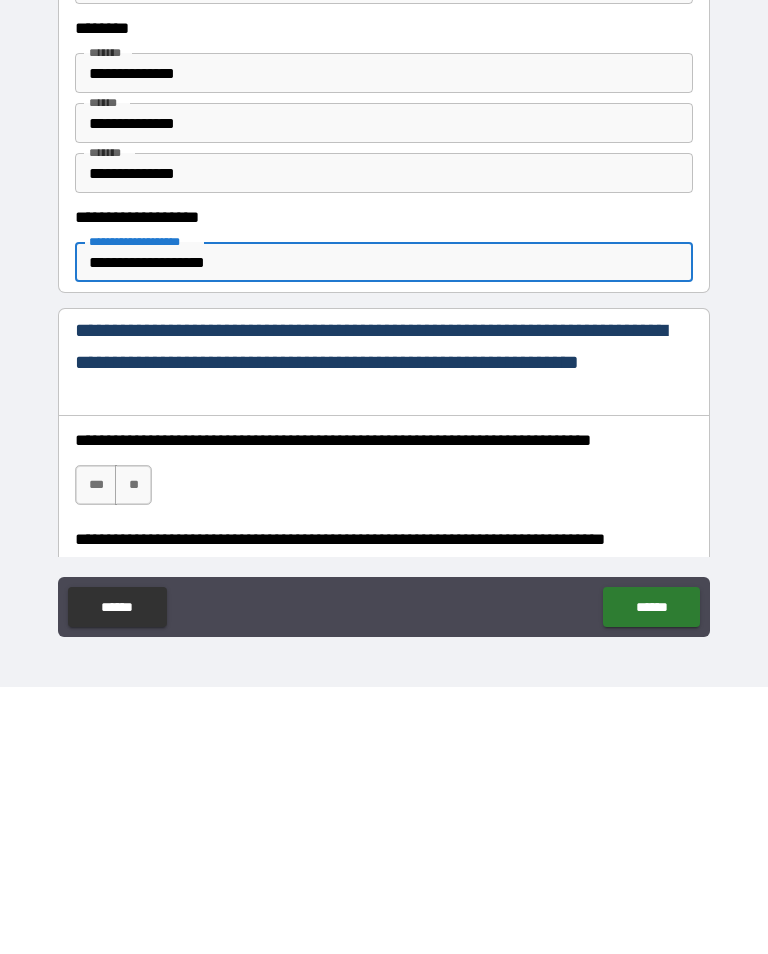 scroll, scrollTop: 873, scrollLeft: 0, axis: vertical 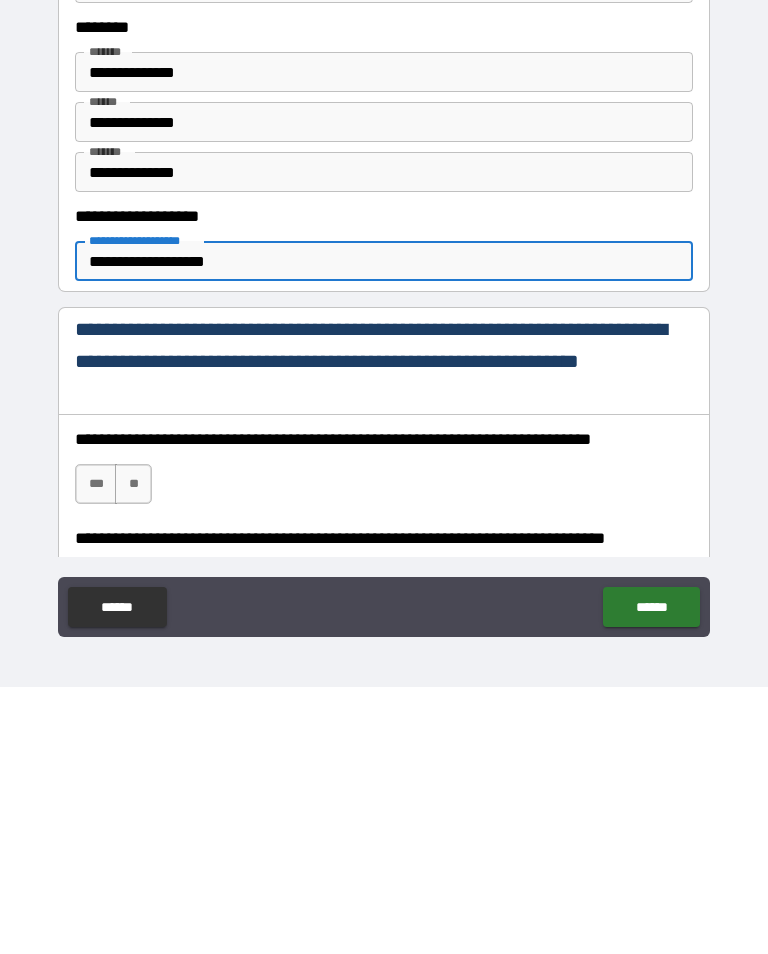 click on "***" at bounding box center [96, 751] 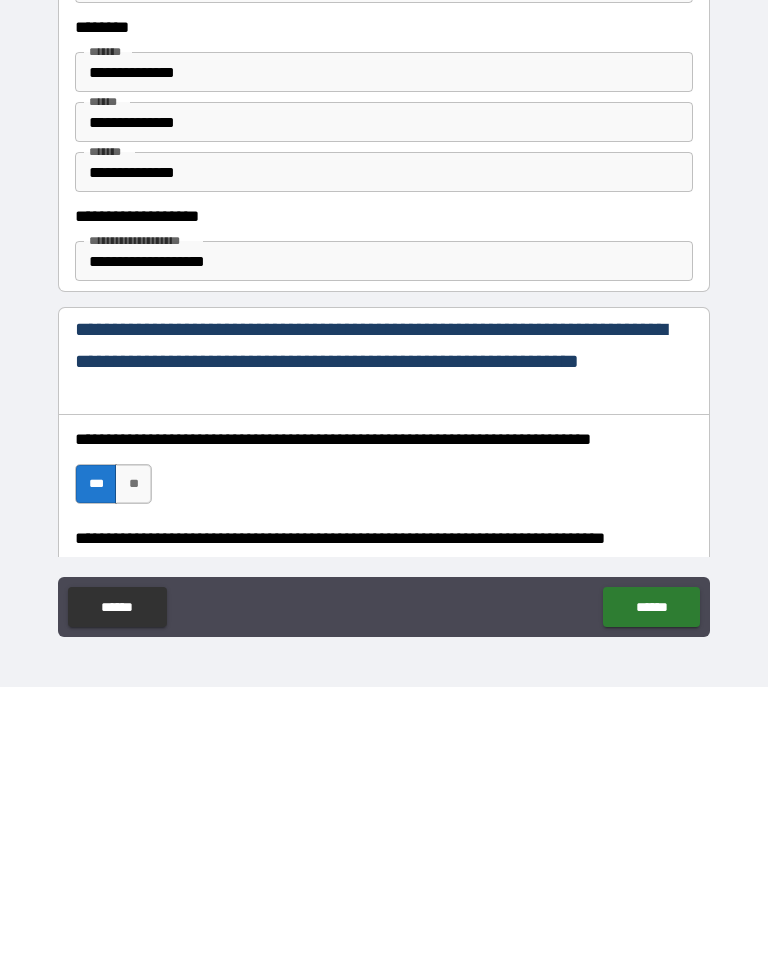 scroll, scrollTop: 31, scrollLeft: 0, axis: vertical 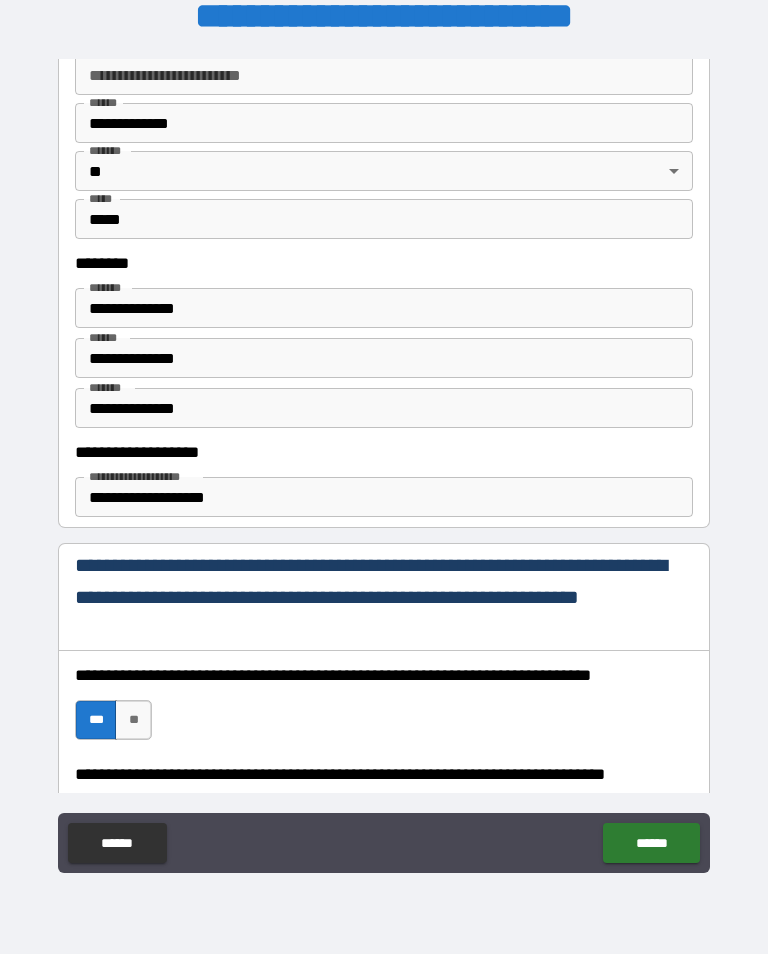 click on "**********" at bounding box center (384, 497) 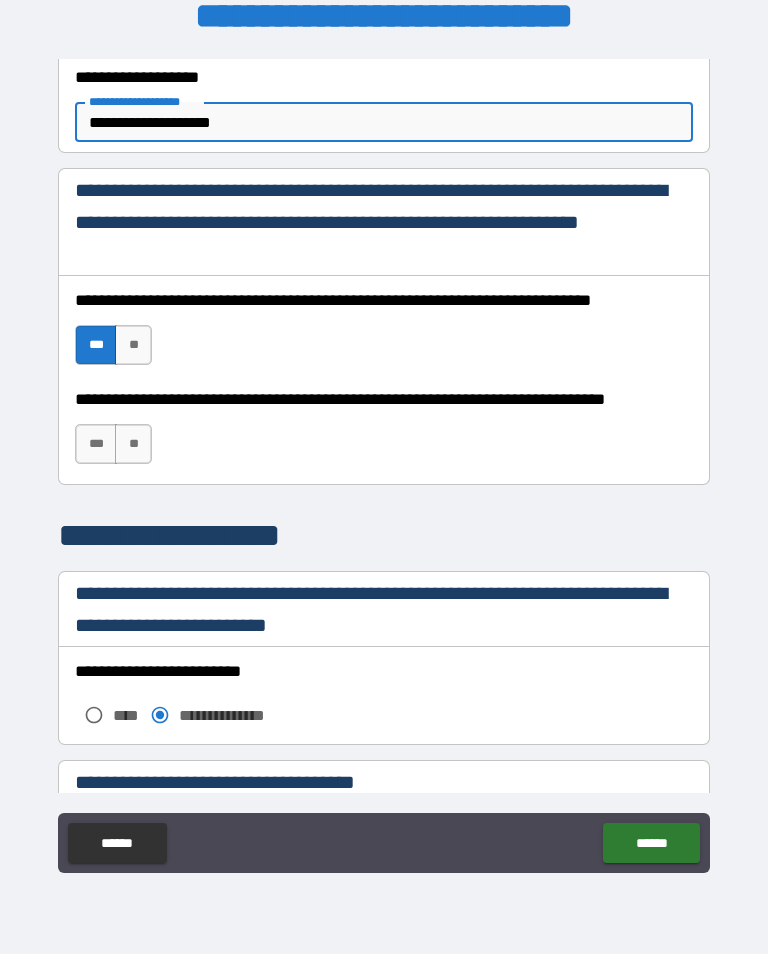 scroll, scrollTop: 1248, scrollLeft: 0, axis: vertical 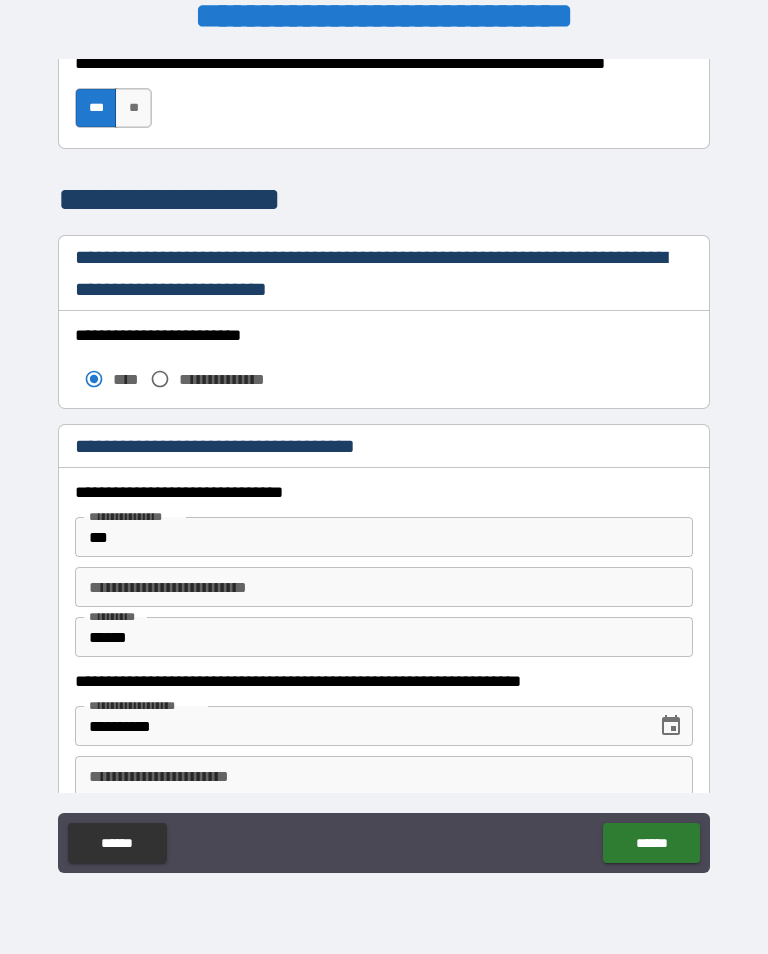 click on "***" at bounding box center (384, 537) 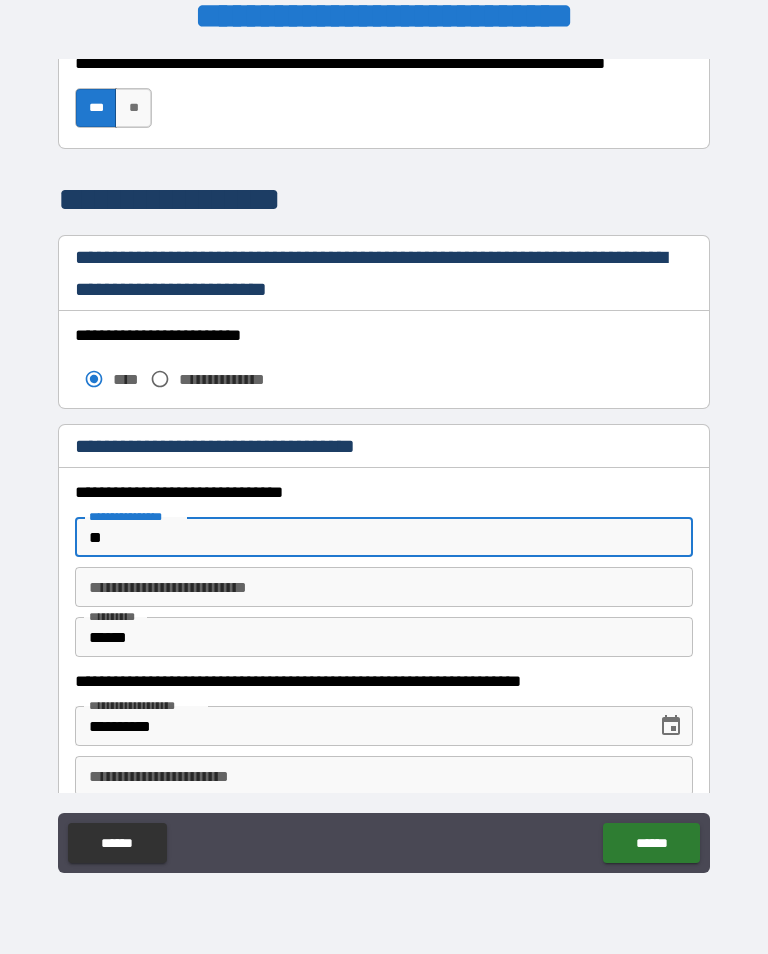 type on "*" 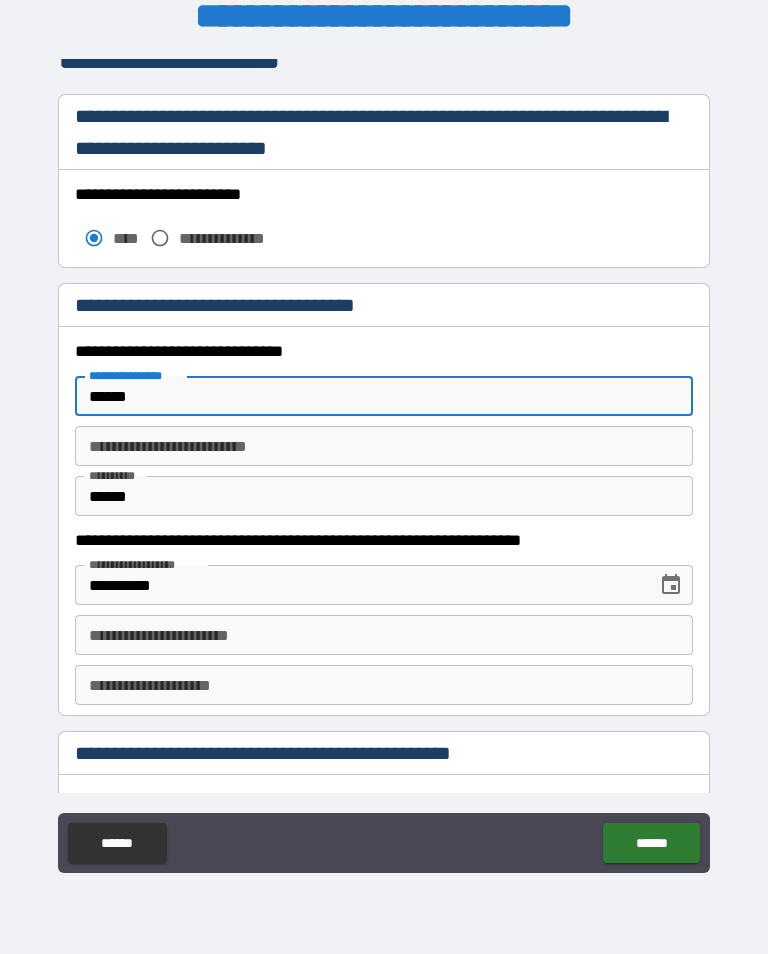 scroll, scrollTop: 1726, scrollLeft: 0, axis: vertical 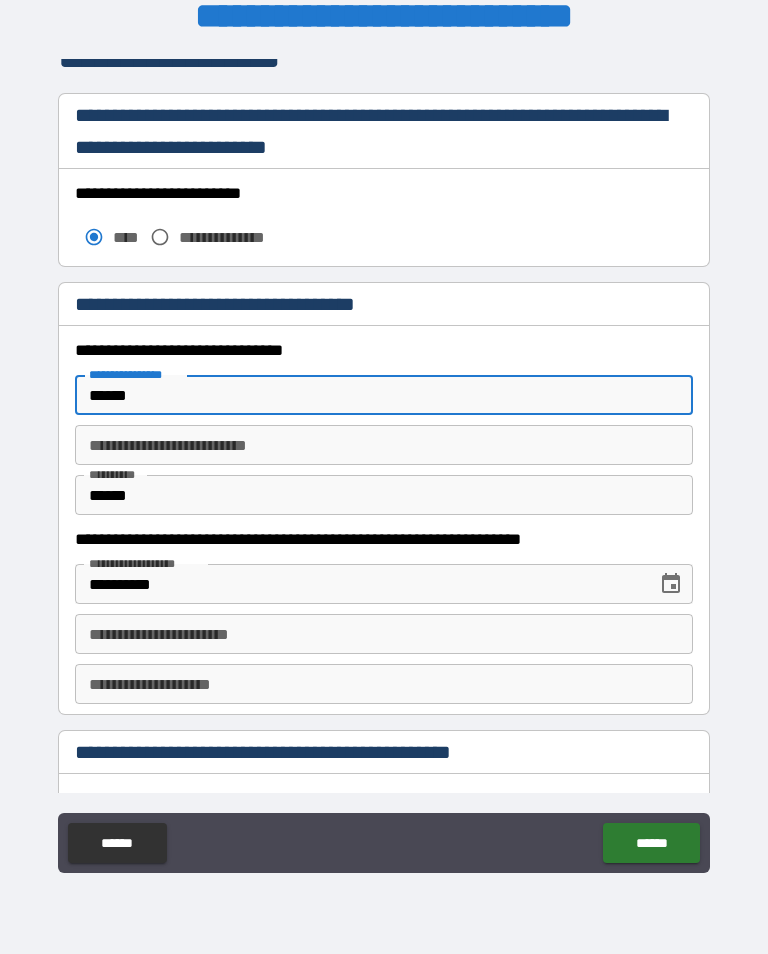 type on "******" 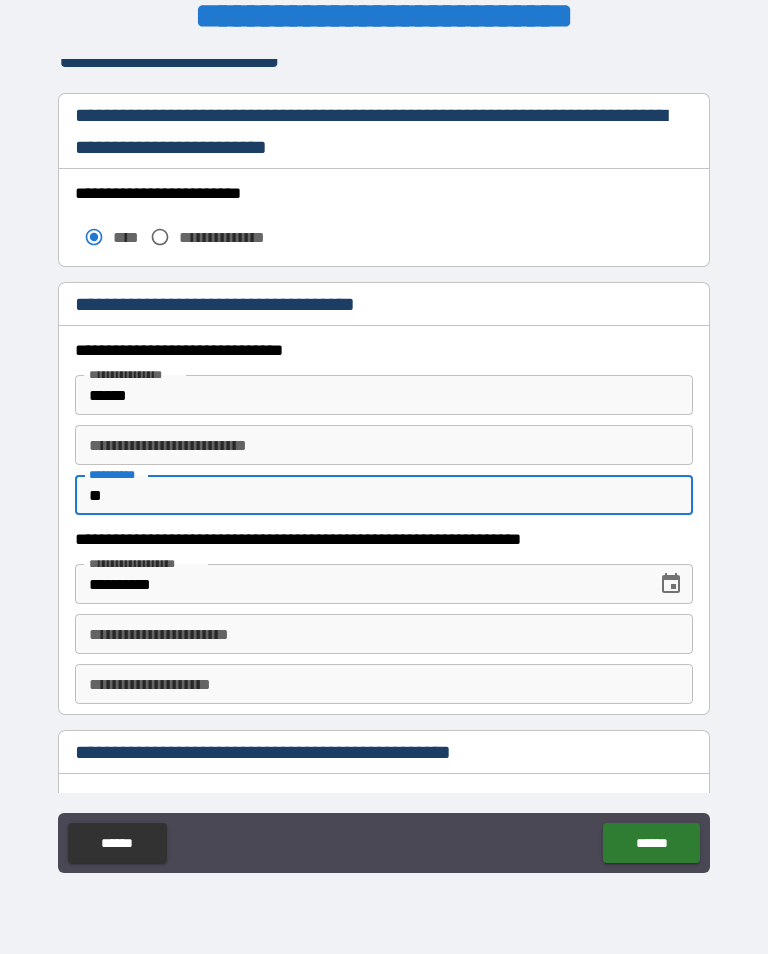 type on "*" 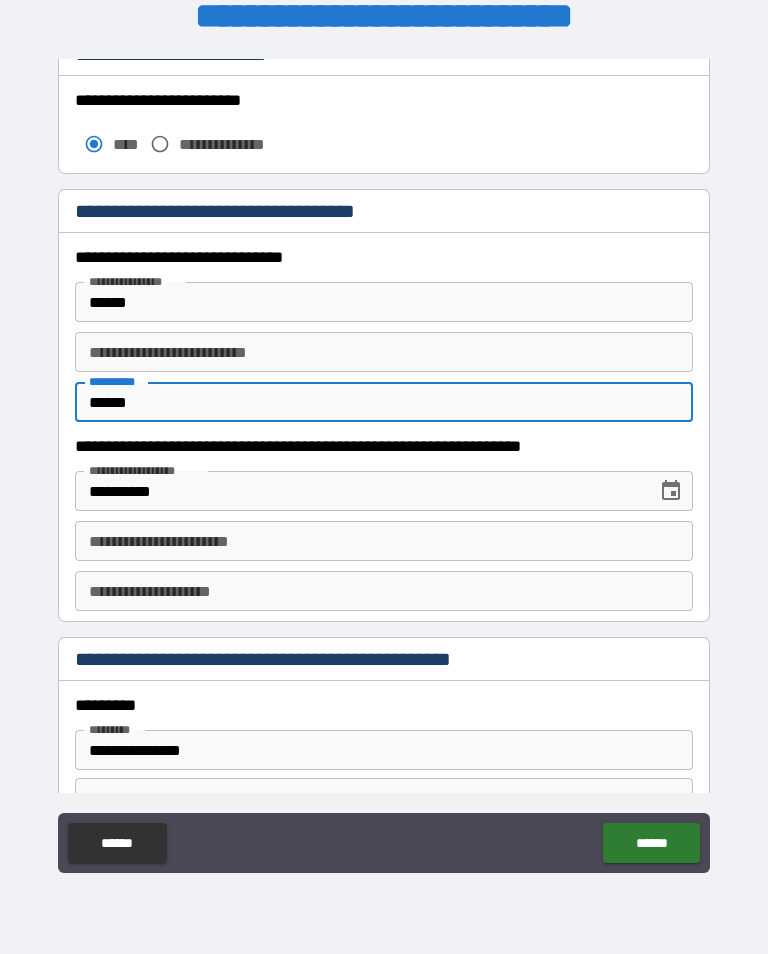 scroll, scrollTop: 1827, scrollLeft: 0, axis: vertical 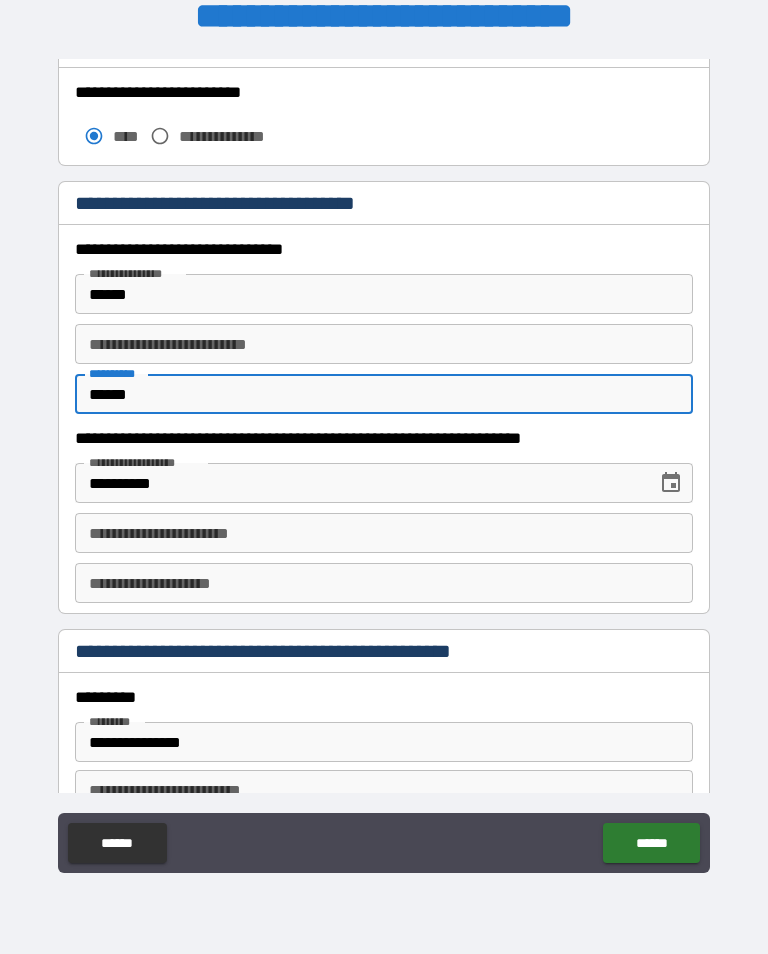 type on "******" 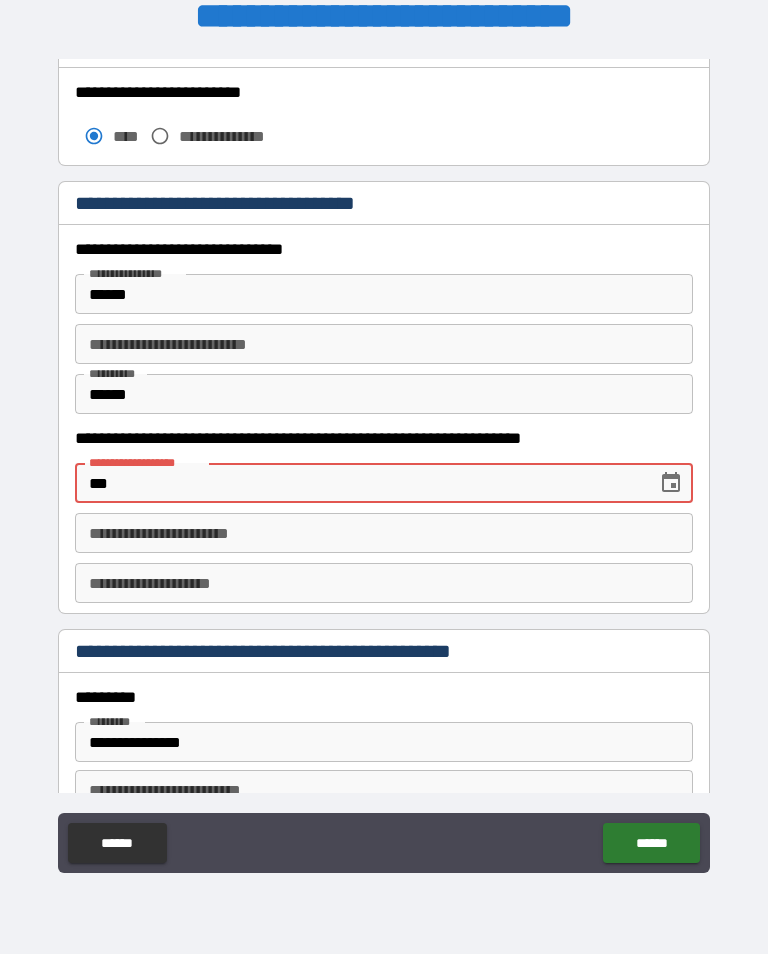 type on "*" 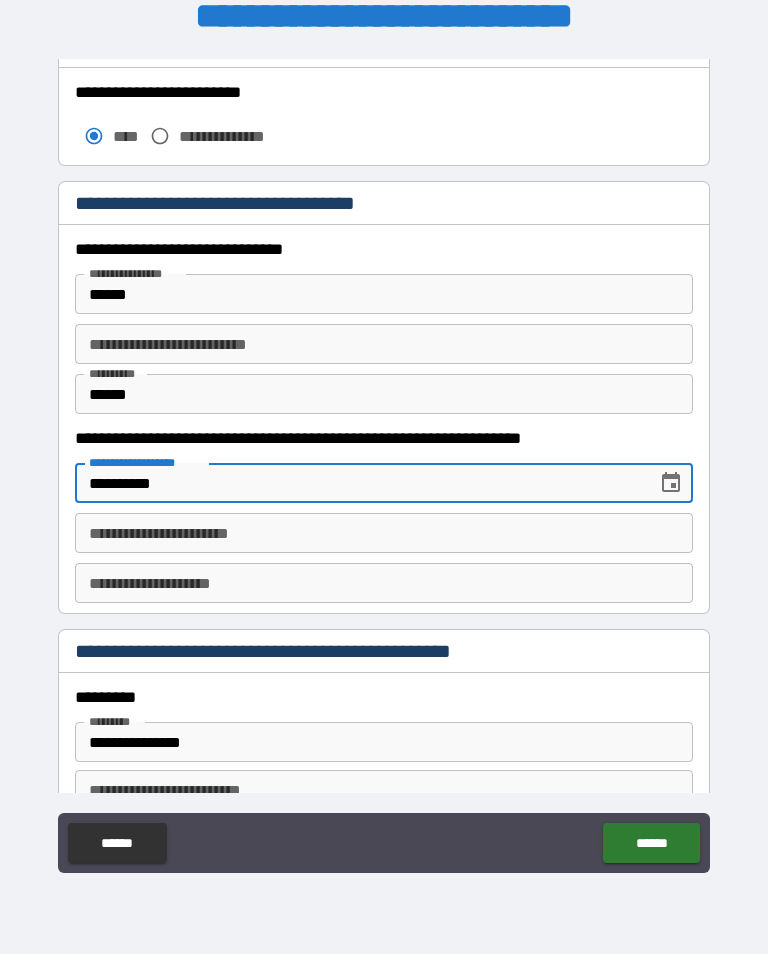 type on "**********" 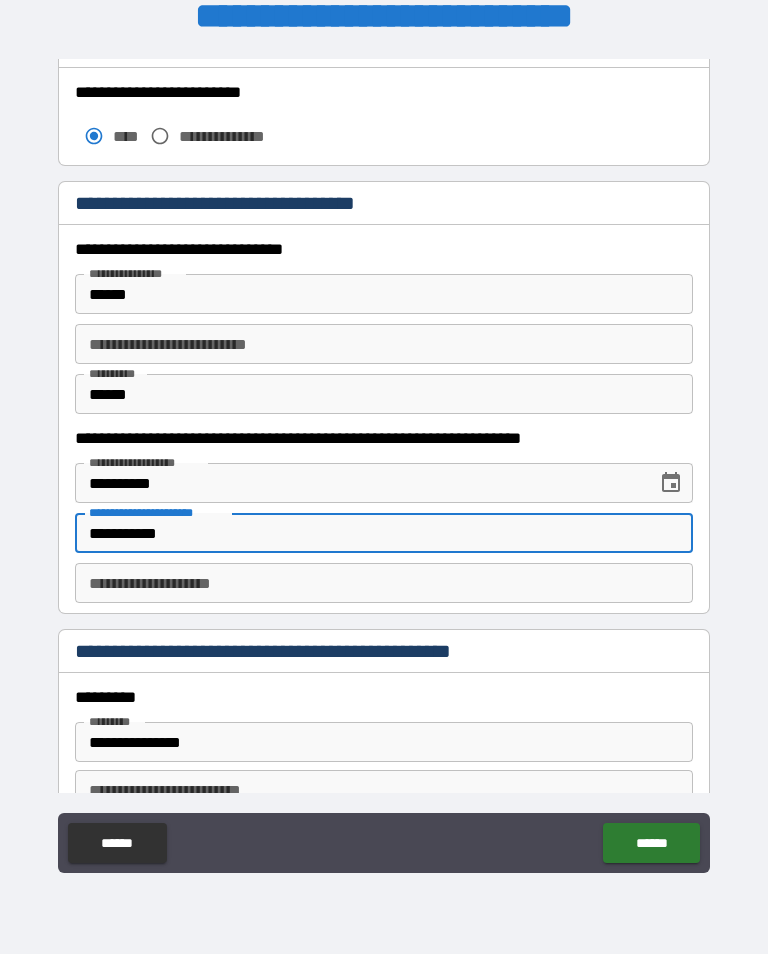 click on "**********" at bounding box center (384, 533) 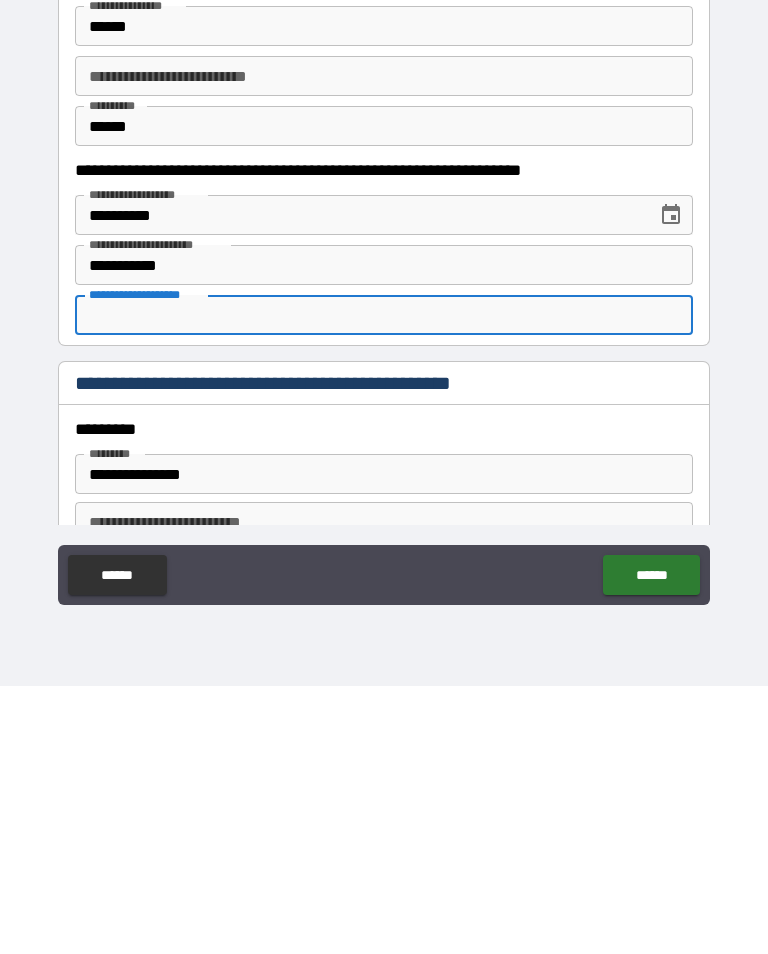 type on "*" 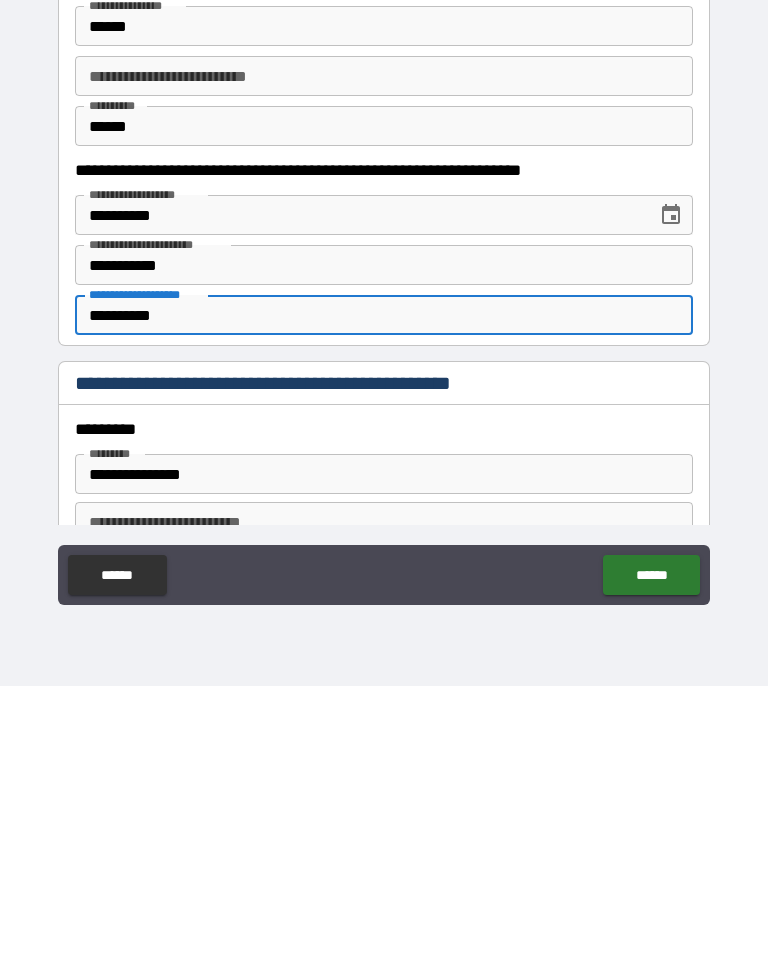 type on "**********" 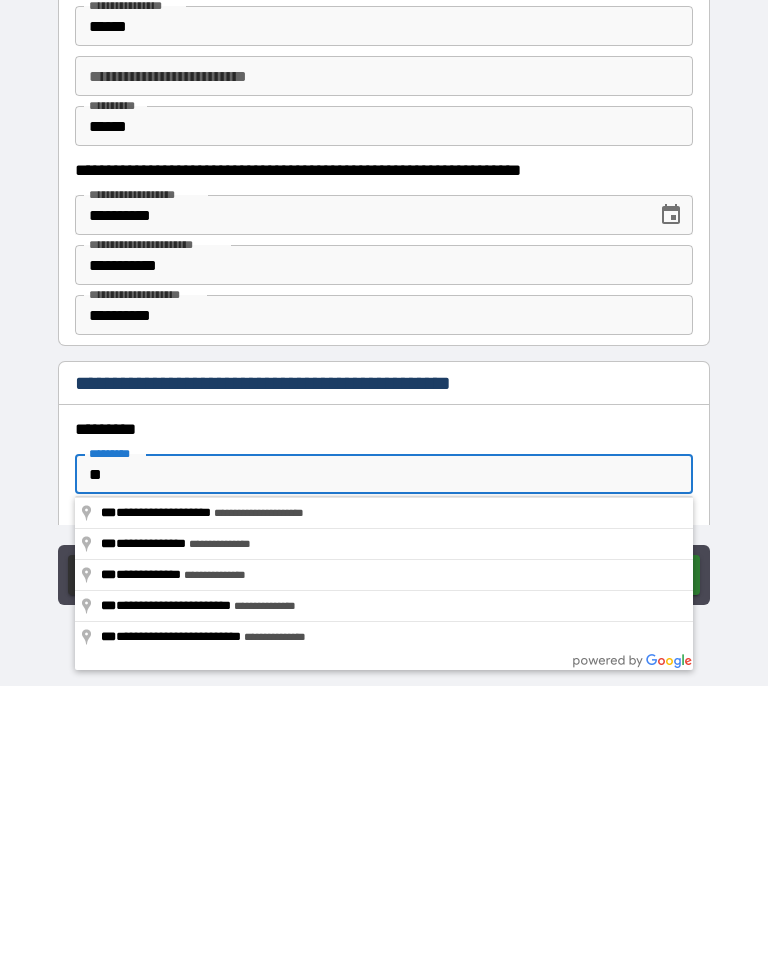 type on "*" 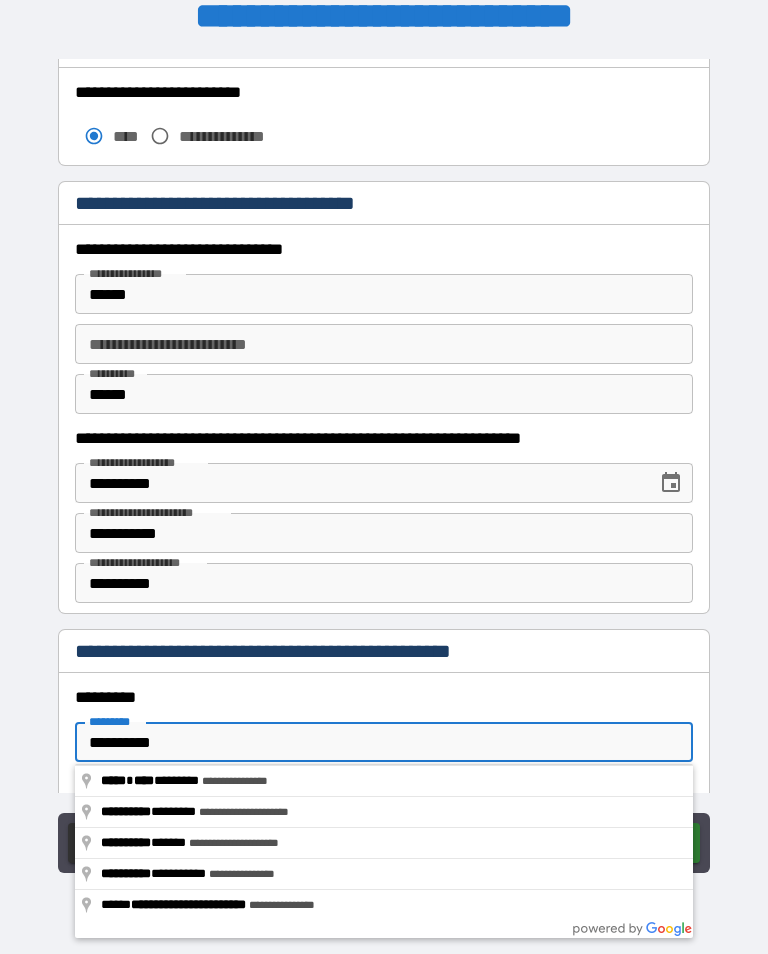 type on "**********" 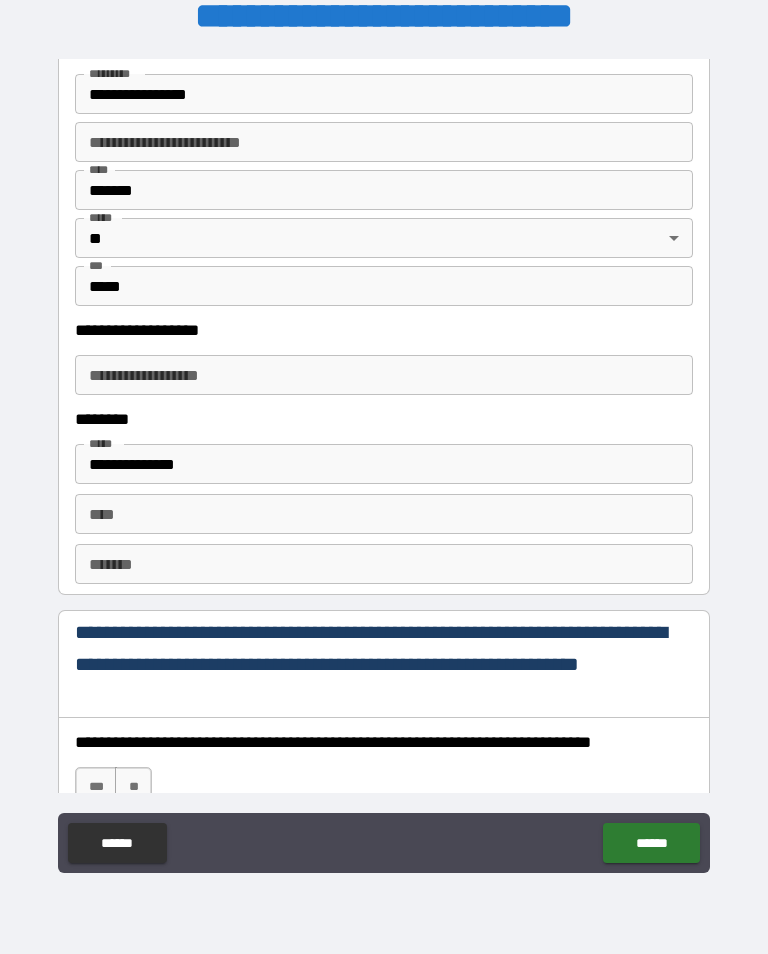 scroll, scrollTop: 2476, scrollLeft: 0, axis: vertical 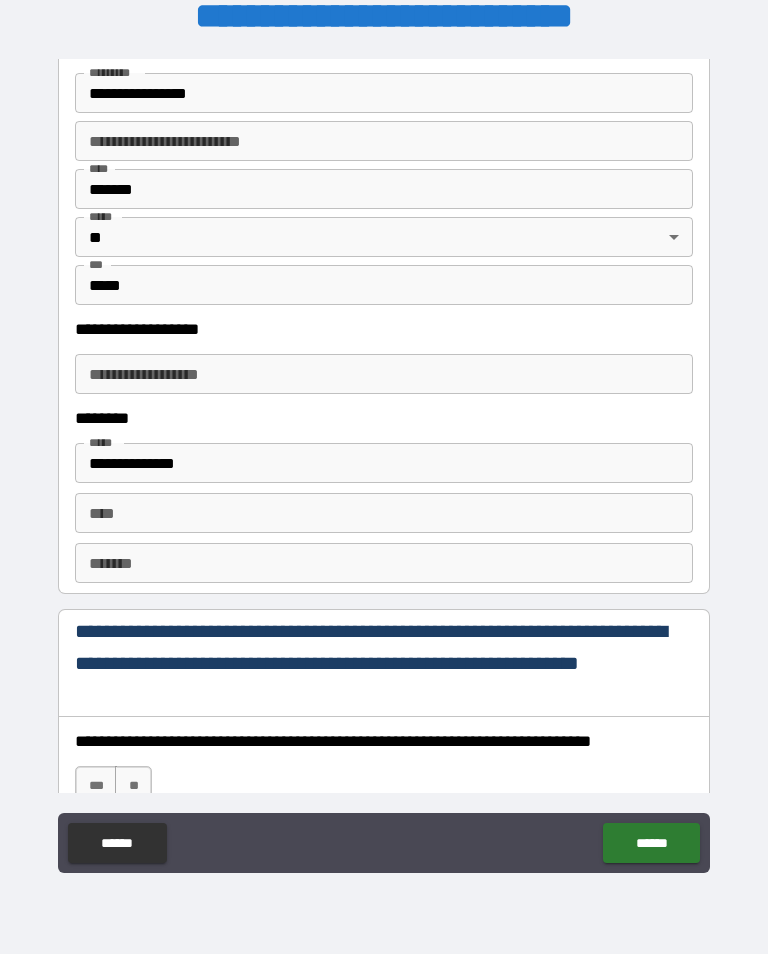 click on "**********" at bounding box center [384, 463] 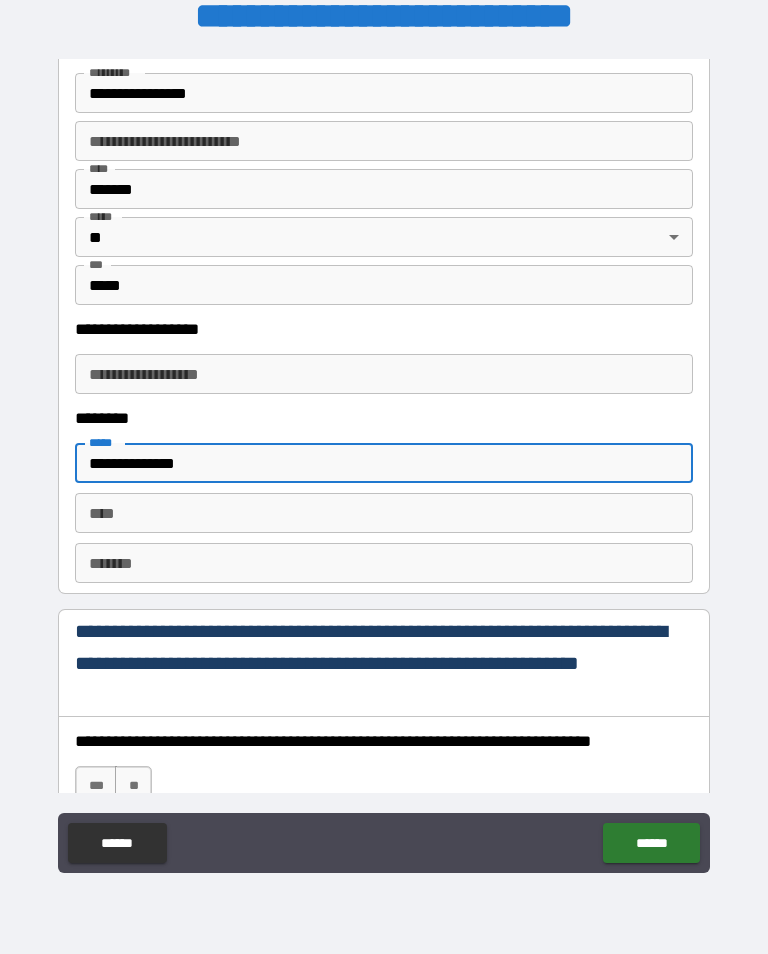click on "**********" at bounding box center (384, 463) 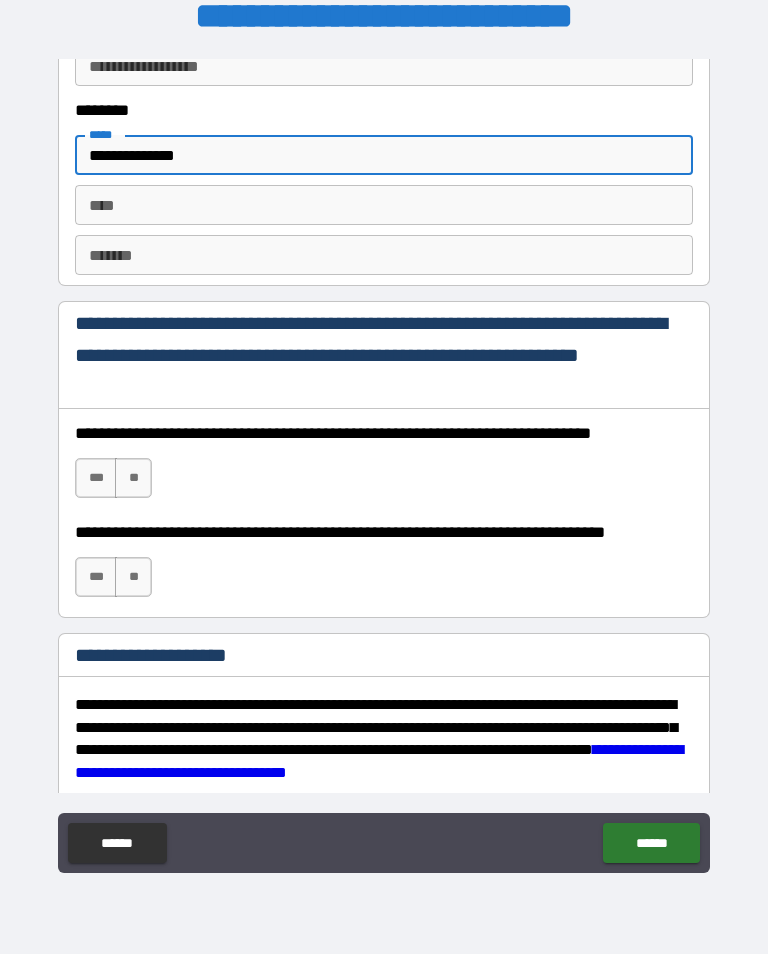 scroll, scrollTop: 2807, scrollLeft: 0, axis: vertical 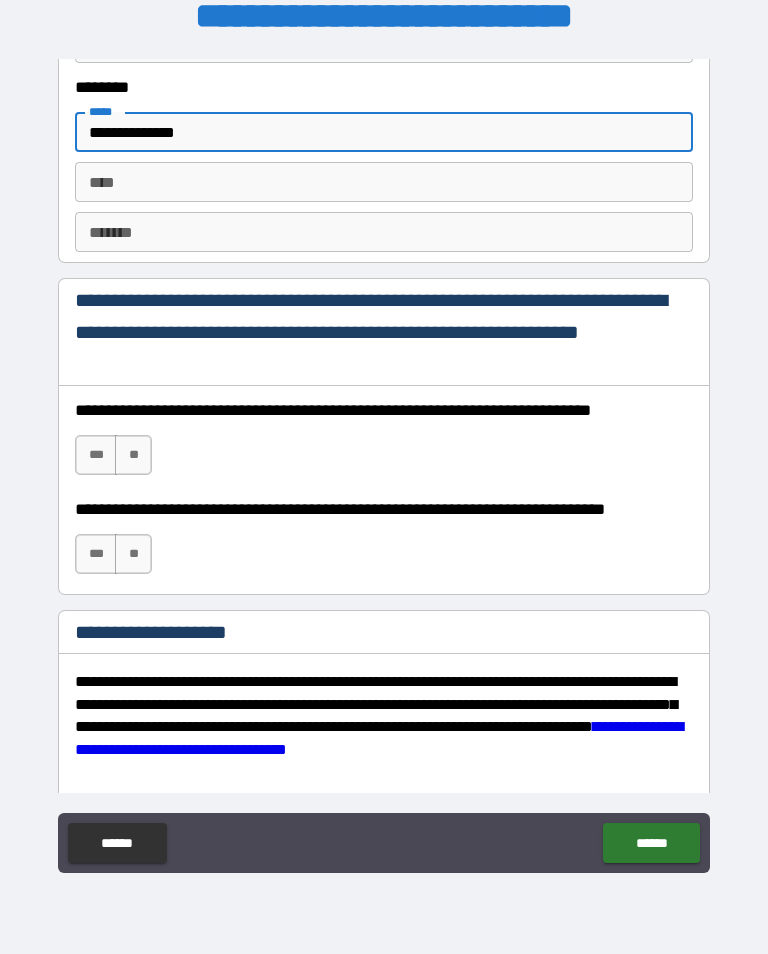 type on "**********" 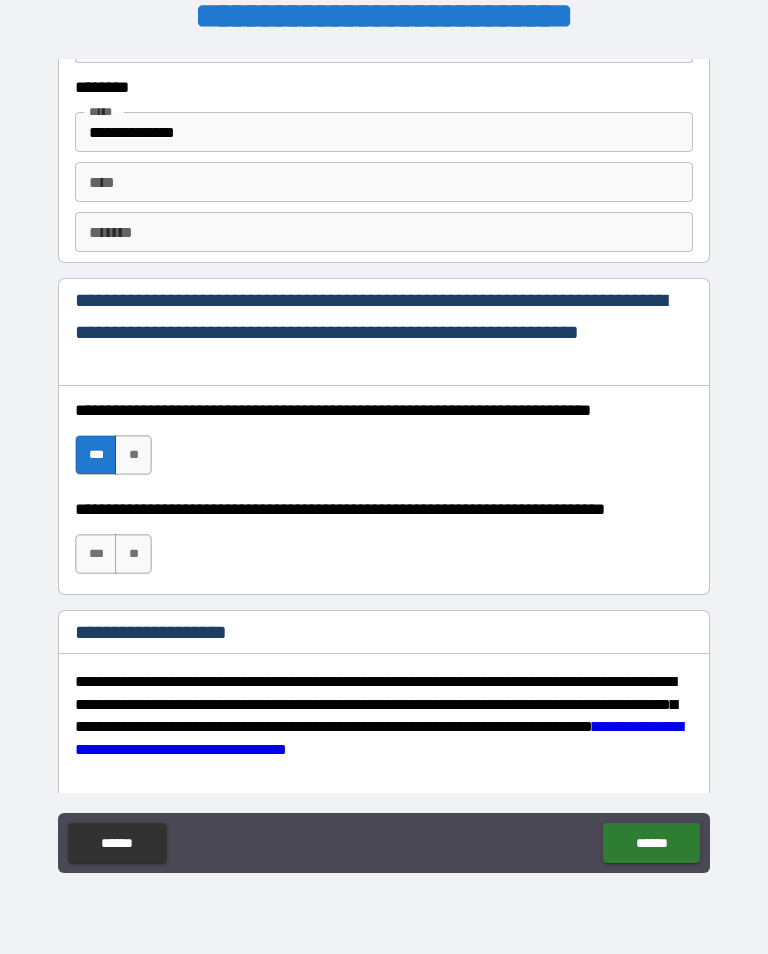 click on "***" at bounding box center (96, 554) 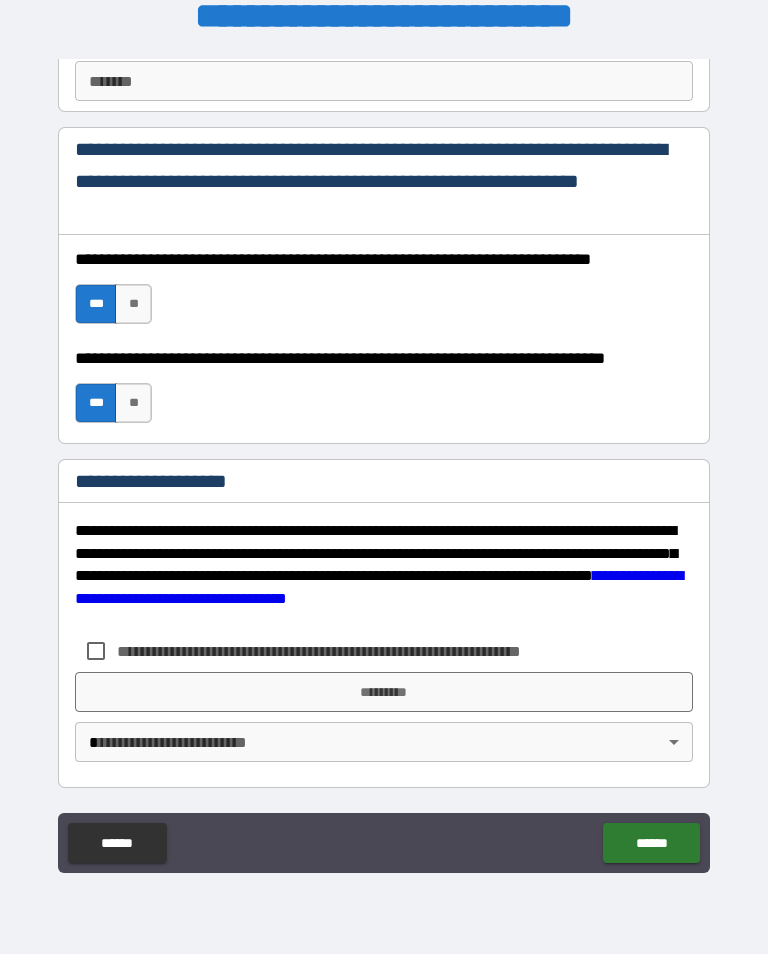 scroll, scrollTop: 2958, scrollLeft: 0, axis: vertical 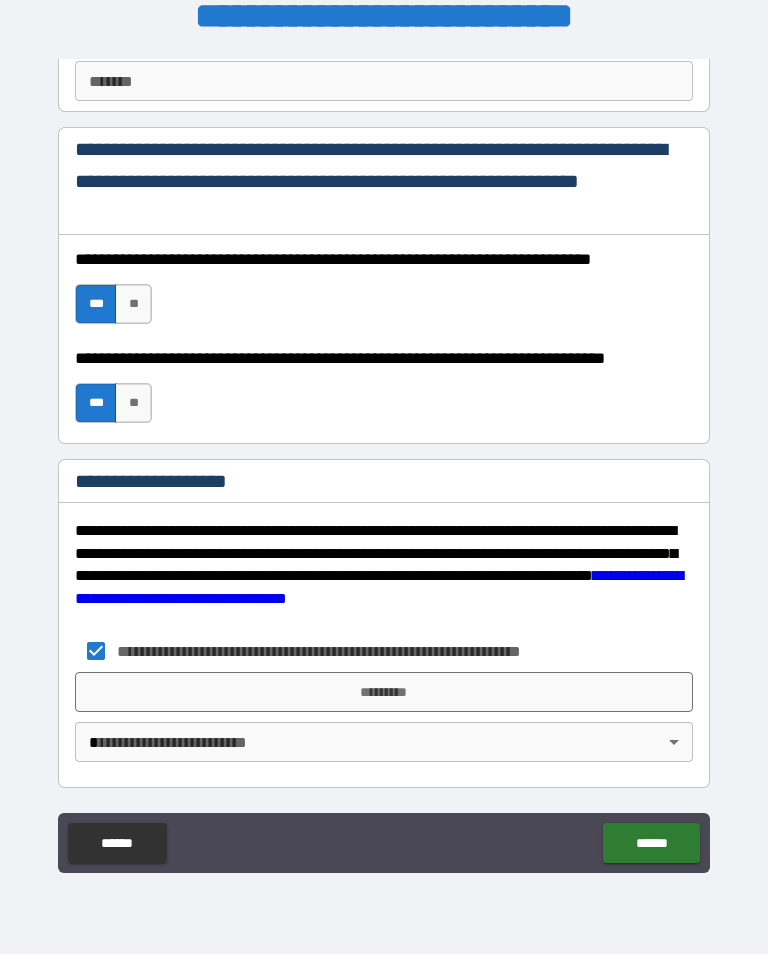 click on "*********" at bounding box center (384, 692) 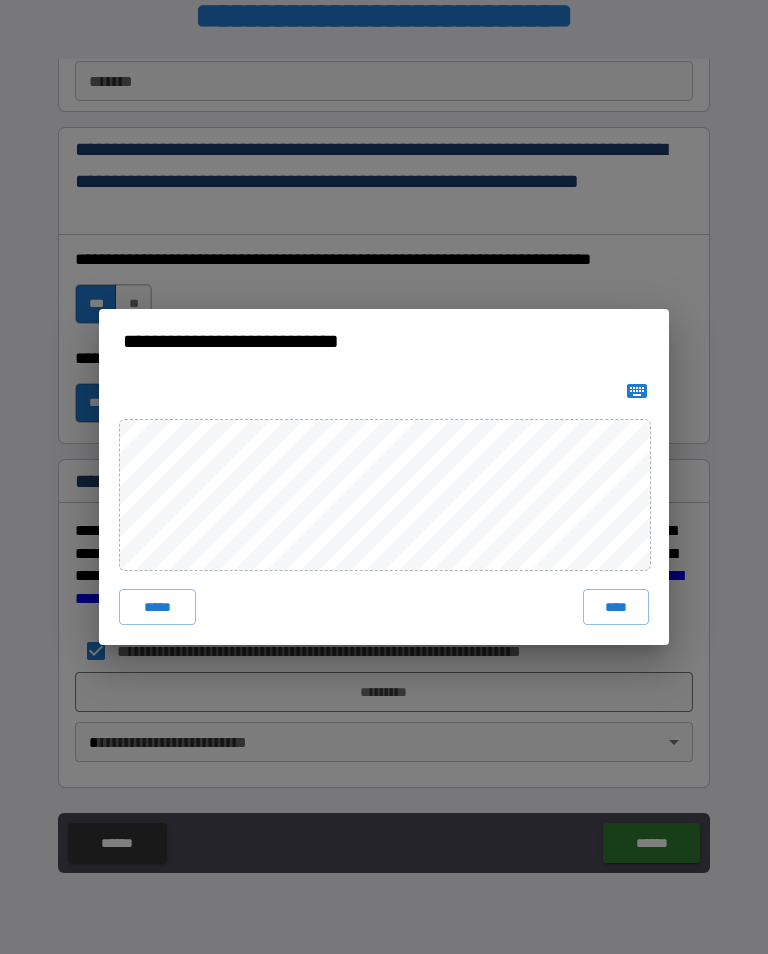 click on "****" at bounding box center [616, 607] 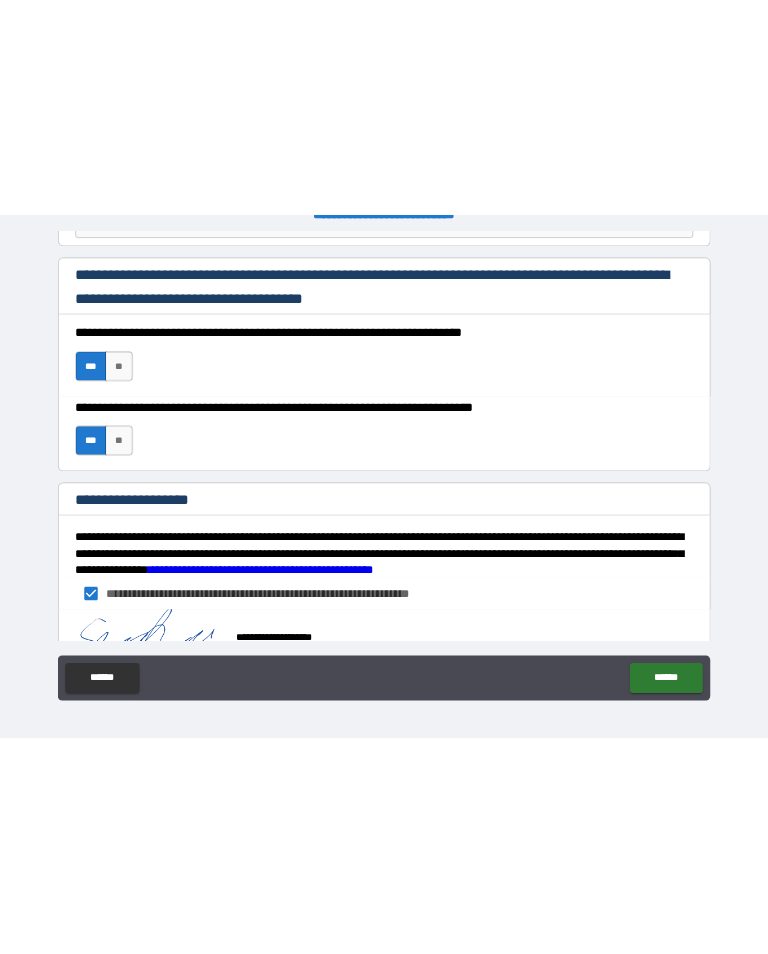 scroll, scrollTop: 2954, scrollLeft: 0, axis: vertical 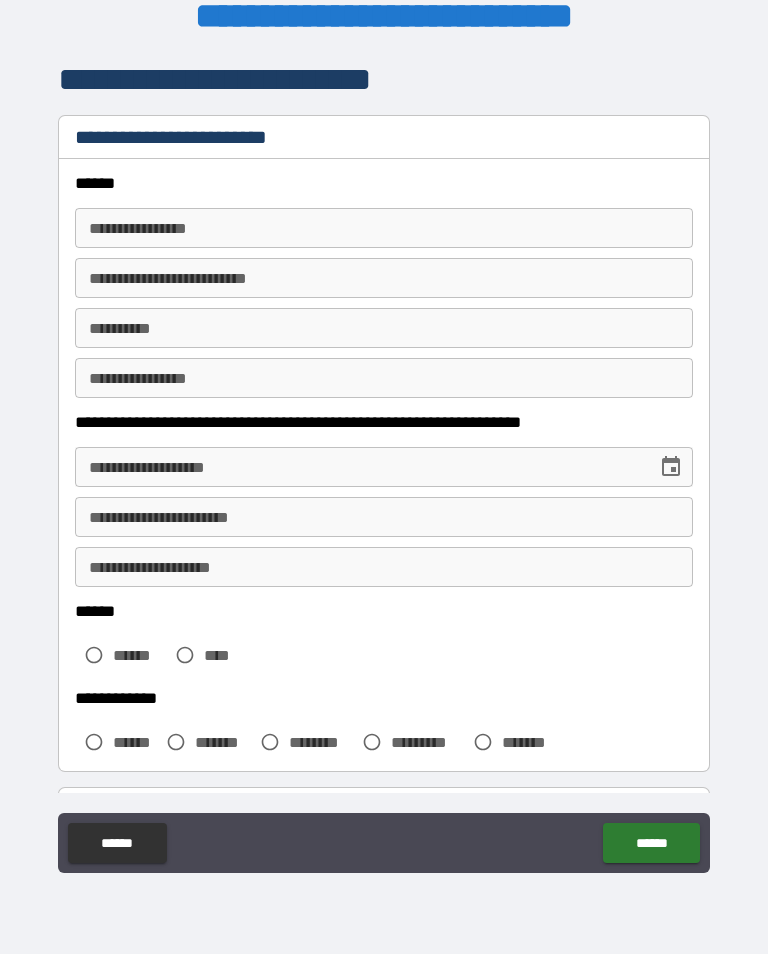click on "**********" at bounding box center (384, 228) 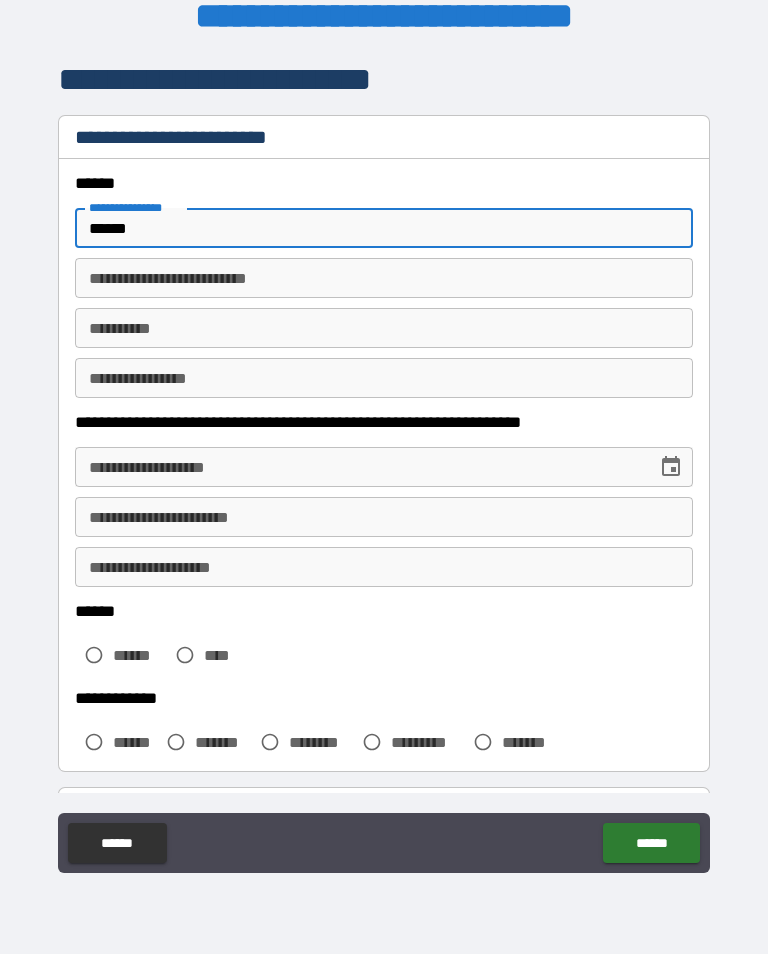 type on "******" 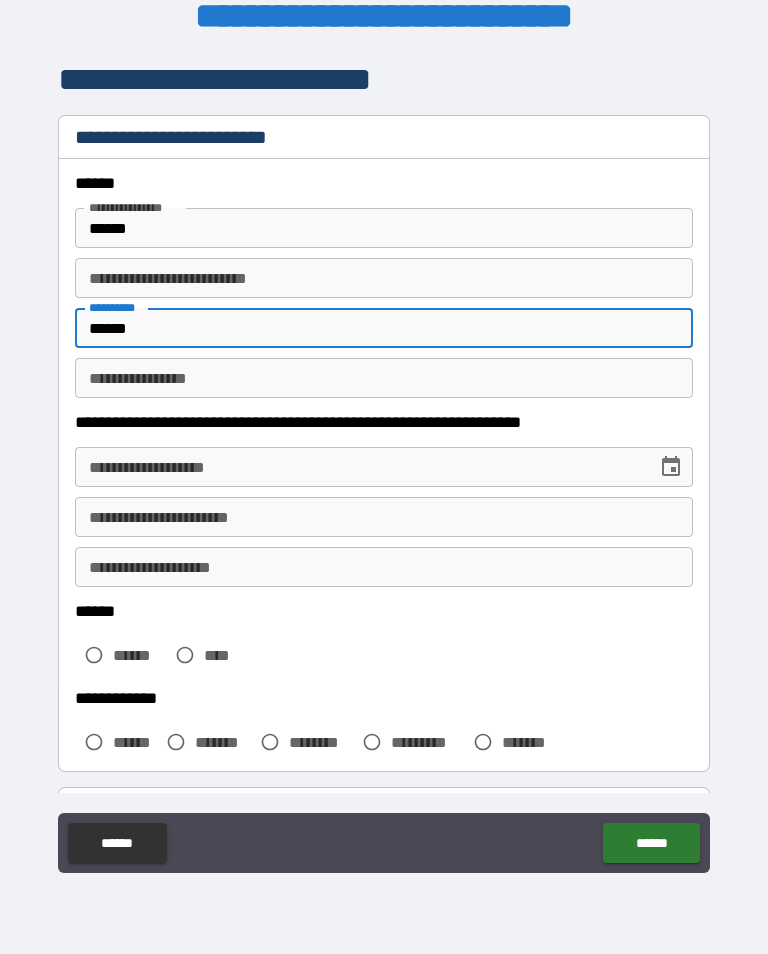 type on "******" 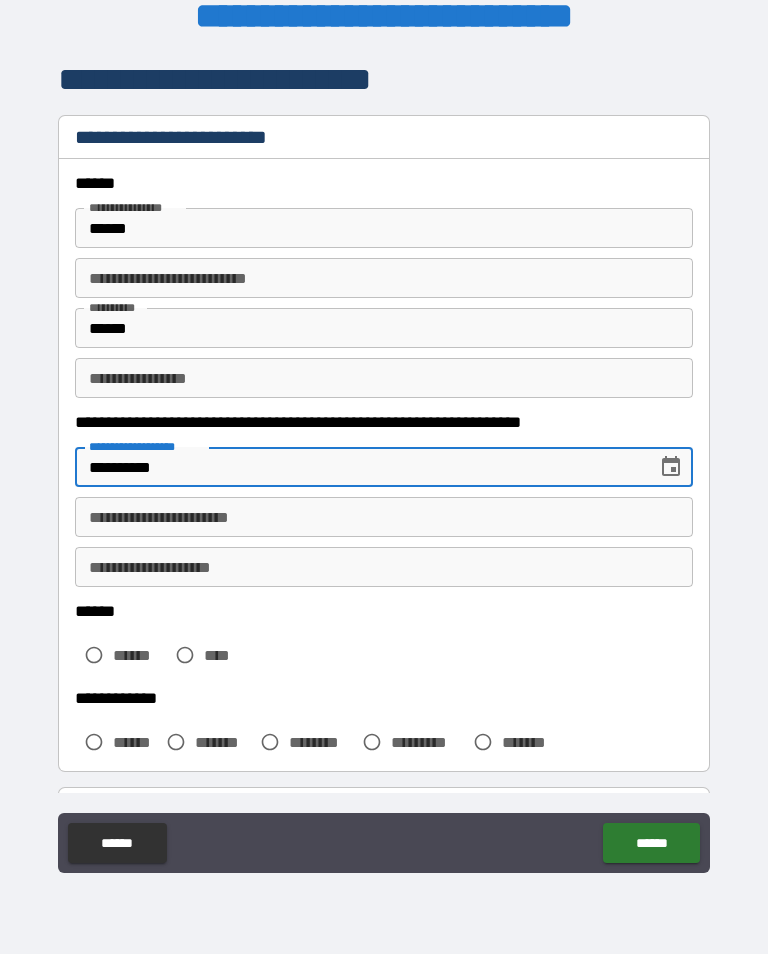 type on "**********" 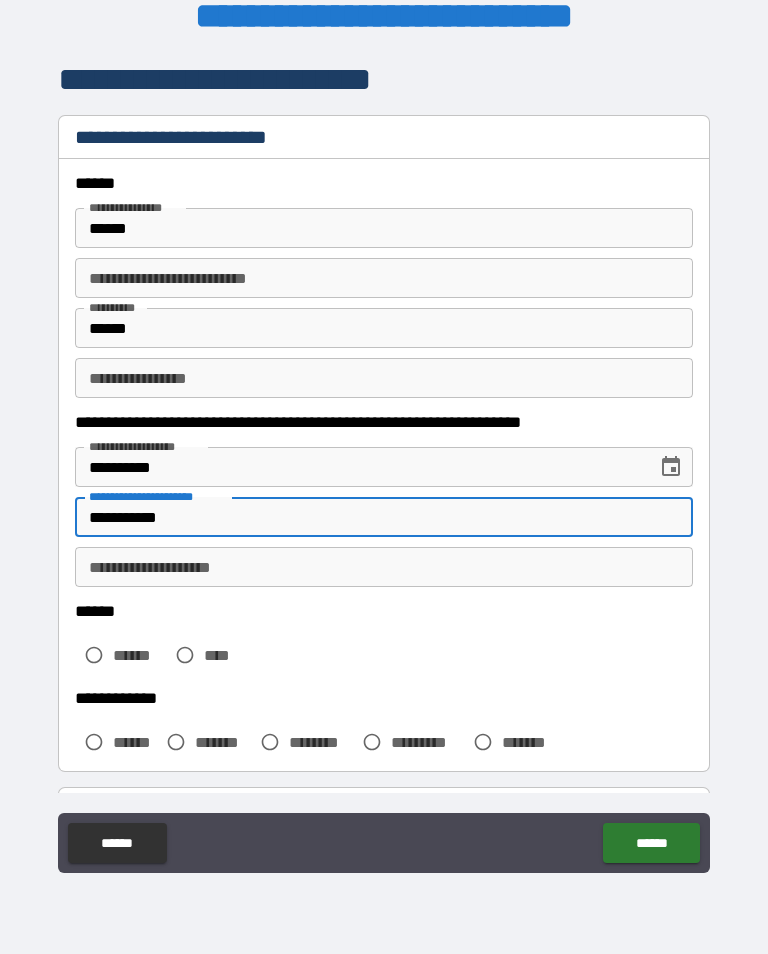 type on "**********" 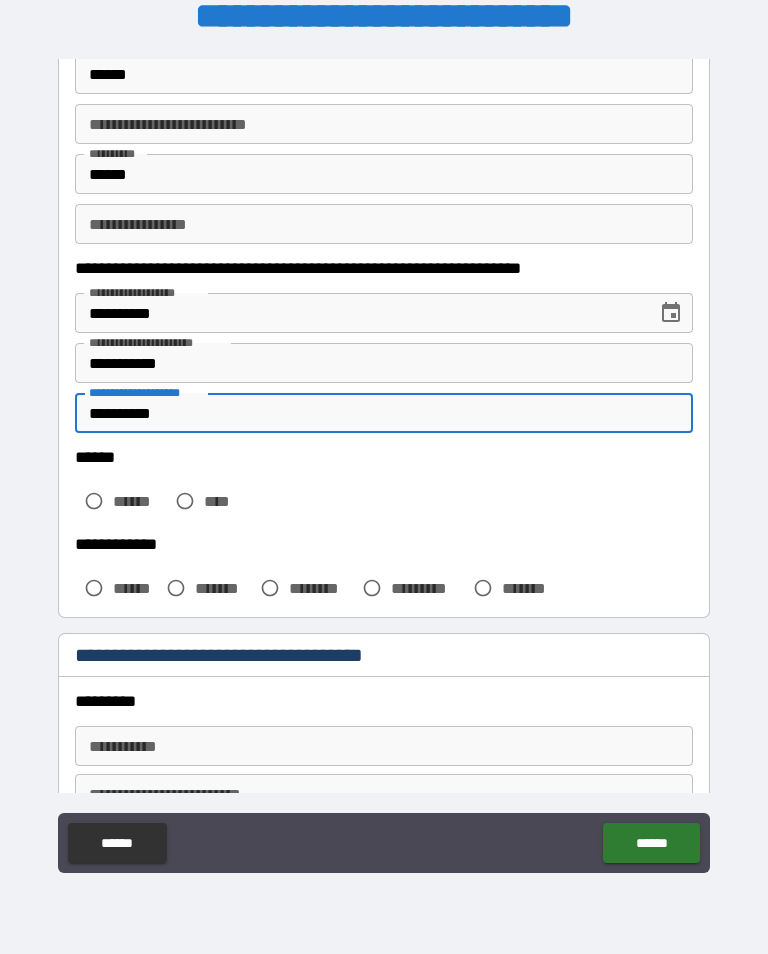 scroll, scrollTop: 157, scrollLeft: 0, axis: vertical 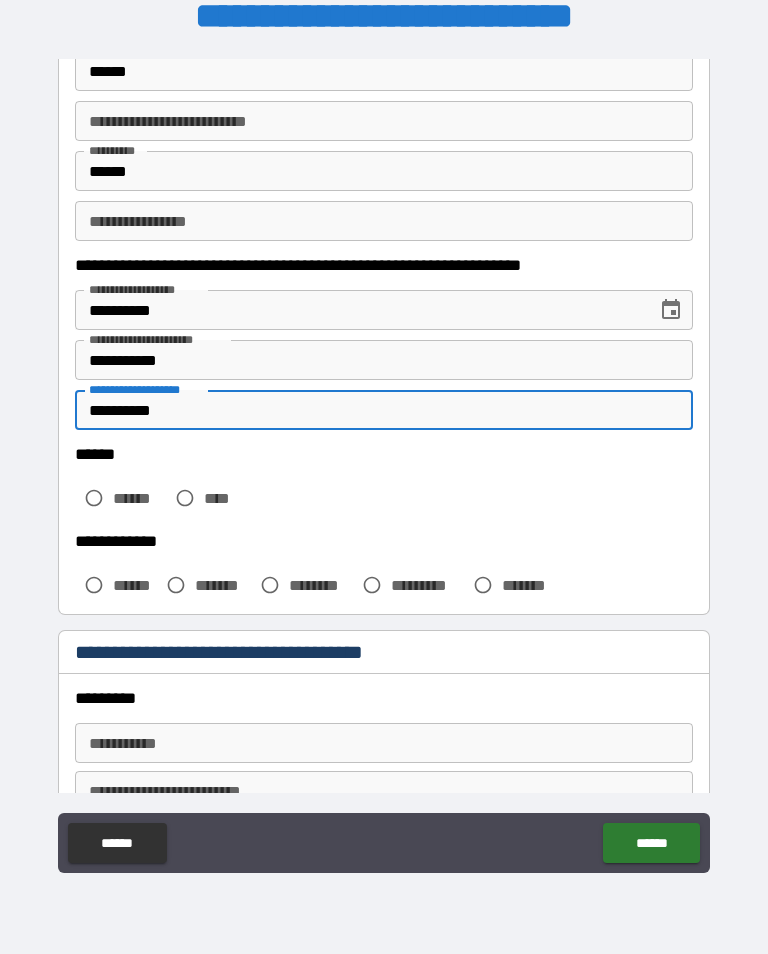 type on "**********" 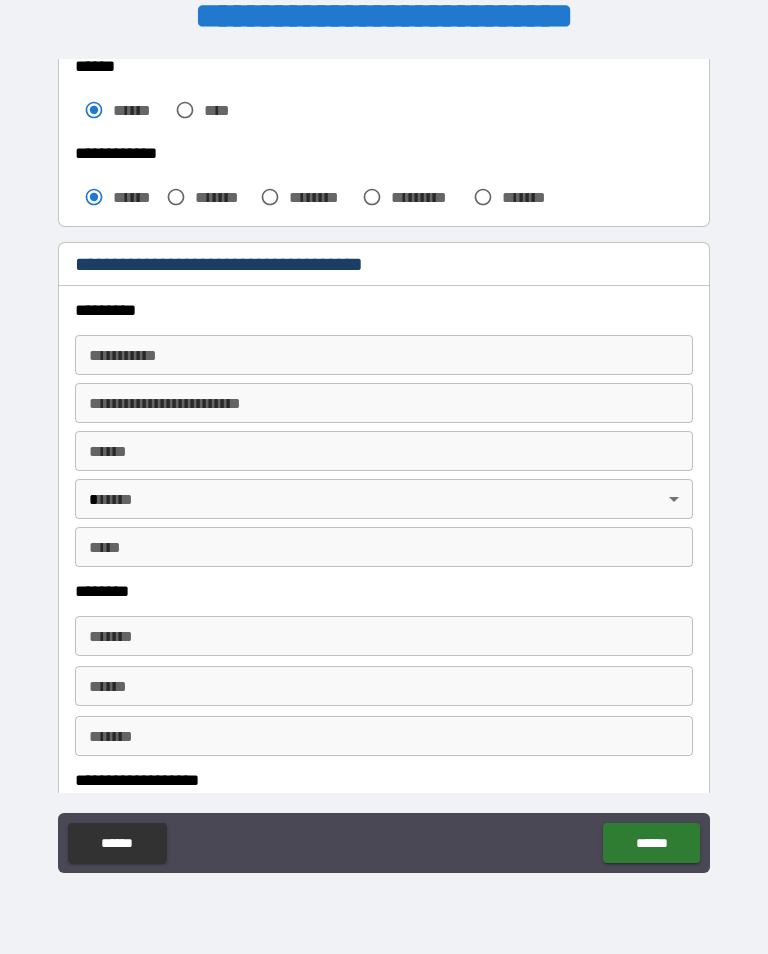 scroll, scrollTop: 546, scrollLeft: 0, axis: vertical 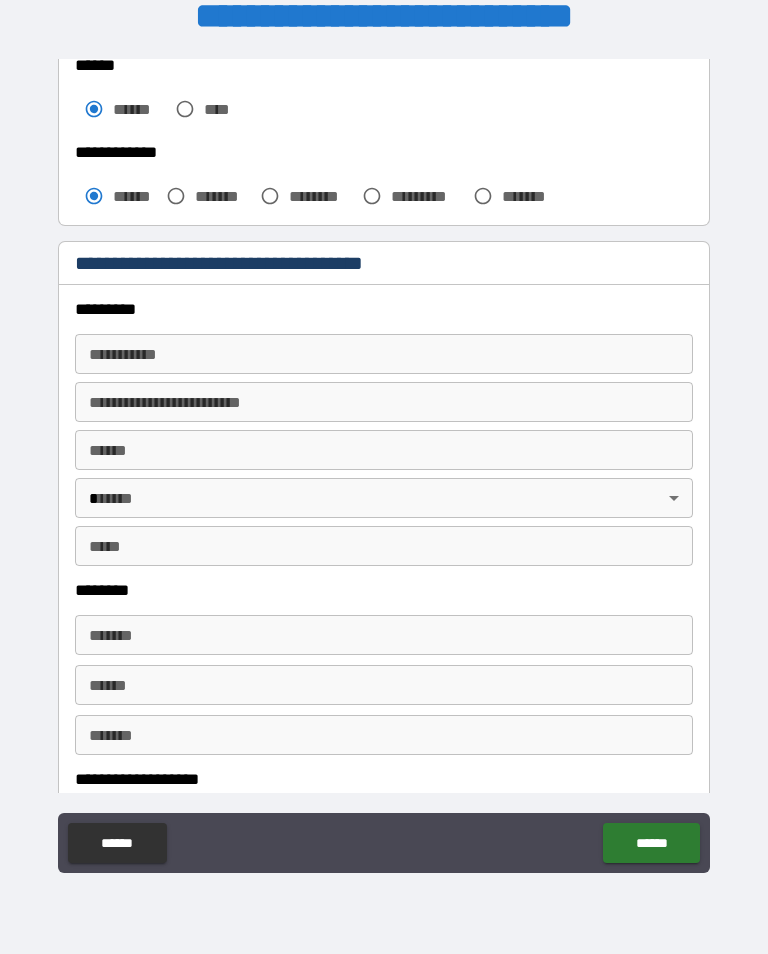 click on "**********" at bounding box center [384, 435] 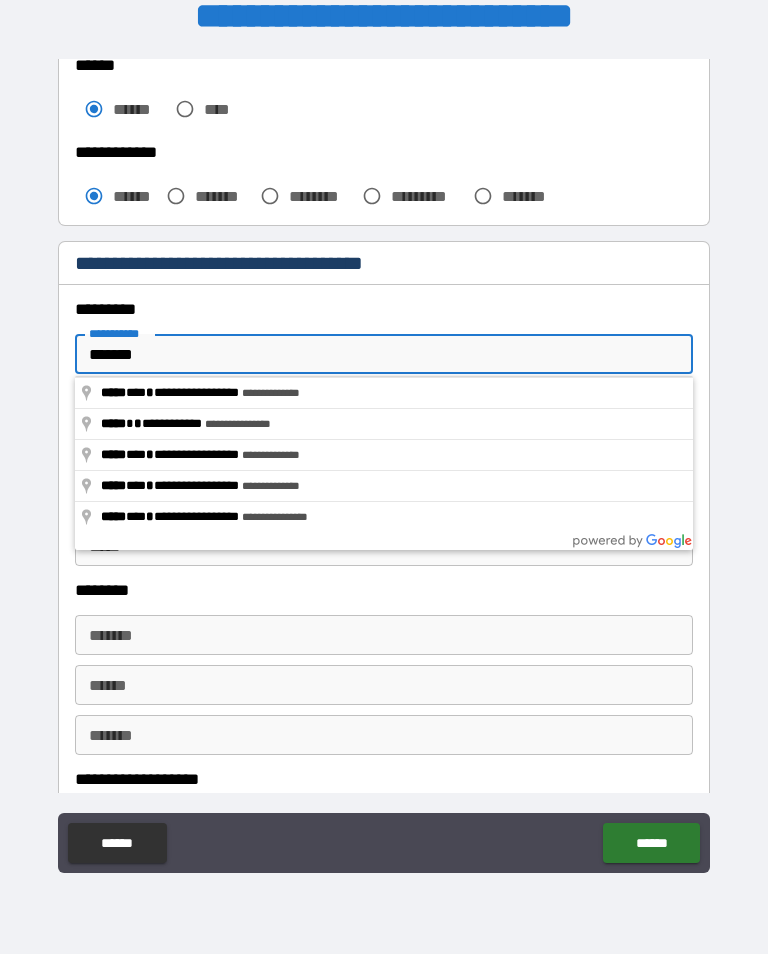 type on "**********" 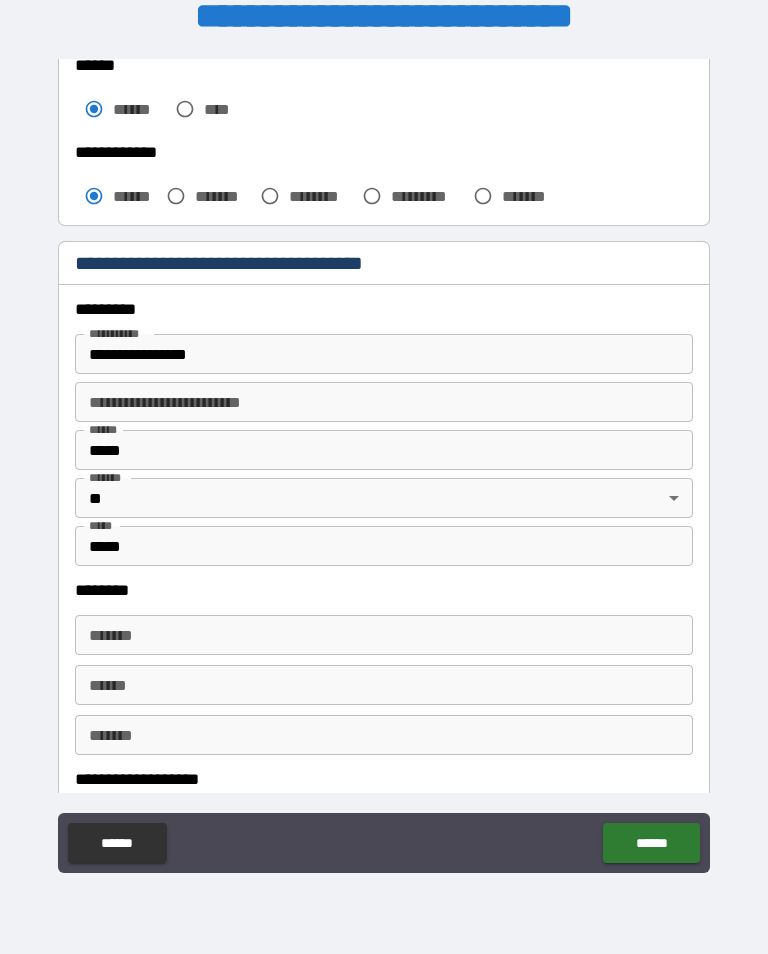 click on "**********" at bounding box center [384, 354] 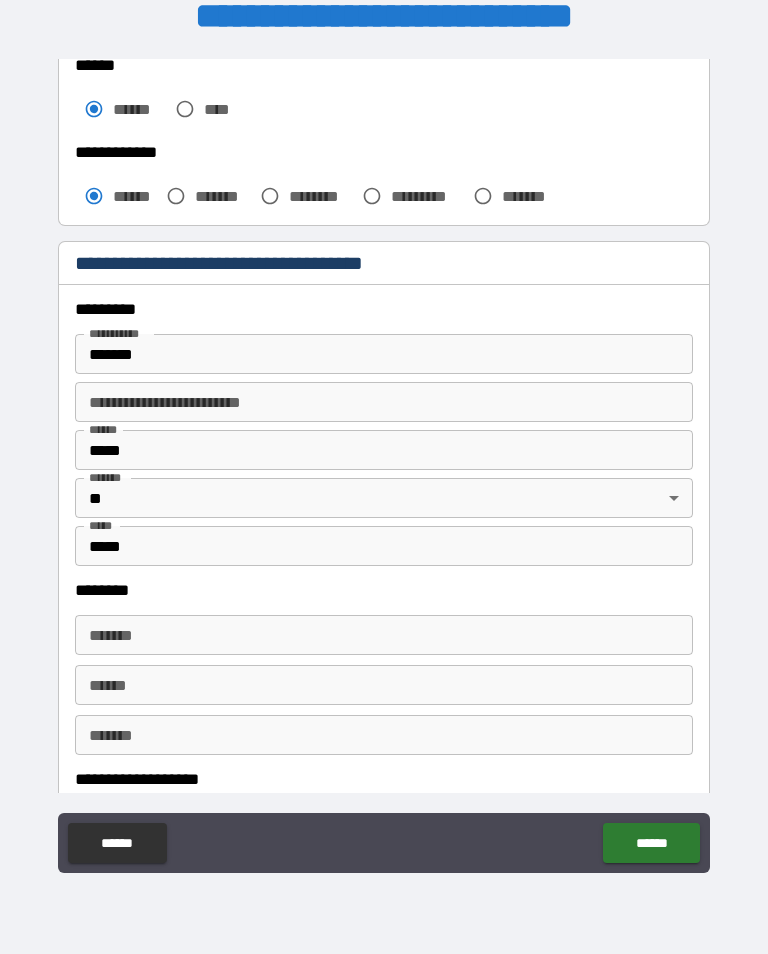 type on "**********" 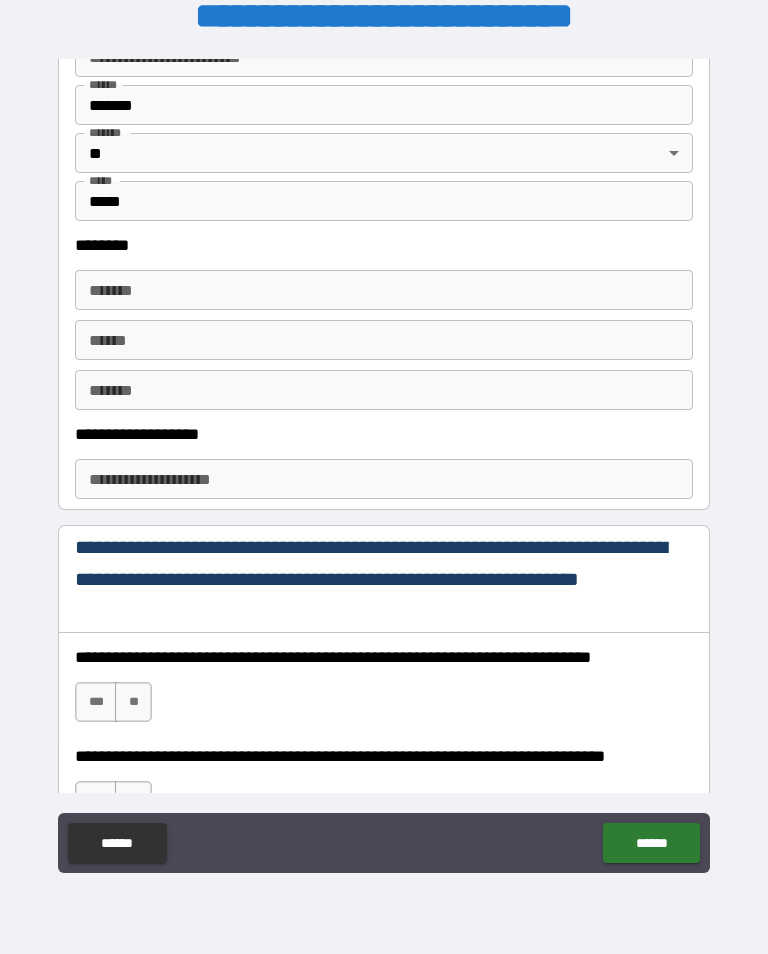 scroll, scrollTop: 892, scrollLeft: 0, axis: vertical 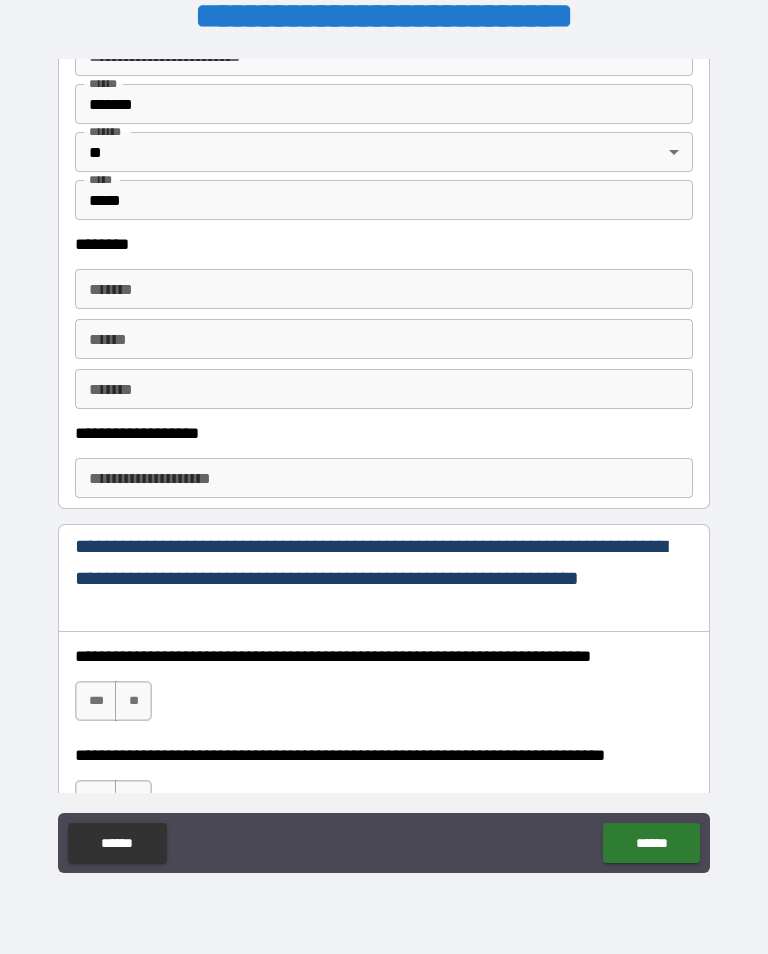 click on "**********" at bounding box center [384, 478] 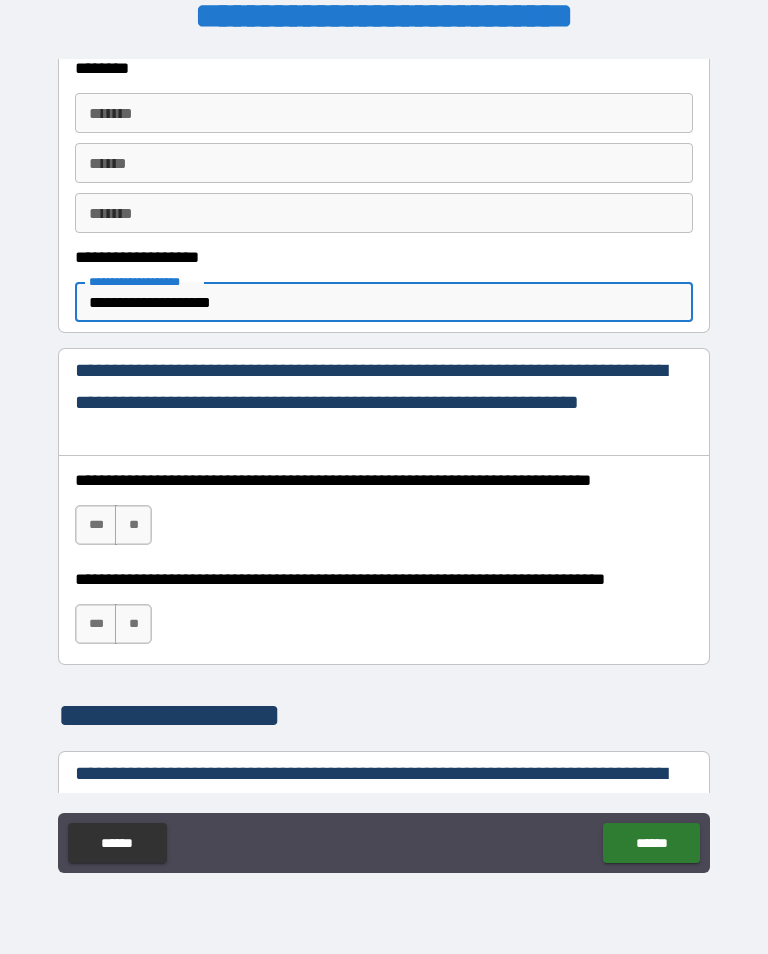 scroll, scrollTop: 1115, scrollLeft: 0, axis: vertical 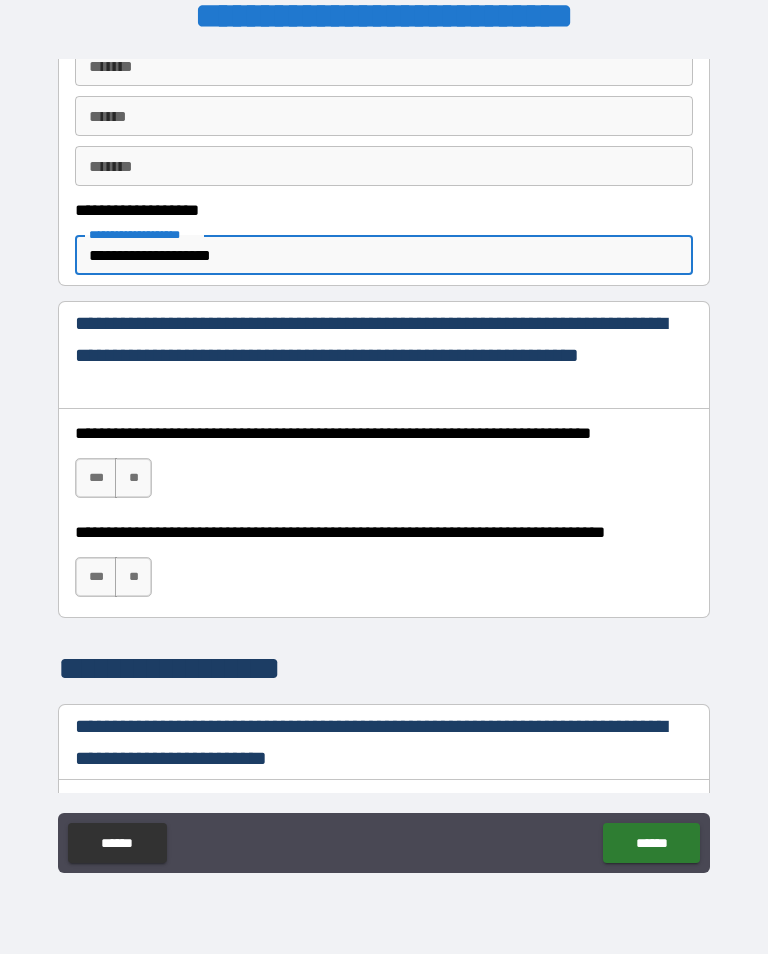 type on "**********" 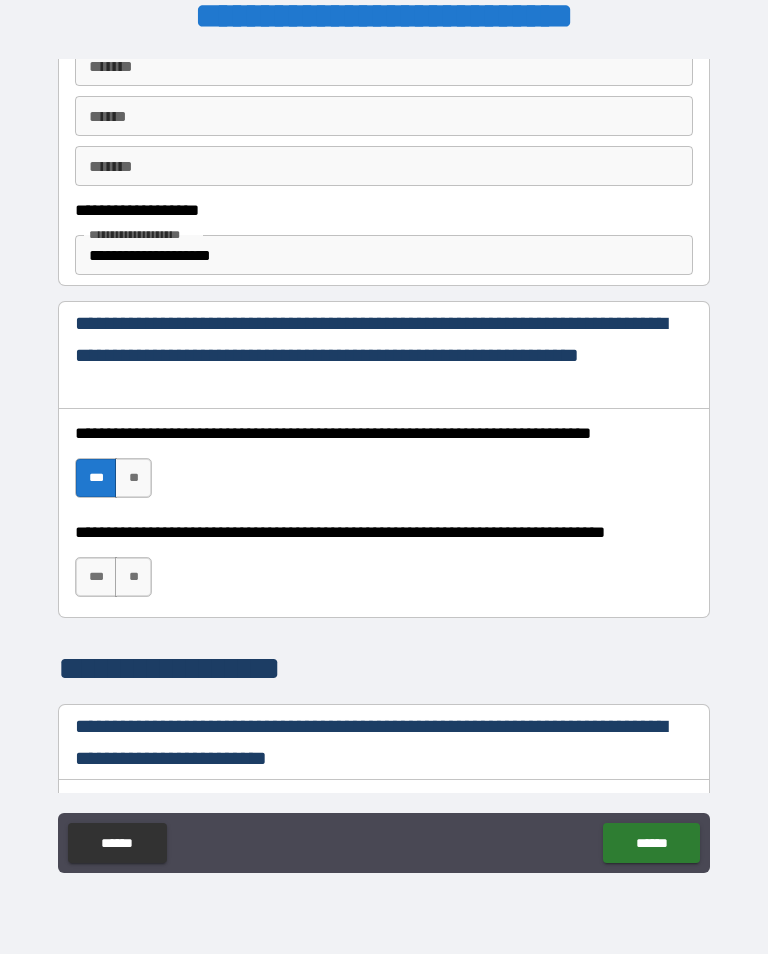 click on "***" at bounding box center [96, 577] 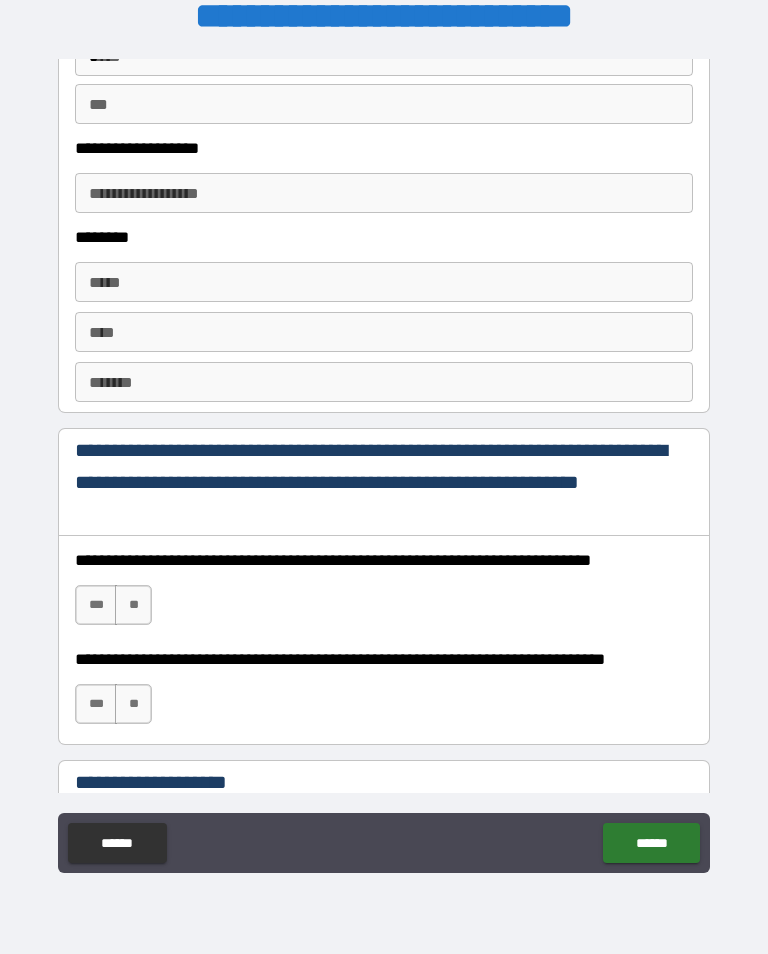 scroll, scrollTop: 2674, scrollLeft: 0, axis: vertical 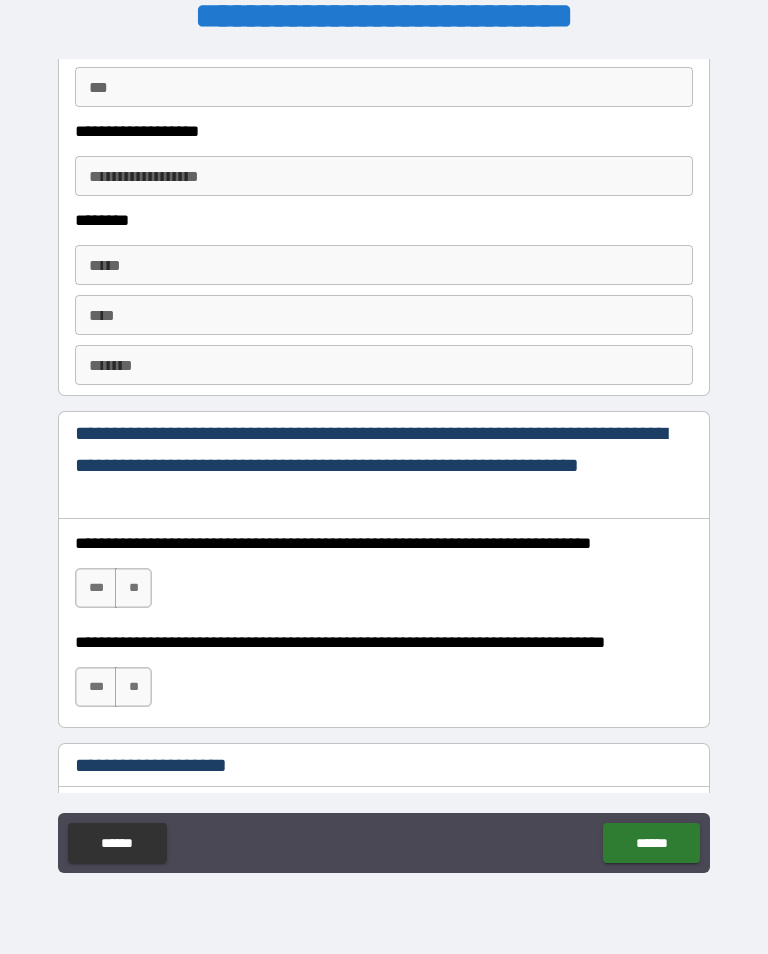 click on "***" at bounding box center (96, 588) 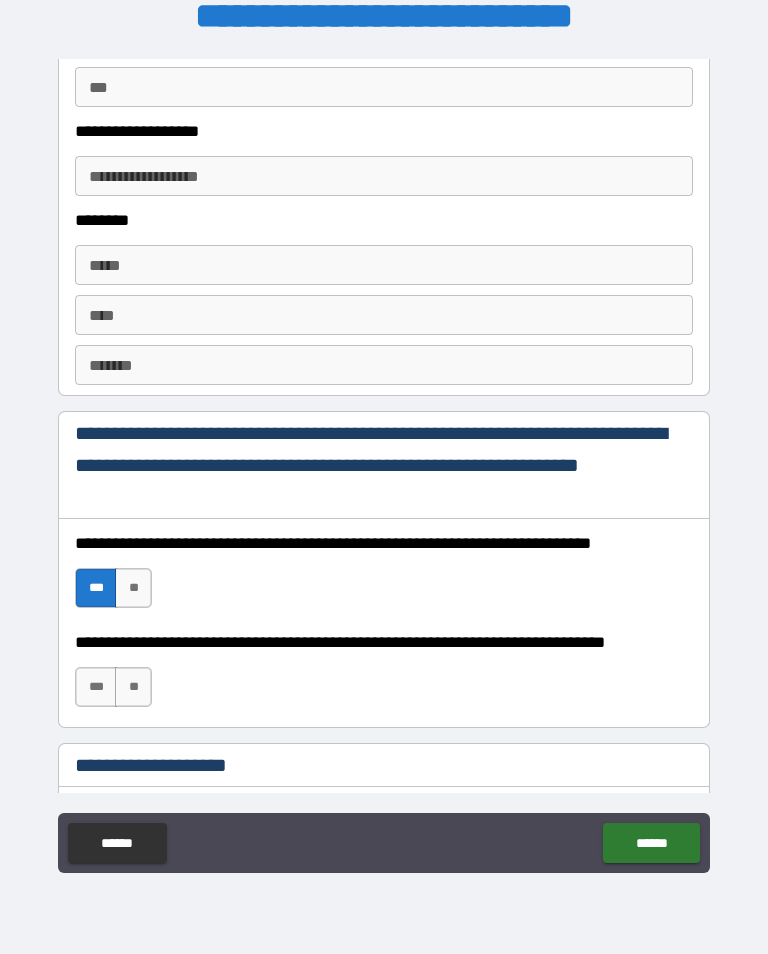 click on "***" at bounding box center (96, 687) 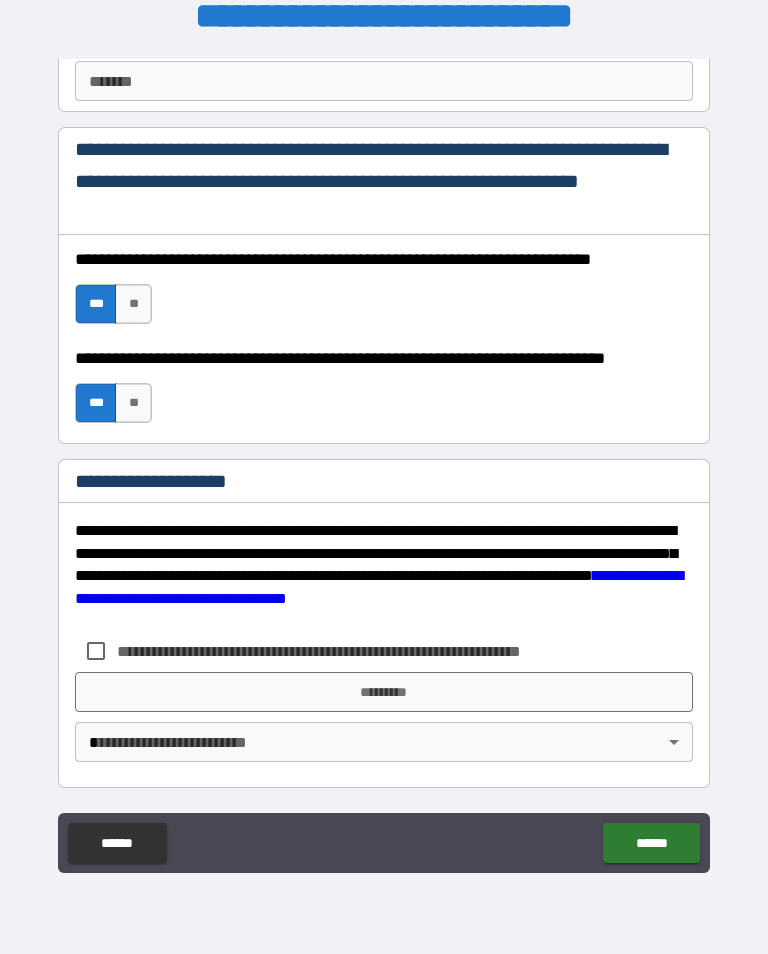 scroll, scrollTop: 2958, scrollLeft: 0, axis: vertical 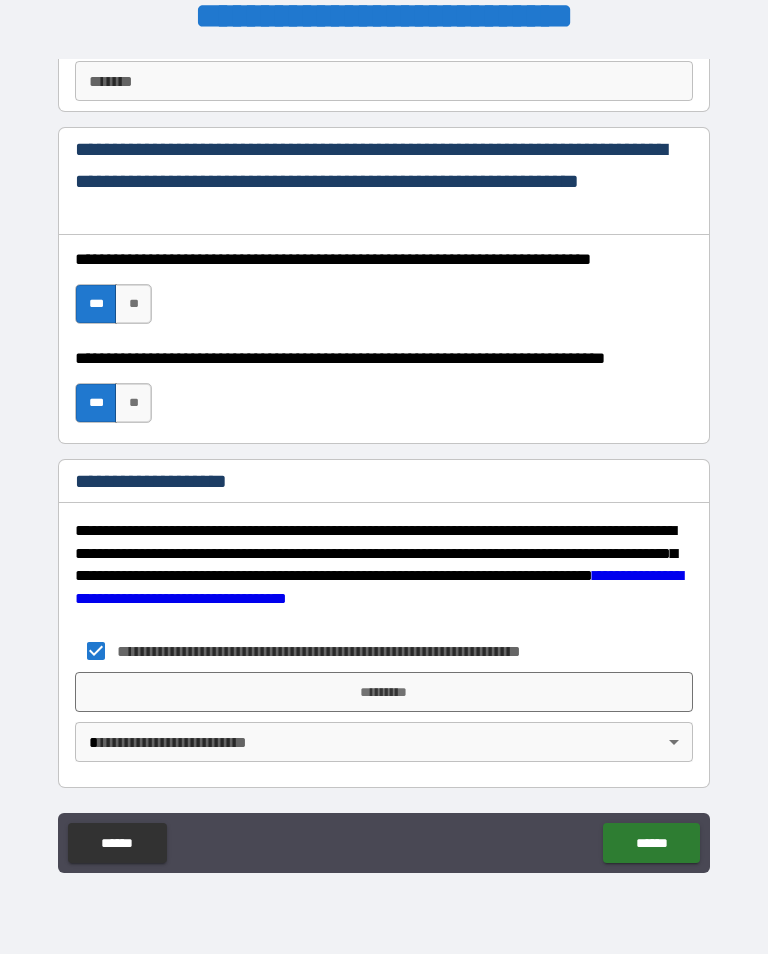 click on "*********" at bounding box center (384, 692) 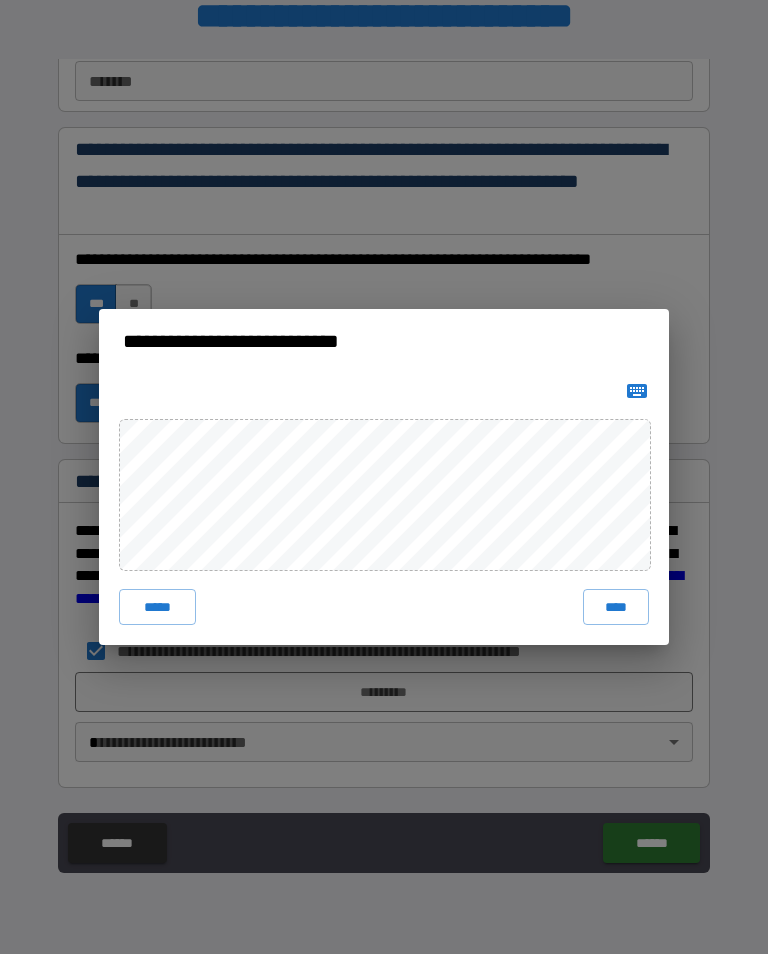 click on "****" at bounding box center (616, 607) 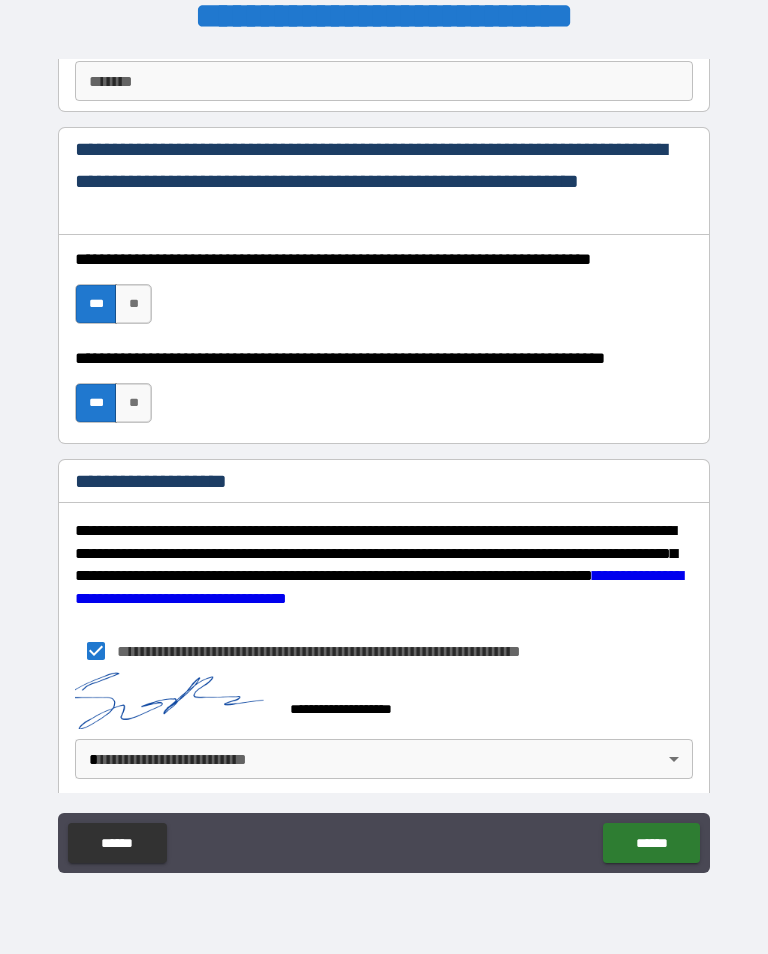 click on "**********" at bounding box center [384, 461] 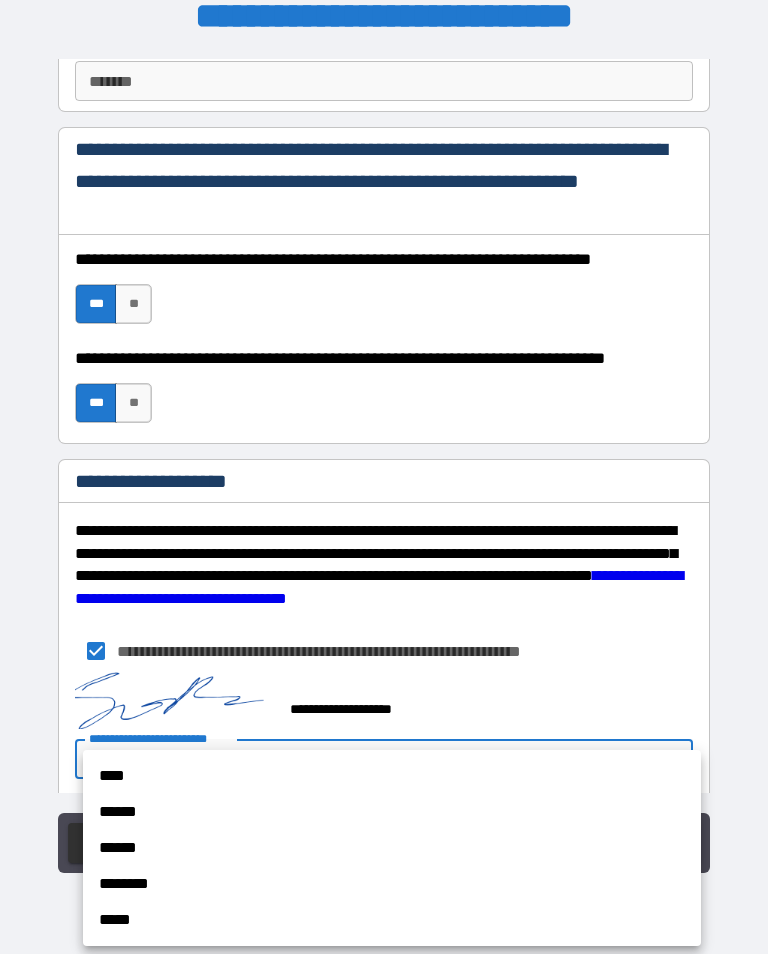 click on "****" at bounding box center [392, 776] 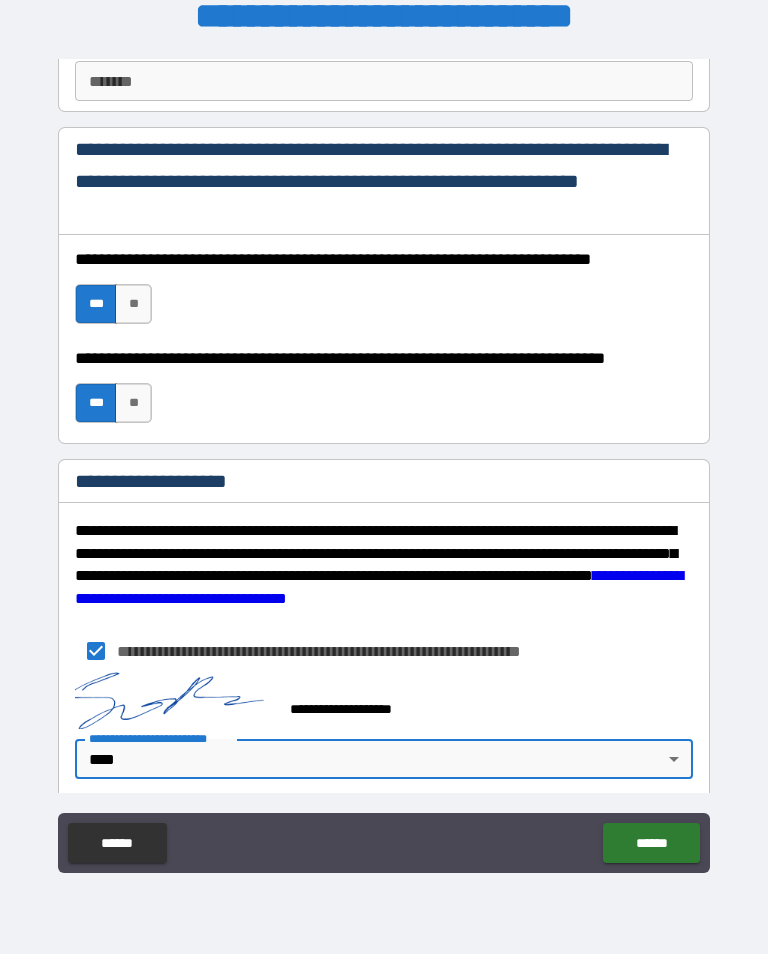 type on "*" 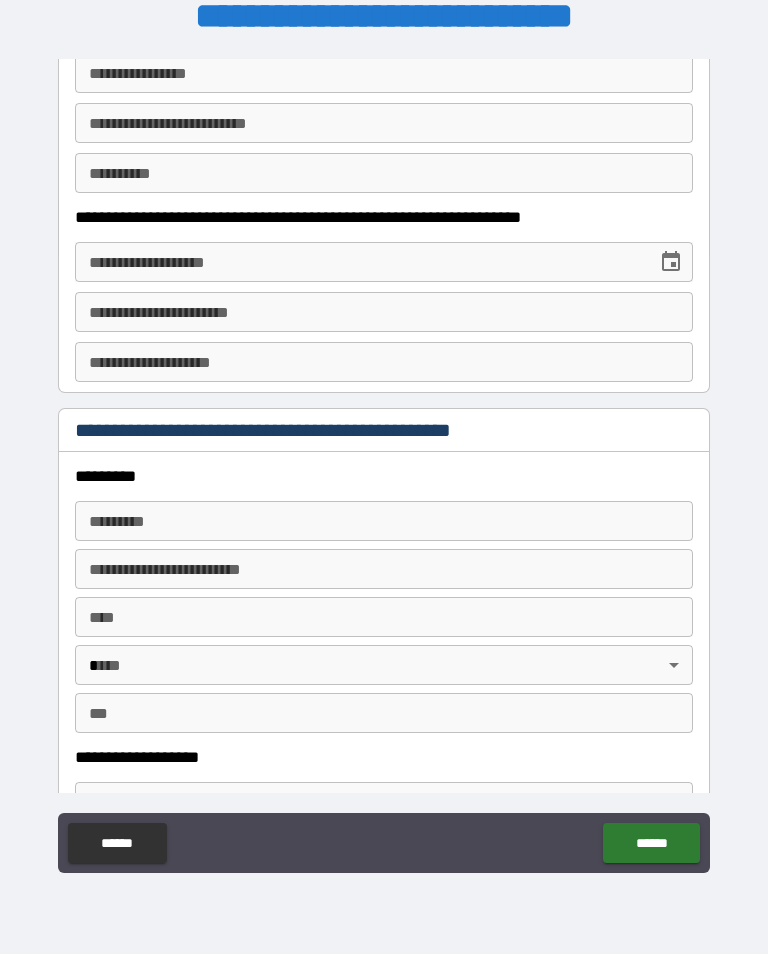 scroll, scrollTop: 2024, scrollLeft: 0, axis: vertical 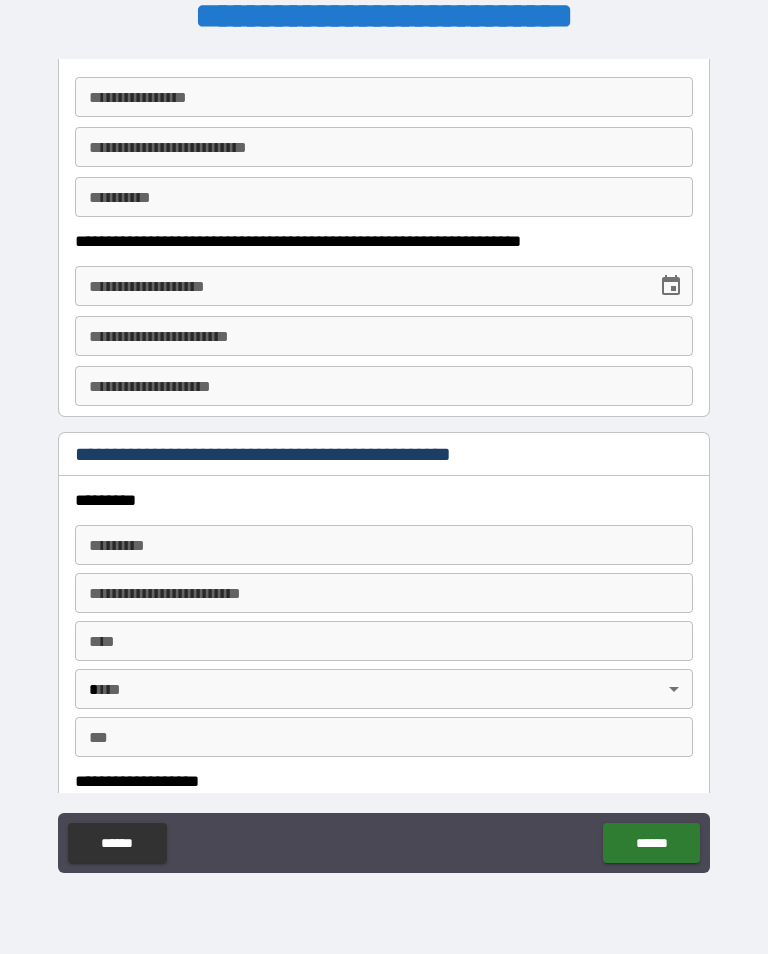 click on "**********" at bounding box center [384, 97] 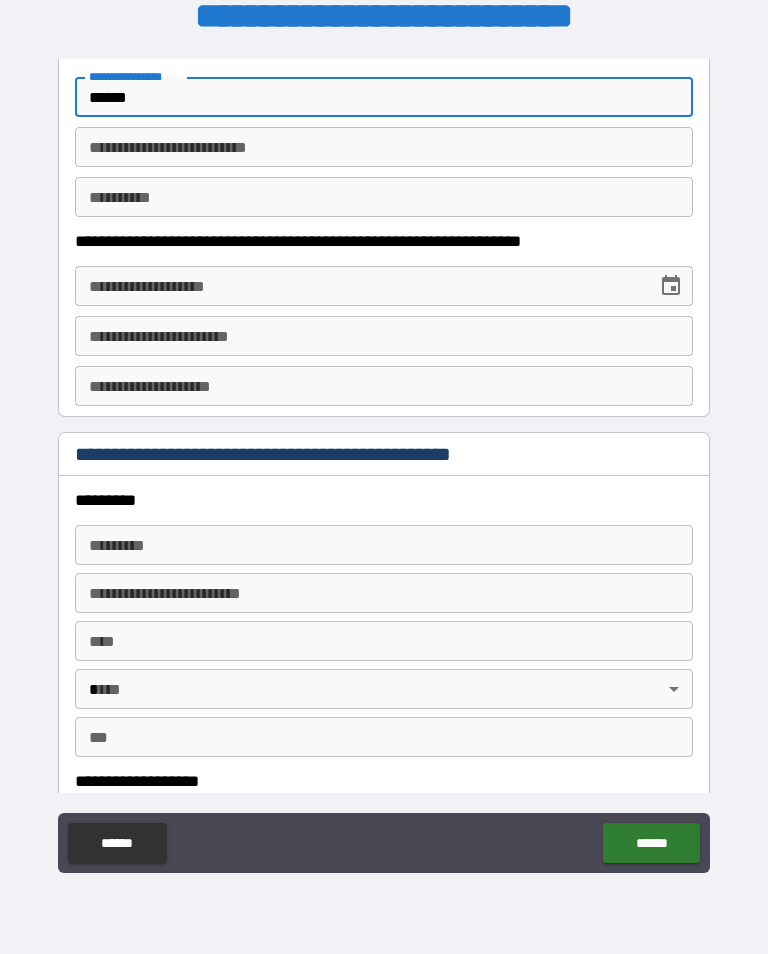 type on "******" 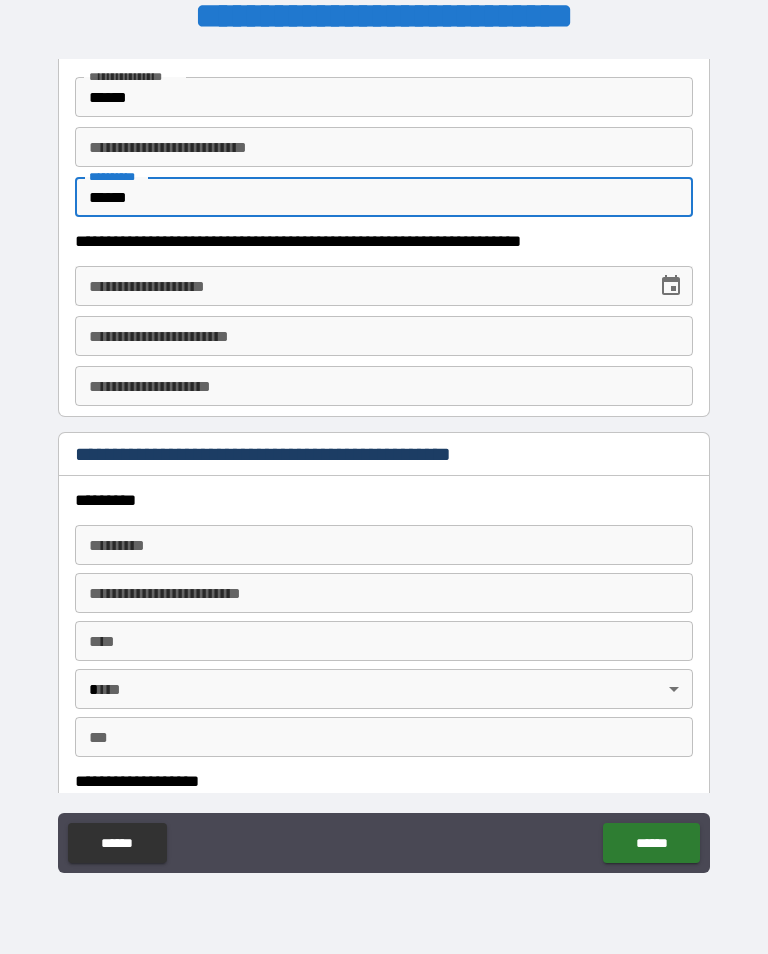 type on "******" 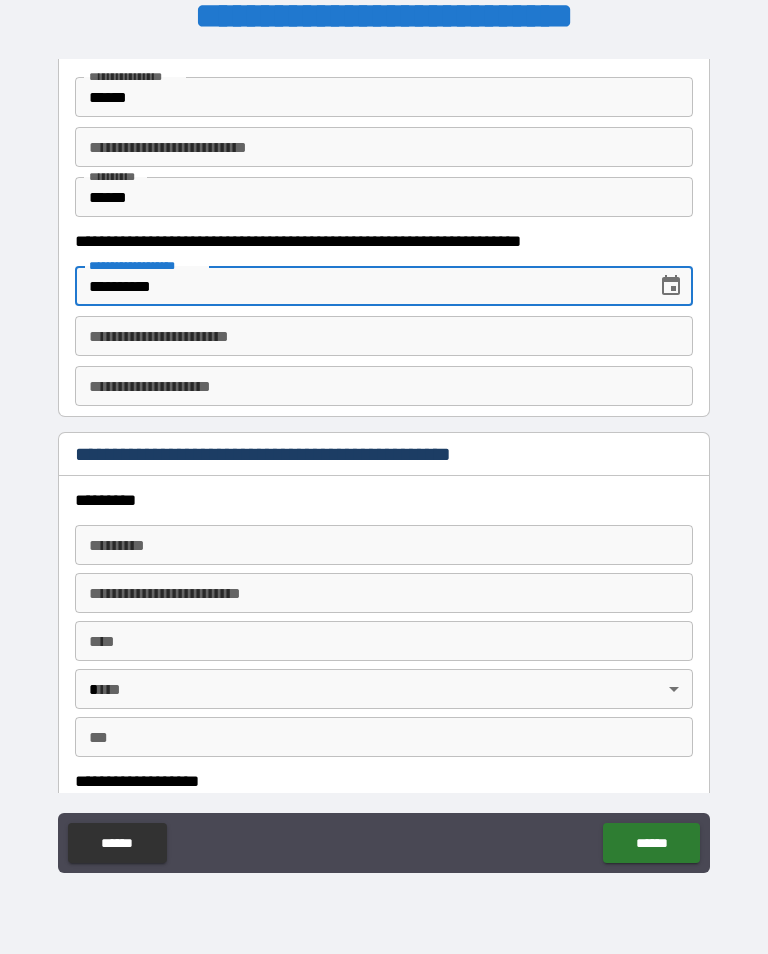 type on "**********" 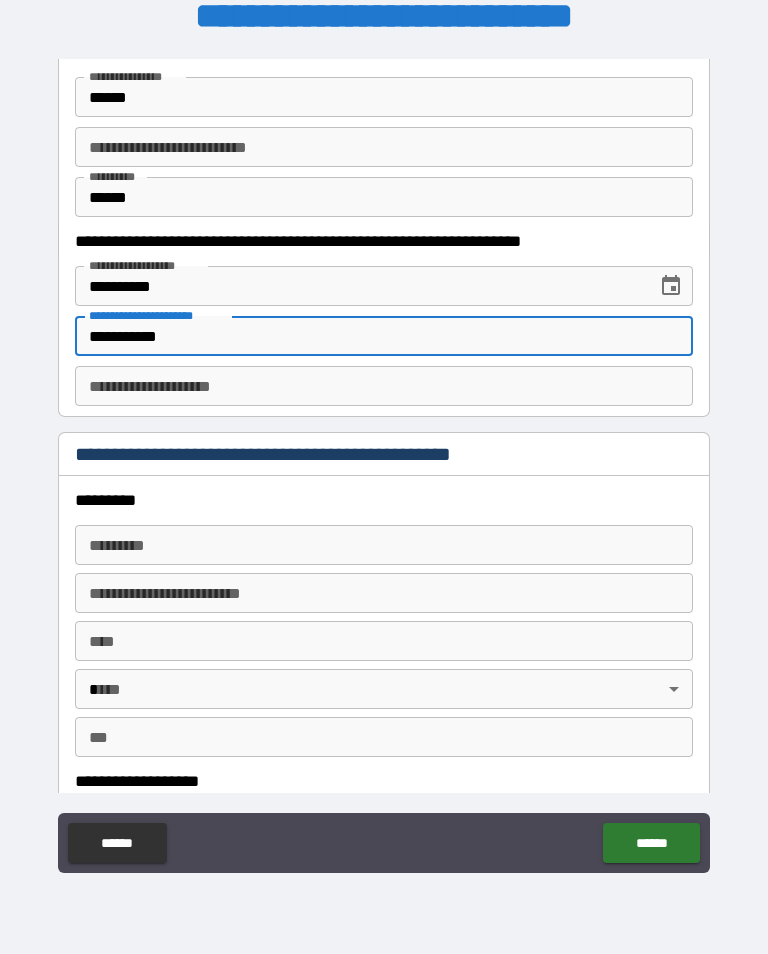 type on "**********" 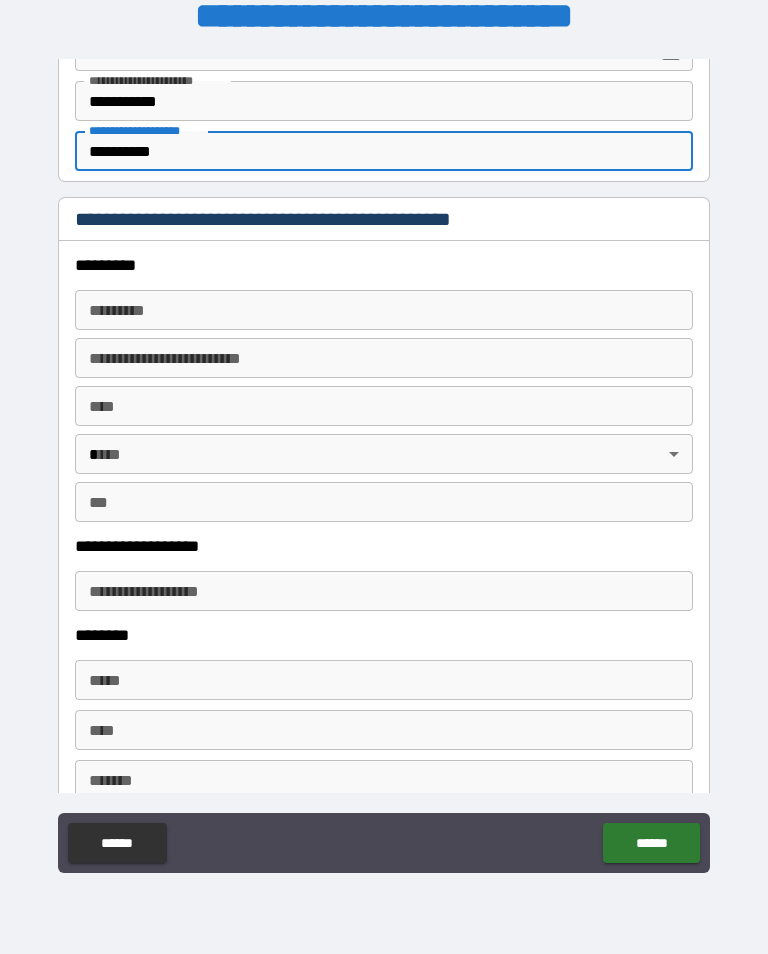 scroll, scrollTop: 2314, scrollLeft: 0, axis: vertical 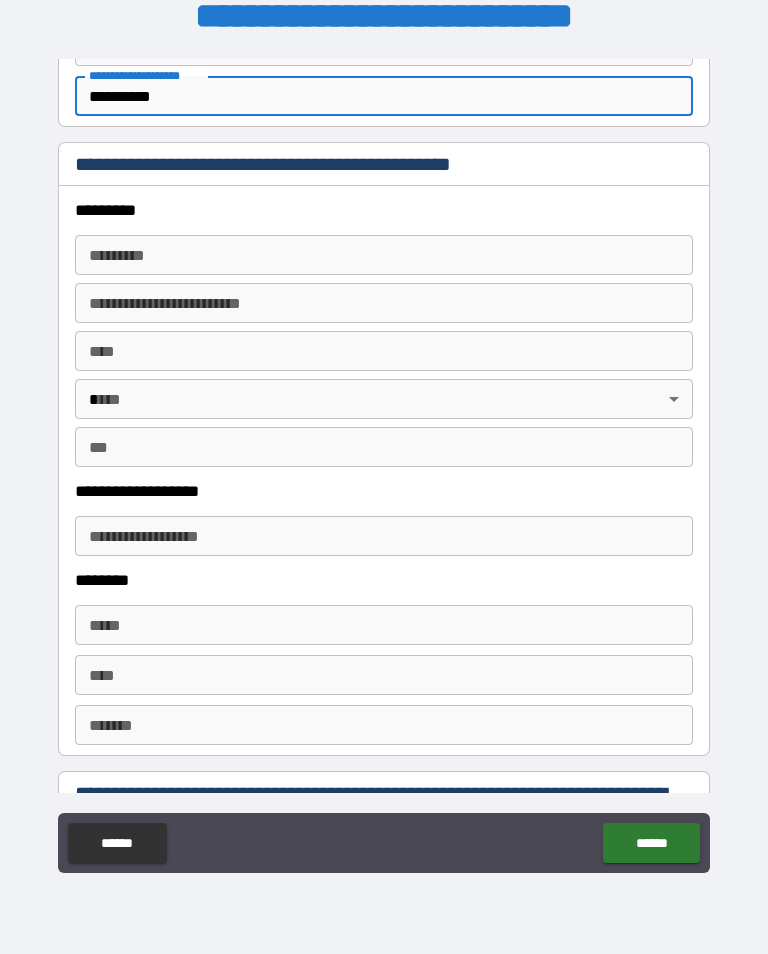 type on "**********" 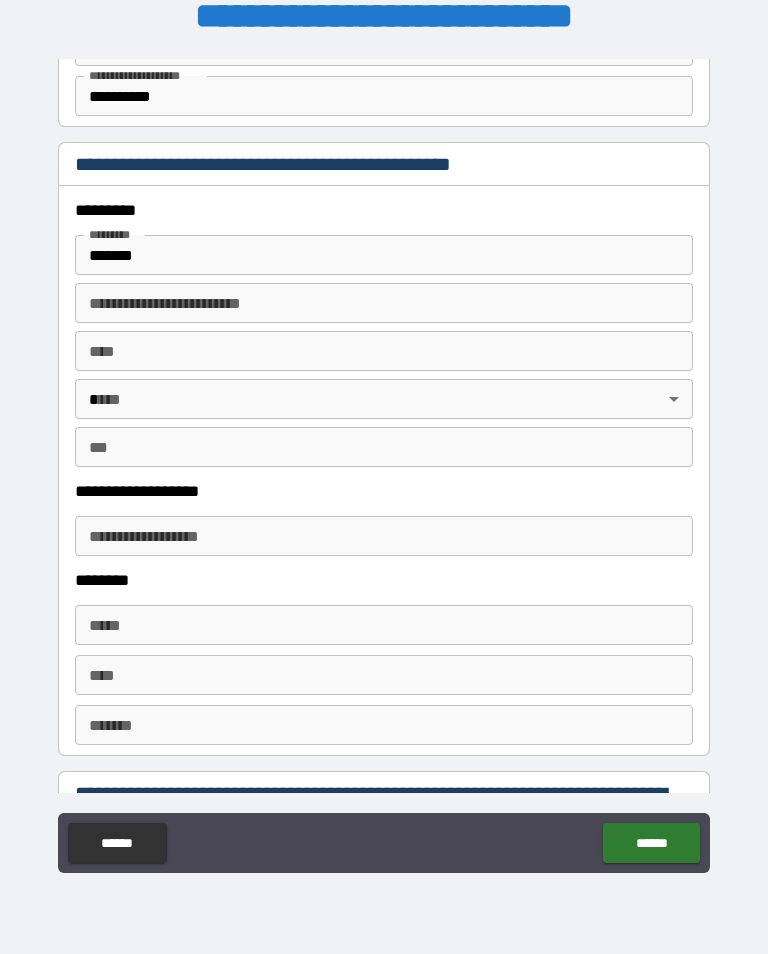 type on "**********" 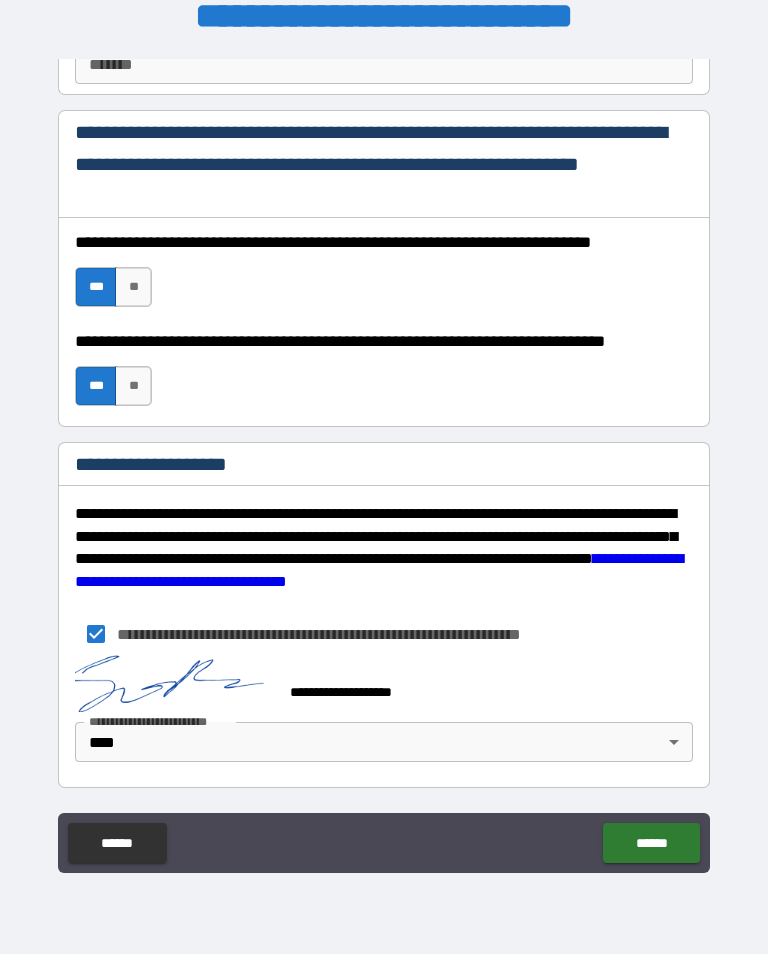 scroll, scrollTop: 2975, scrollLeft: 0, axis: vertical 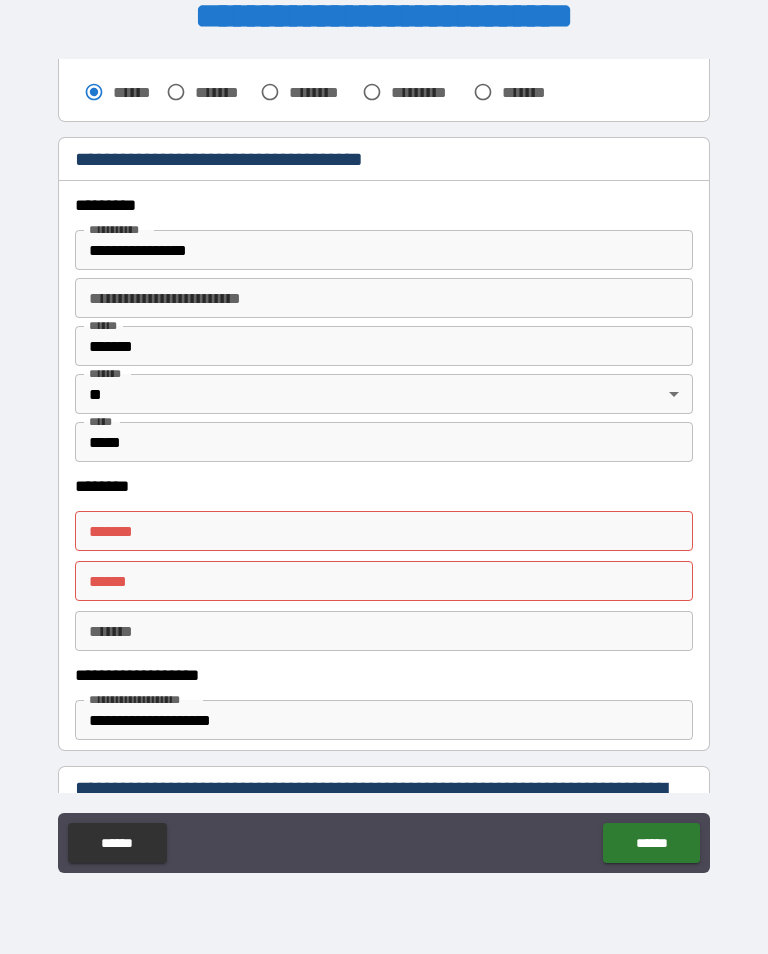 click on "****   * ****   *" at bounding box center (384, 581) 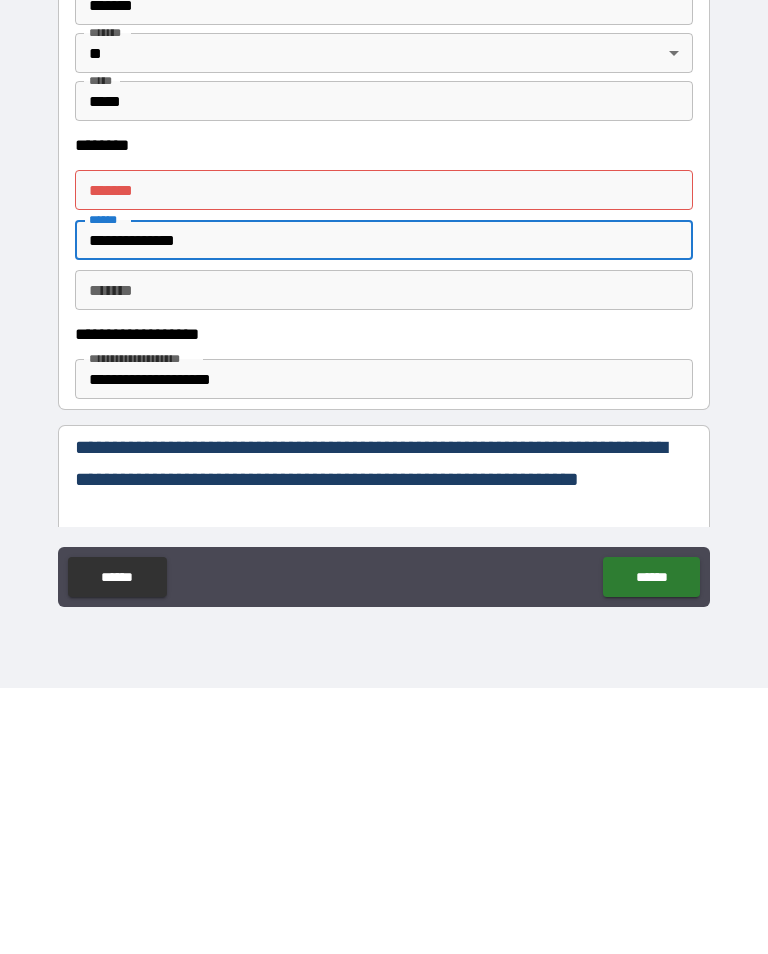 scroll, scrollTop: 719, scrollLeft: 0, axis: vertical 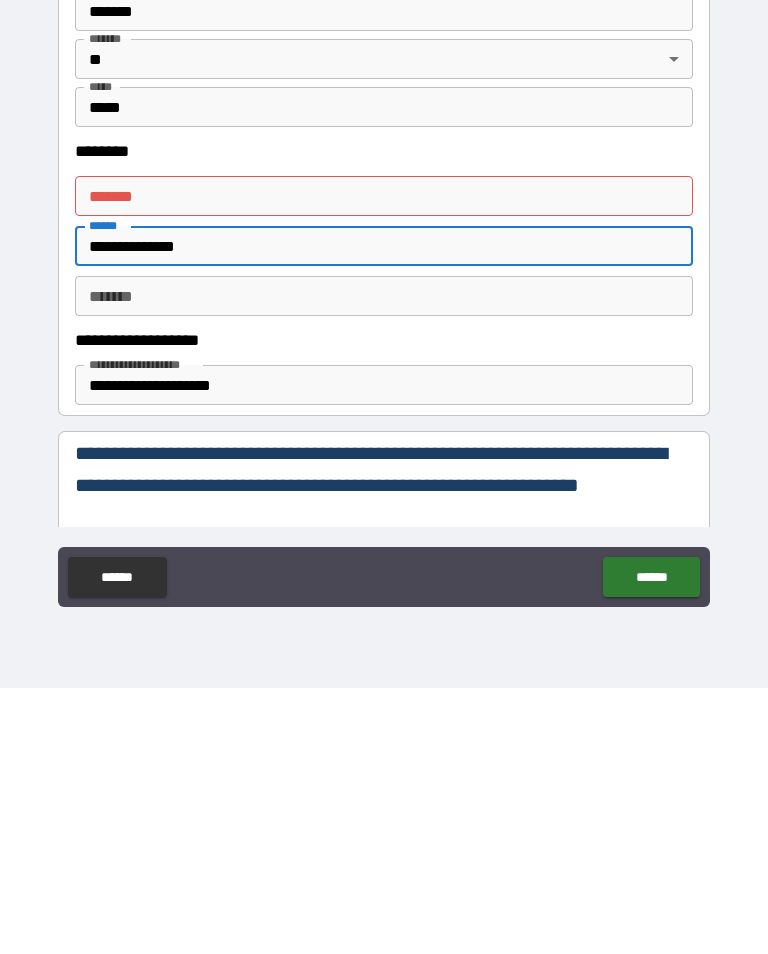 type on "**********" 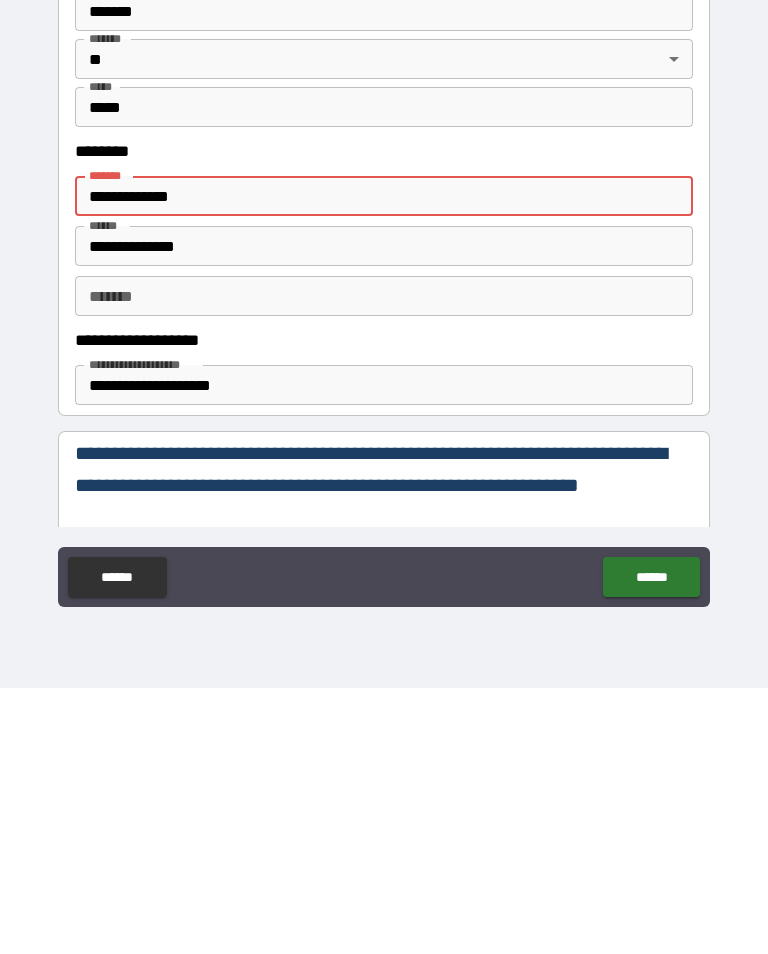 type on "**********" 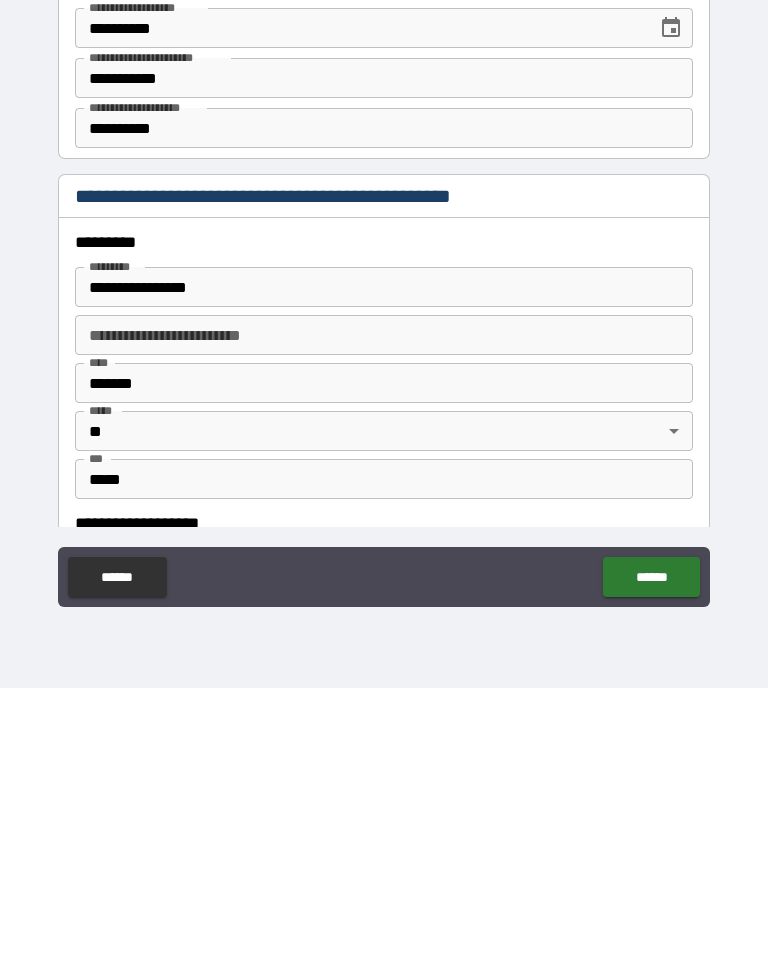 scroll, scrollTop: 2238, scrollLeft: 0, axis: vertical 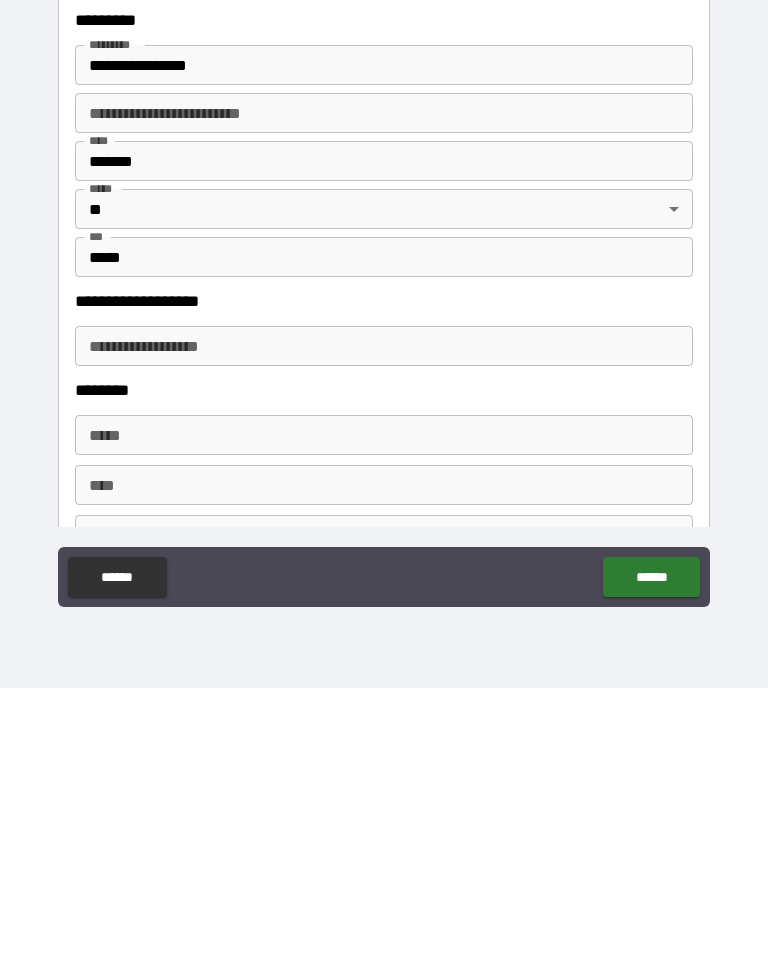 click on "******" at bounding box center [651, 843] 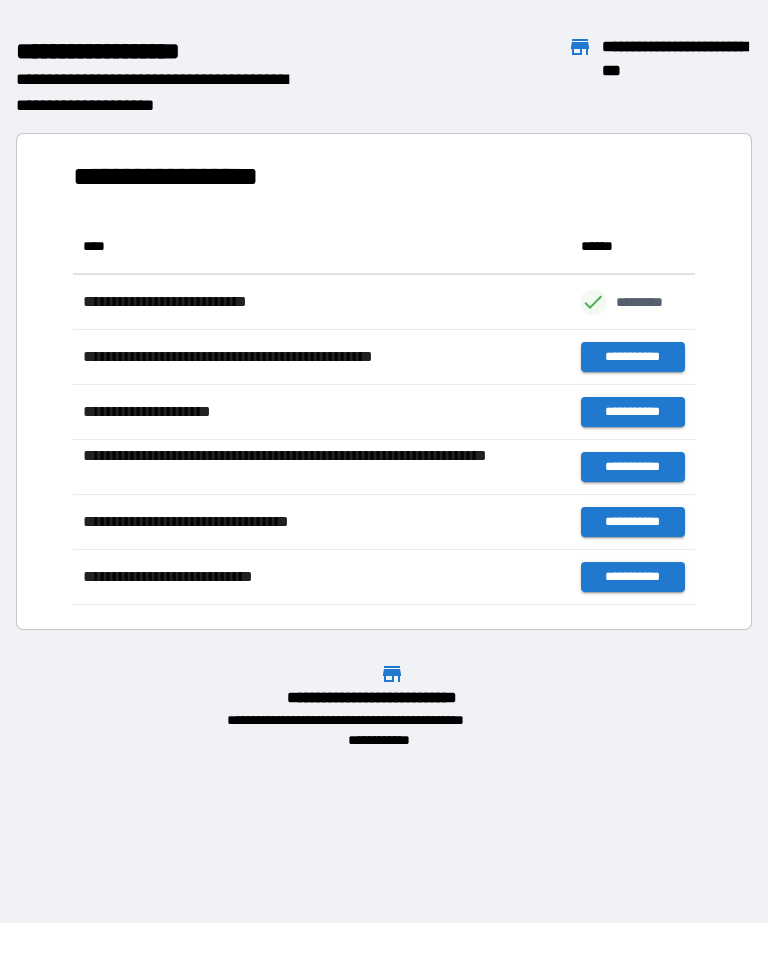 scroll, scrollTop: 386, scrollLeft: 622, axis: both 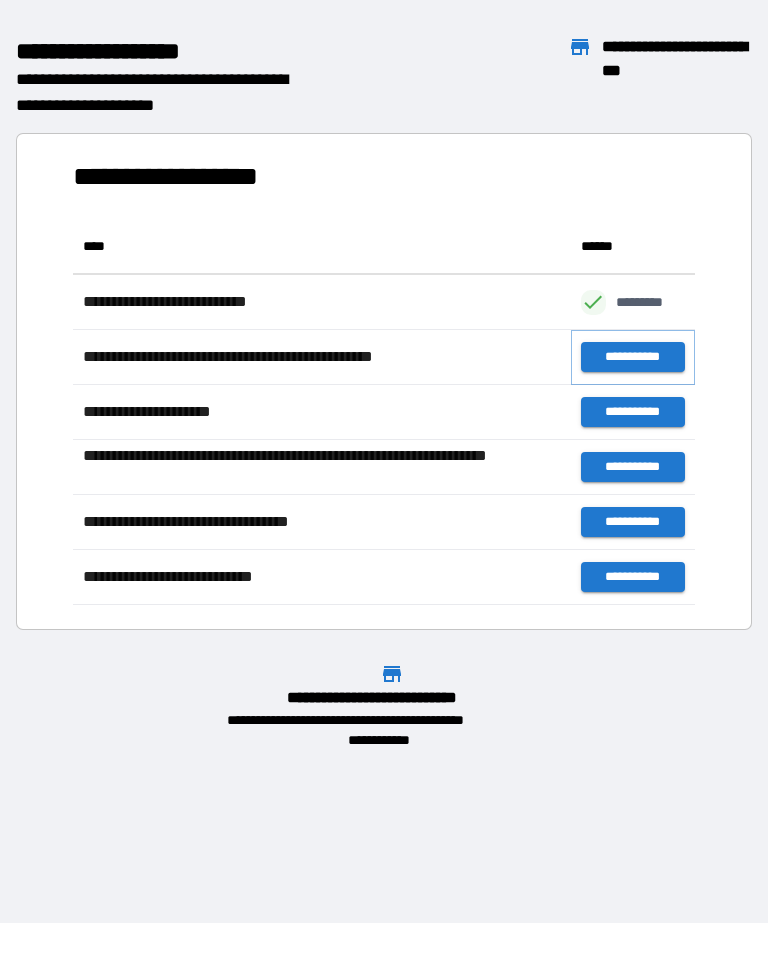 click on "**********" at bounding box center [633, 357] 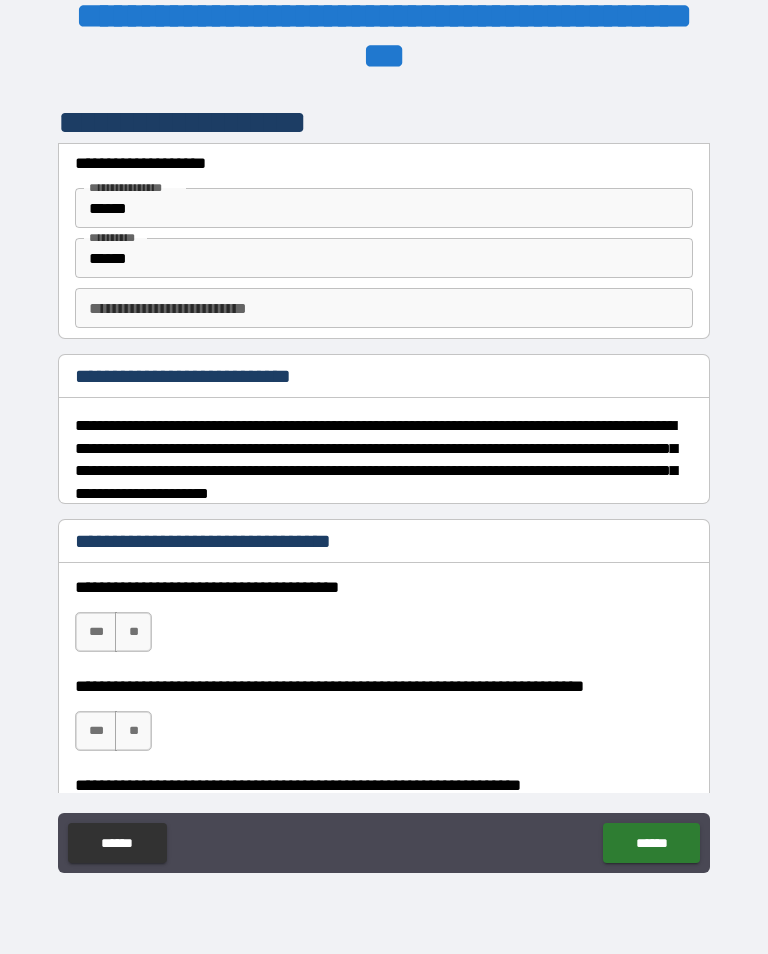 click on "**" at bounding box center (133, 632) 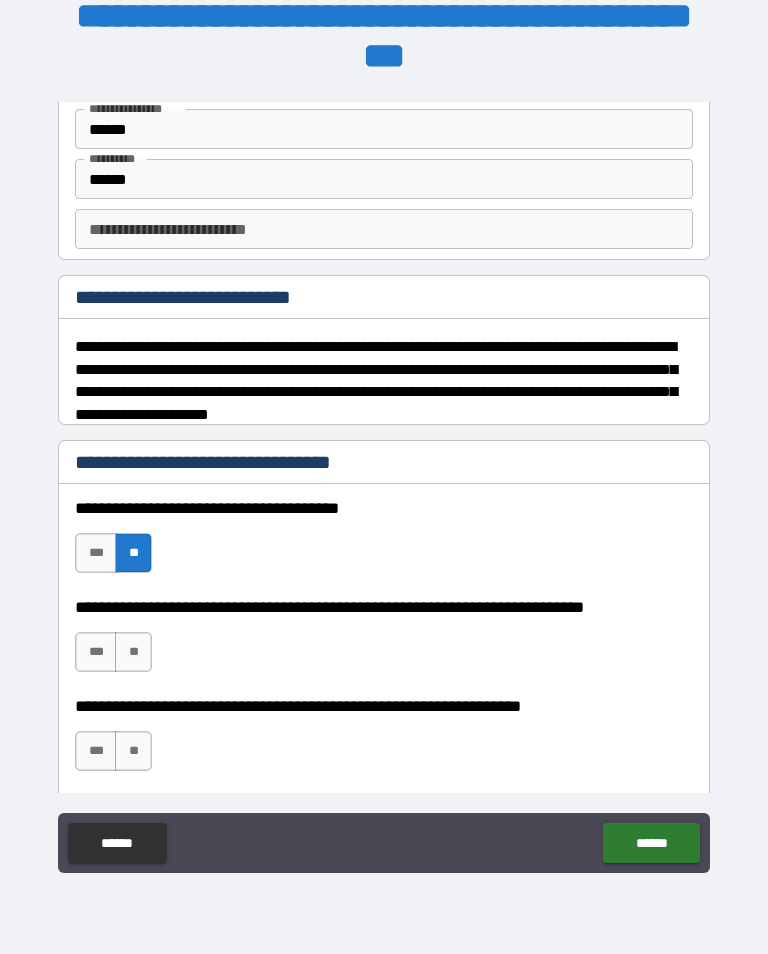 scroll, scrollTop: 80, scrollLeft: 0, axis: vertical 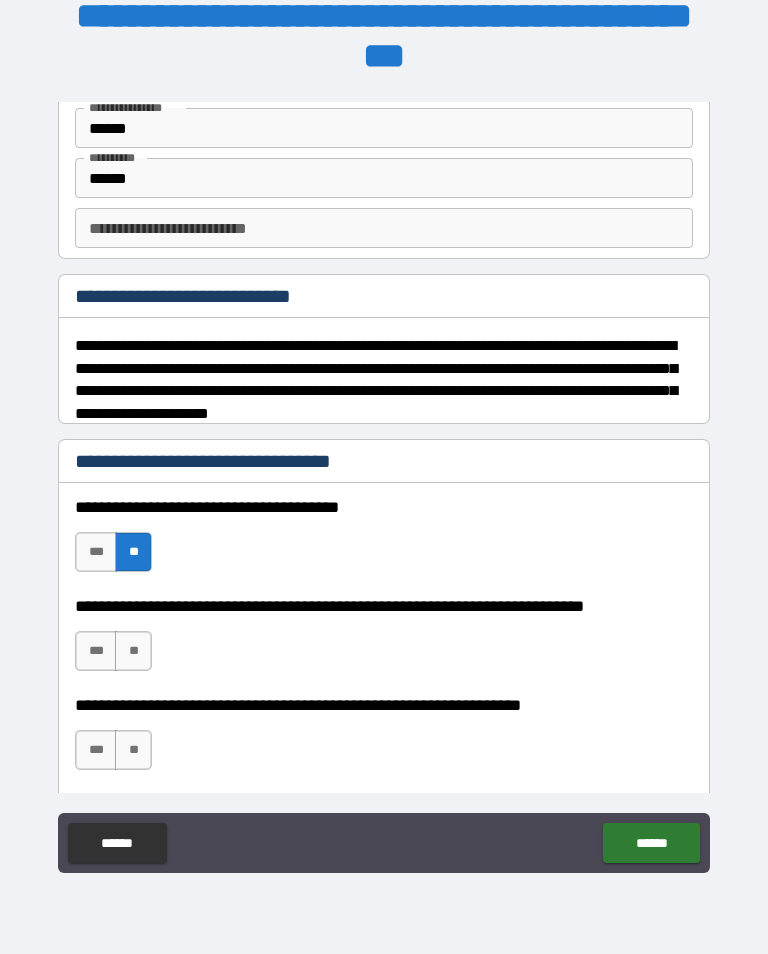 click on "**" at bounding box center [133, 651] 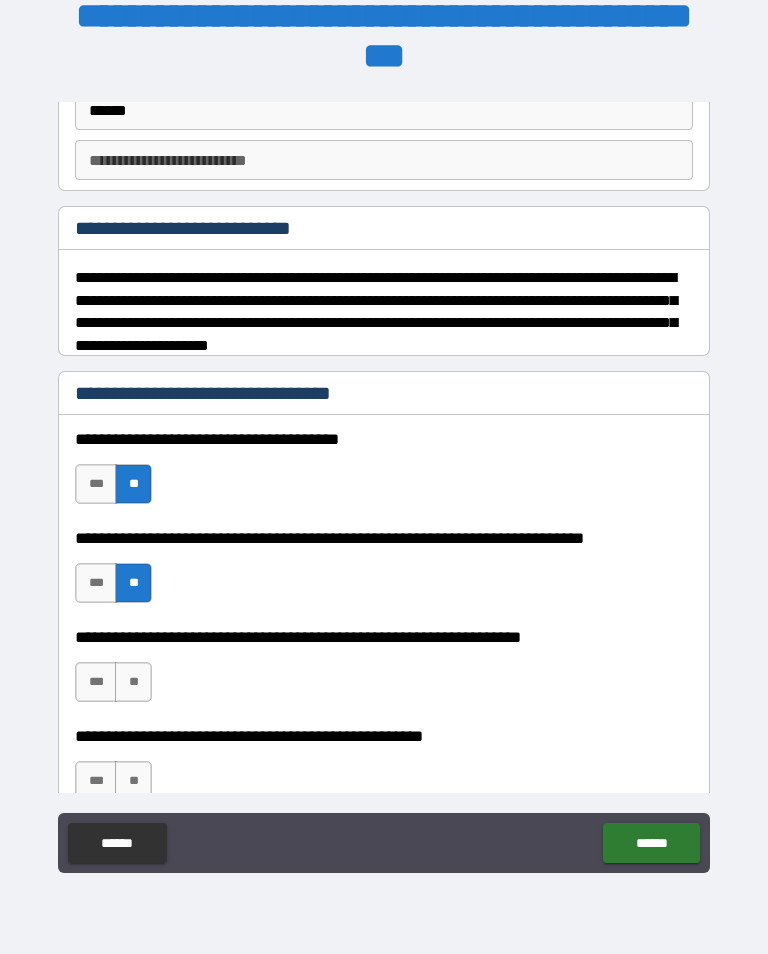 scroll, scrollTop: 162, scrollLeft: 0, axis: vertical 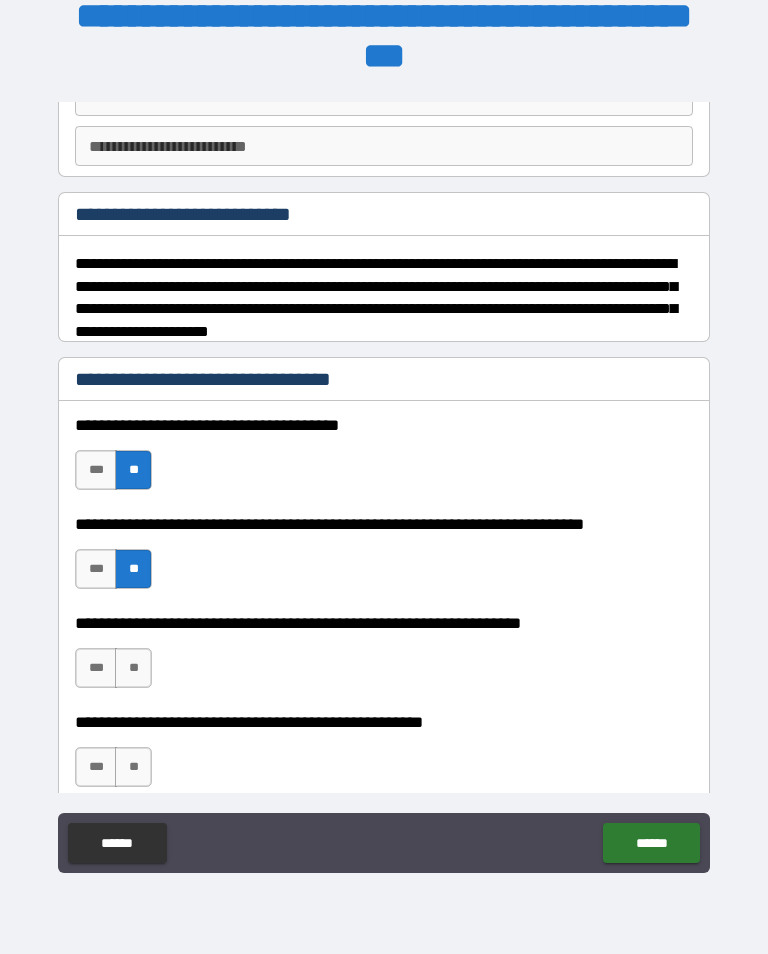click on "**" at bounding box center [133, 668] 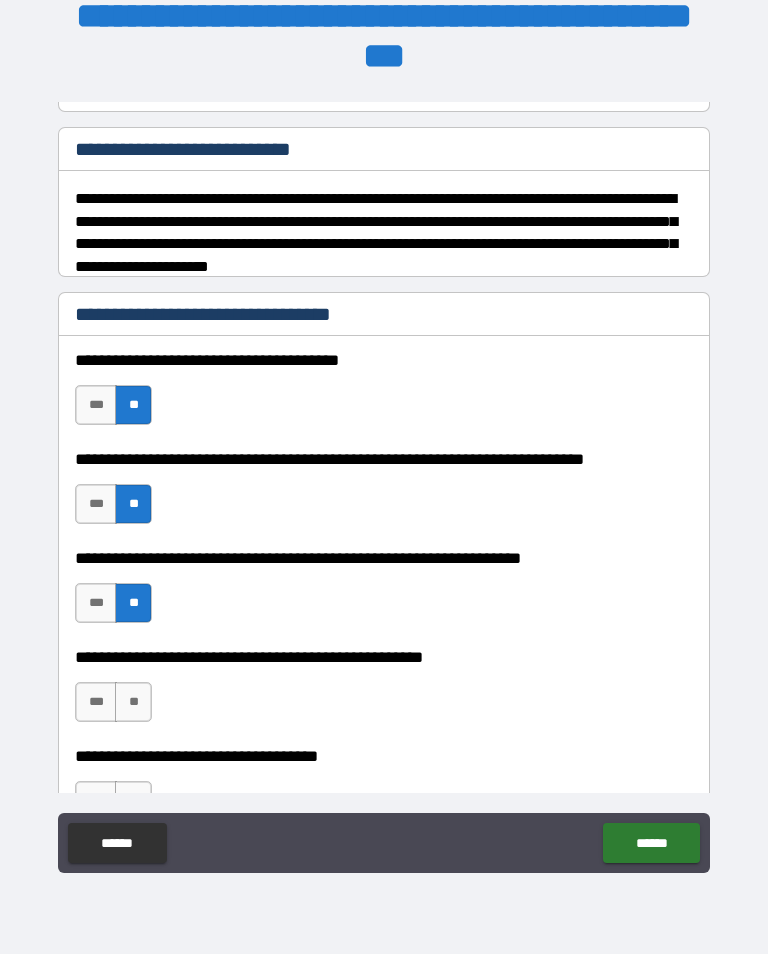 scroll, scrollTop: 232, scrollLeft: 0, axis: vertical 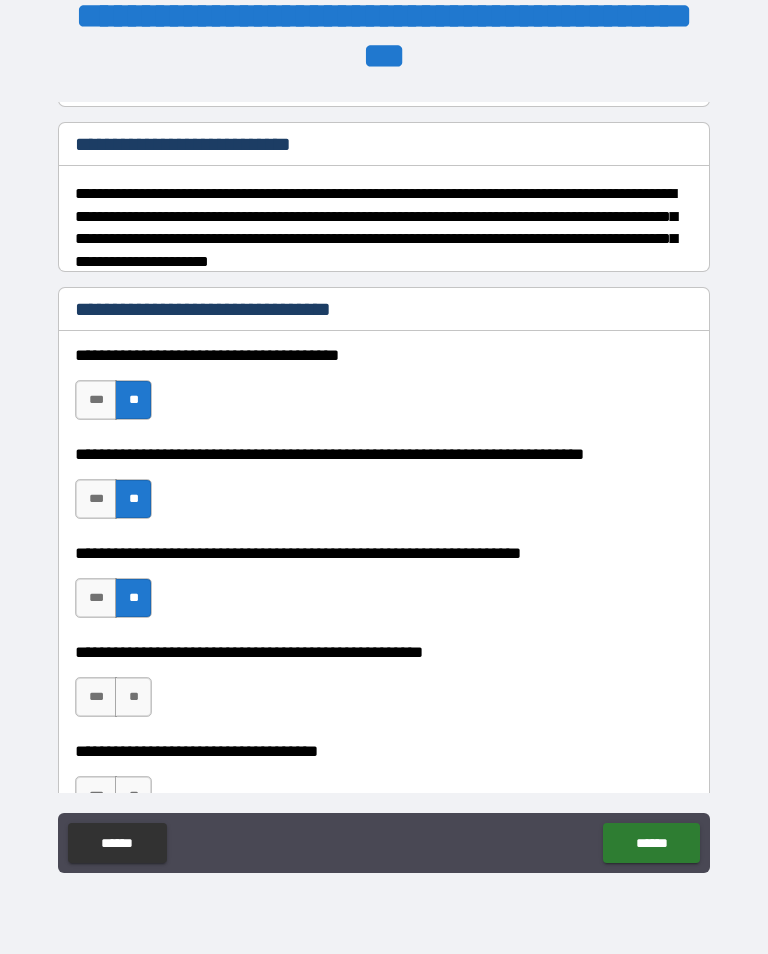 click on "**" at bounding box center (133, 697) 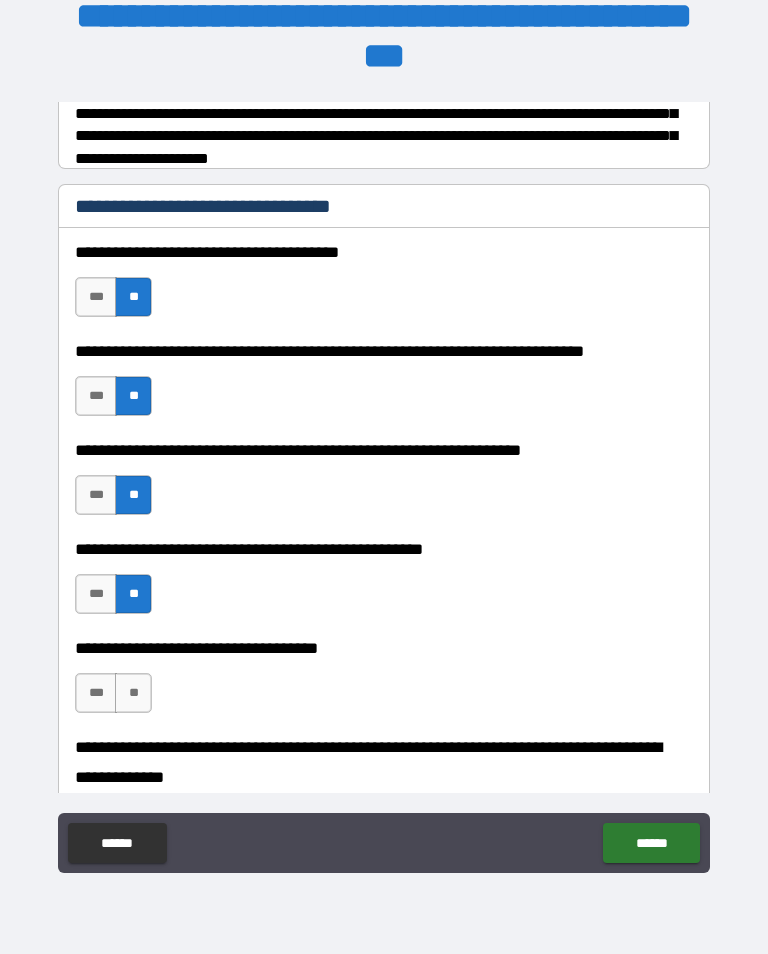 scroll, scrollTop: 336, scrollLeft: 0, axis: vertical 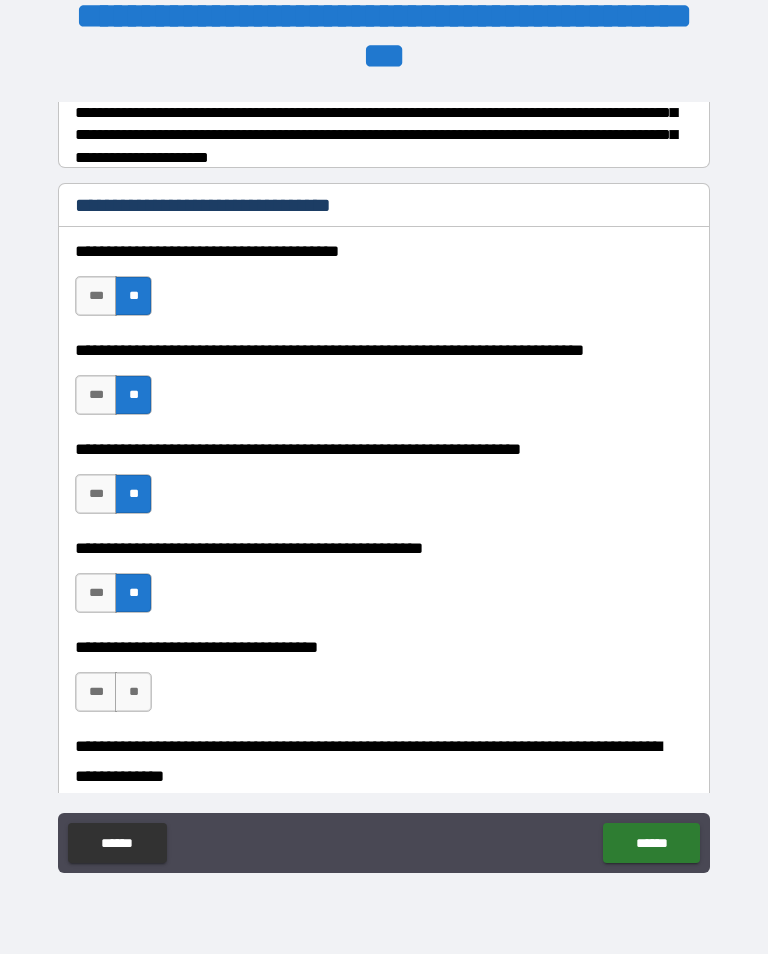 click on "**********" at bounding box center [384, 682] 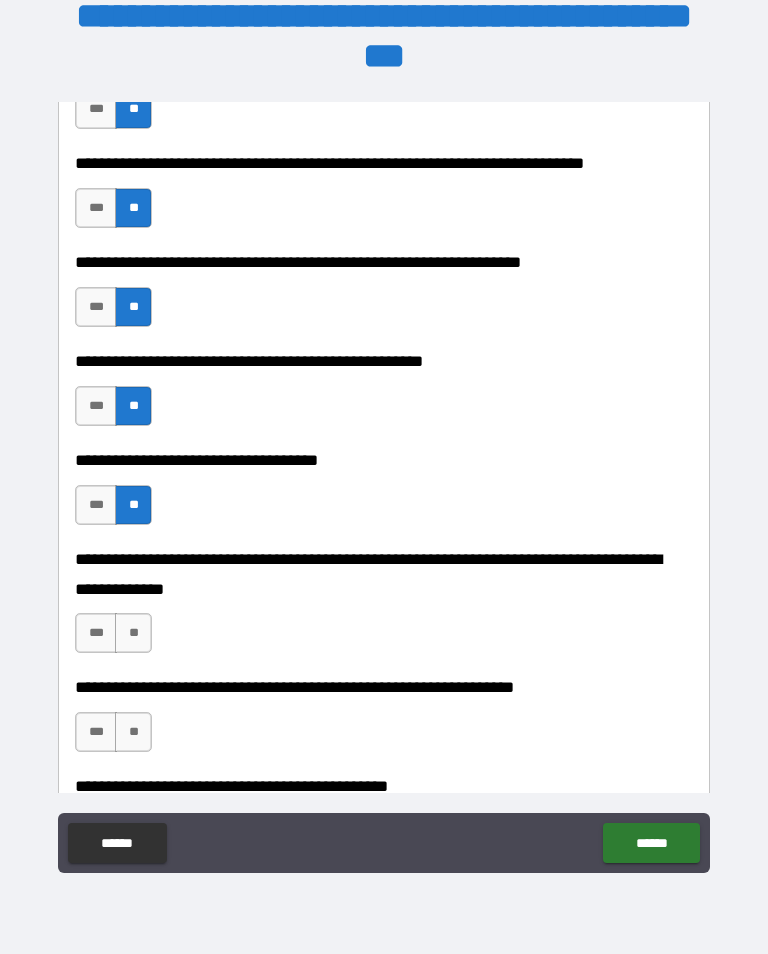 scroll, scrollTop: 522, scrollLeft: 0, axis: vertical 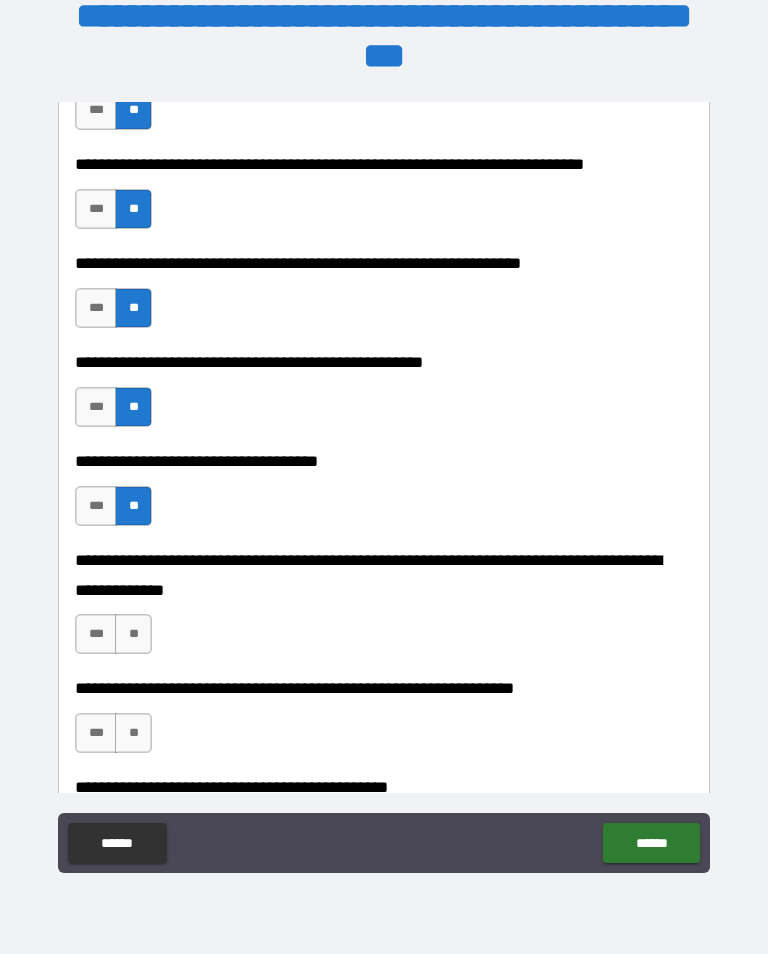 click on "**" at bounding box center (133, 733) 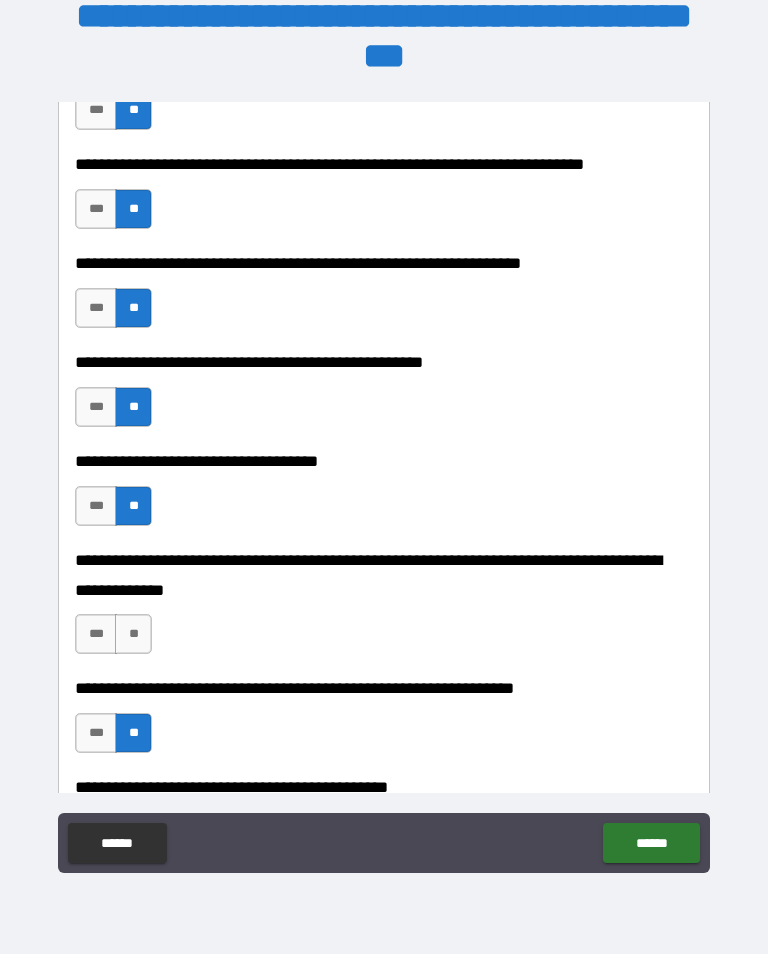 click on "**" at bounding box center (133, 634) 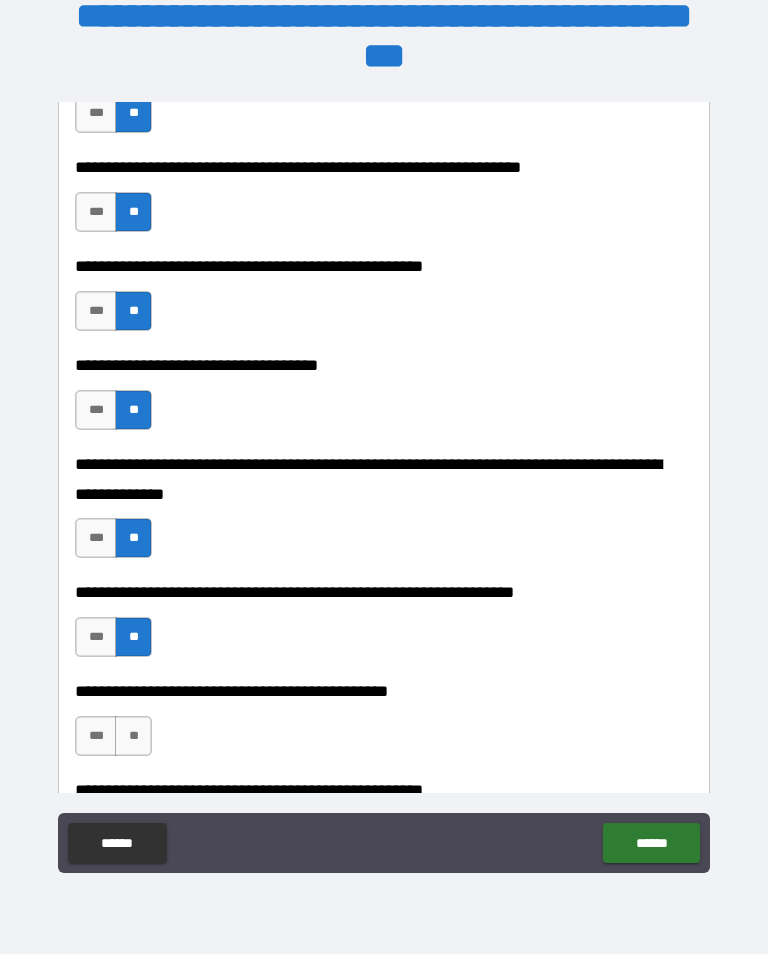 scroll, scrollTop: 631, scrollLeft: 0, axis: vertical 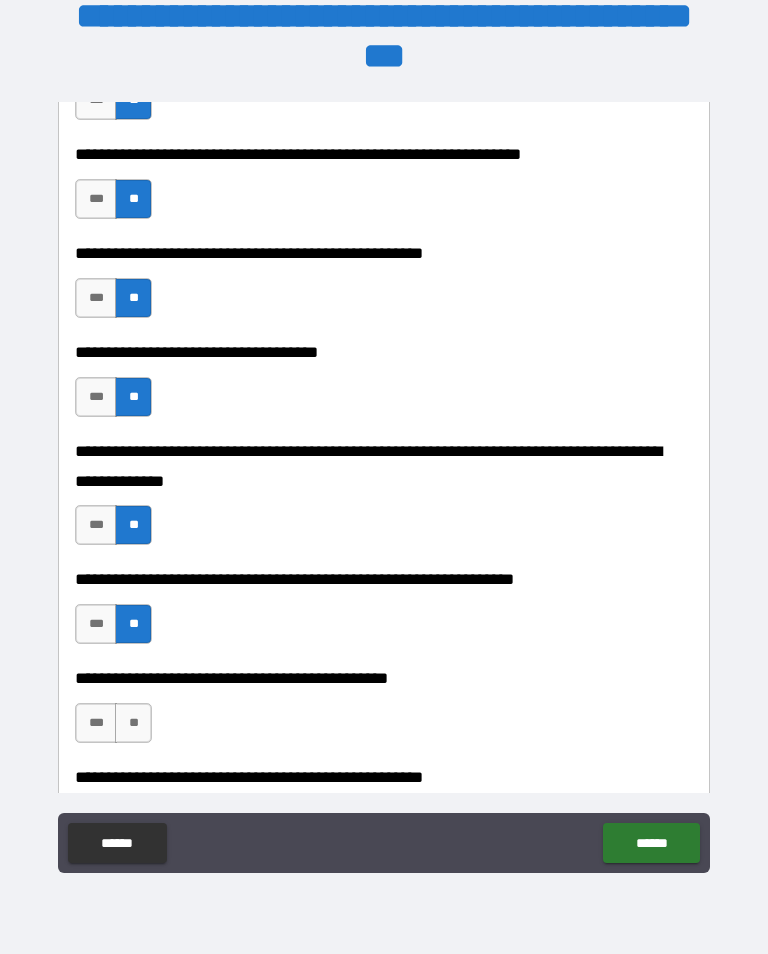 click on "**" at bounding box center (133, 723) 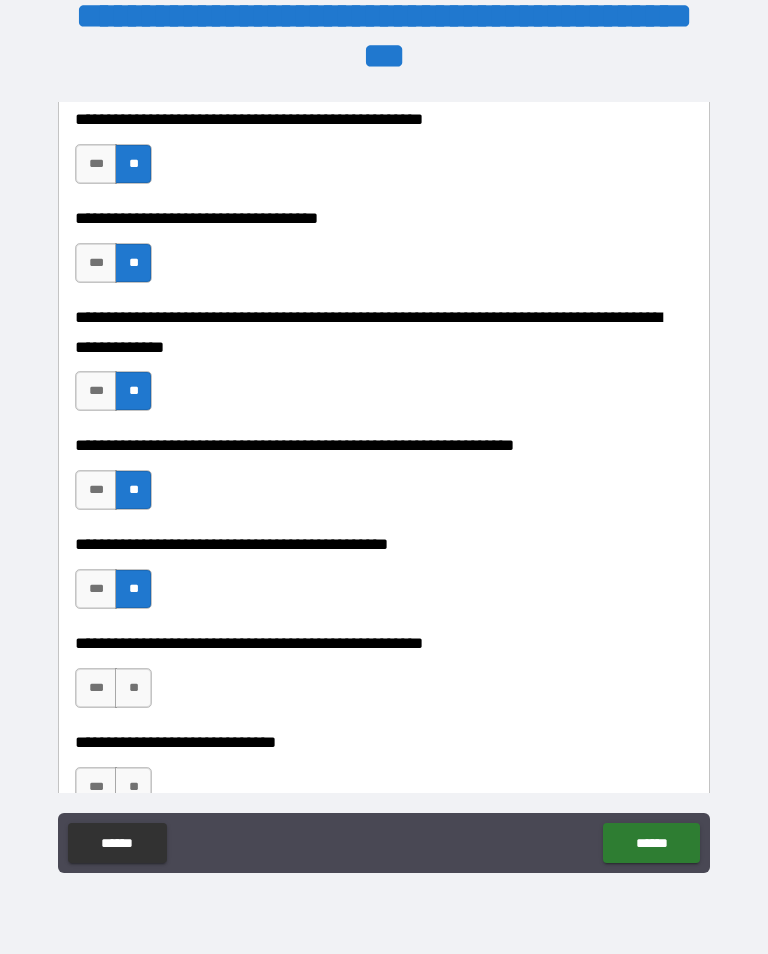 scroll, scrollTop: 774, scrollLeft: 0, axis: vertical 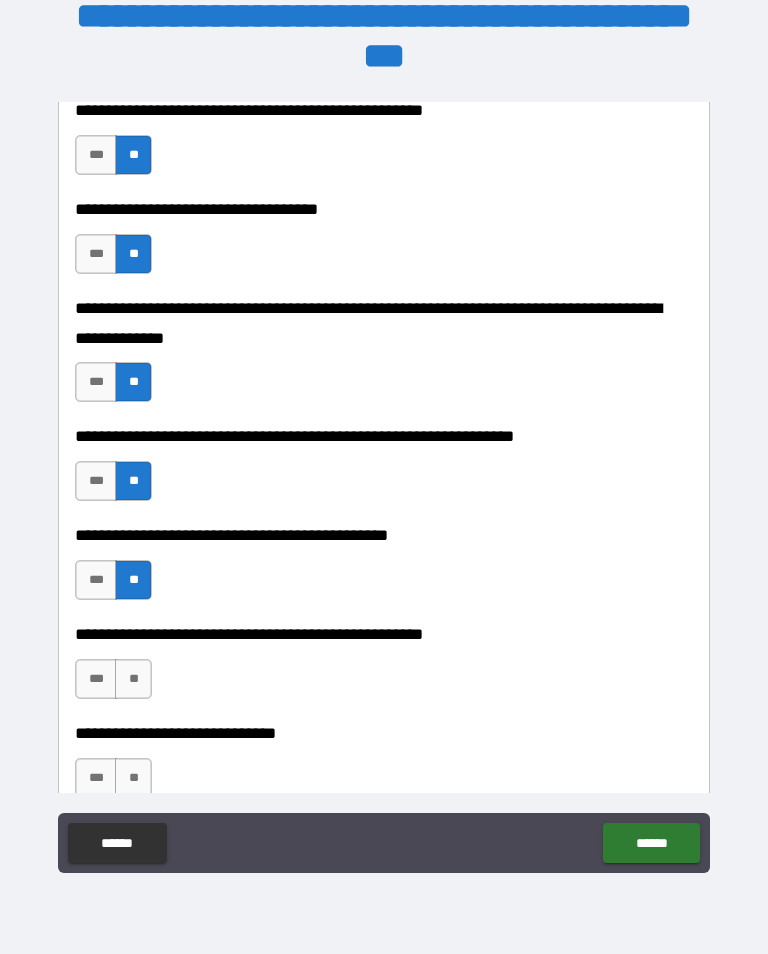 click on "**" at bounding box center (133, 679) 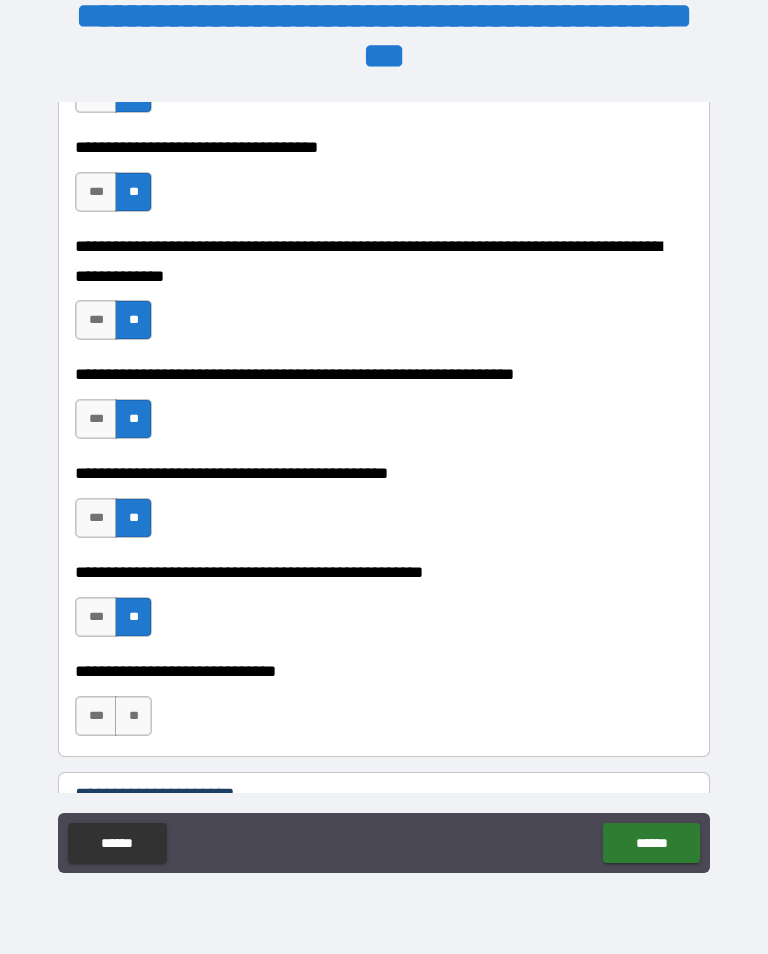 scroll, scrollTop: 843, scrollLeft: 0, axis: vertical 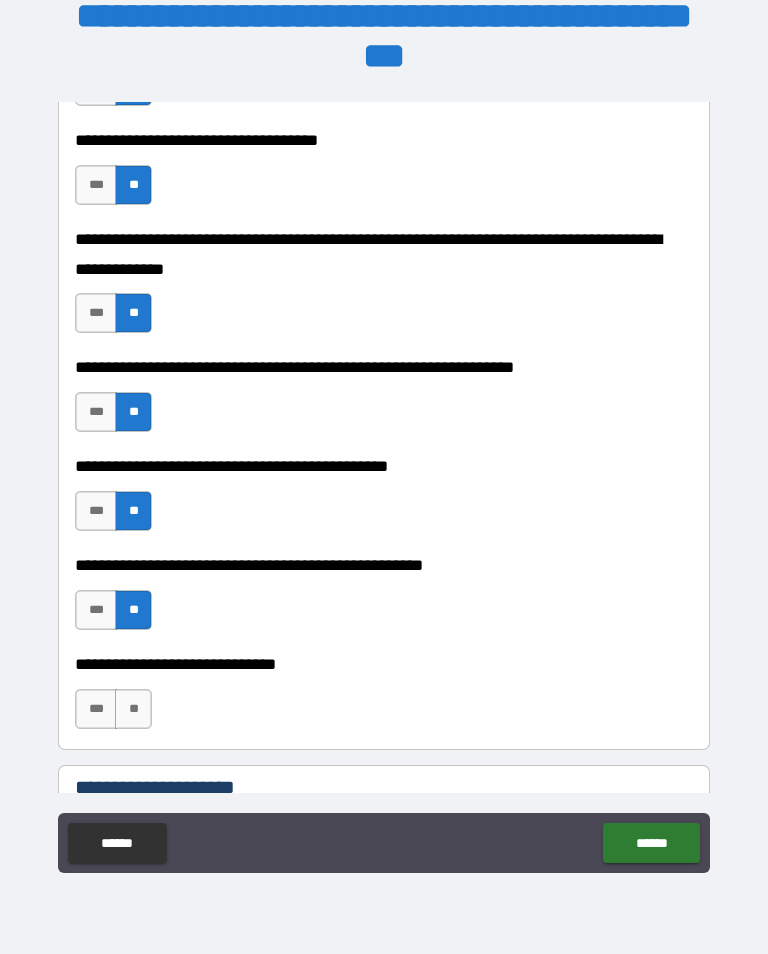 click on "**" at bounding box center [133, 709] 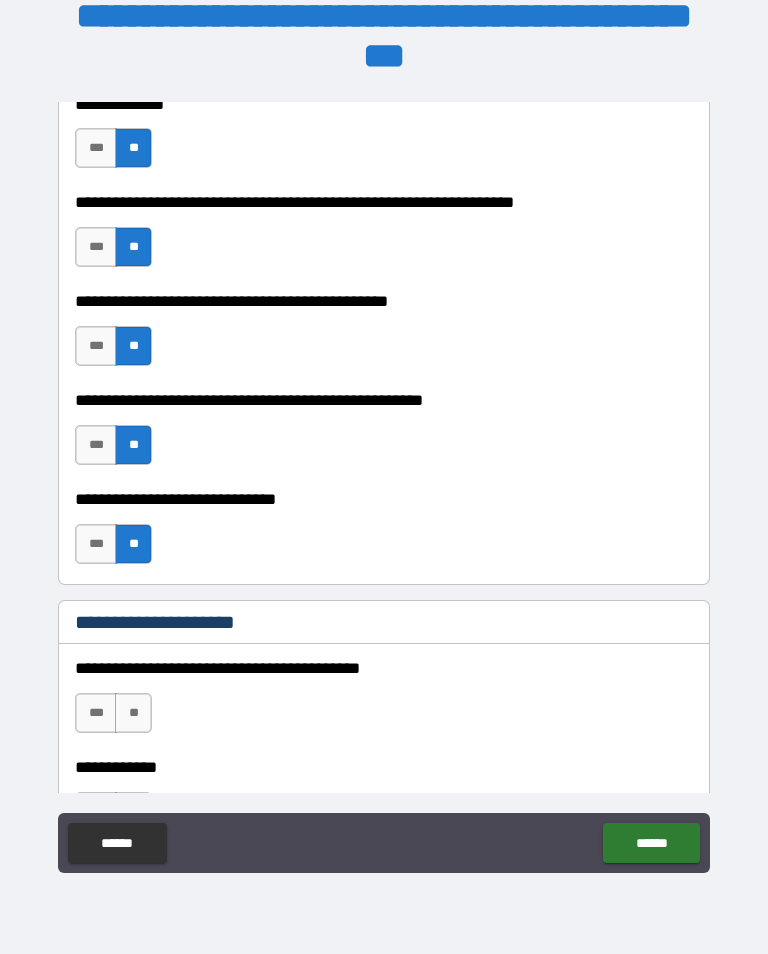 scroll, scrollTop: 1008, scrollLeft: 0, axis: vertical 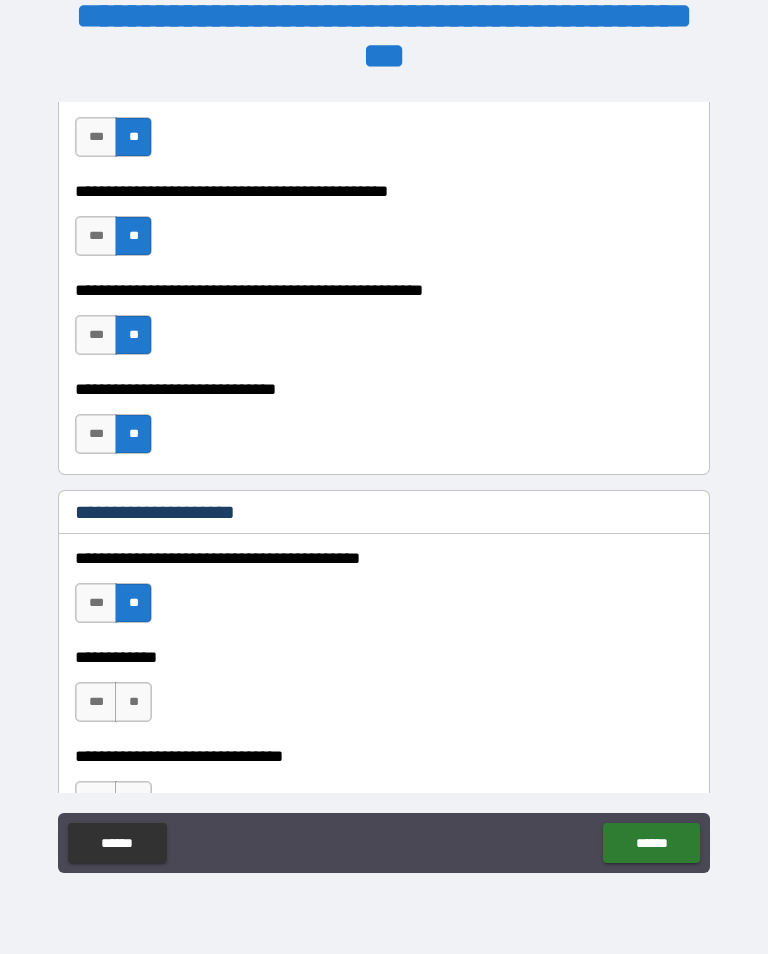 click on "**" at bounding box center [133, 702] 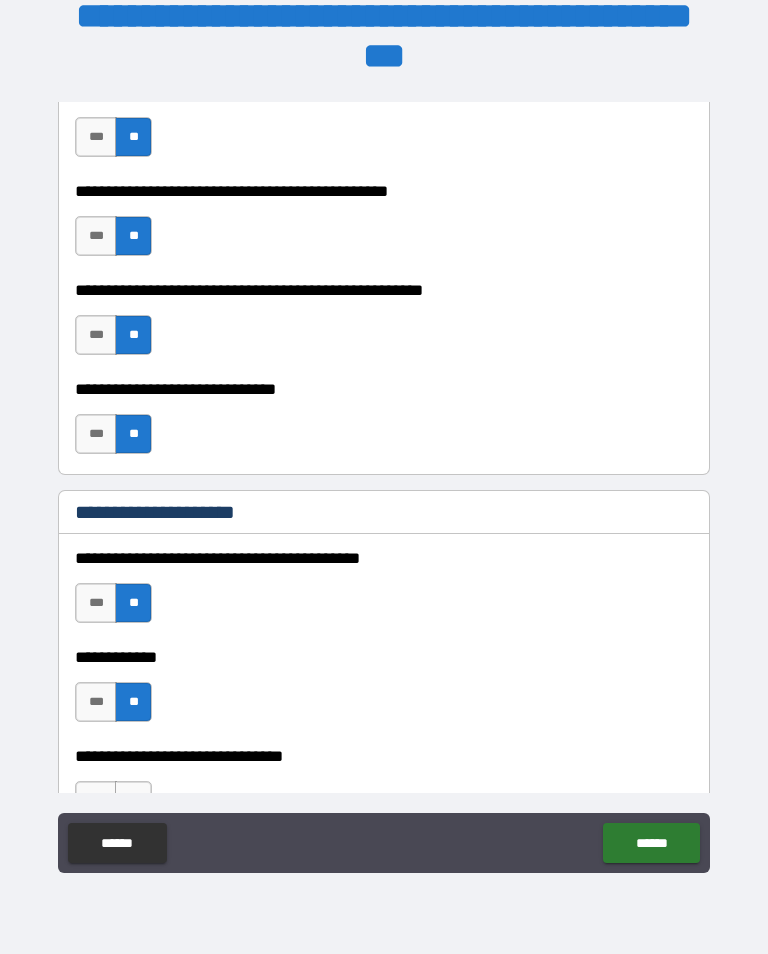 scroll, scrollTop: 1218, scrollLeft: 0, axis: vertical 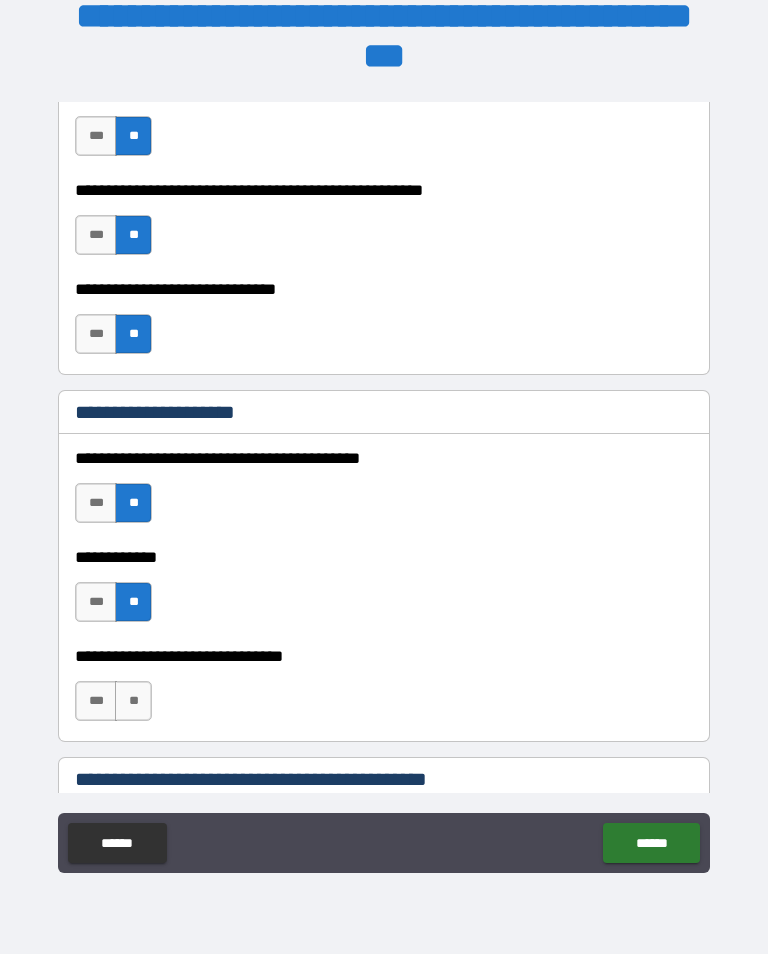 click on "**" at bounding box center (133, 701) 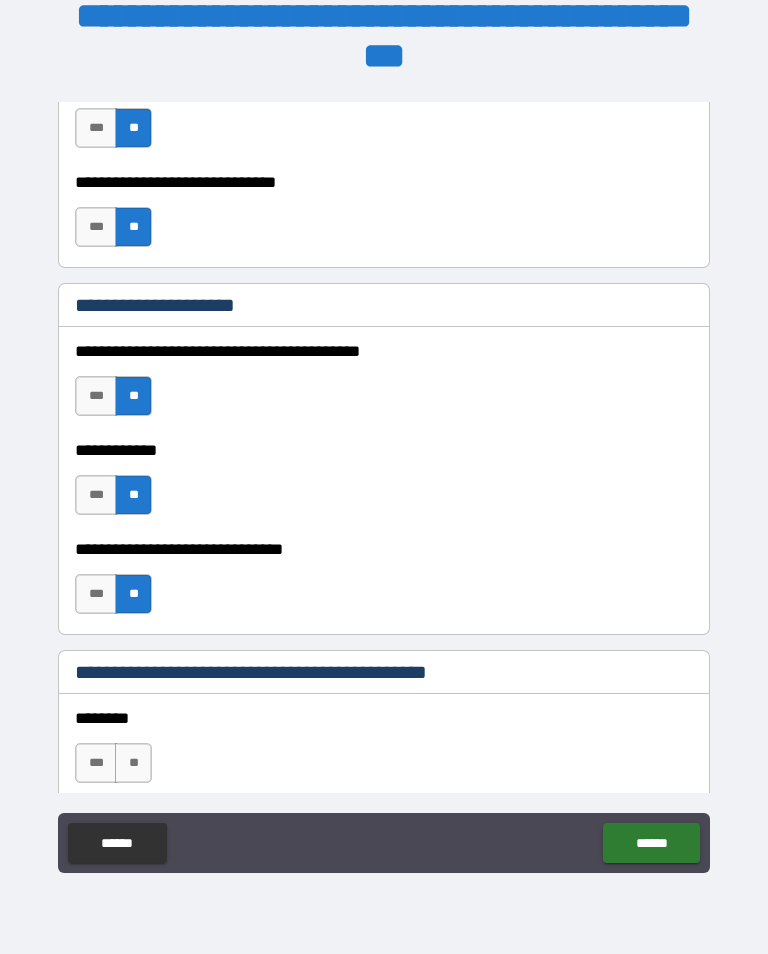 scroll, scrollTop: 1326, scrollLeft: 0, axis: vertical 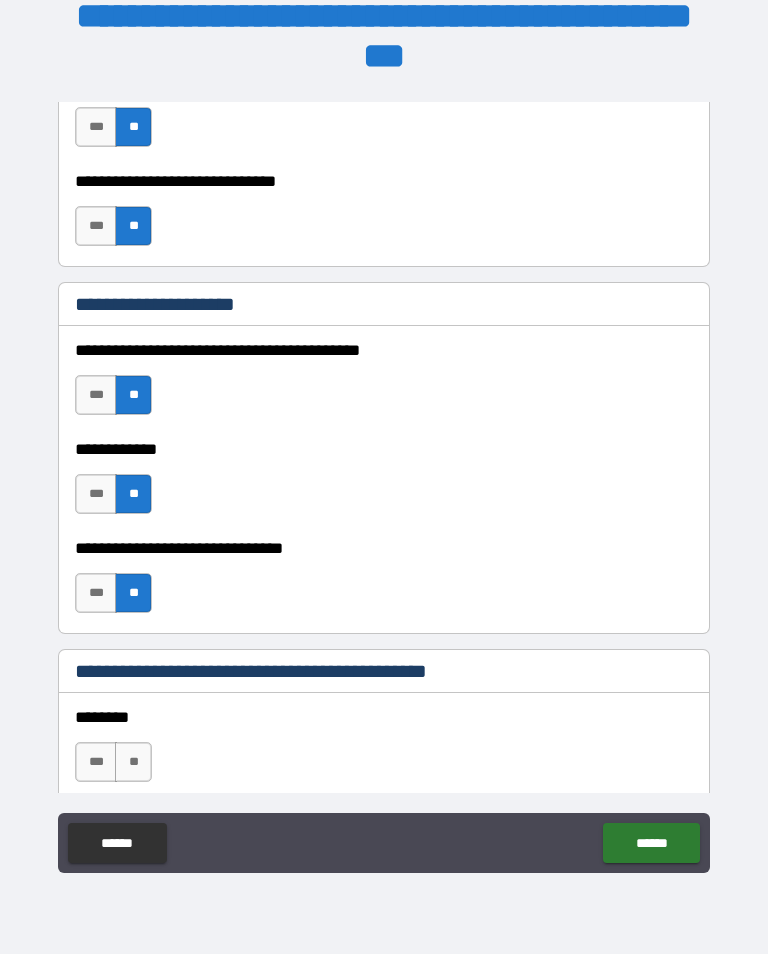 click on "**" at bounding box center [133, 762] 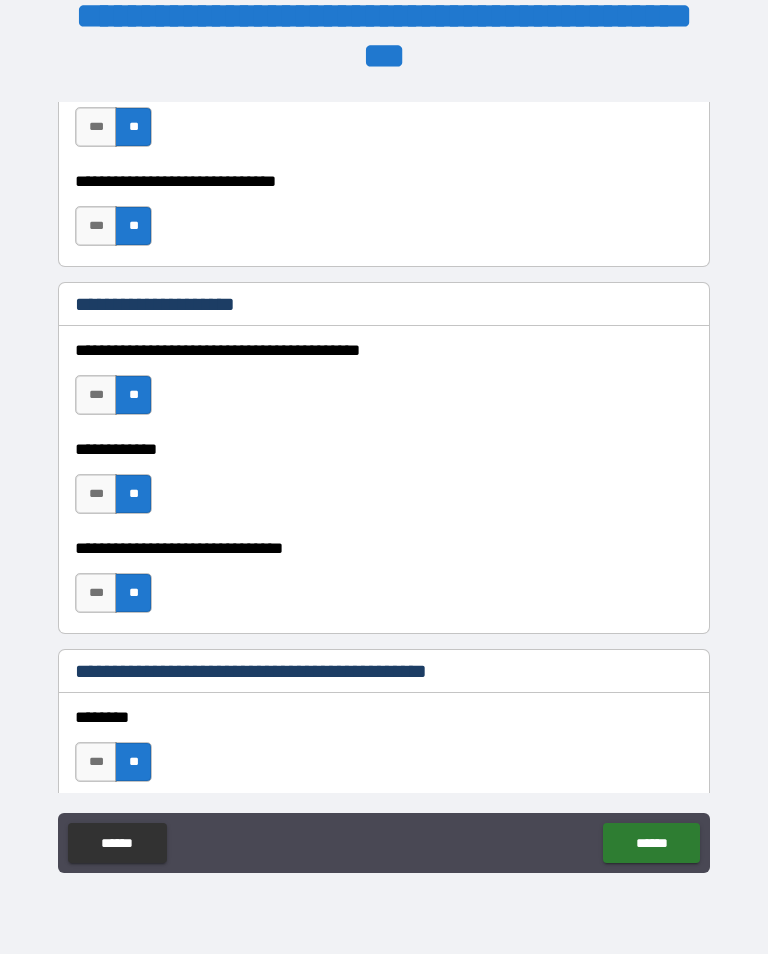 scroll, scrollTop: 1405, scrollLeft: 0, axis: vertical 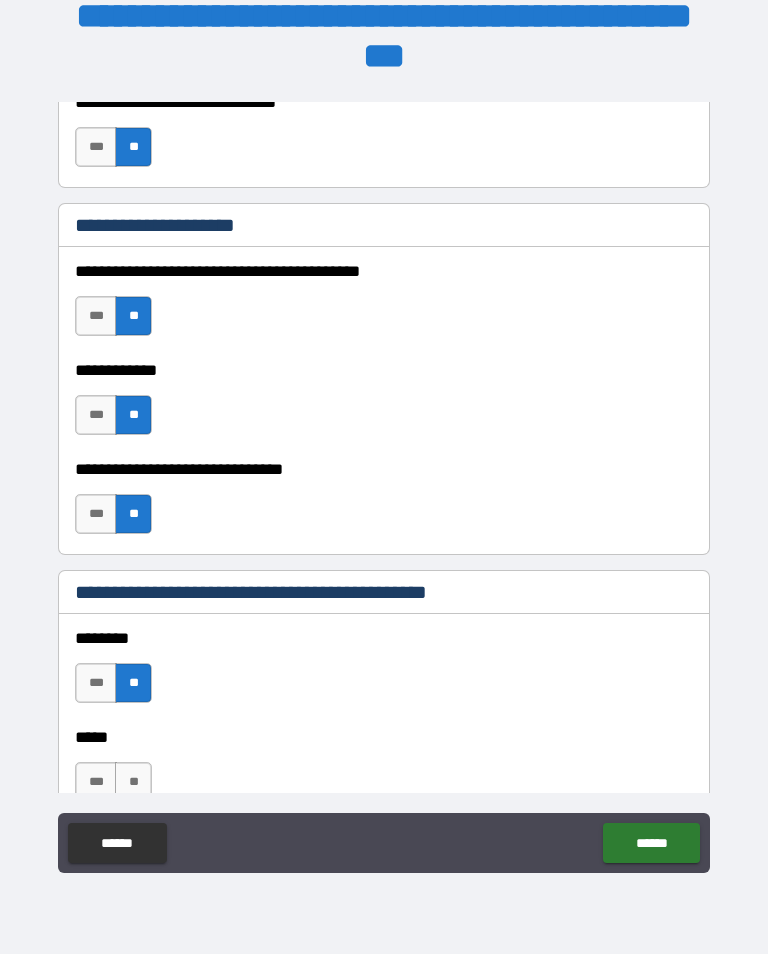 click on "**" at bounding box center [133, 782] 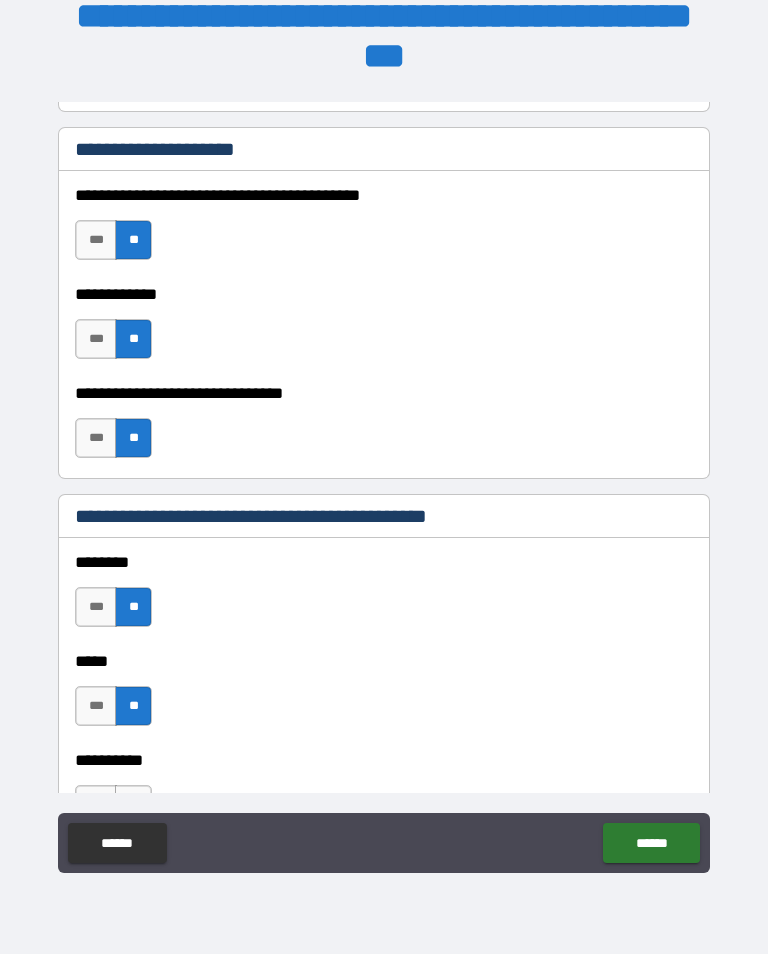scroll, scrollTop: 1501, scrollLeft: 0, axis: vertical 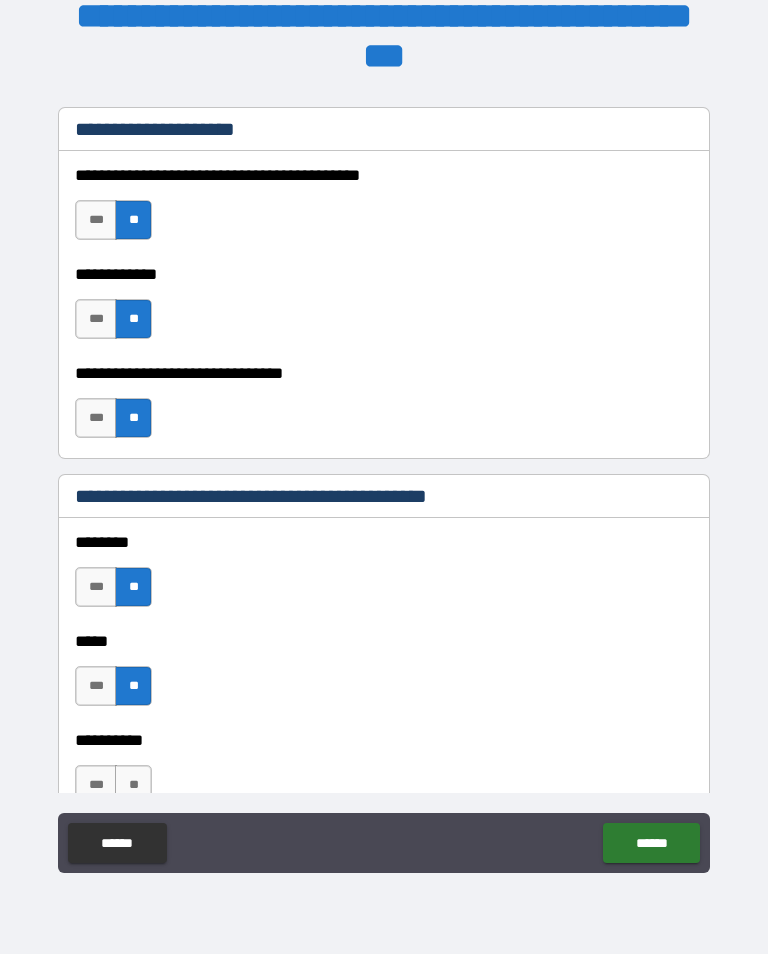 click on "**" at bounding box center (133, 785) 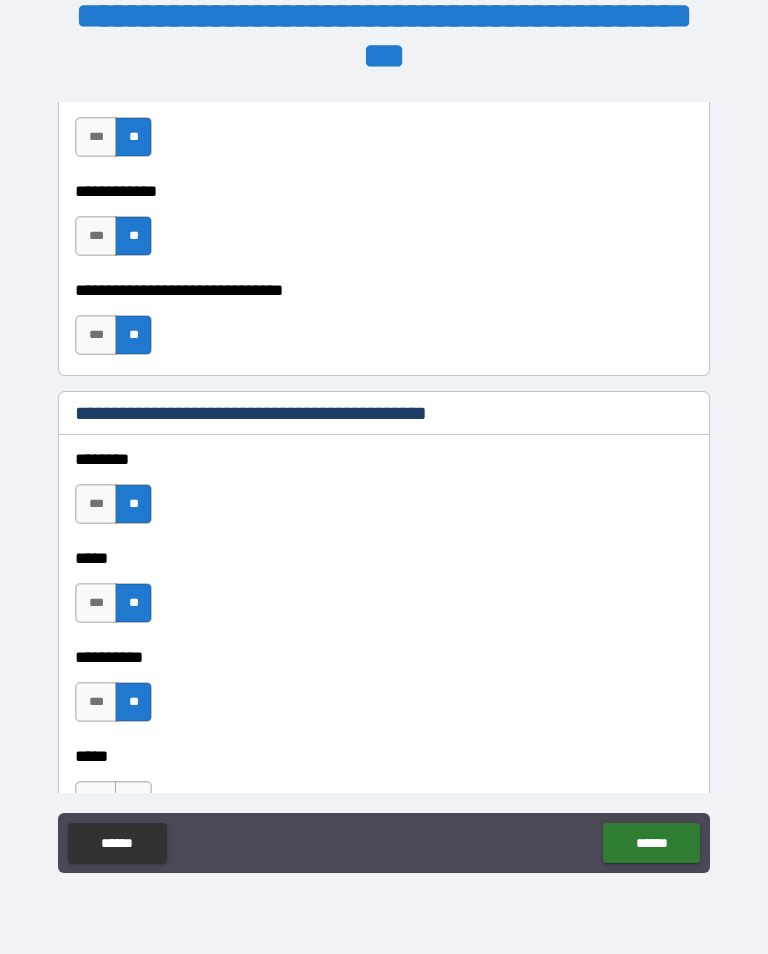 scroll, scrollTop: 1626, scrollLeft: 0, axis: vertical 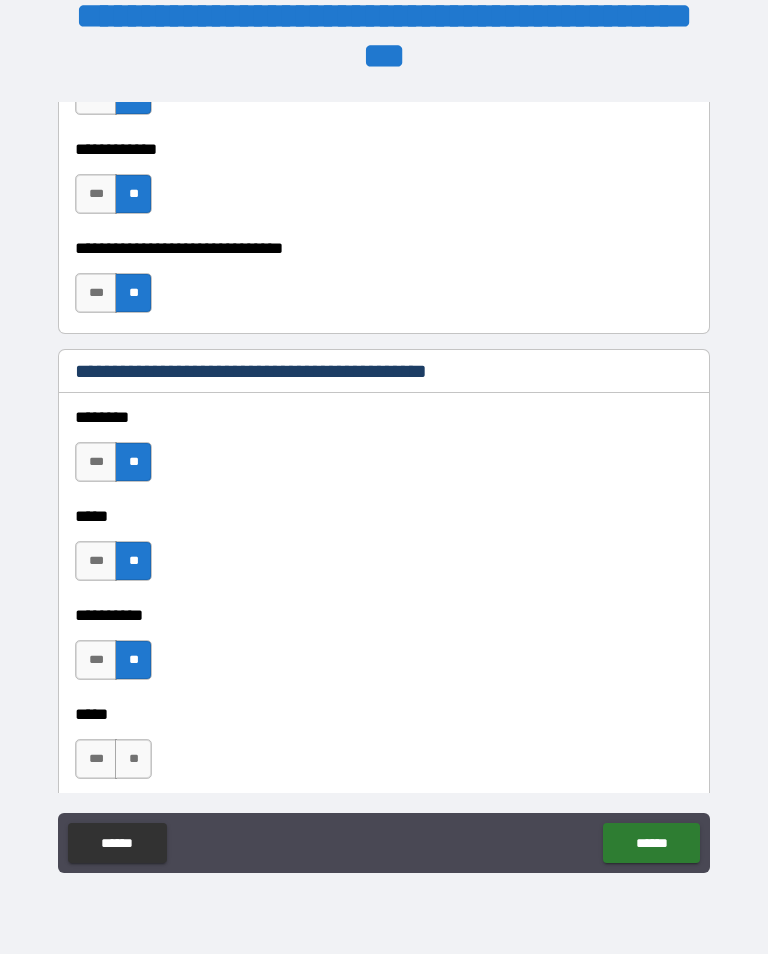 click on "**" at bounding box center [133, 759] 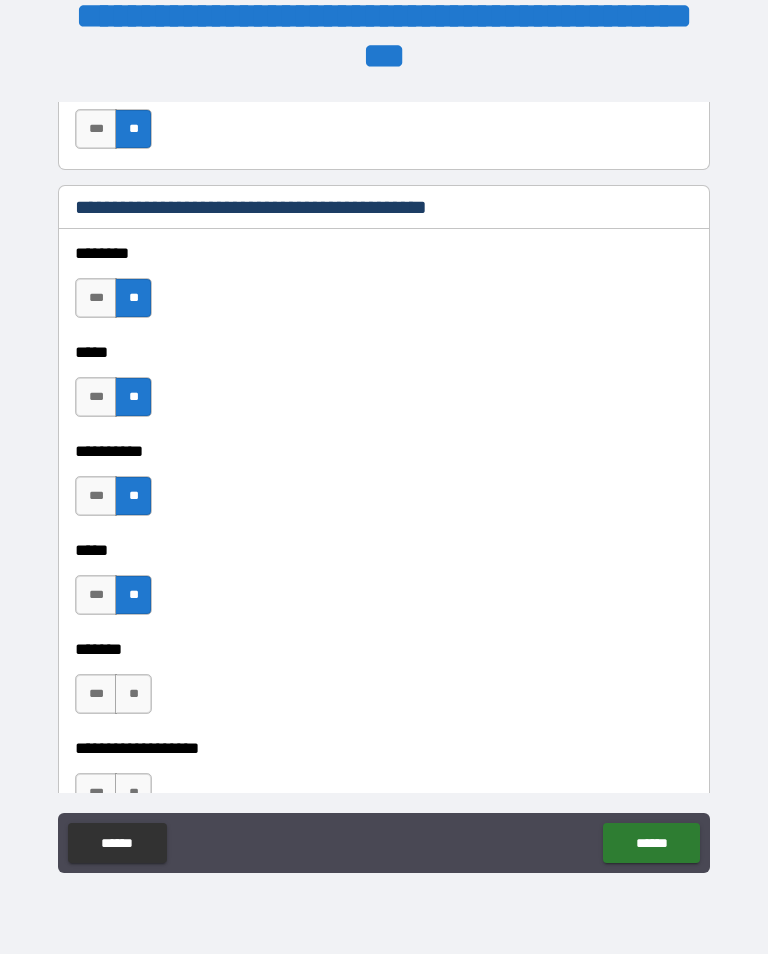 scroll, scrollTop: 1796, scrollLeft: 0, axis: vertical 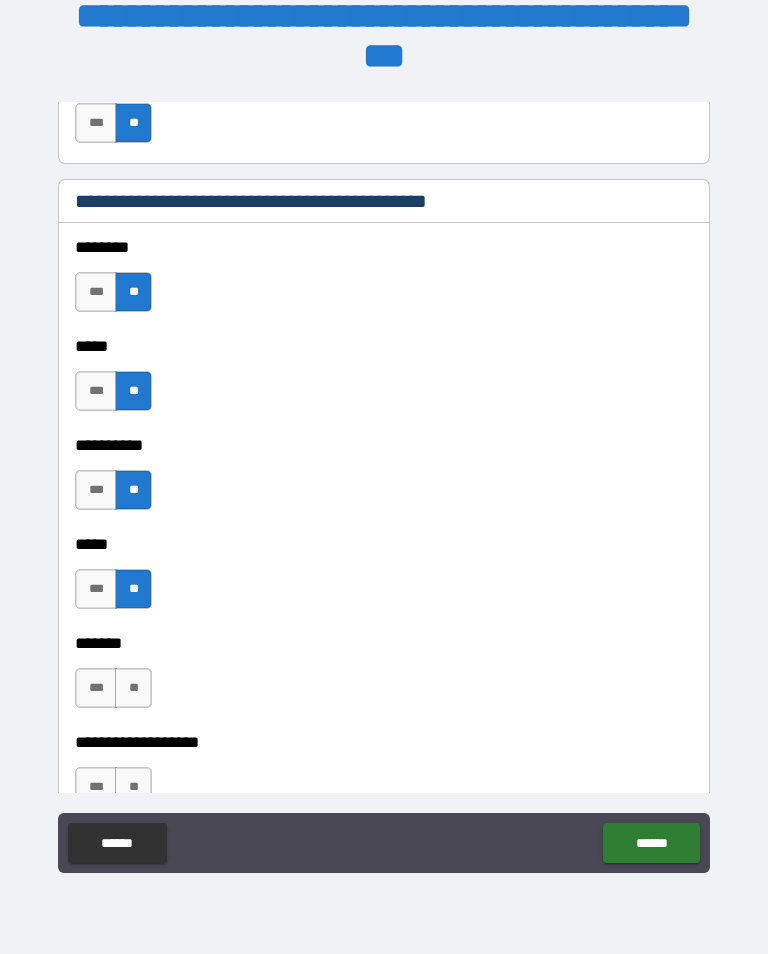 click on "**" at bounding box center [133, 688] 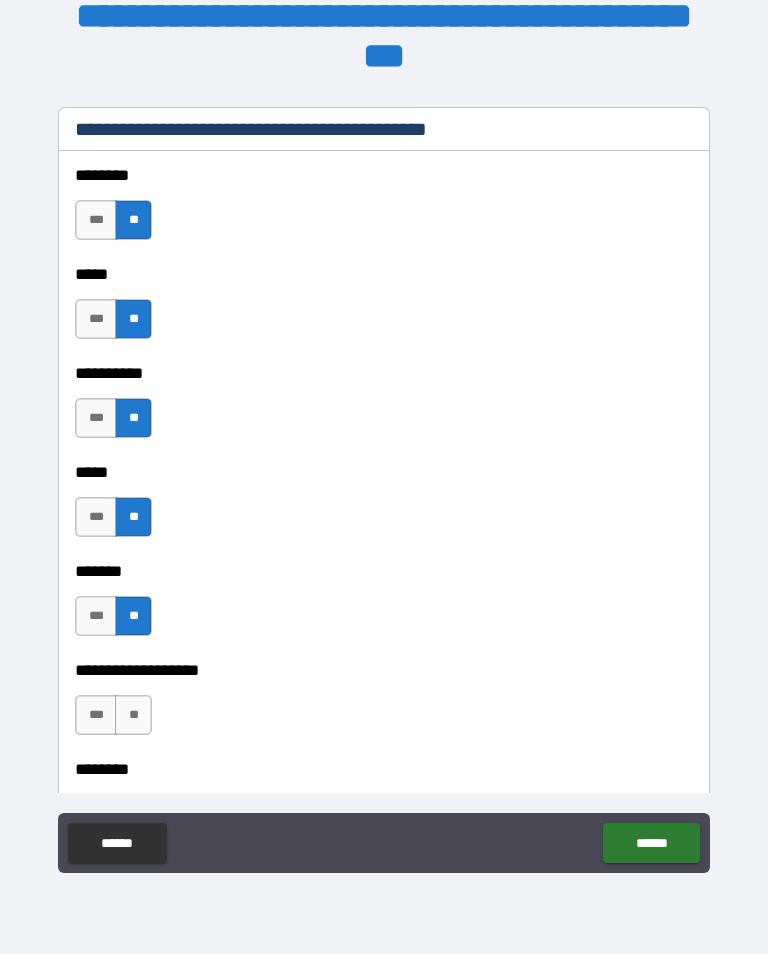 scroll, scrollTop: 1869, scrollLeft: 0, axis: vertical 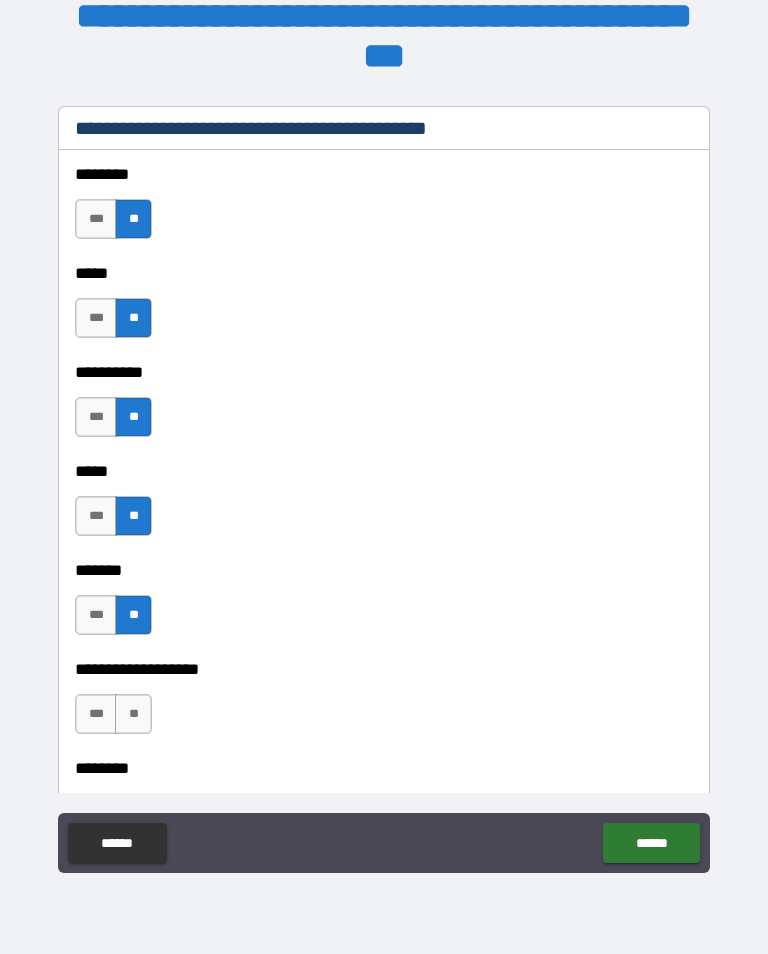 click on "**" at bounding box center [133, 714] 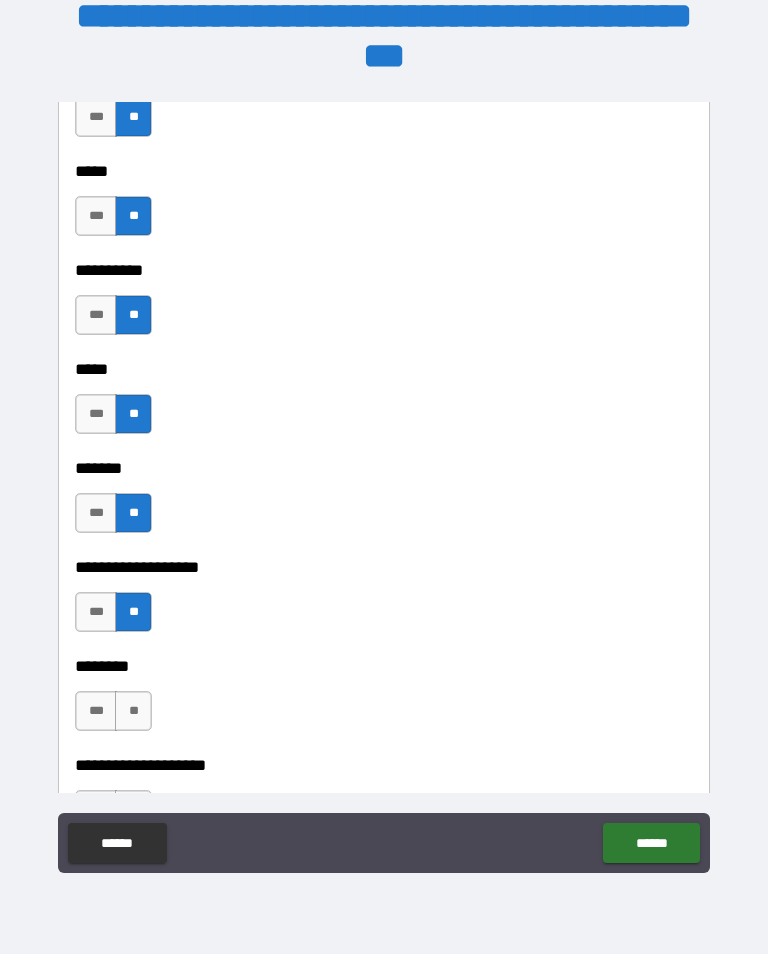 click on "**" at bounding box center (133, 711) 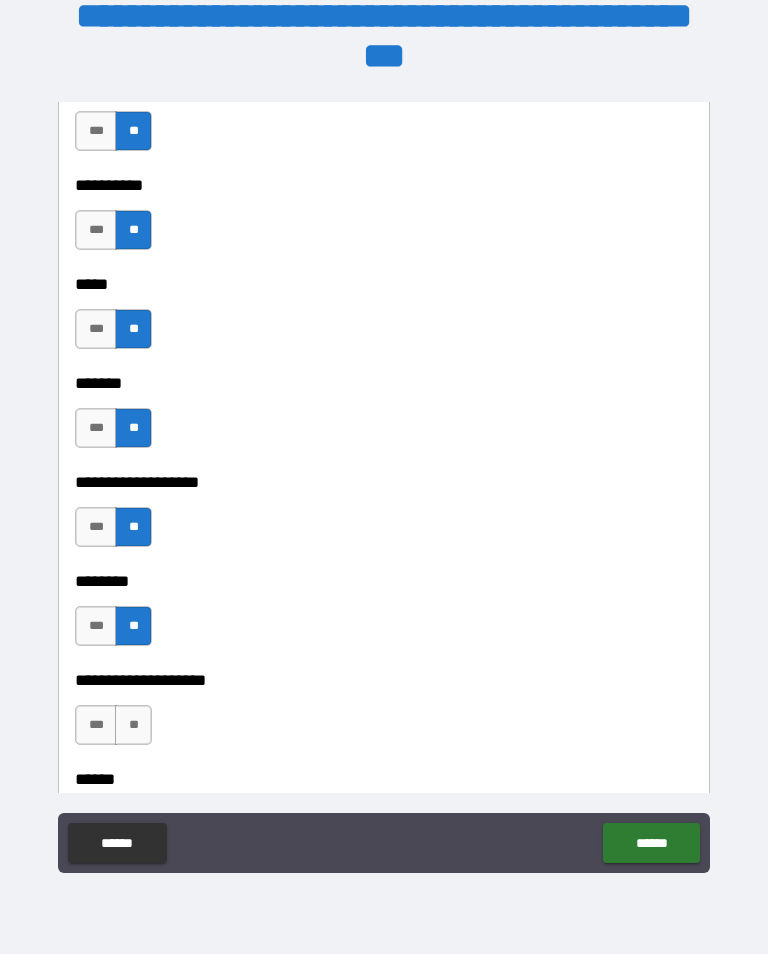 scroll, scrollTop: 2059, scrollLeft: 0, axis: vertical 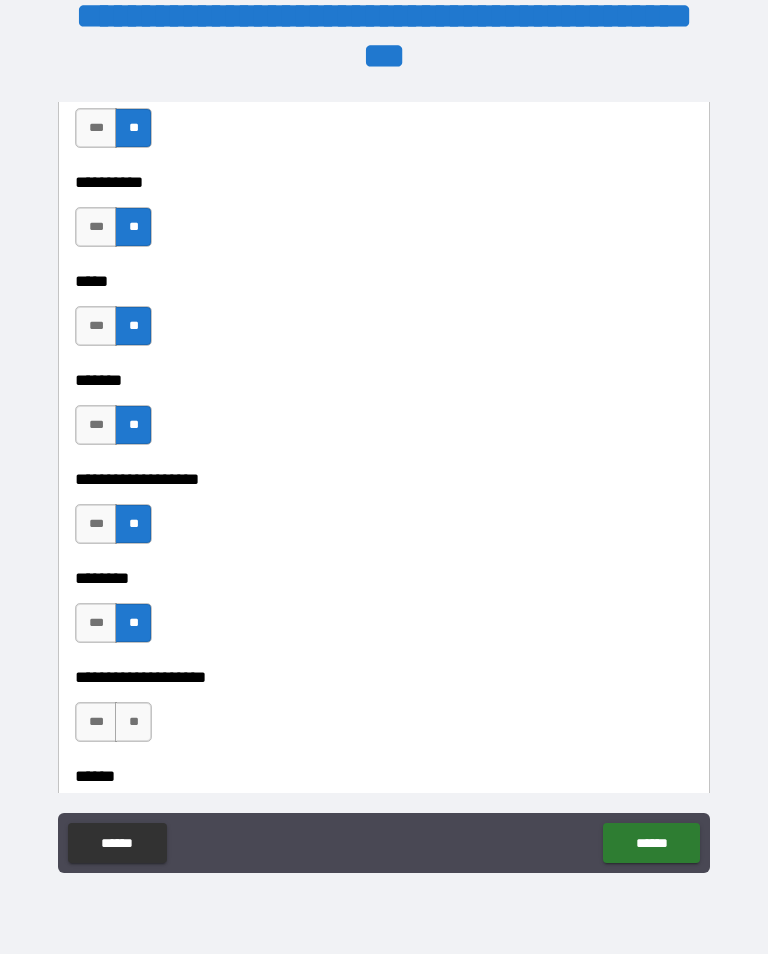 click on "**" at bounding box center (133, 722) 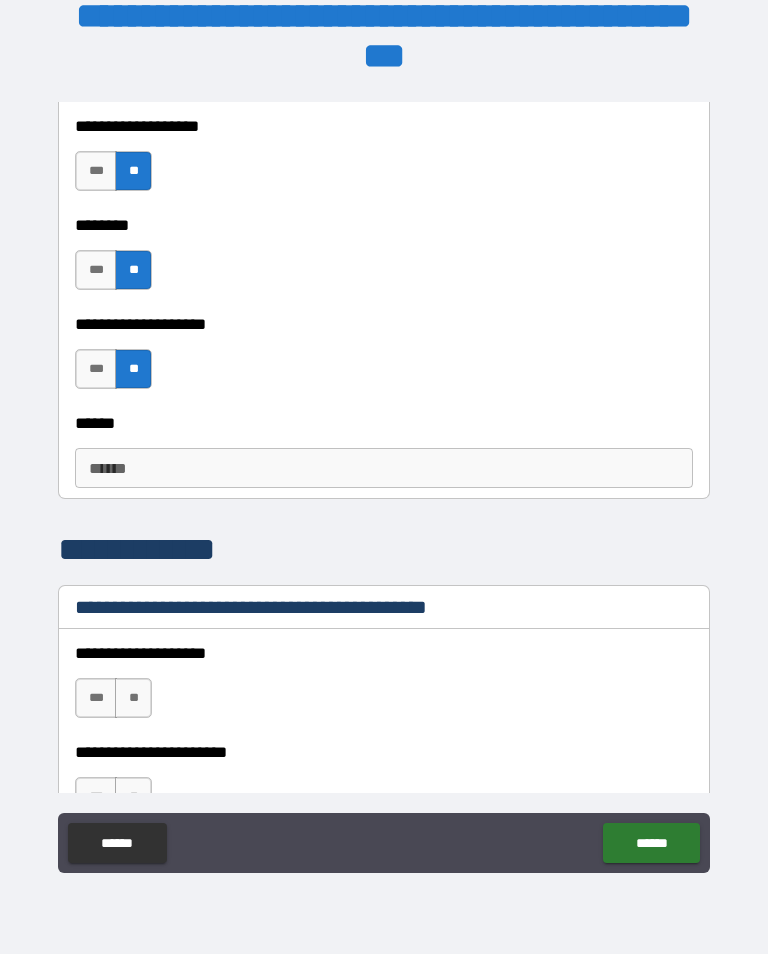 scroll, scrollTop: 2415, scrollLeft: 0, axis: vertical 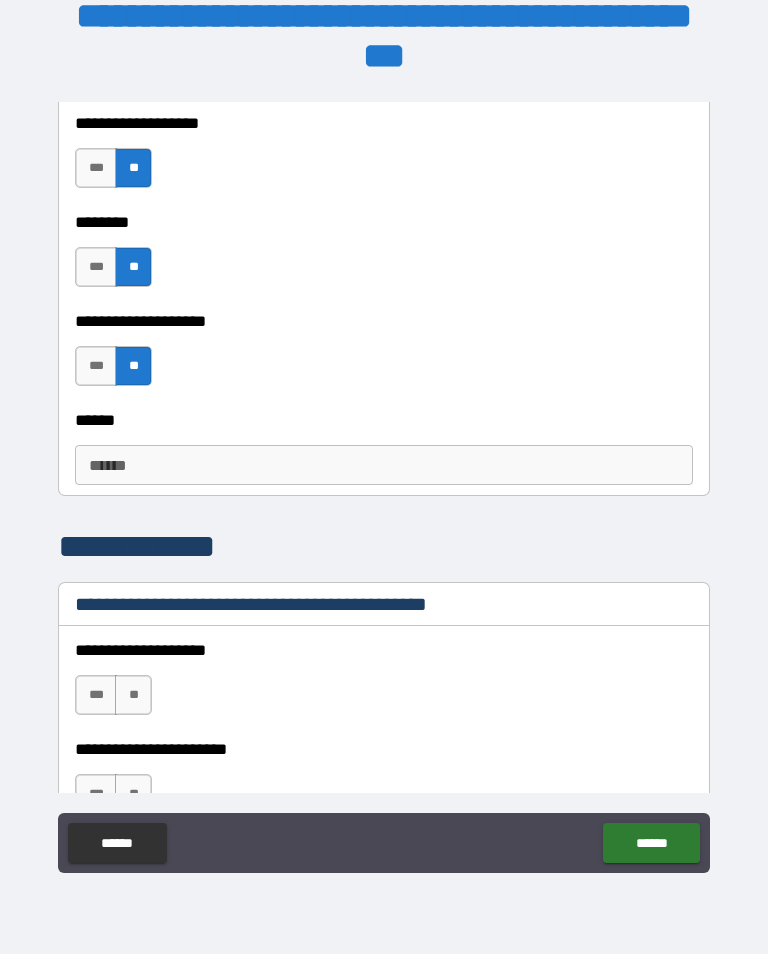 click on "**" at bounding box center [133, 695] 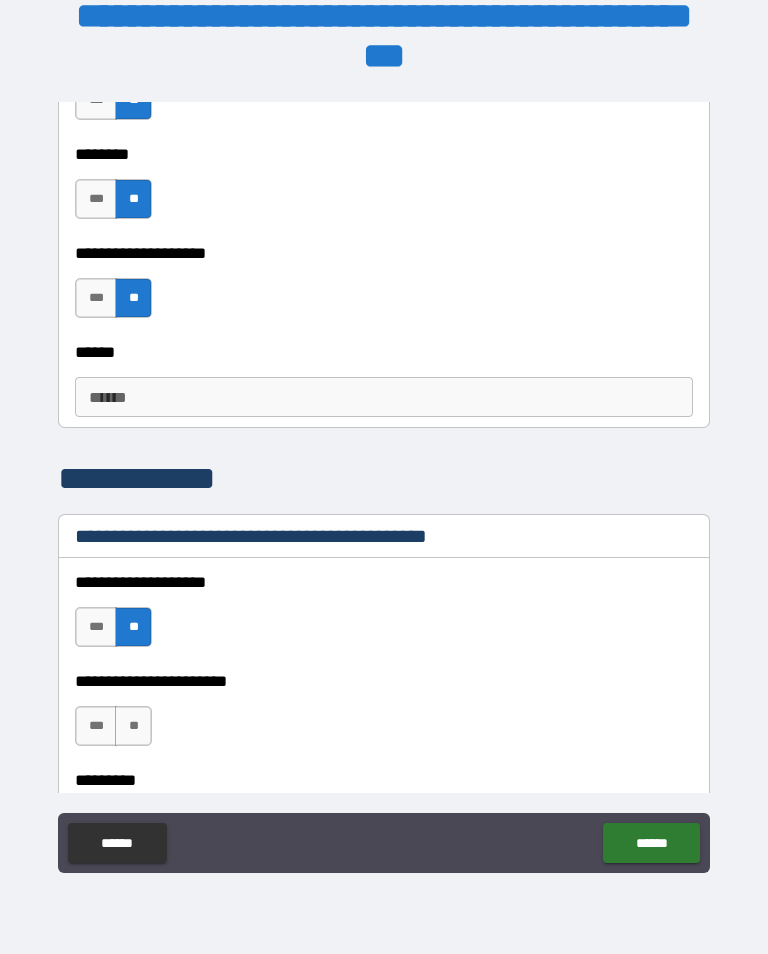 scroll, scrollTop: 2493, scrollLeft: 0, axis: vertical 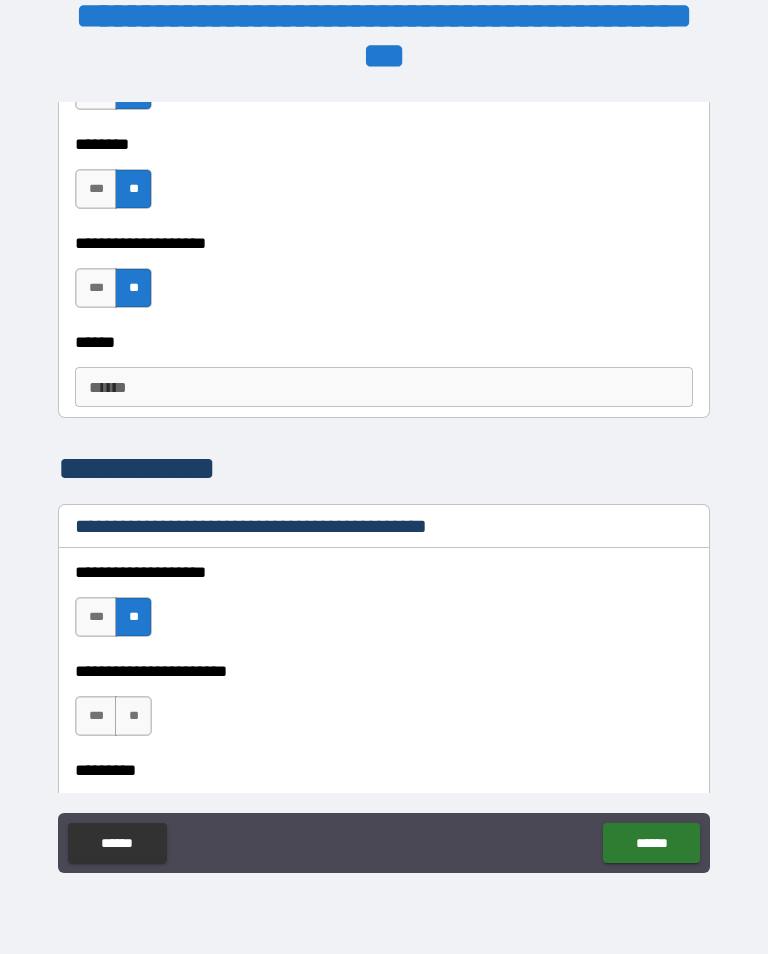 click on "**" at bounding box center (133, 716) 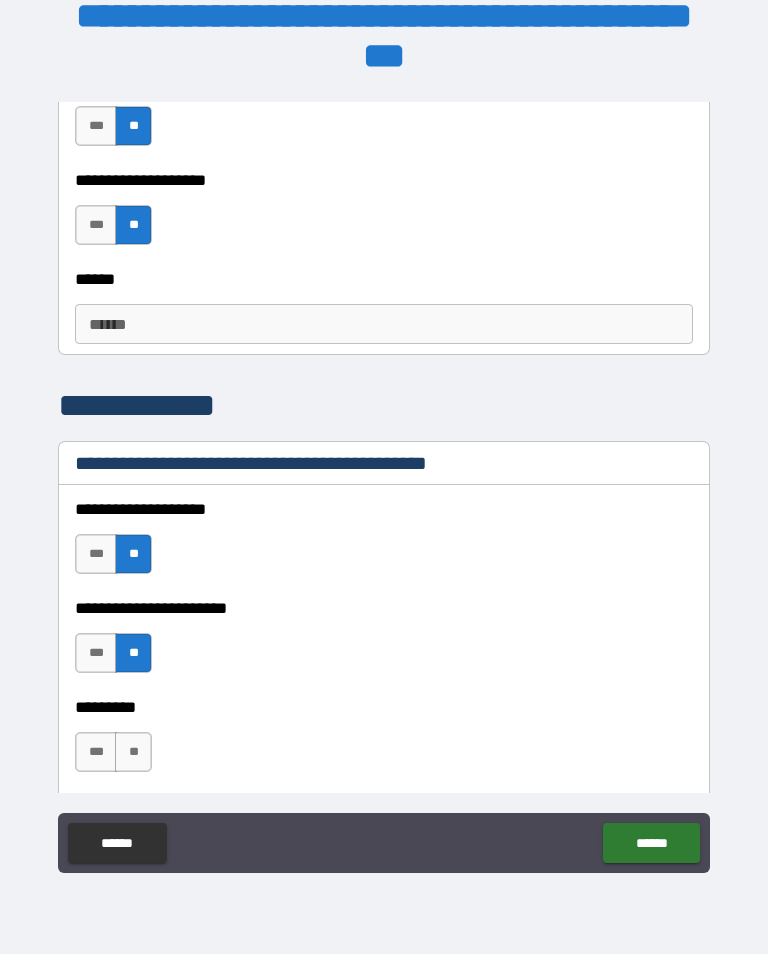 scroll, scrollTop: 2557, scrollLeft: 0, axis: vertical 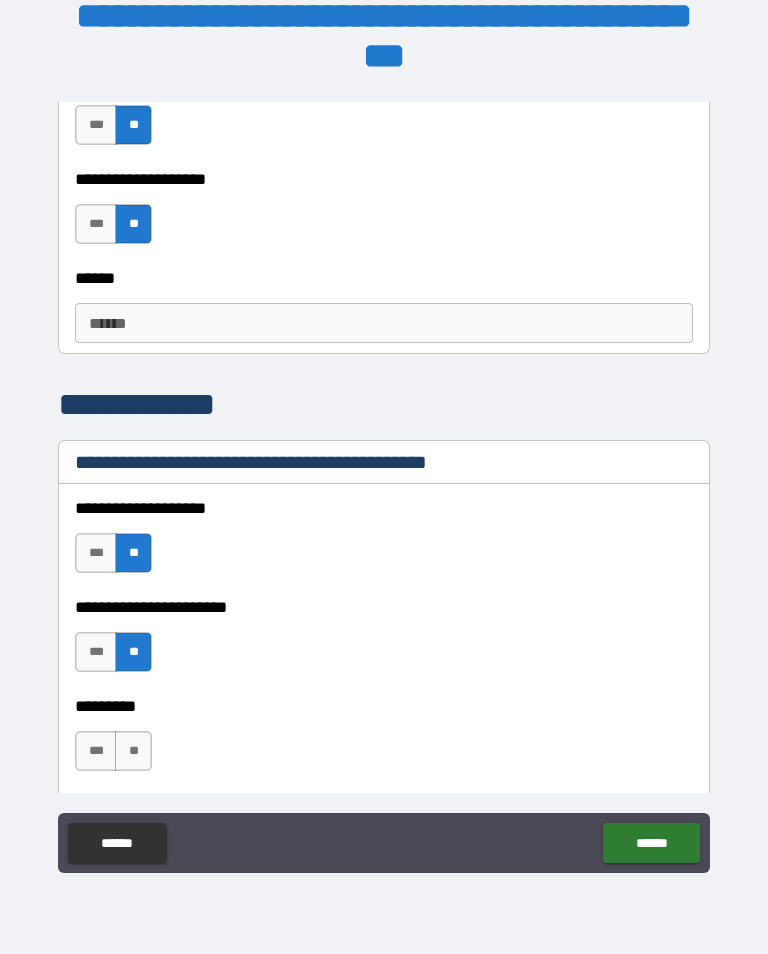click on "**" at bounding box center [133, 751] 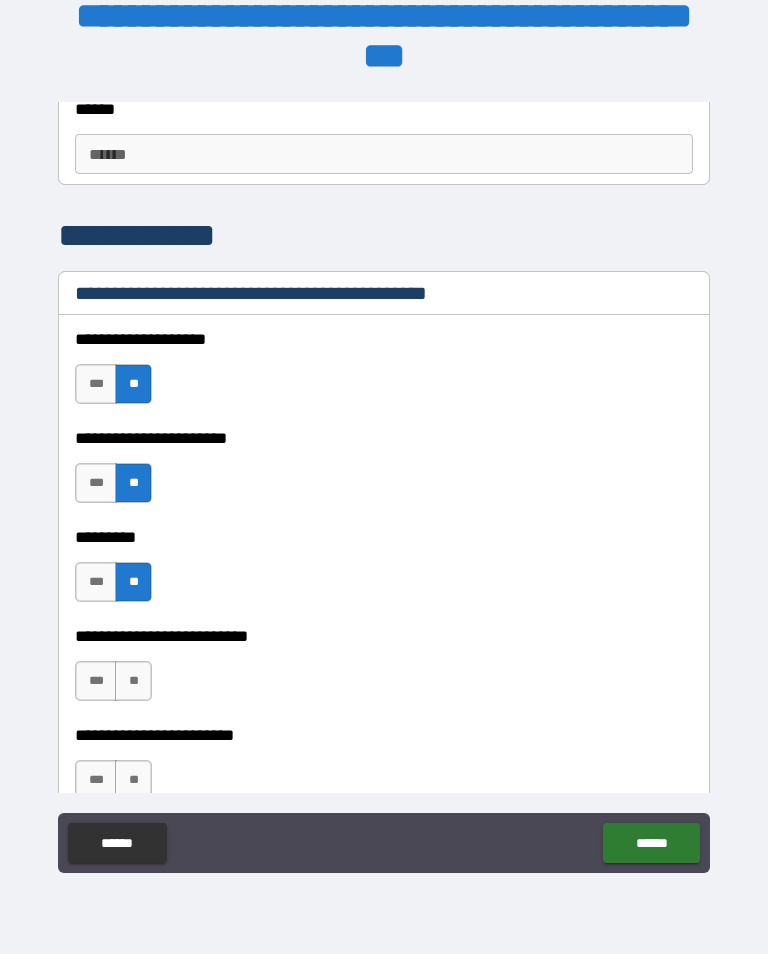 scroll, scrollTop: 2726, scrollLeft: 0, axis: vertical 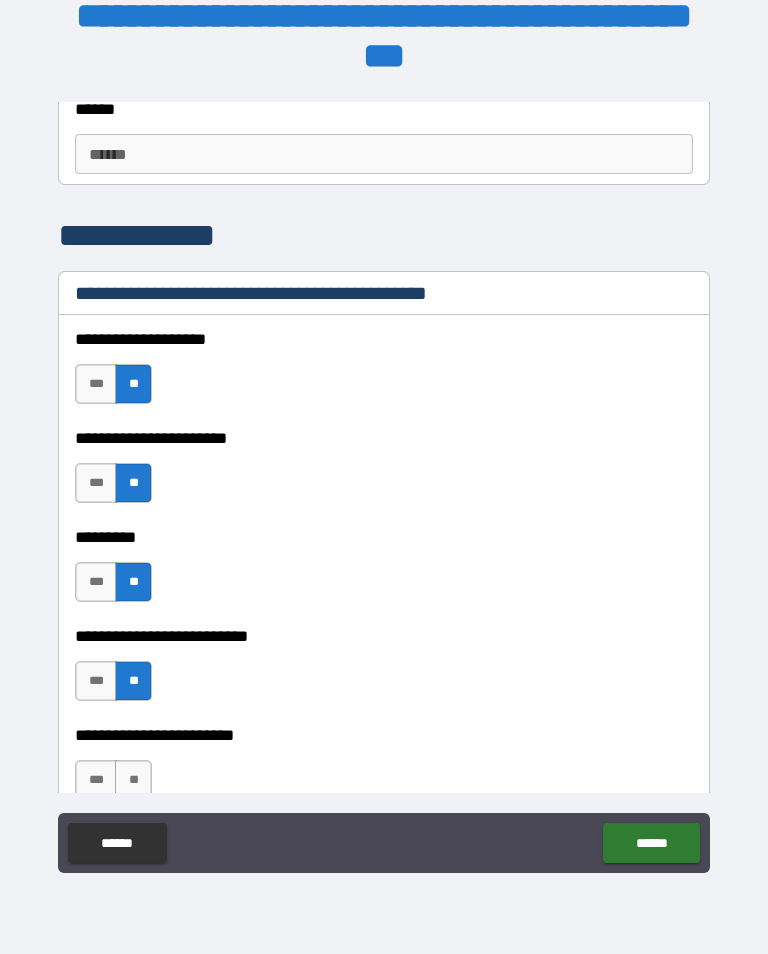 click on "**" at bounding box center [133, 780] 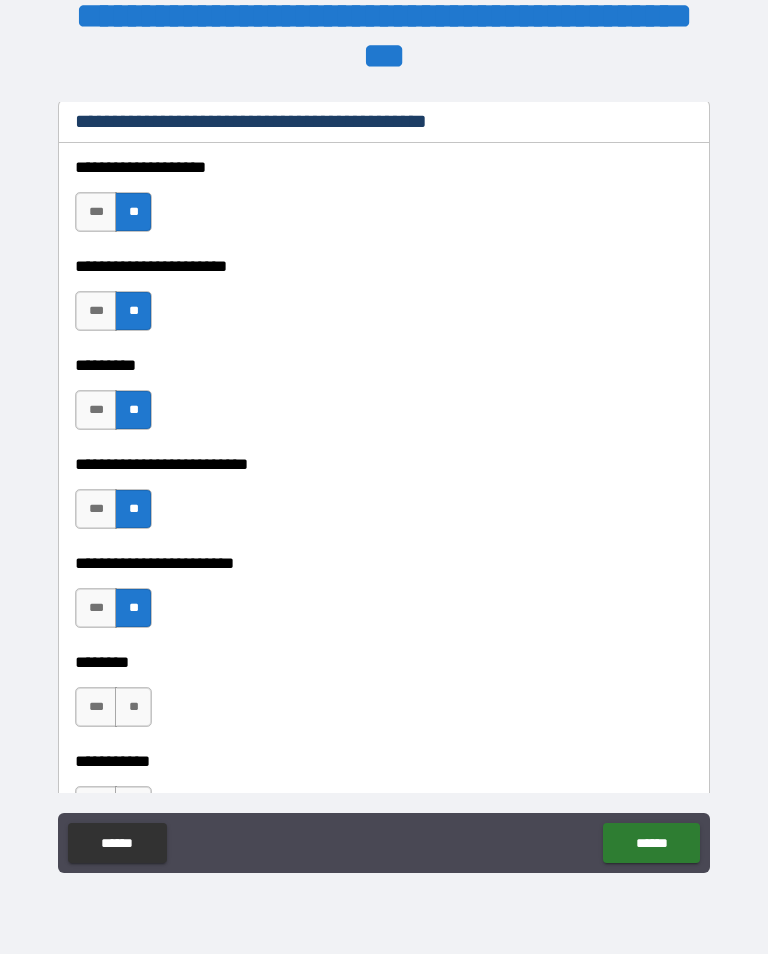 scroll, scrollTop: 2900, scrollLeft: 0, axis: vertical 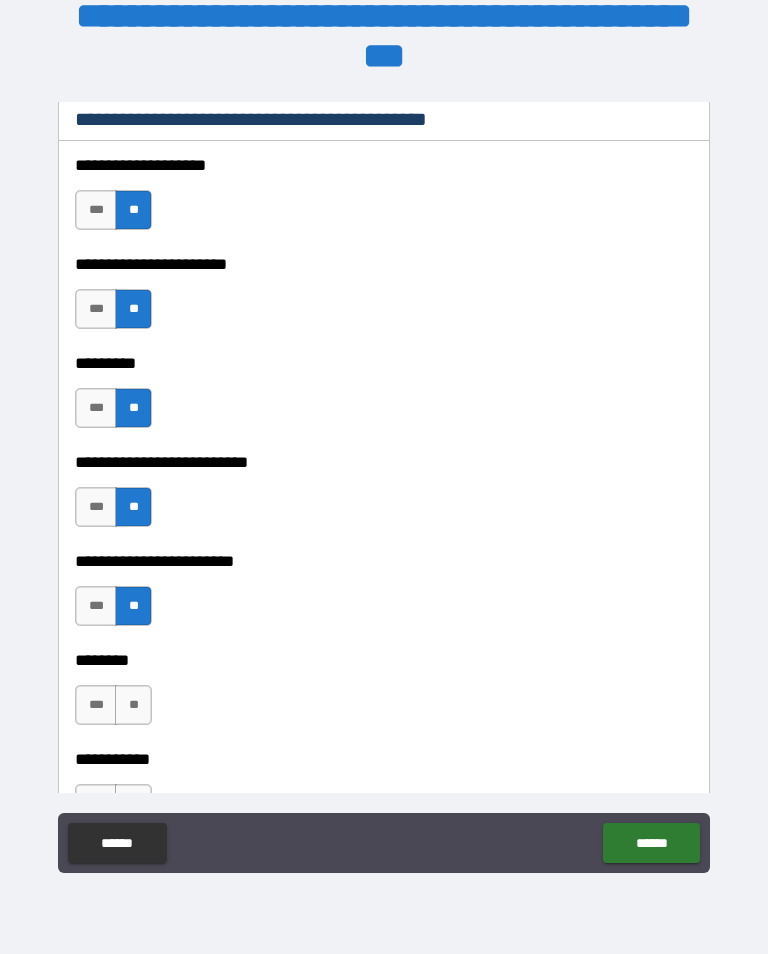 click on "**" at bounding box center (133, 705) 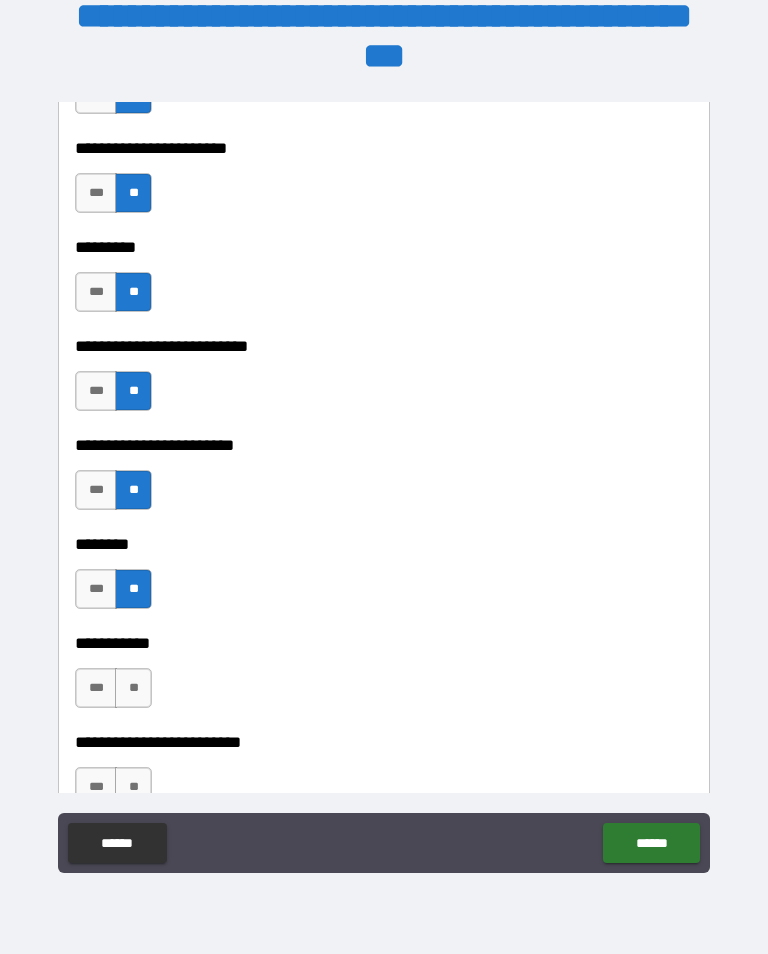 scroll, scrollTop: 3015, scrollLeft: 0, axis: vertical 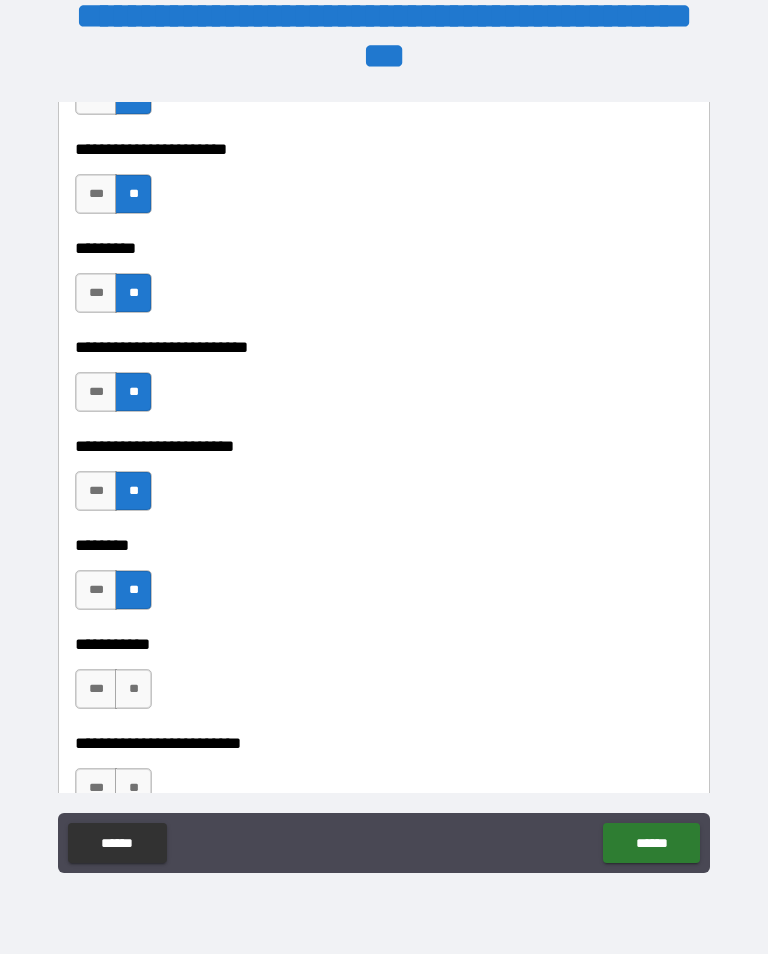click on "**" at bounding box center (133, 689) 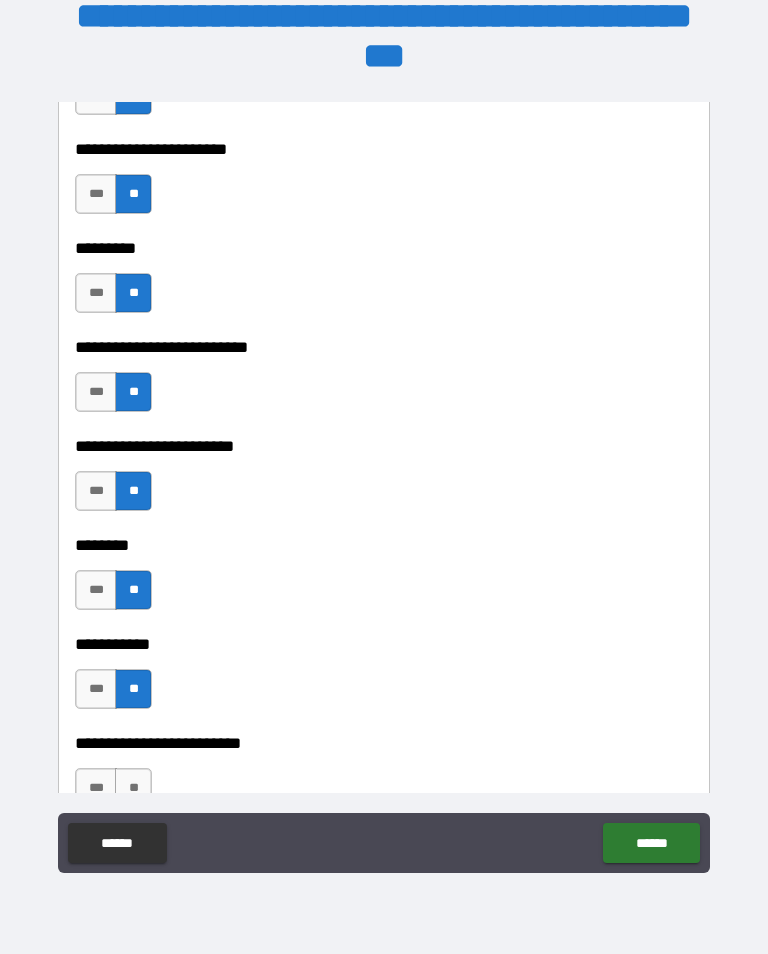click on "**" at bounding box center [133, 788] 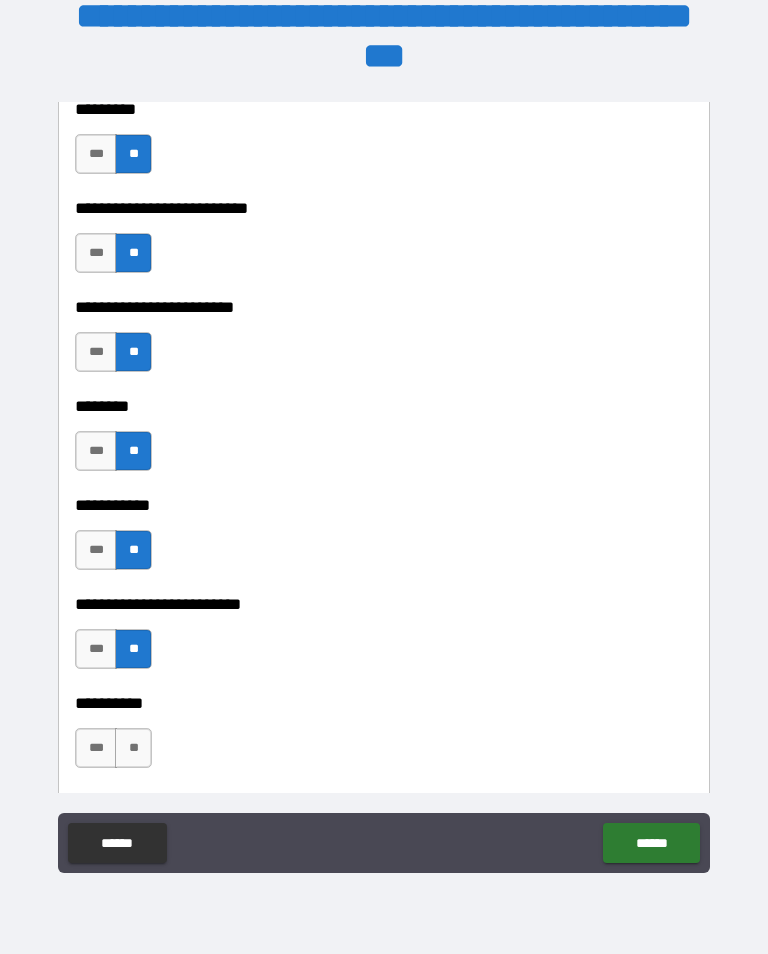 scroll, scrollTop: 3162, scrollLeft: 0, axis: vertical 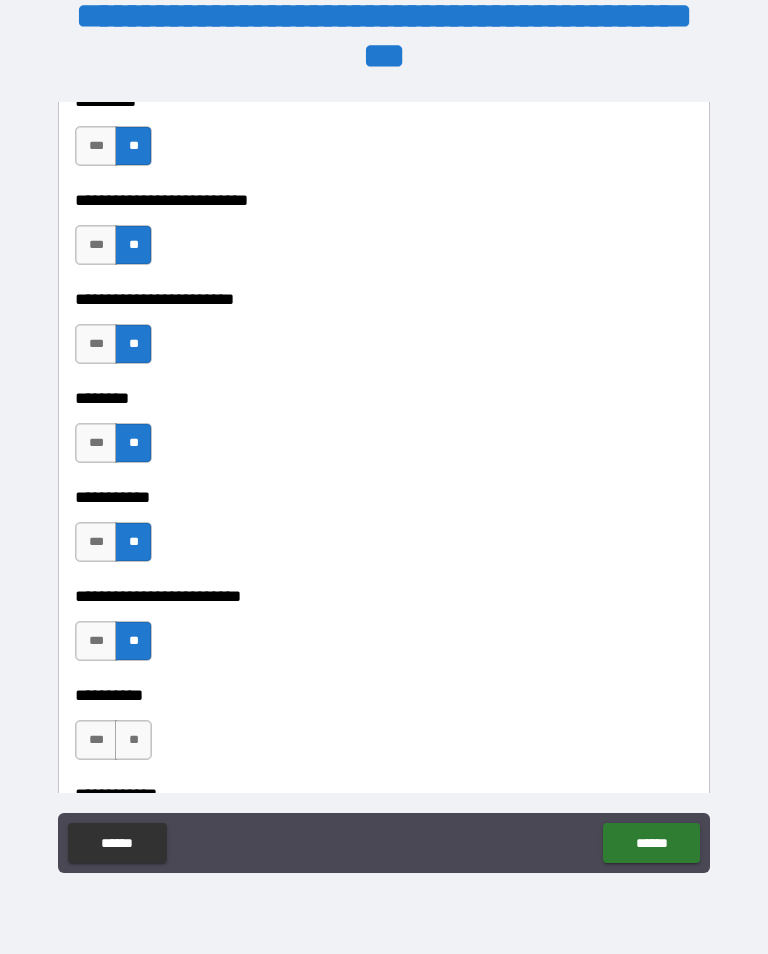 click on "**" at bounding box center (133, 740) 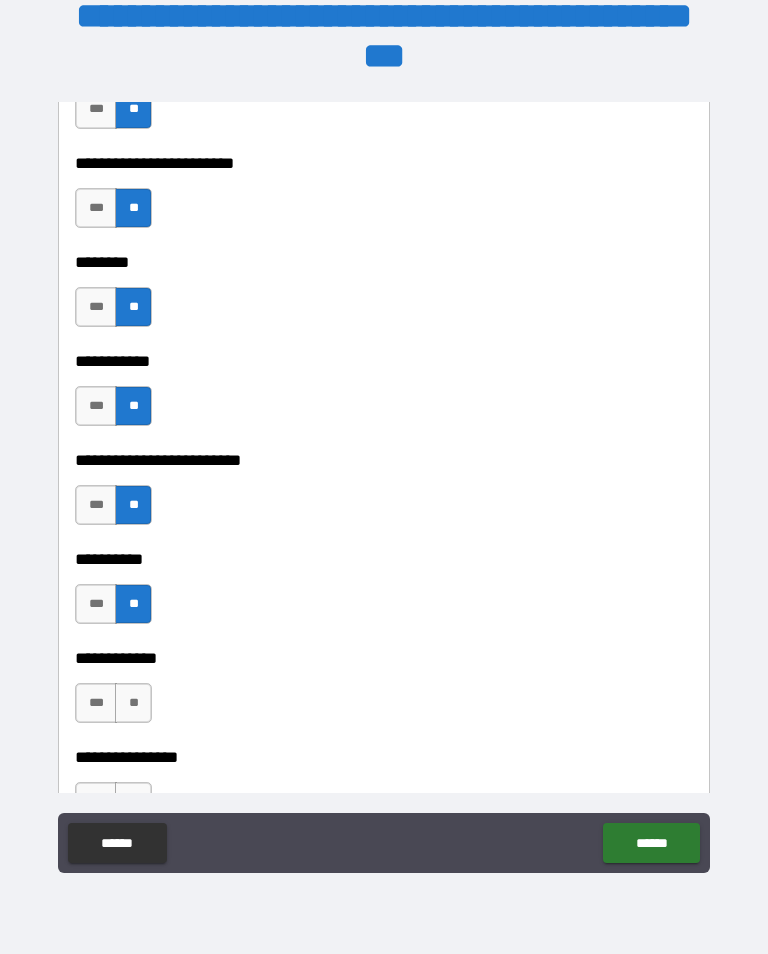 scroll, scrollTop: 3296, scrollLeft: 0, axis: vertical 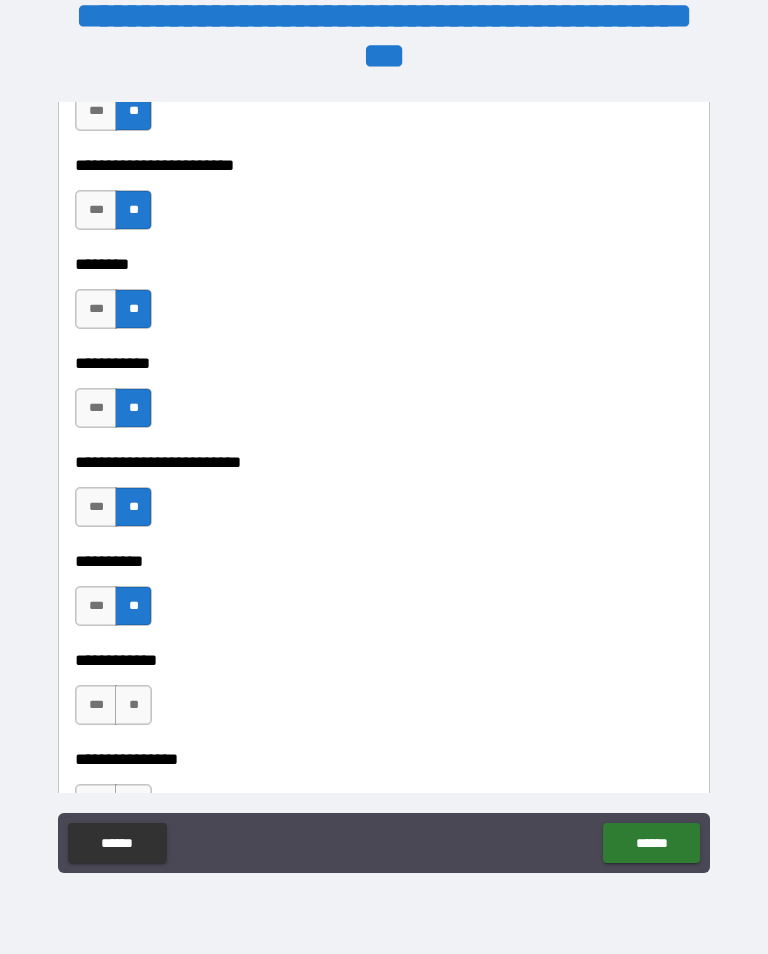 click on "**" at bounding box center [133, 705] 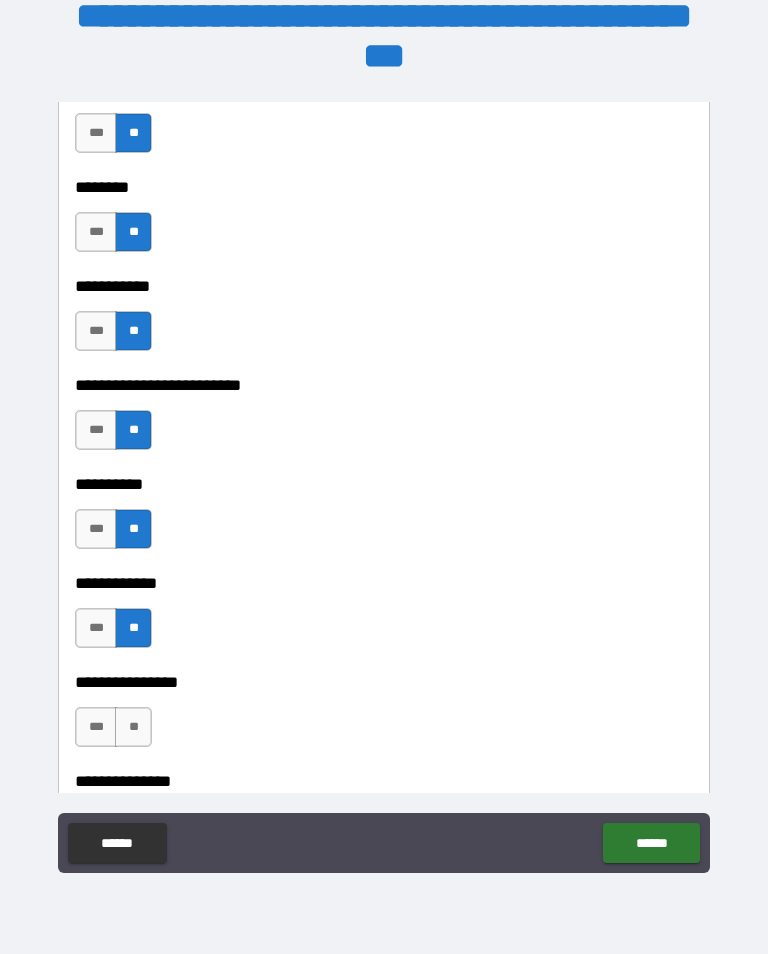 scroll, scrollTop: 3382, scrollLeft: 0, axis: vertical 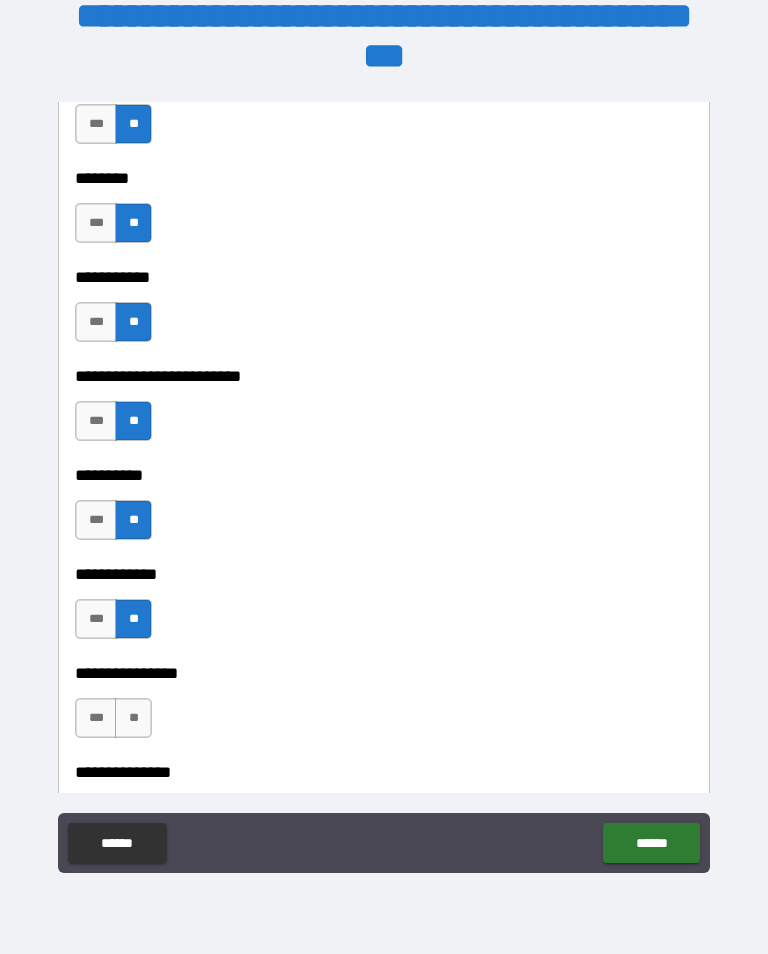 click on "**" at bounding box center (133, 718) 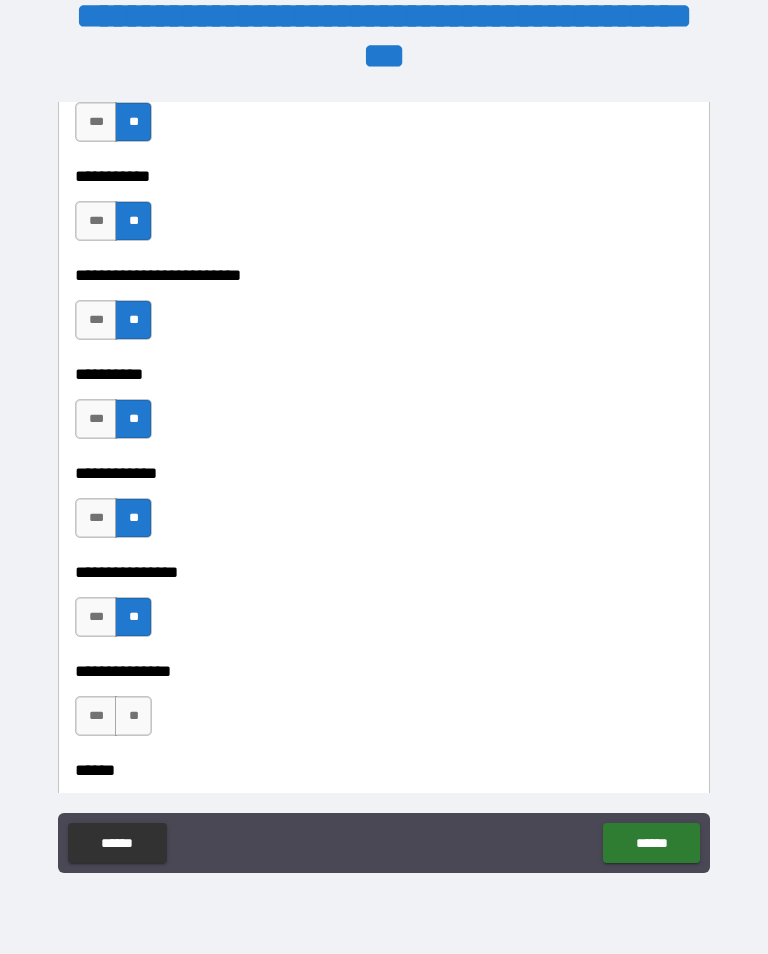 scroll, scrollTop: 3502, scrollLeft: 0, axis: vertical 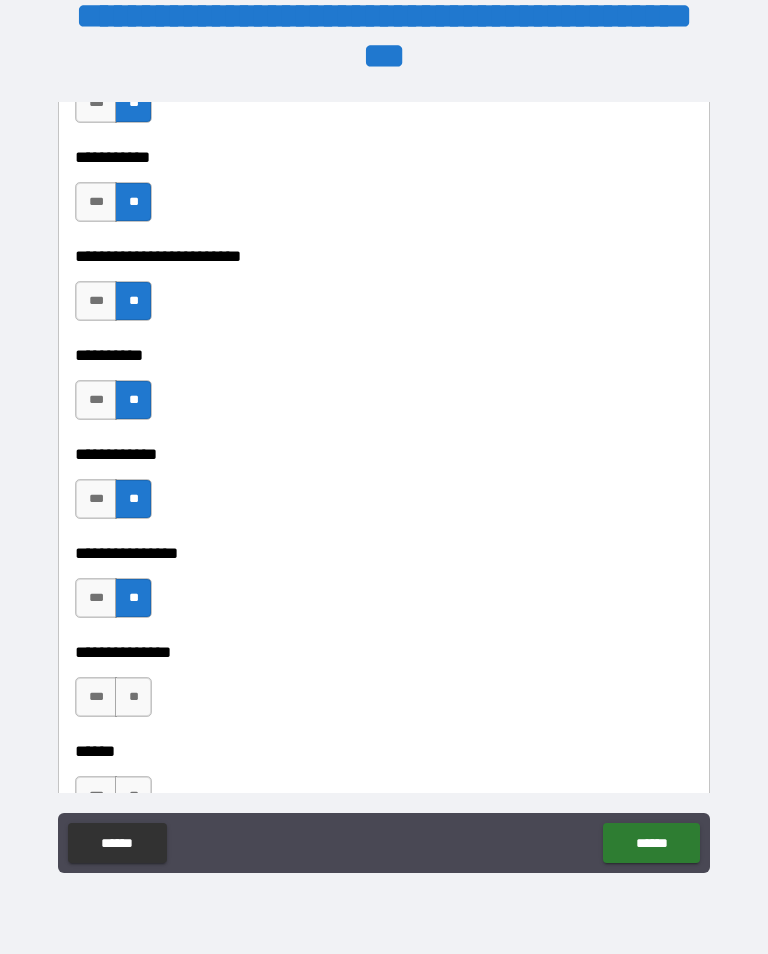 click on "**" at bounding box center (133, 697) 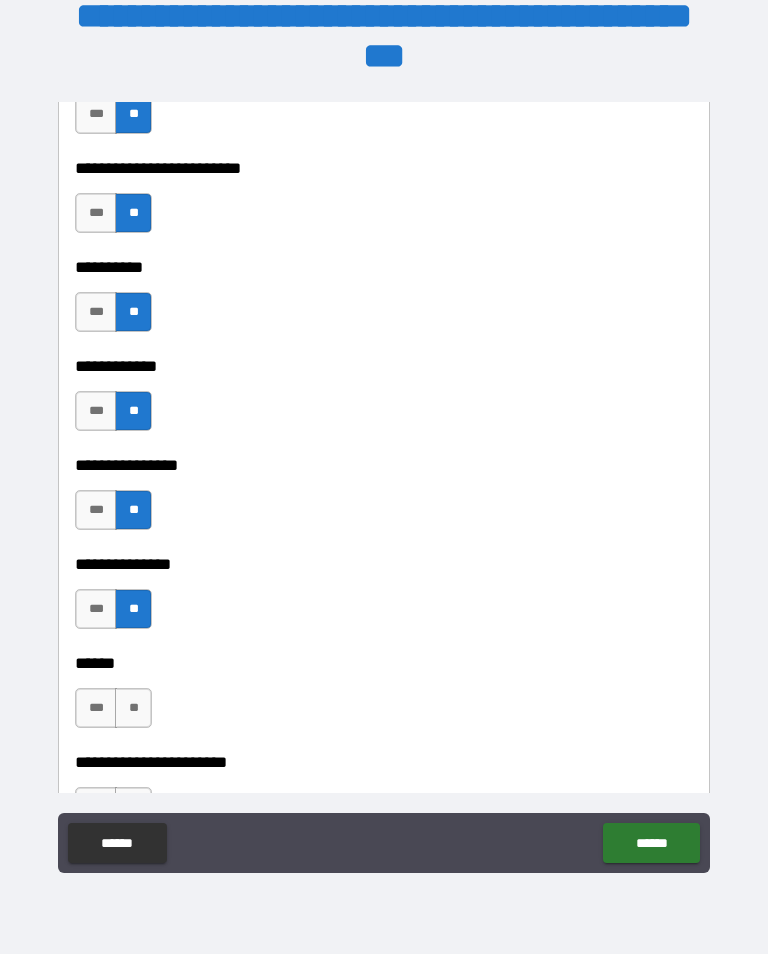 scroll, scrollTop: 3598, scrollLeft: 0, axis: vertical 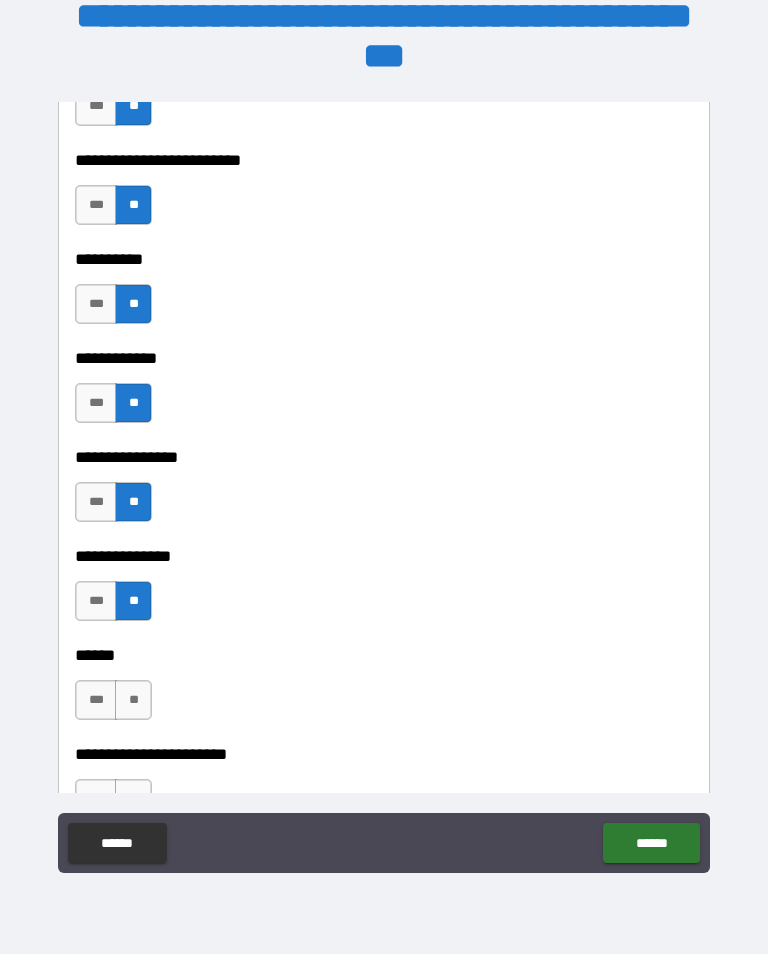 click on "**" at bounding box center (133, 700) 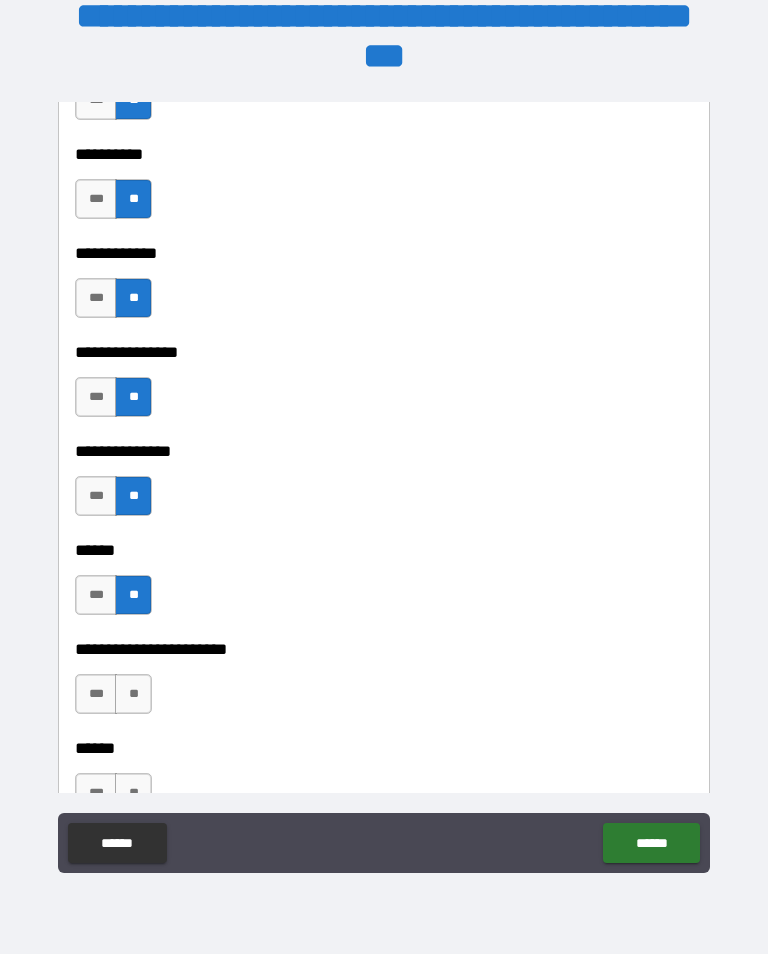 scroll, scrollTop: 3707, scrollLeft: 0, axis: vertical 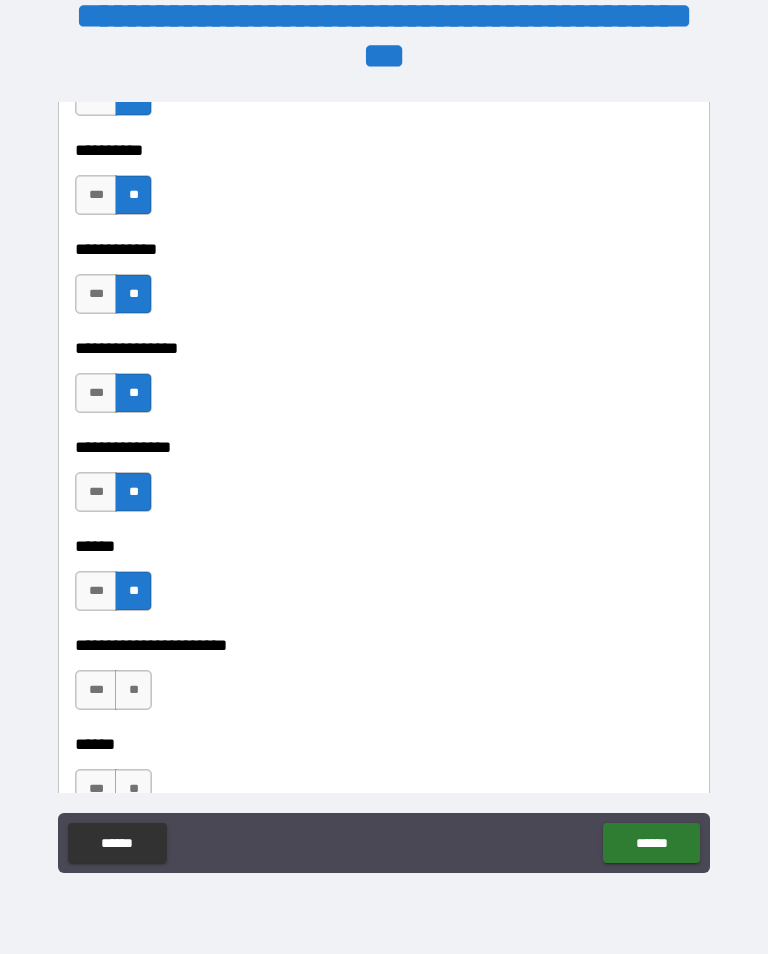 click on "**" at bounding box center [133, 690] 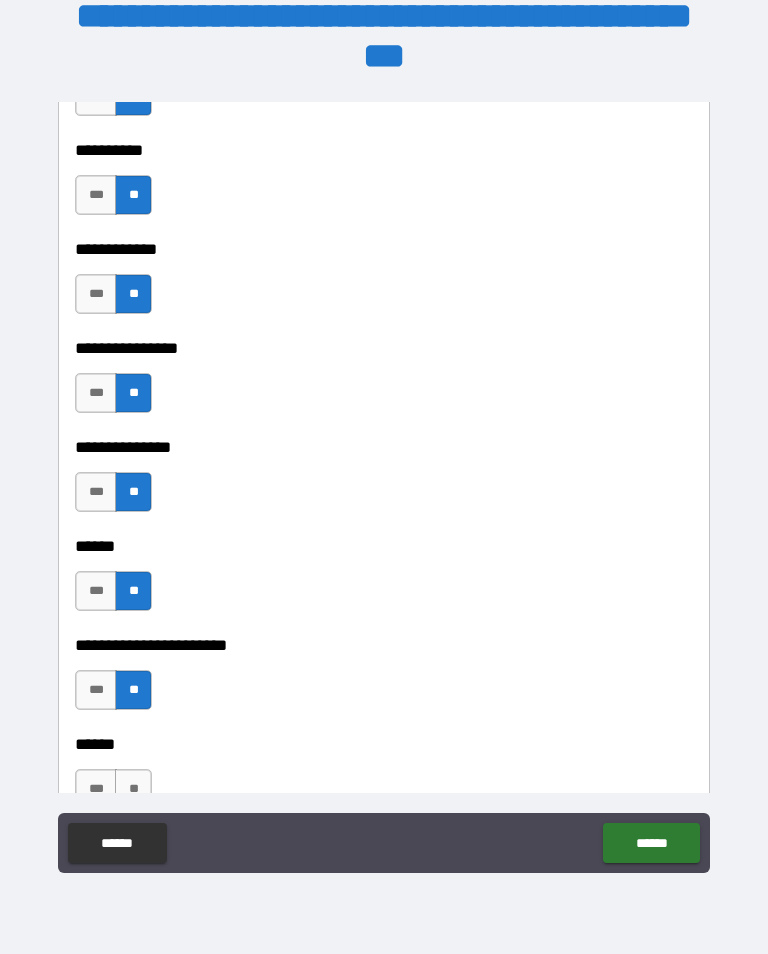 scroll, scrollTop: 3784, scrollLeft: 0, axis: vertical 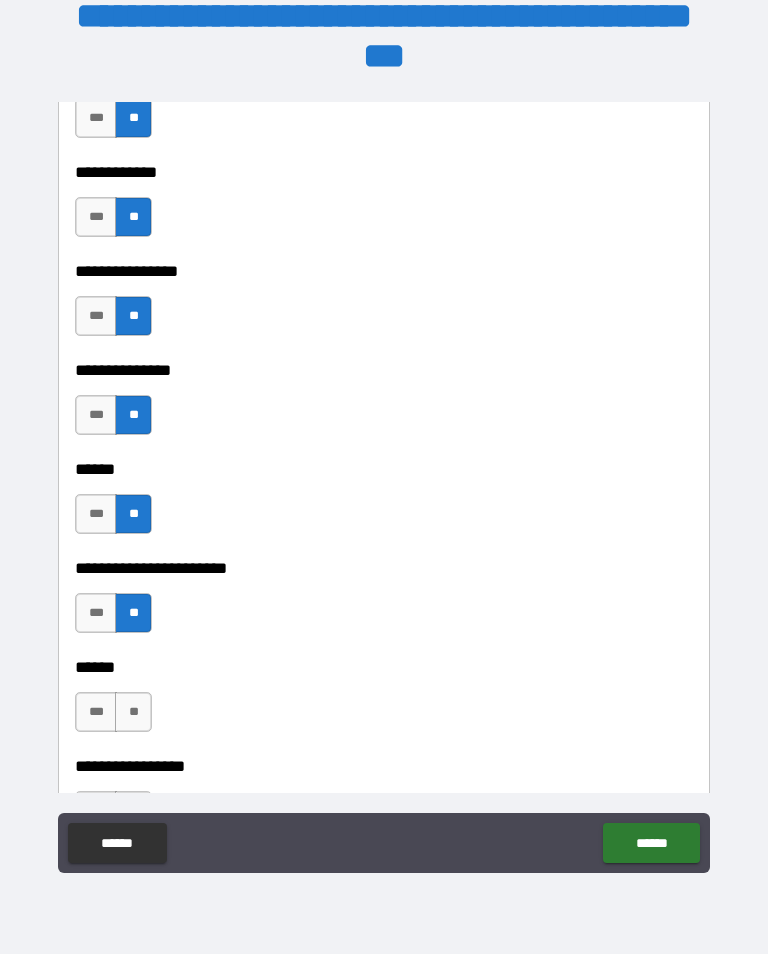 click on "**" at bounding box center (133, 712) 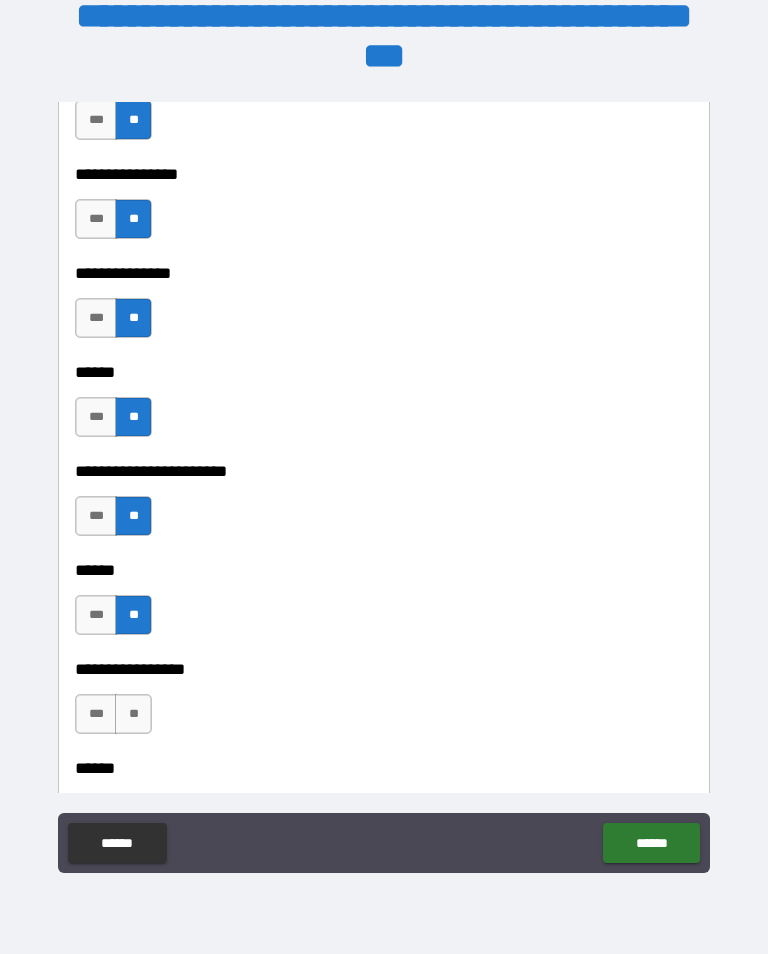 scroll, scrollTop: 3883, scrollLeft: 0, axis: vertical 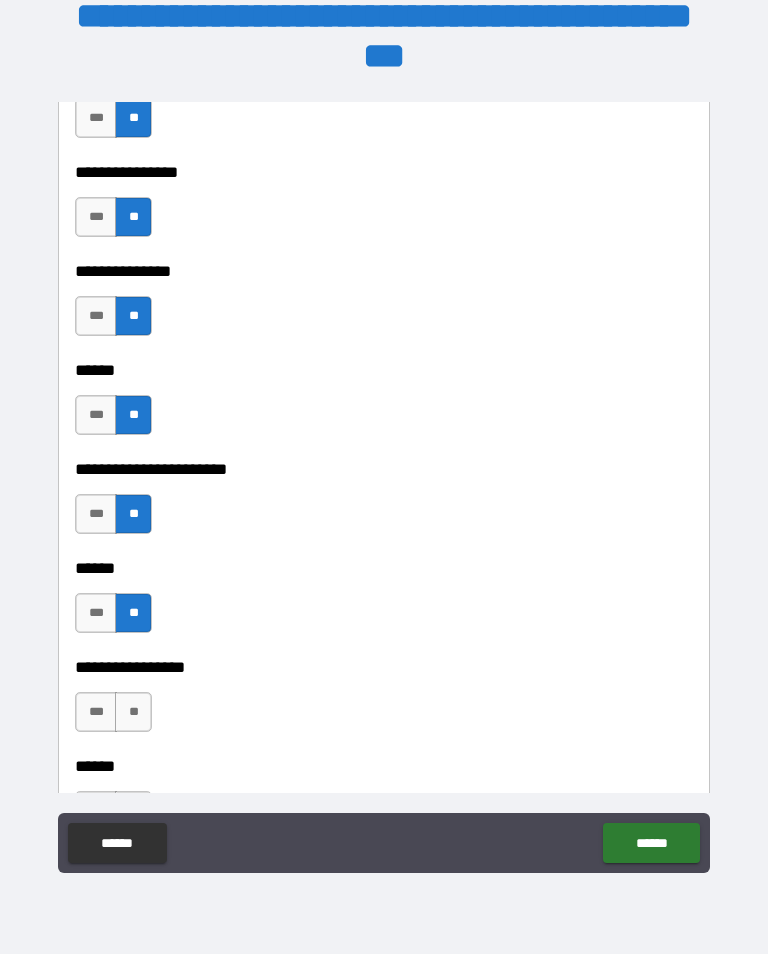 click on "**" at bounding box center [133, 712] 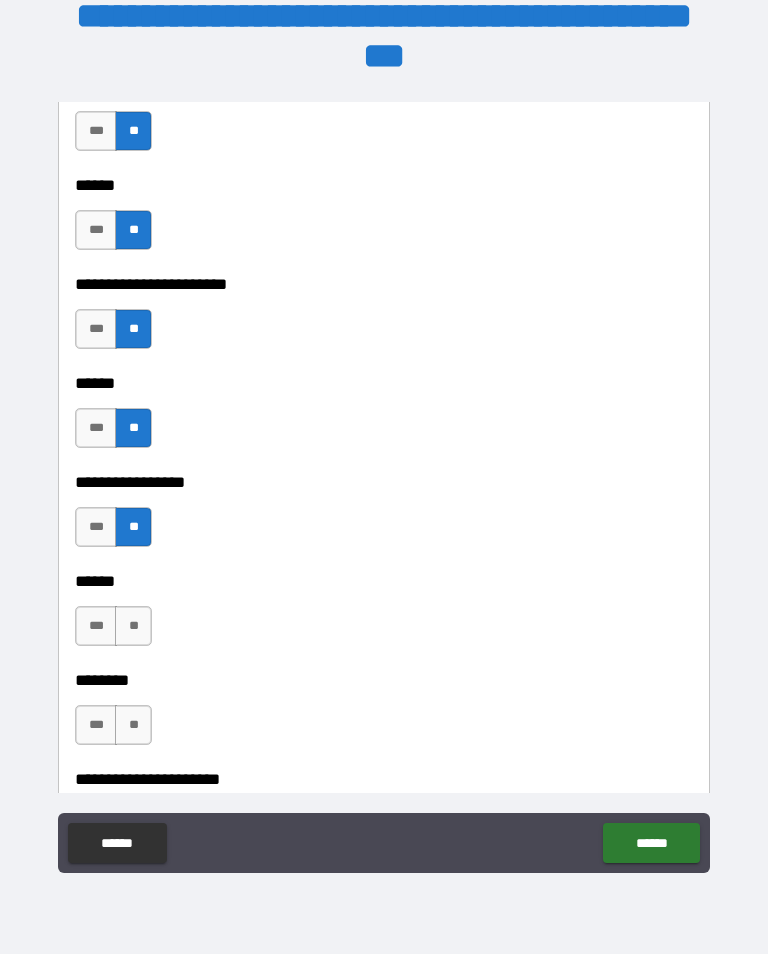 scroll, scrollTop: 4067, scrollLeft: 0, axis: vertical 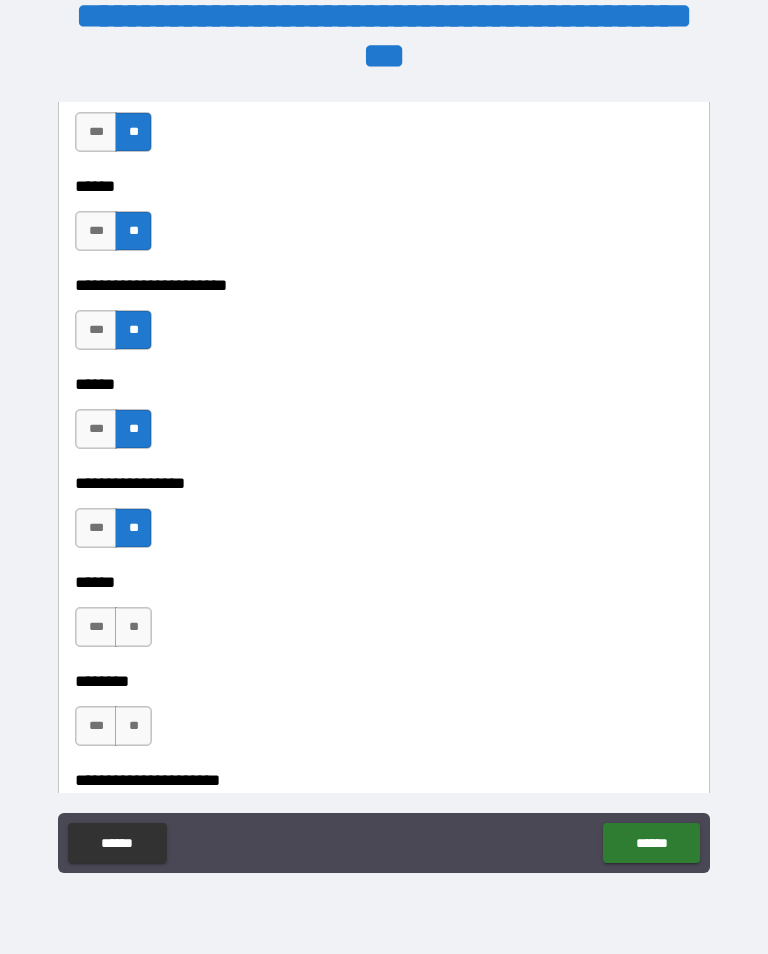 click on "**" at bounding box center (133, 627) 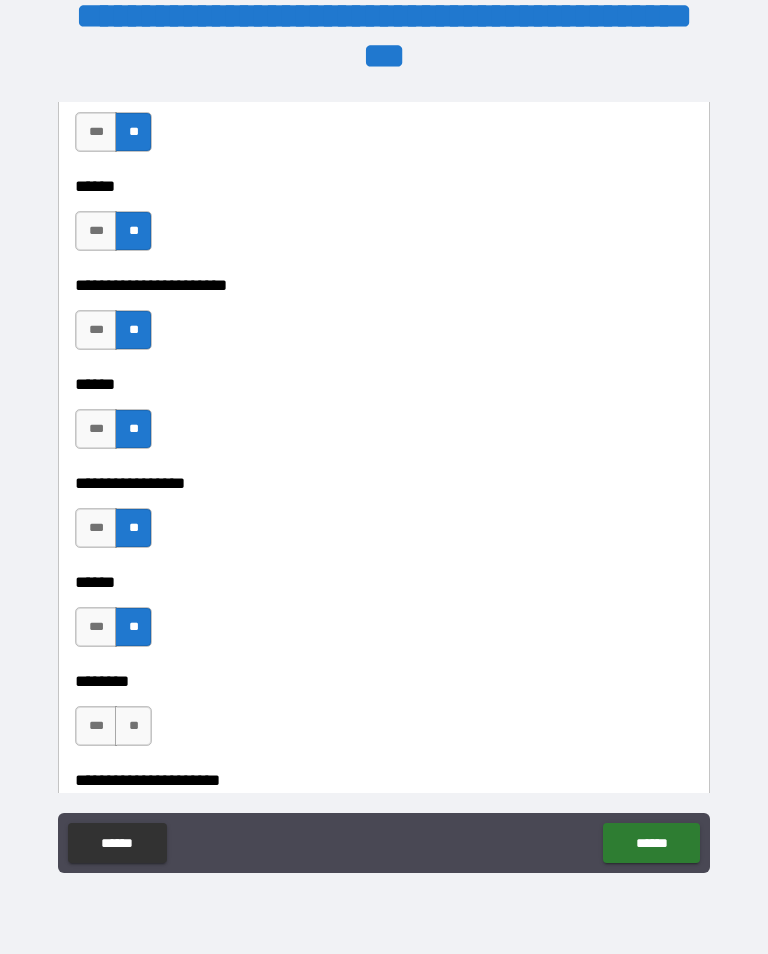 click on "**" at bounding box center (133, 726) 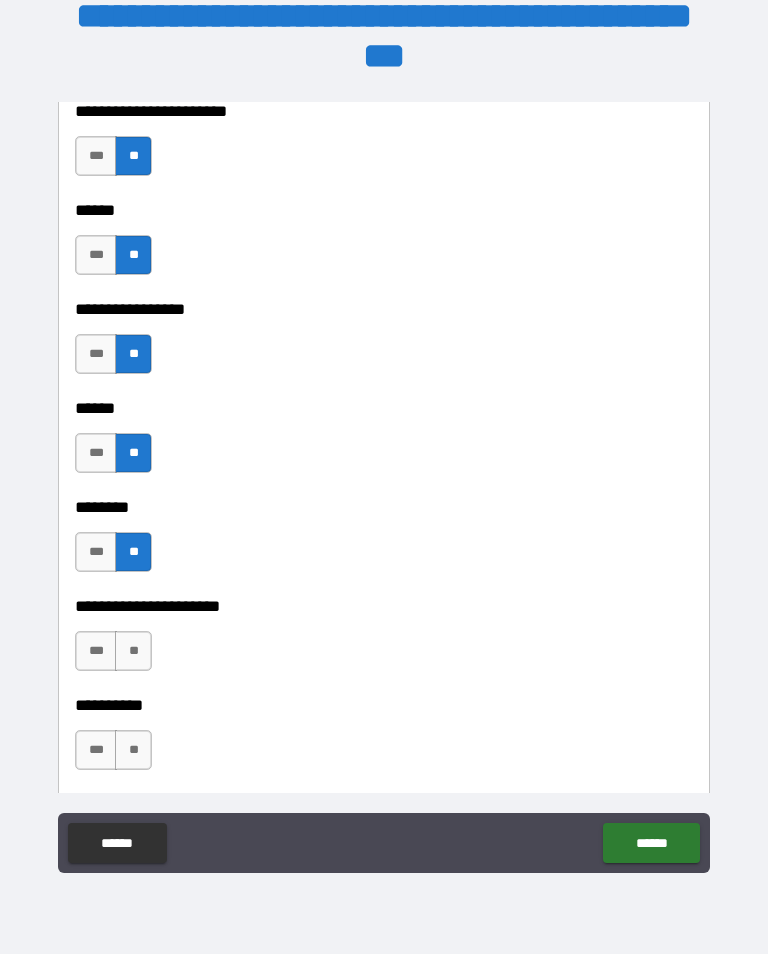scroll, scrollTop: 4243, scrollLeft: 0, axis: vertical 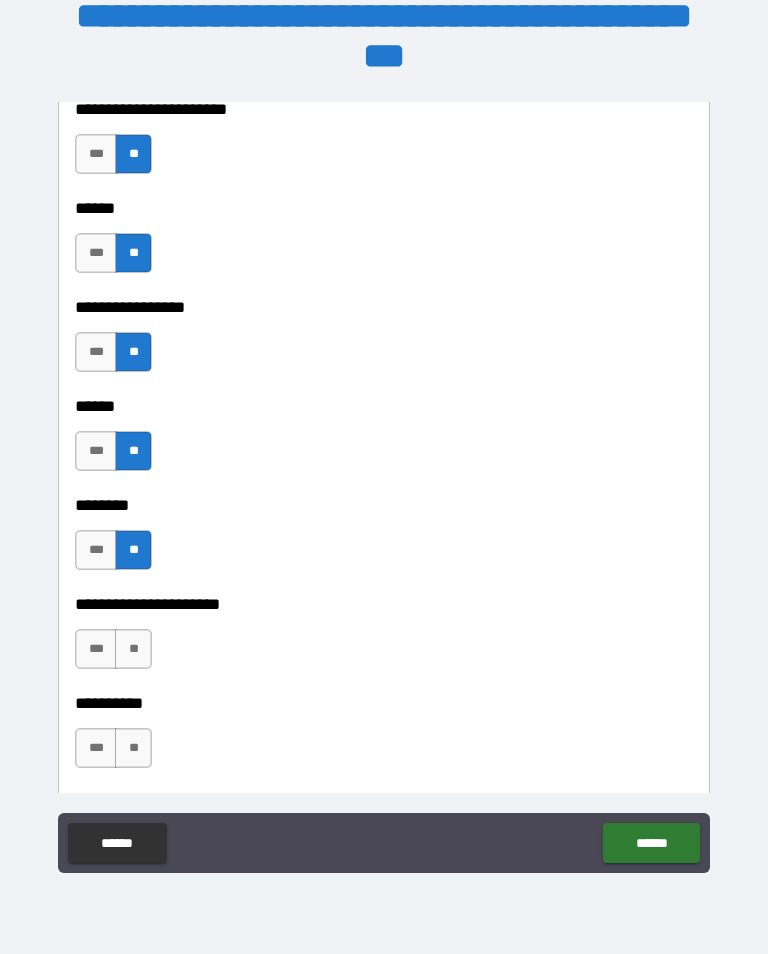 click on "**" at bounding box center [133, 649] 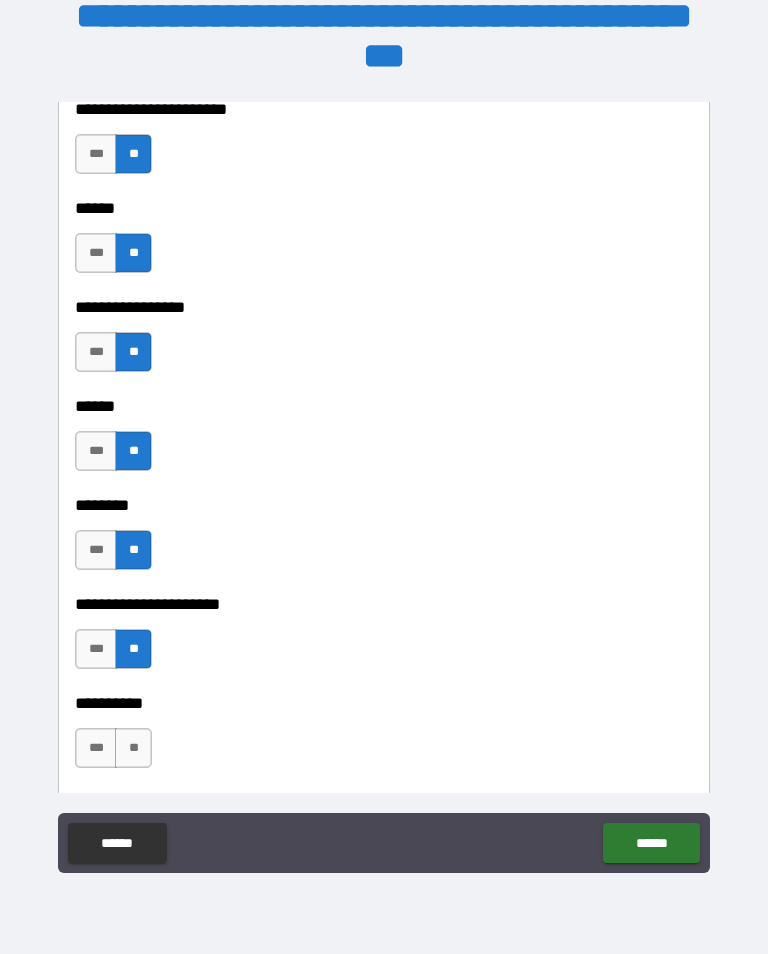 click on "**" at bounding box center (133, 748) 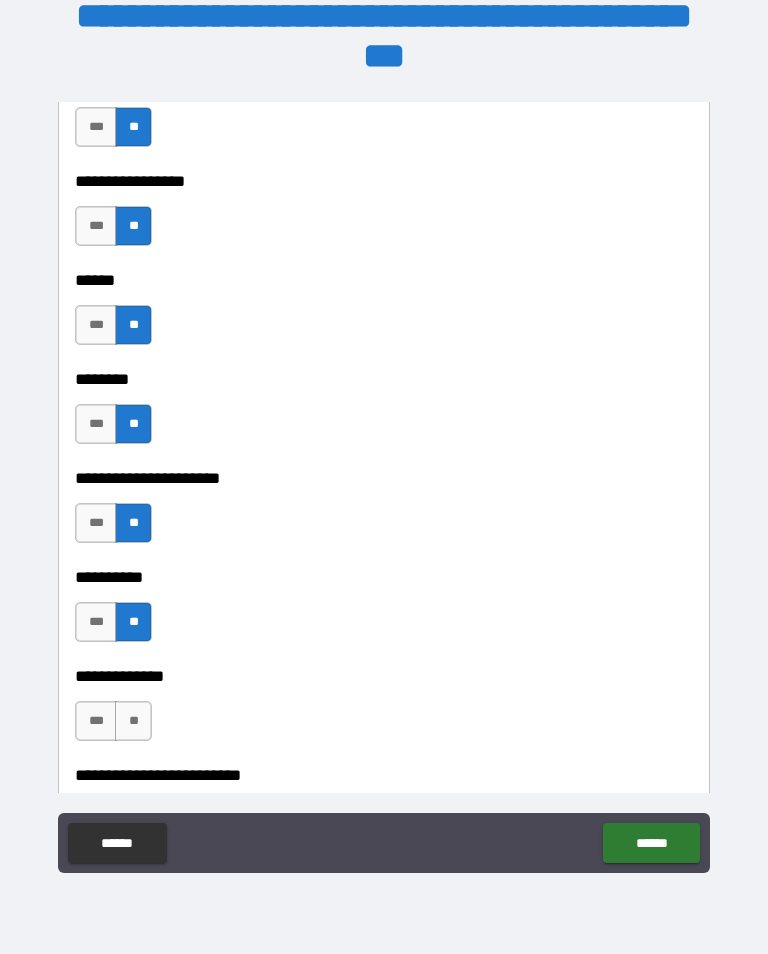 scroll, scrollTop: 4403, scrollLeft: 0, axis: vertical 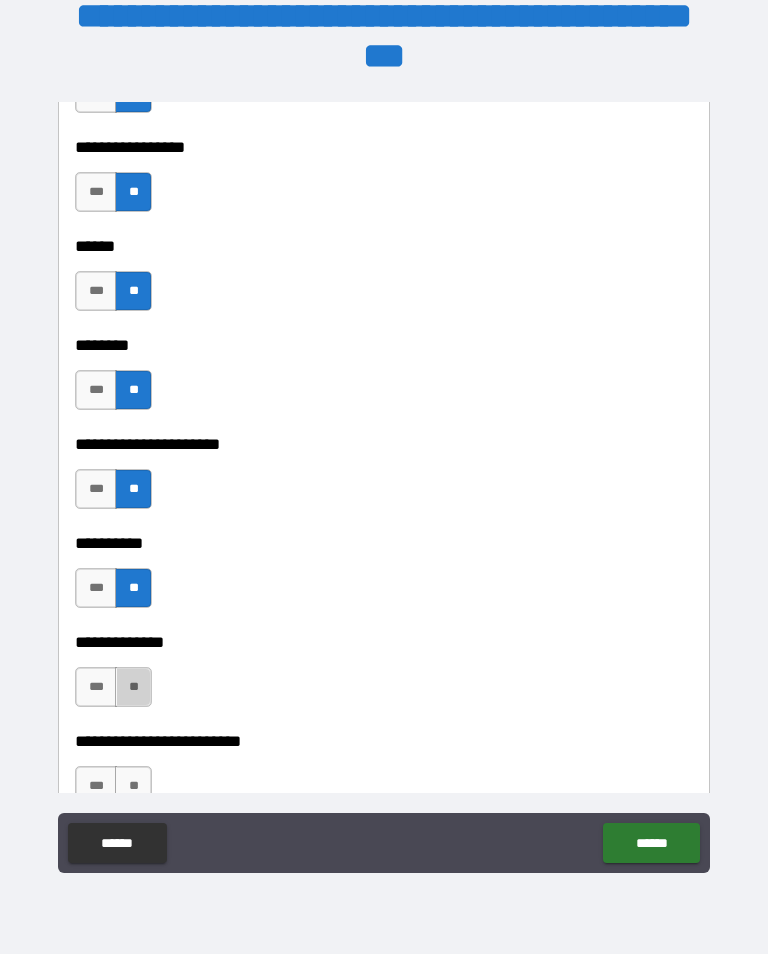 click on "**" at bounding box center (133, 687) 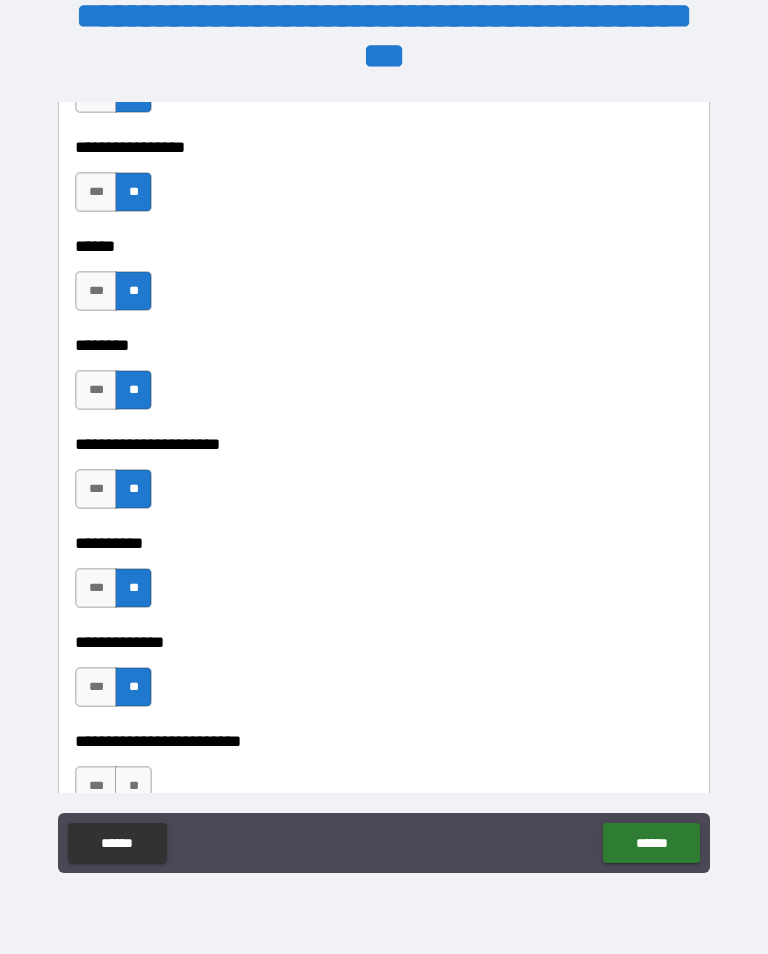 click on "**" at bounding box center (133, 786) 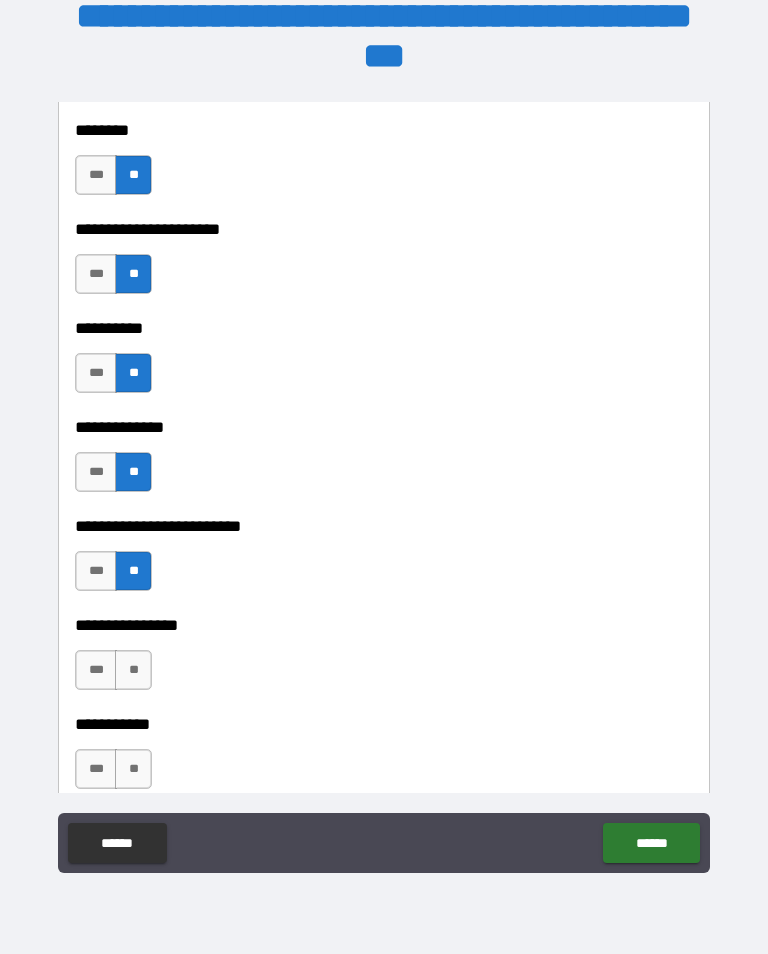 scroll, scrollTop: 4632, scrollLeft: 0, axis: vertical 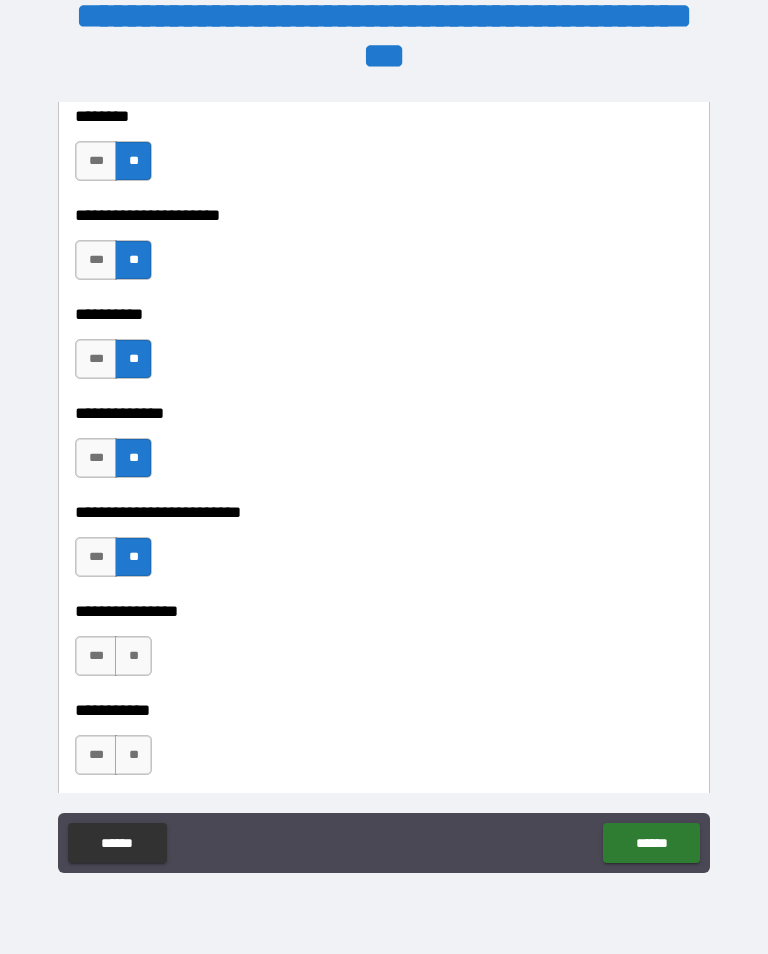 click on "**" at bounding box center (133, 656) 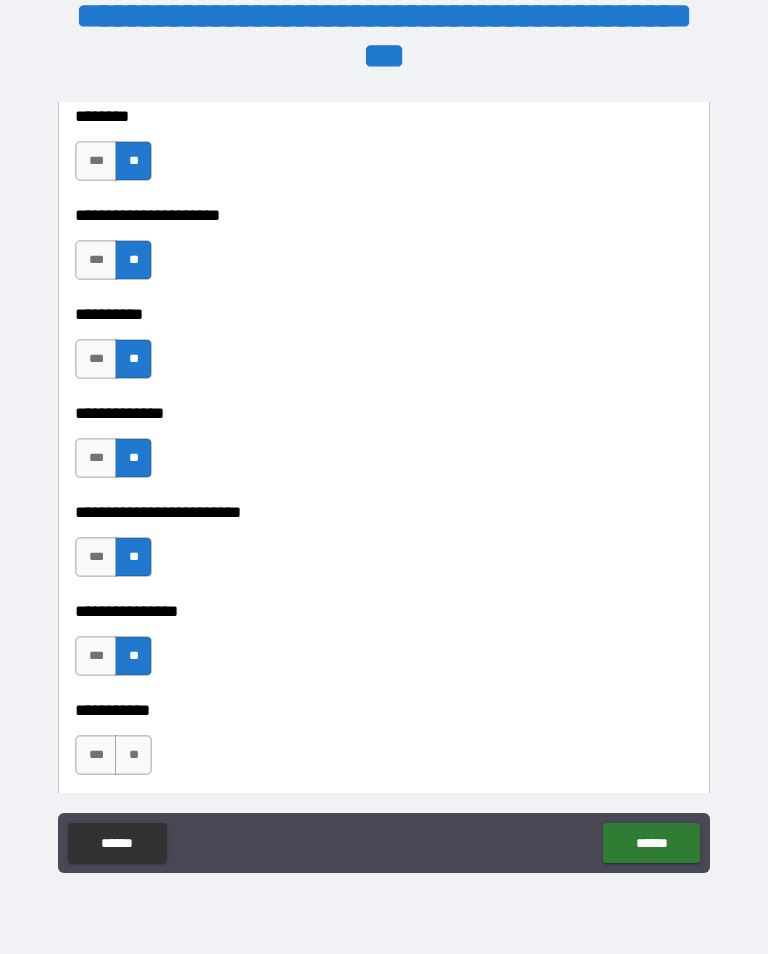 click on "**" at bounding box center (133, 755) 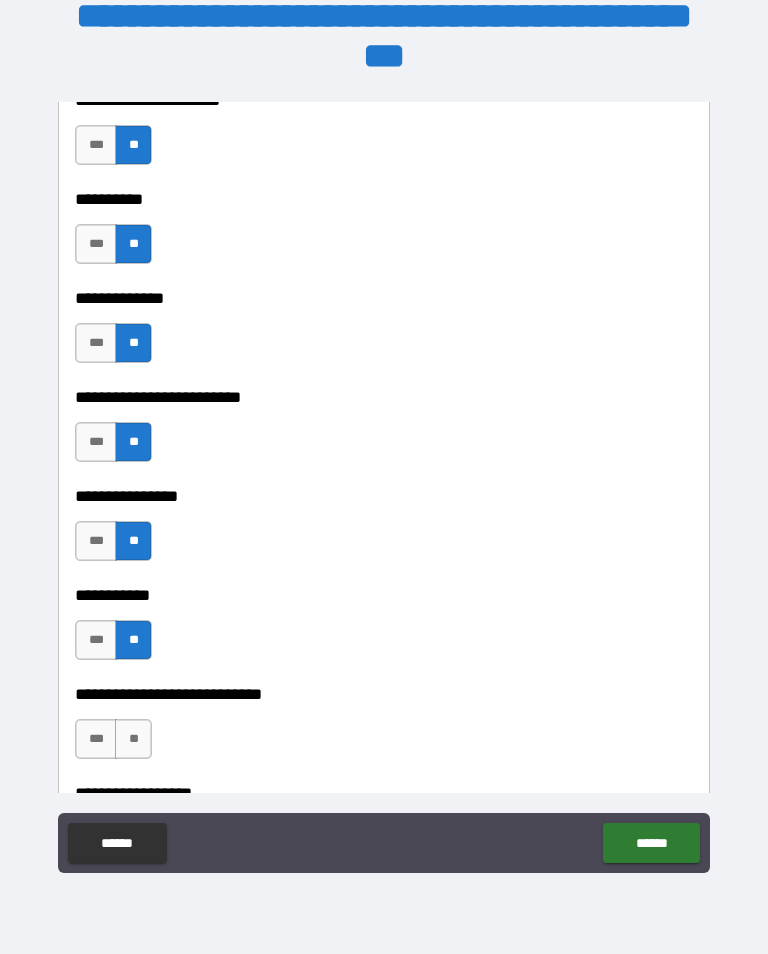 scroll, scrollTop: 4750, scrollLeft: 0, axis: vertical 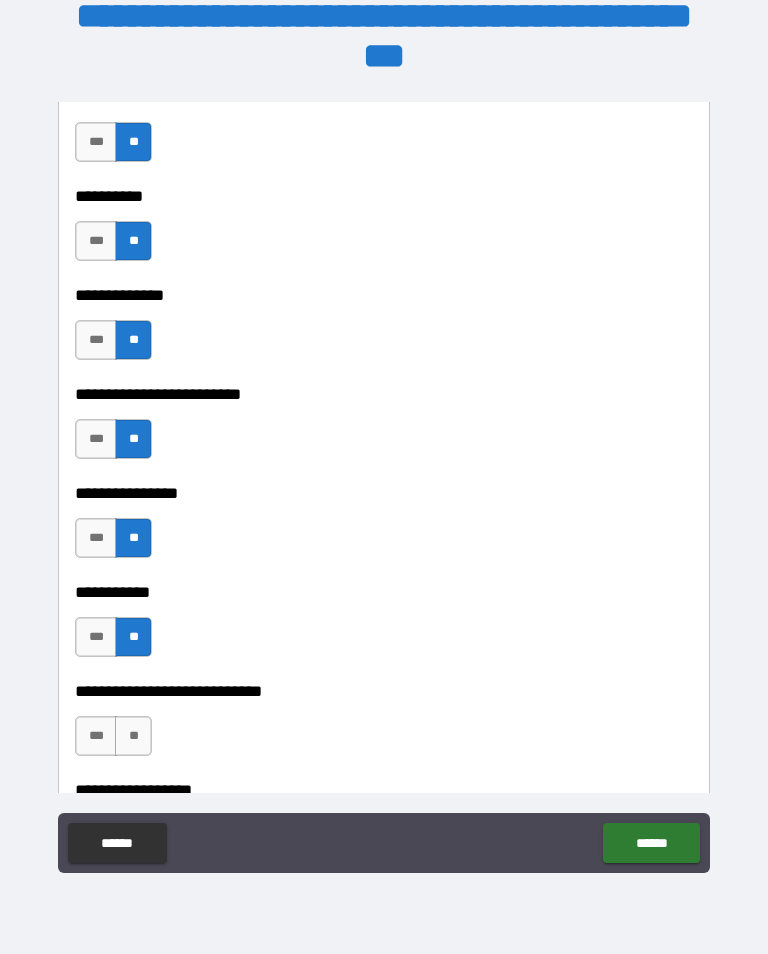 click on "**" at bounding box center [133, 736] 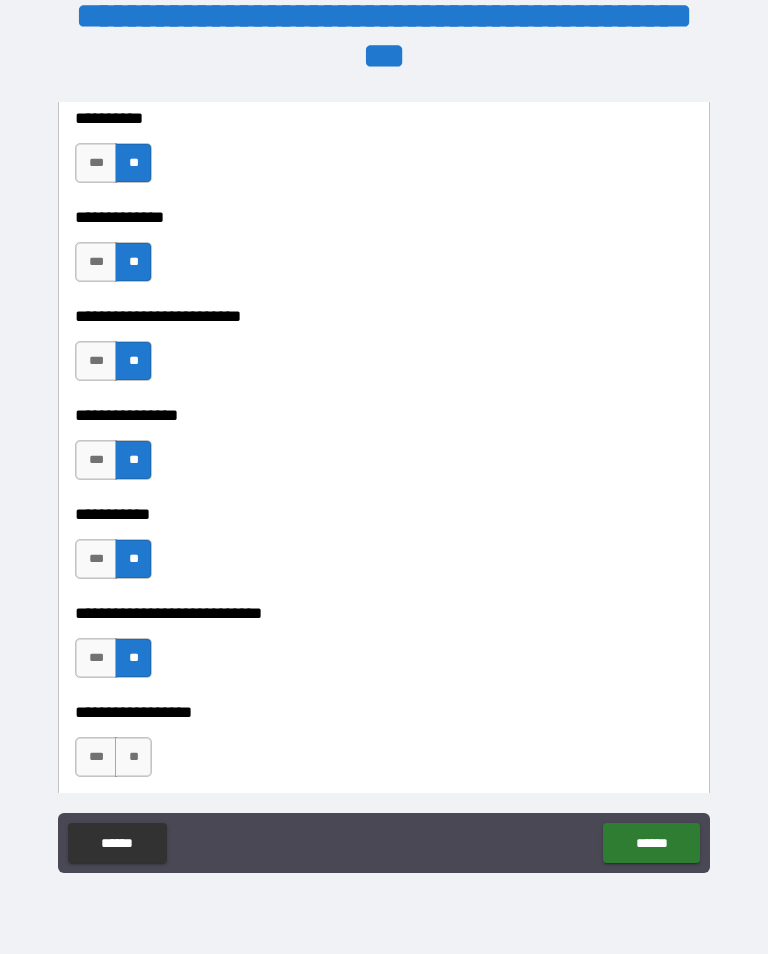 scroll, scrollTop: 4860, scrollLeft: 0, axis: vertical 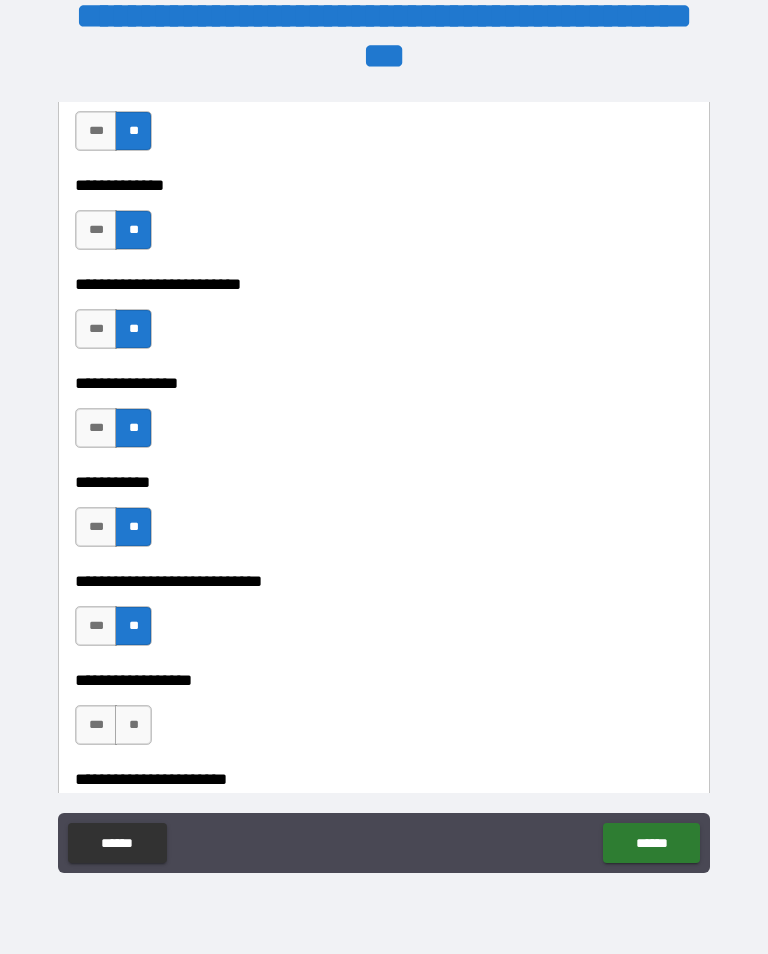 click on "***" at bounding box center (96, 725) 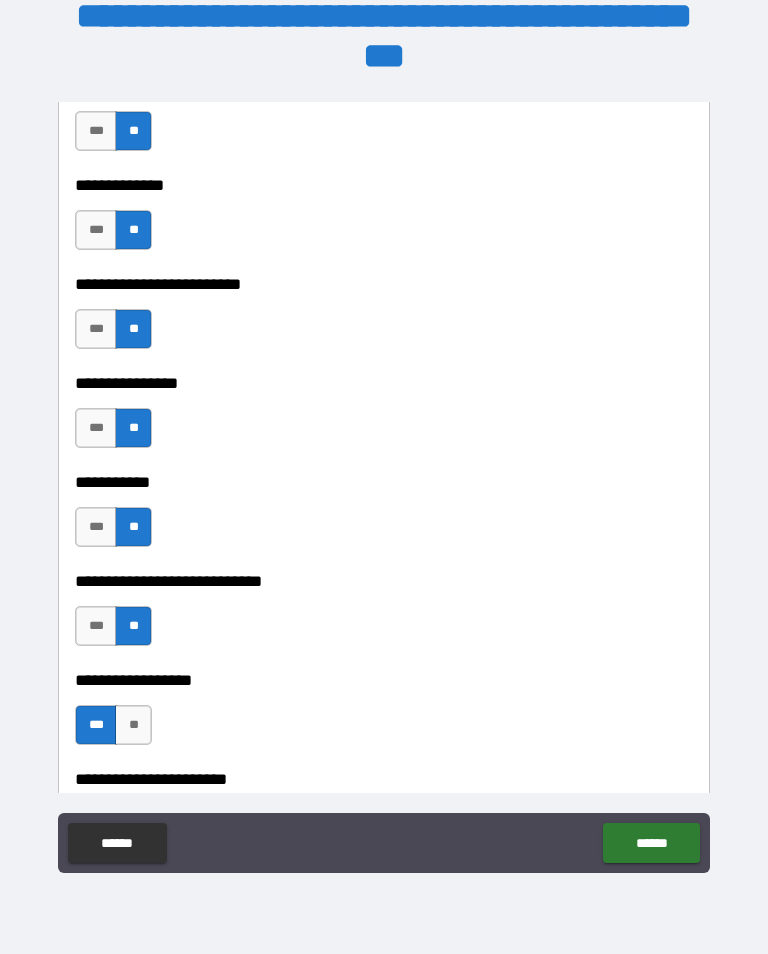 click on "***" at bounding box center (96, 725) 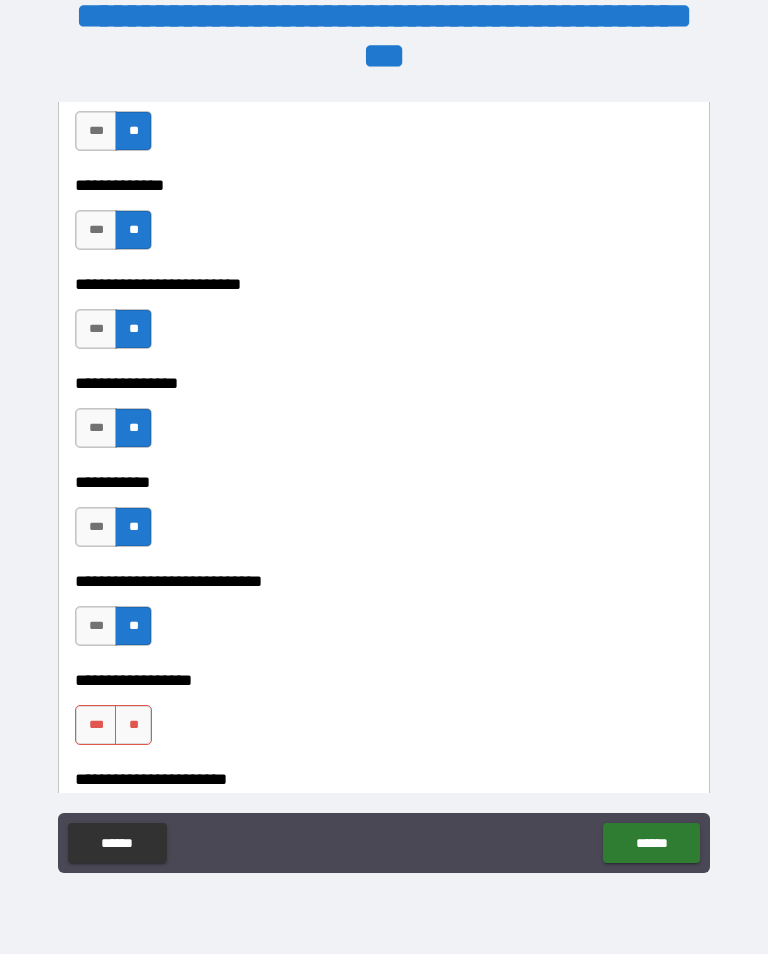 click on "**" at bounding box center (133, 725) 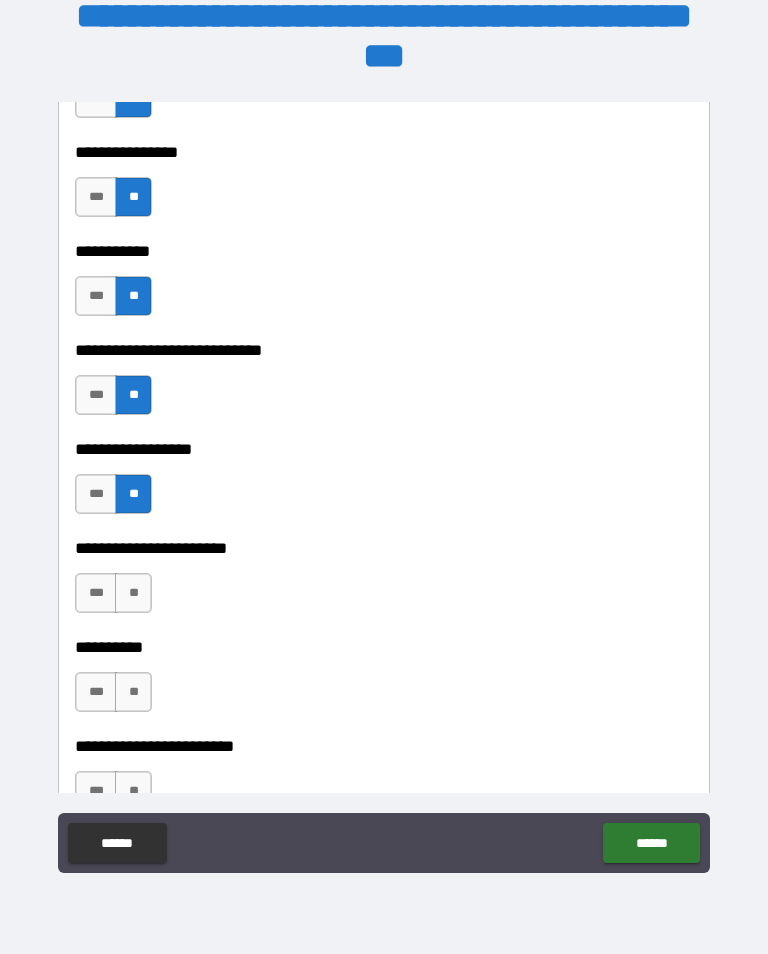 scroll, scrollTop: 5099, scrollLeft: 0, axis: vertical 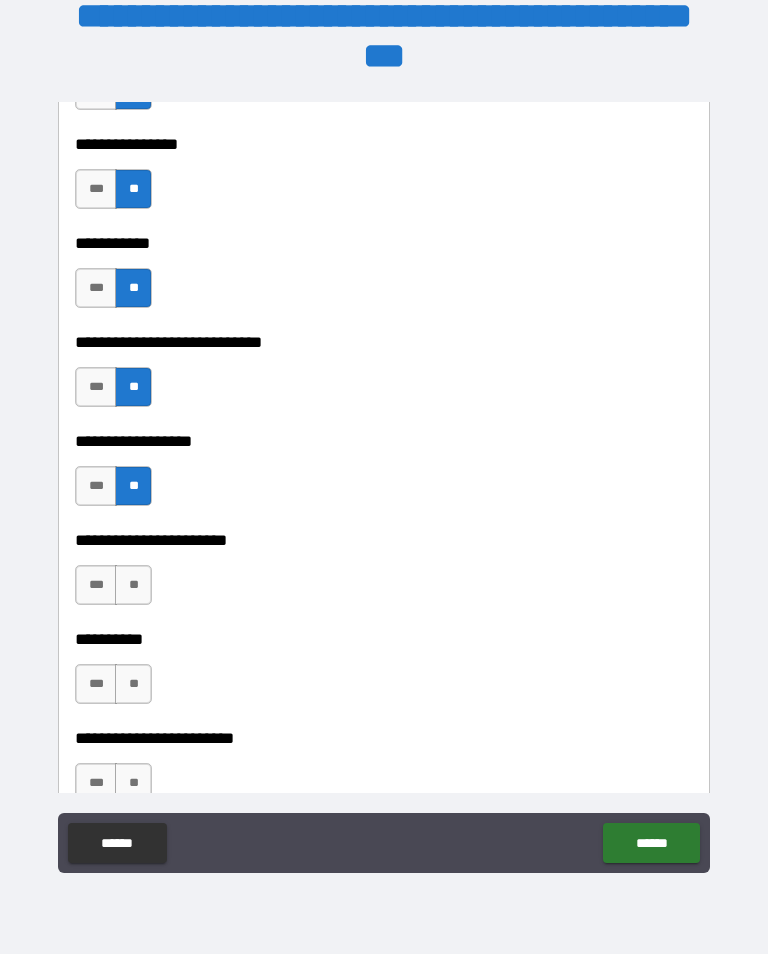 click on "**" at bounding box center [133, 684] 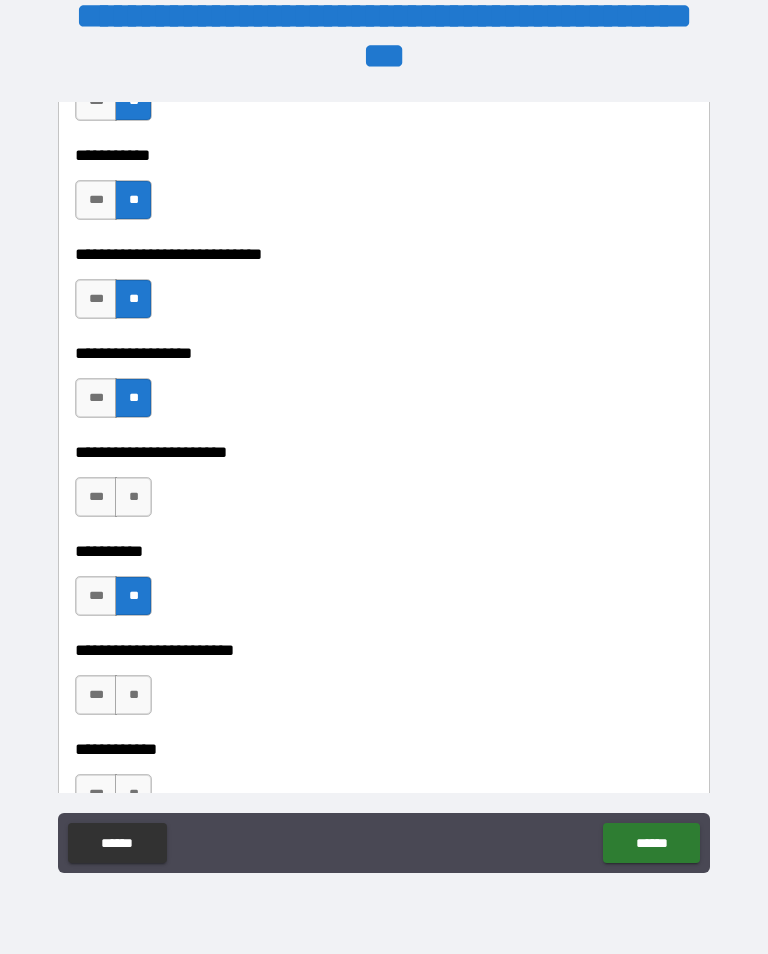 scroll, scrollTop: 5187, scrollLeft: 0, axis: vertical 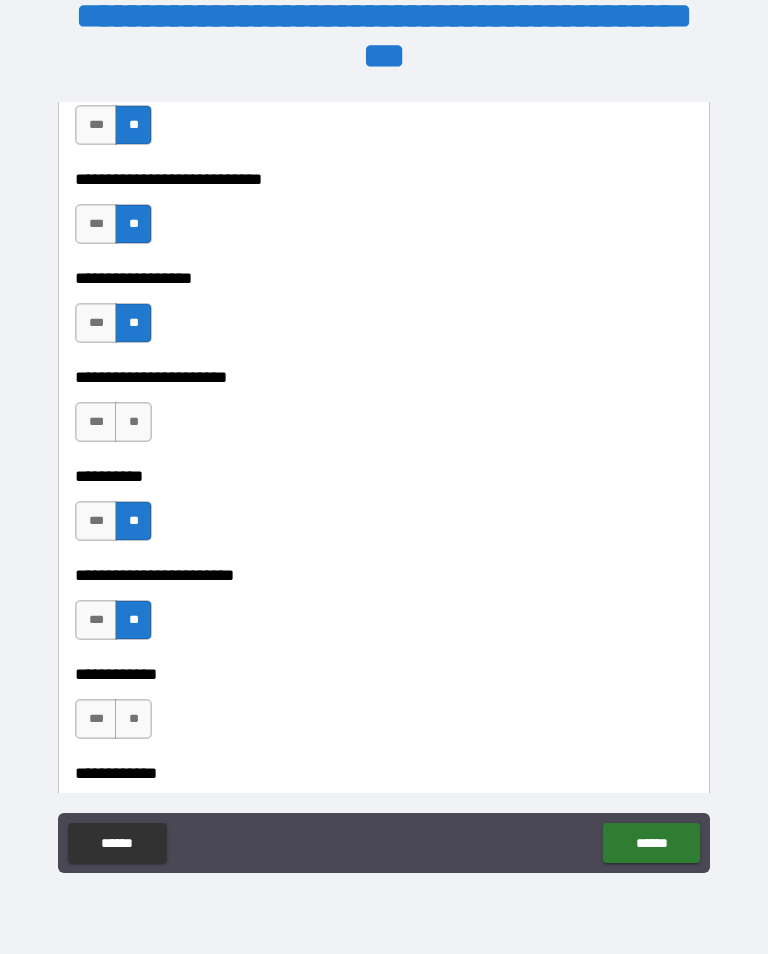 click on "***" at bounding box center (96, 719) 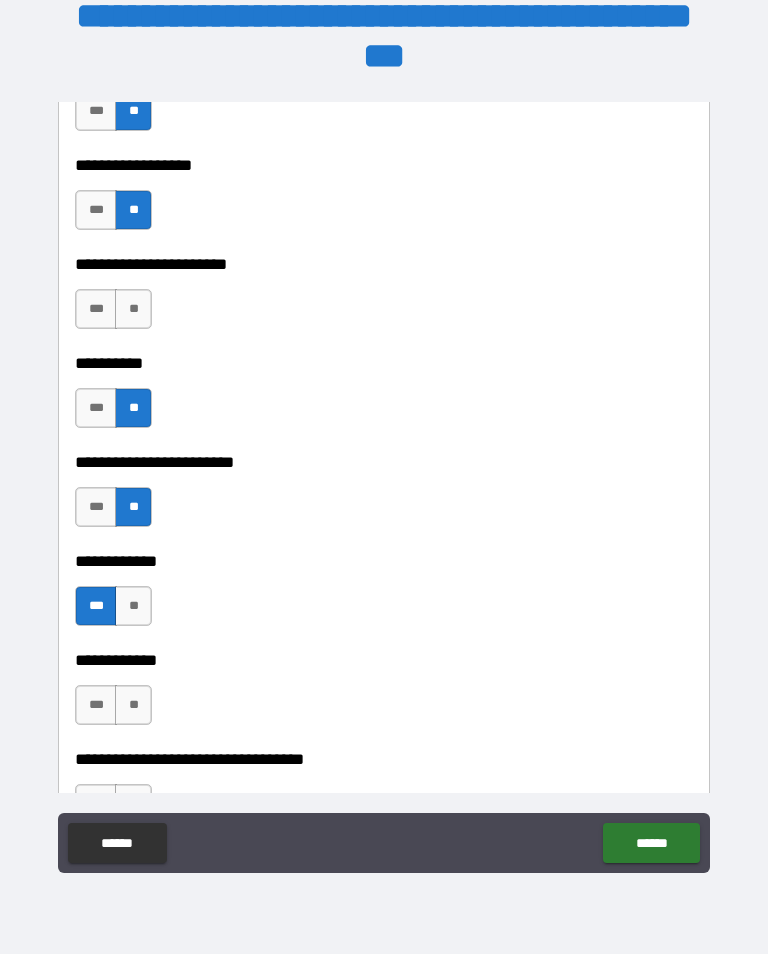 scroll, scrollTop: 5387, scrollLeft: 0, axis: vertical 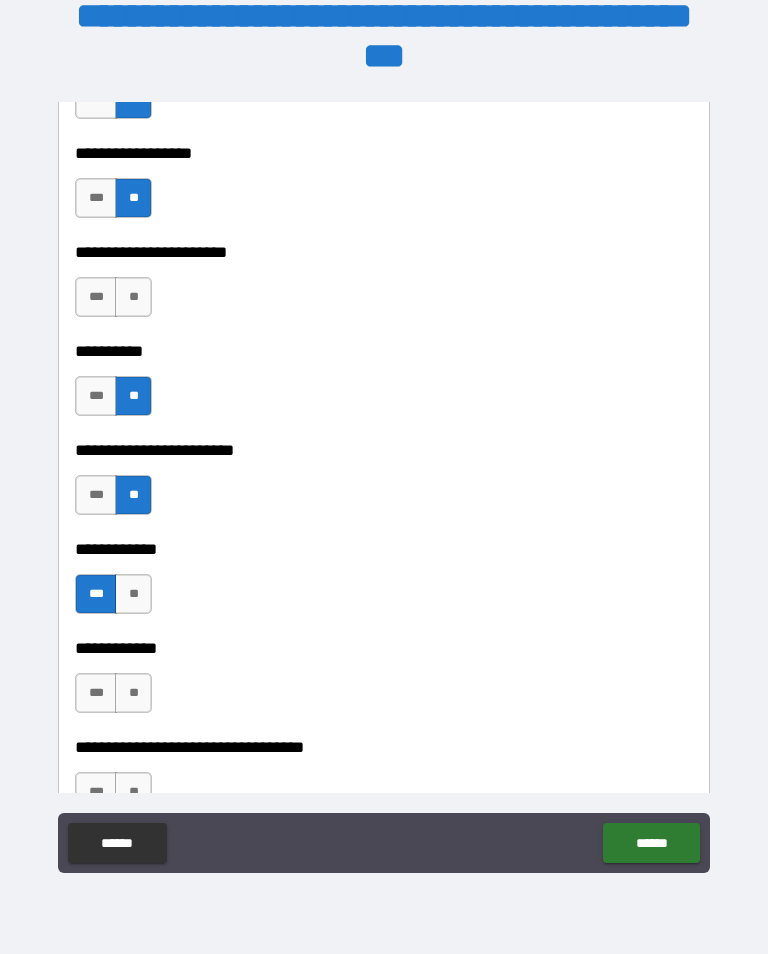 click on "**" at bounding box center (133, 693) 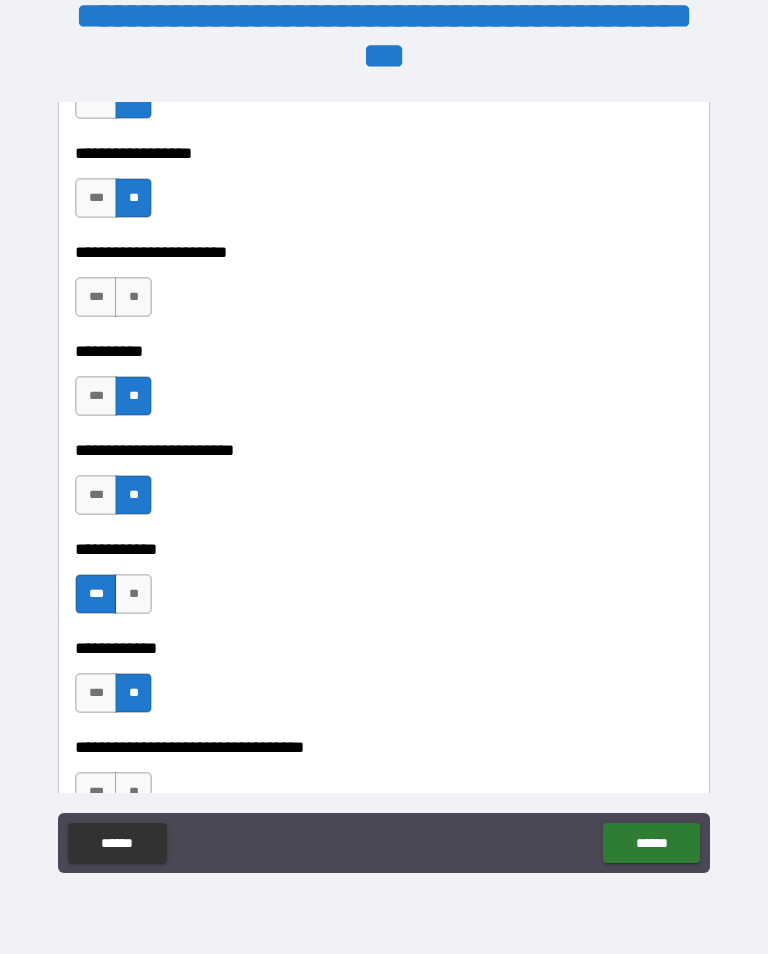 scroll, scrollTop: 5461, scrollLeft: 0, axis: vertical 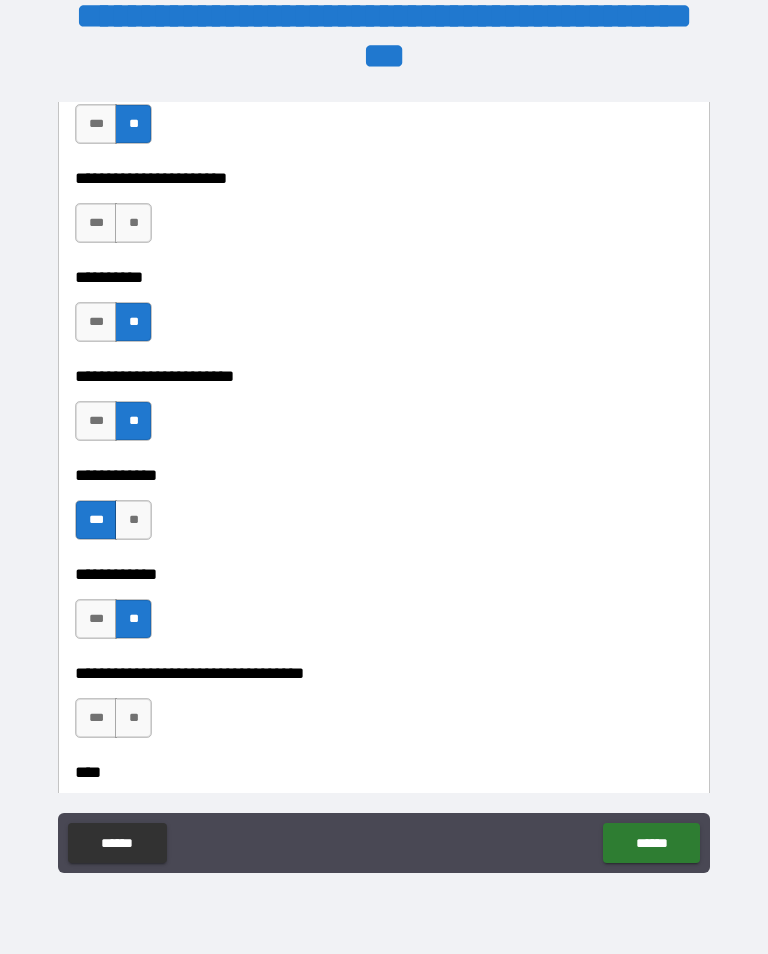 click on "**" at bounding box center (133, 718) 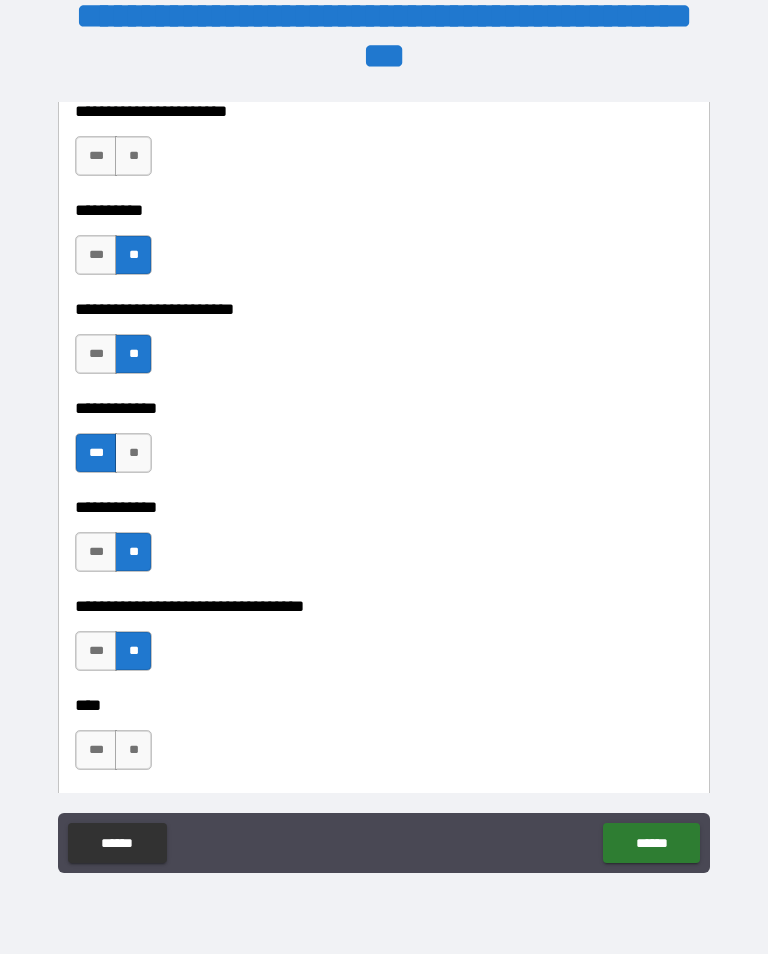 scroll, scrollTop: 5556, scrollLeft: 0, axis: vertical 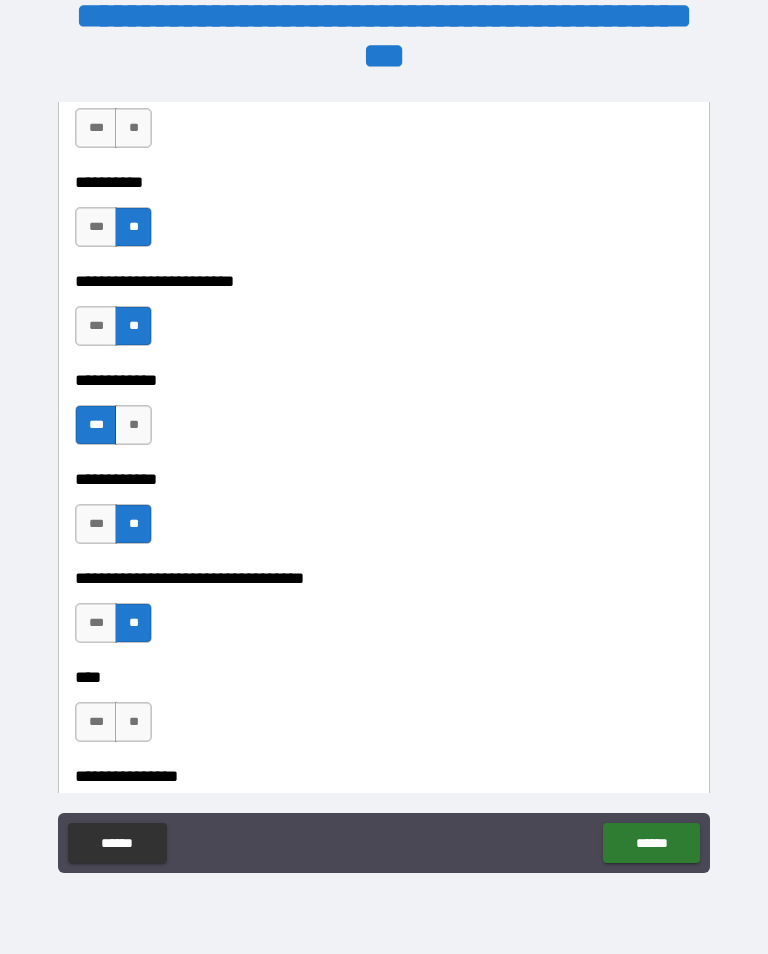 click on "**" at bounding box center [133, 722] 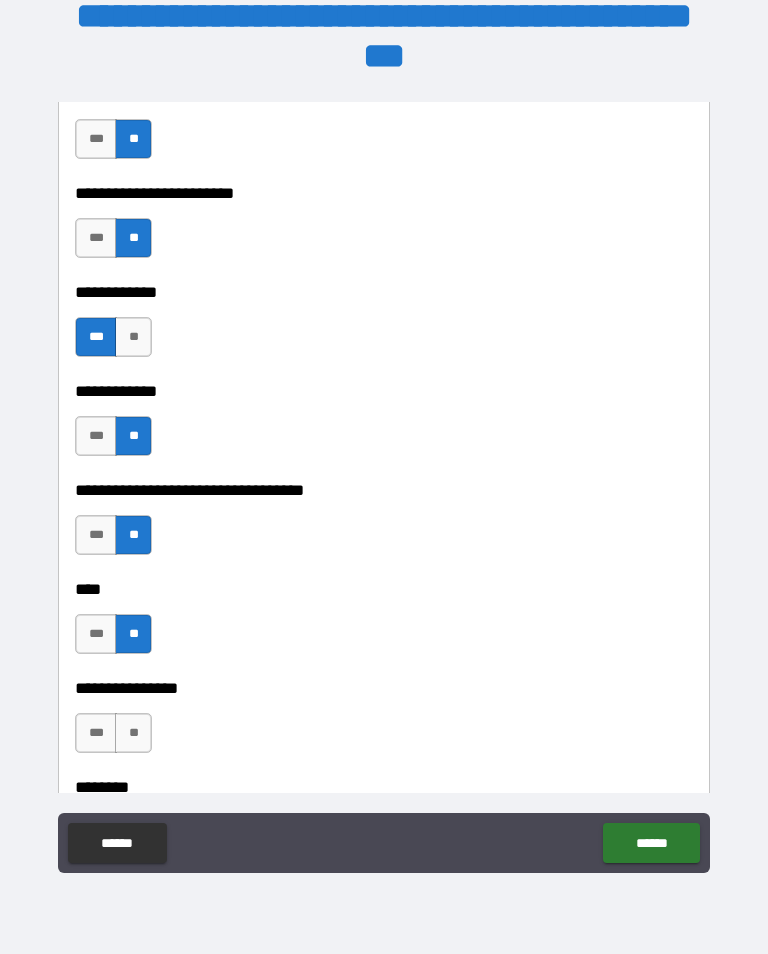 scroll, scrollTop: 5645, scrollLeft: 0, axis: vertical 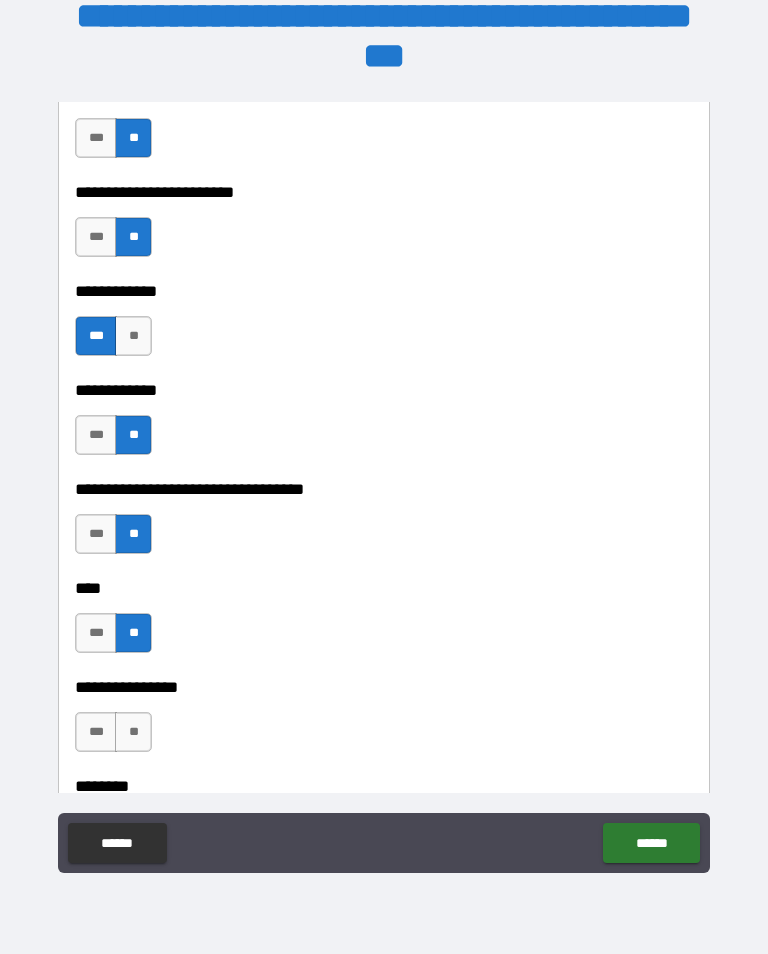 click on "***" at bounding box center (96, 732) 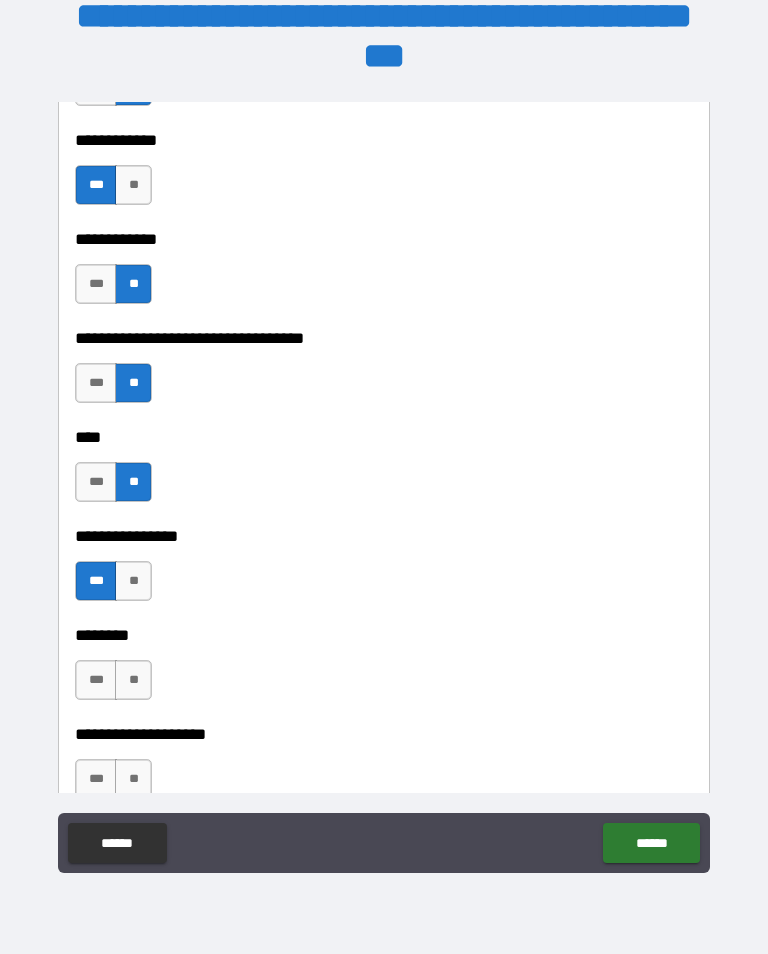 scroll, scrollTop: 5797, scrollLeft: 0, axis: vertical 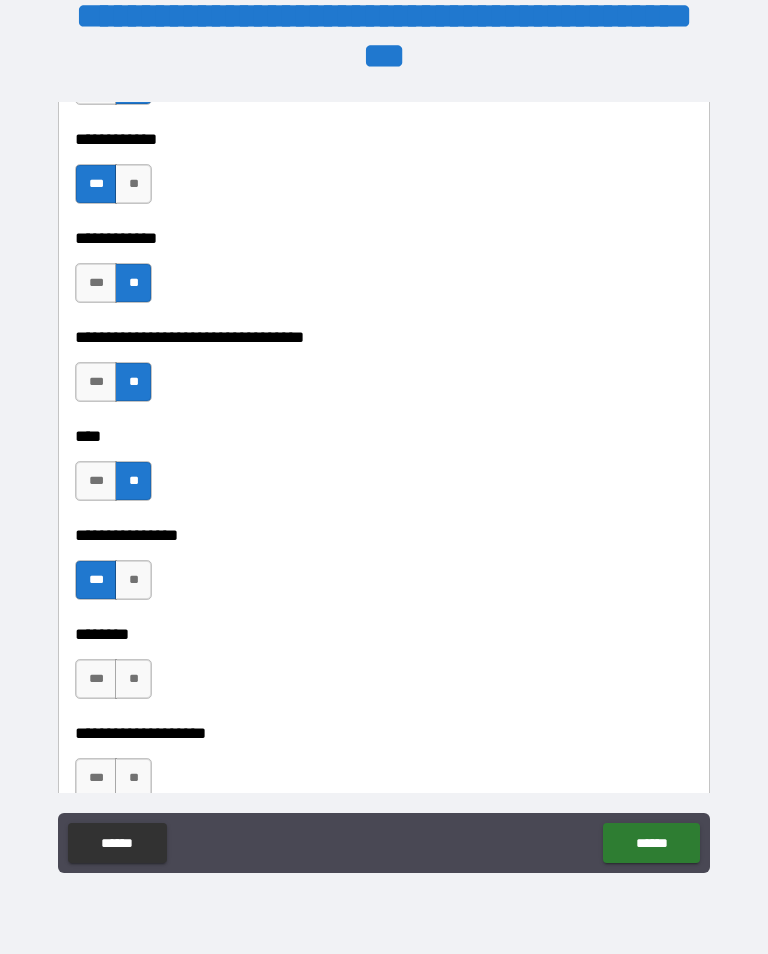 click on "**" at bounding box center [133, 679] 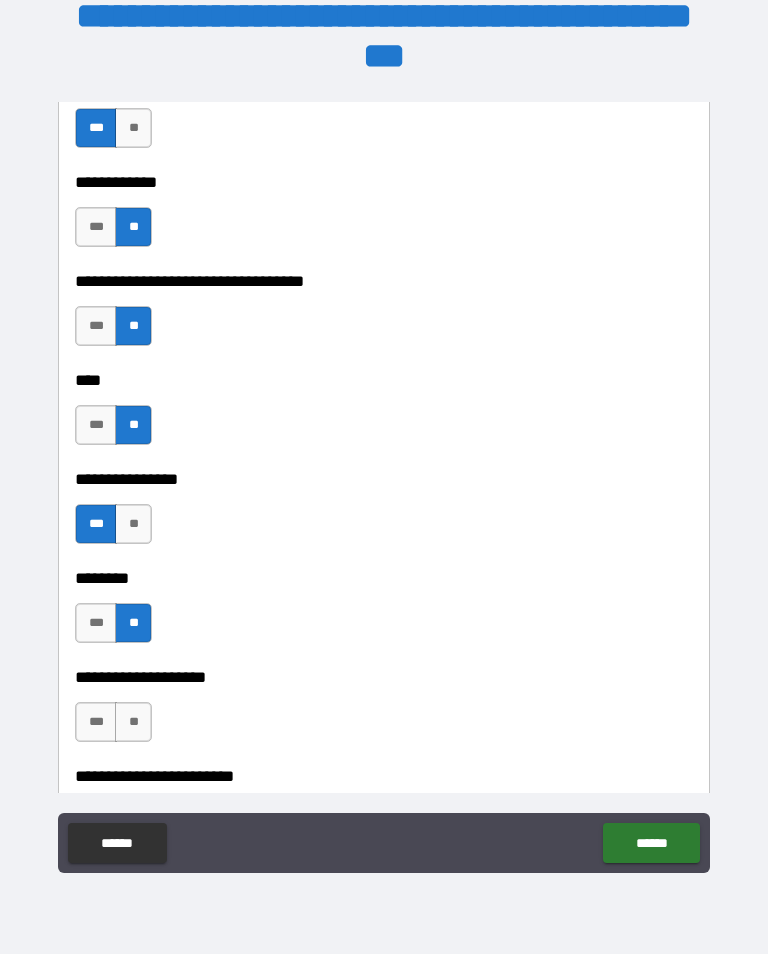 scroll, scrollTop: 5856, scrollLeft: 0, axis: vertical 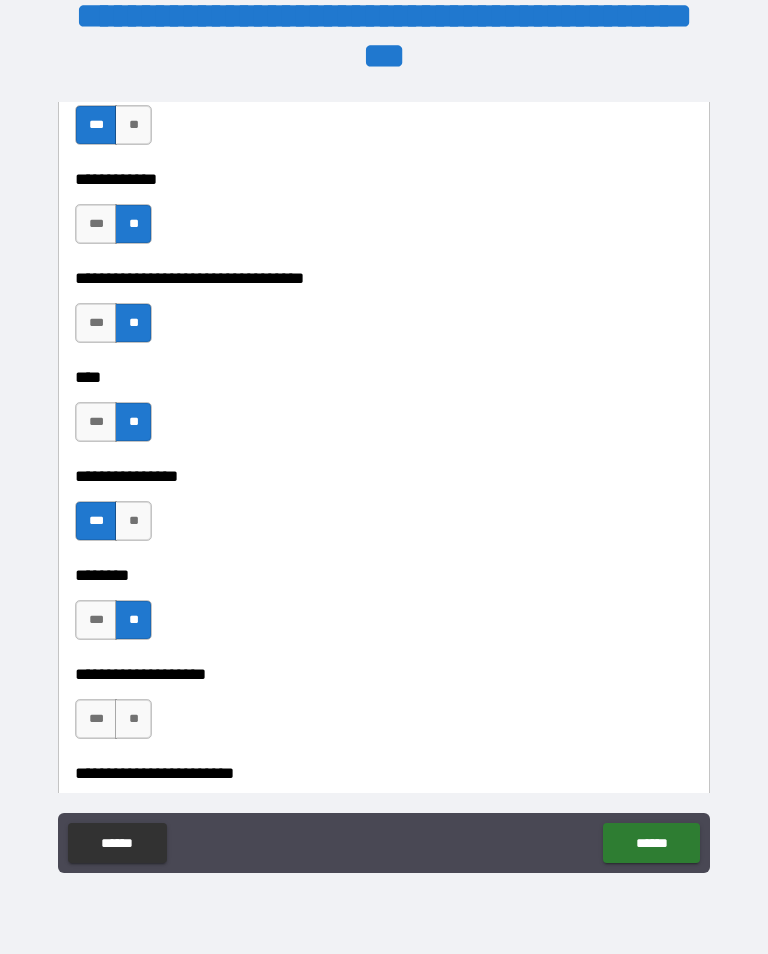click on "**" at bounding box center [133, 719] 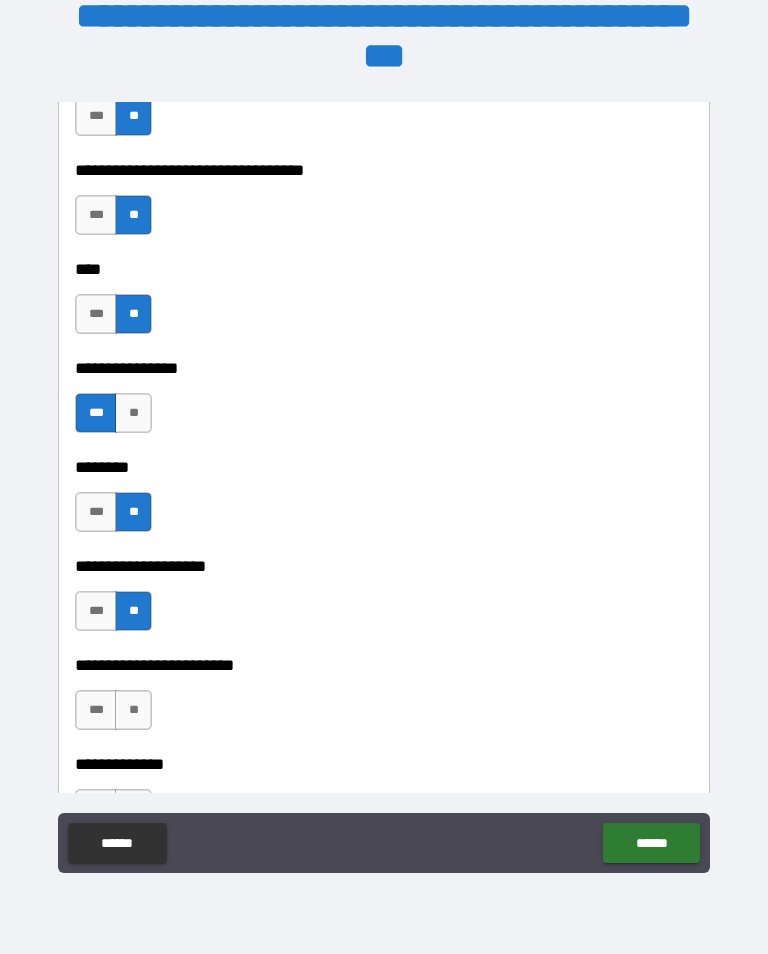 scroll, scrollTop: 5964, scrollLeft: 0, axis: vertical 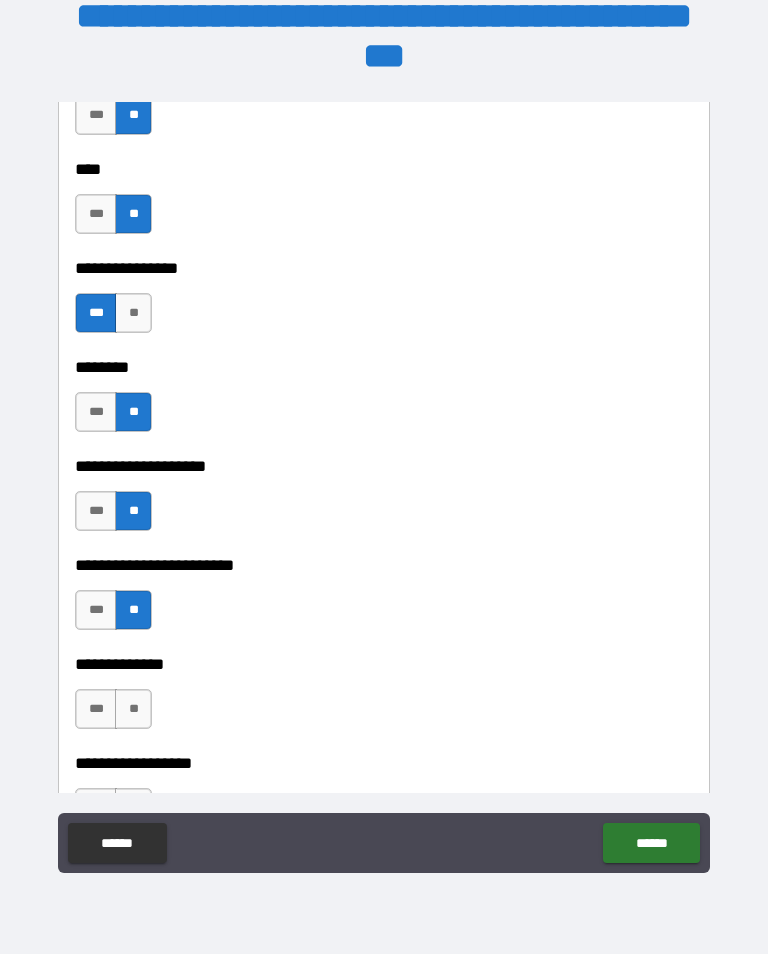 click on "**" at bounding box center [133, 709] 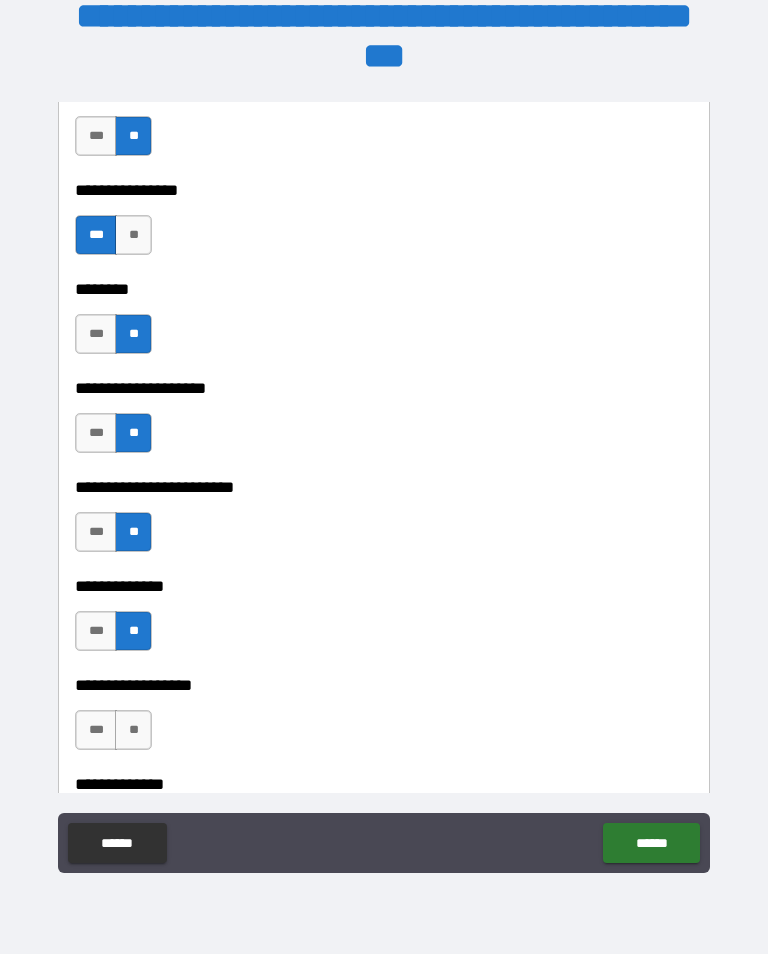 scroll, scrollTop: 6150, scrollLeft: 0, axis: vertical 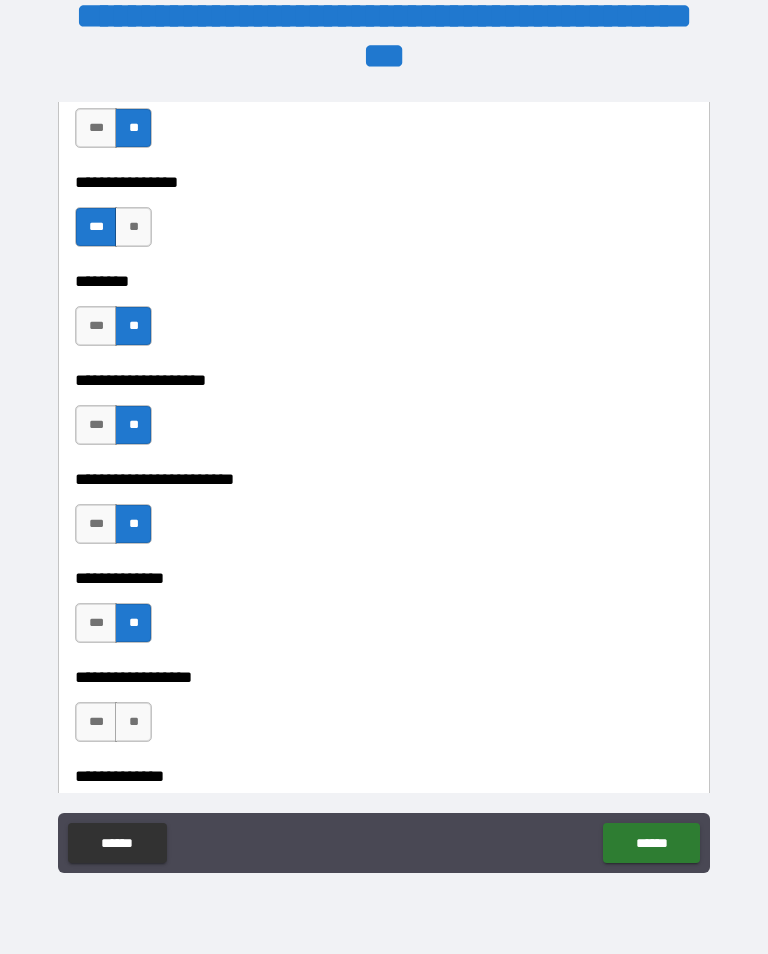click on "**" at bounding box center (133, 722) 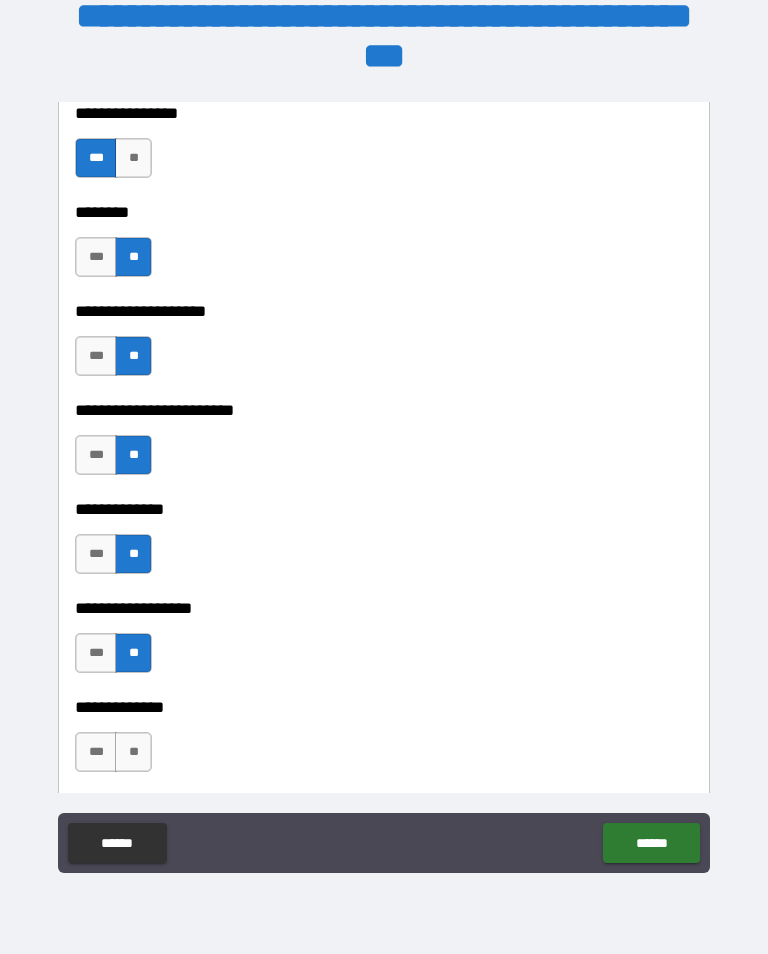 scroll, scrollTop: 6221, scrollLeft: 0, axis: vertical 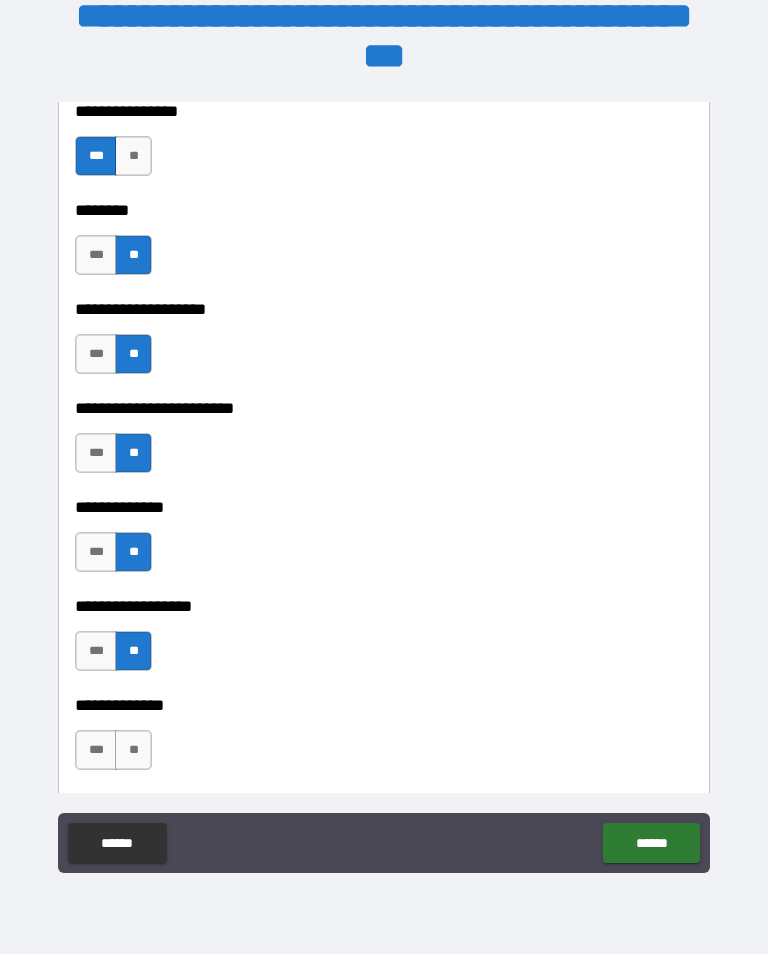 click on "**" at bounding box center (133, 750) 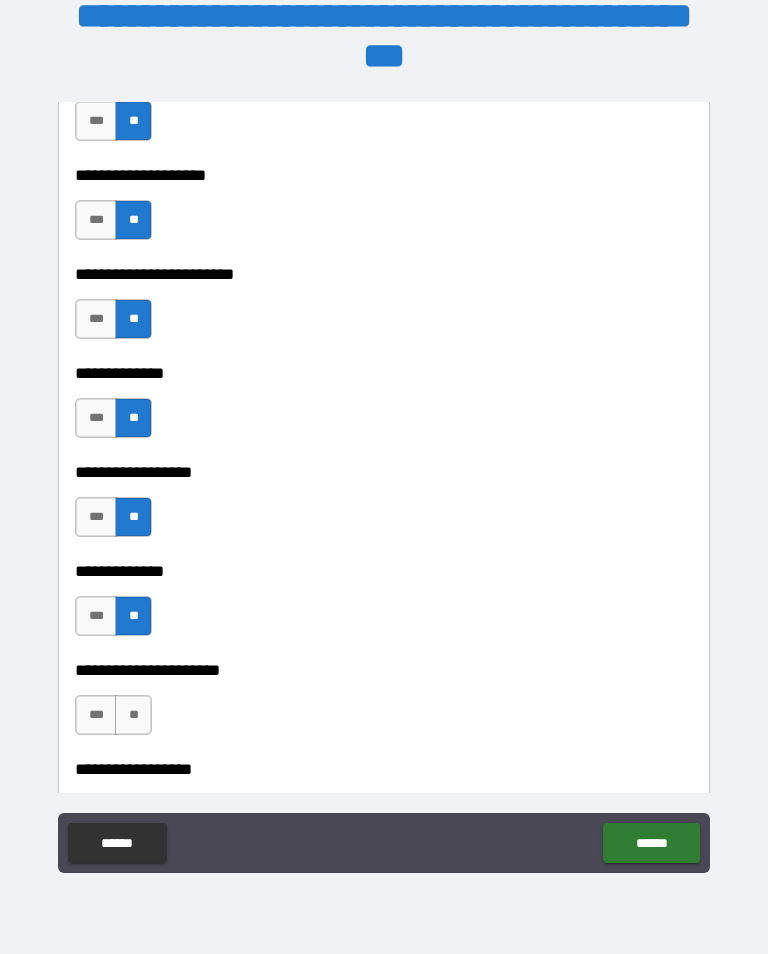 scroll, scrollTop: 6361, scrollLeft: 0, axis: vertical 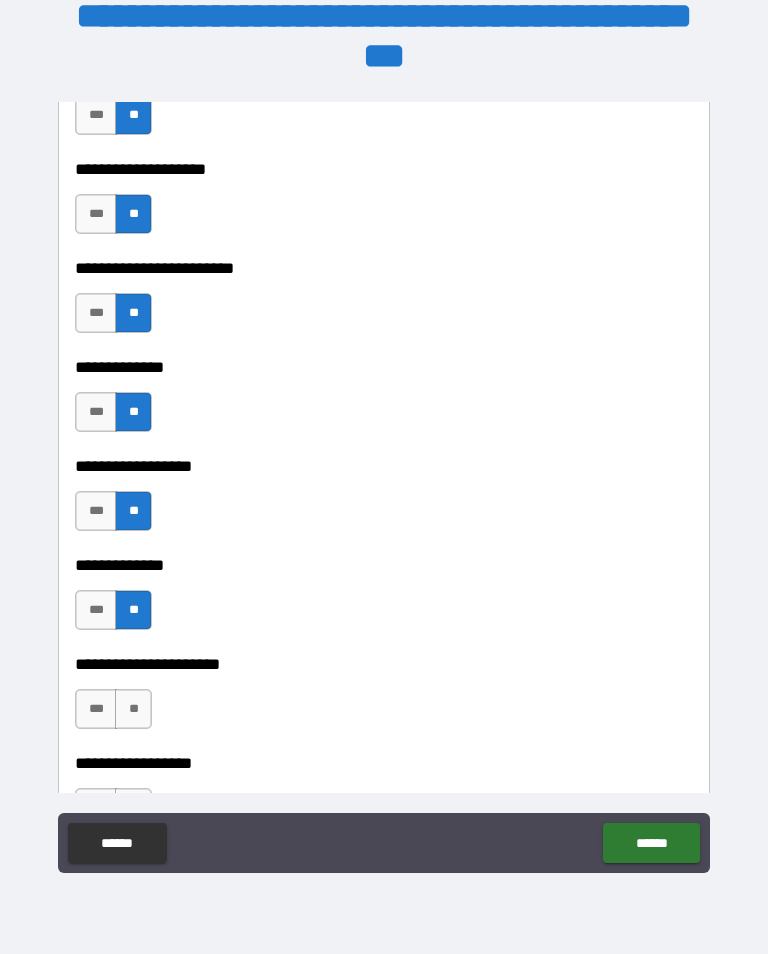 click on "**" at bounding box center (133, 709) 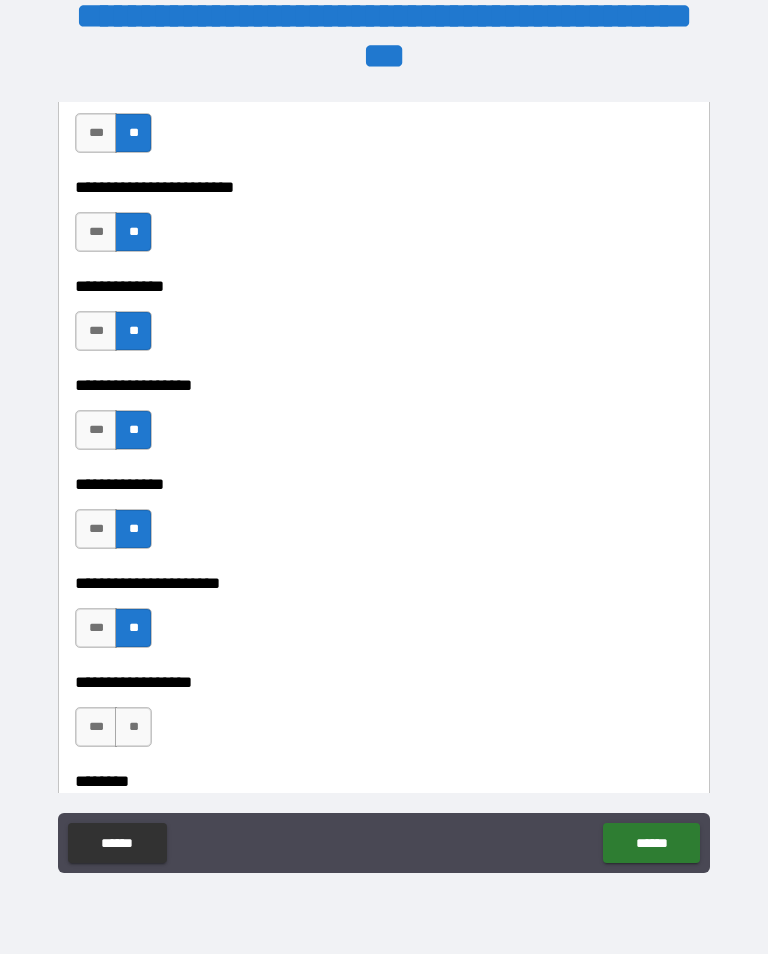 scroll, scrollTop: 6445, scrollLeft: 0, axis: vertical 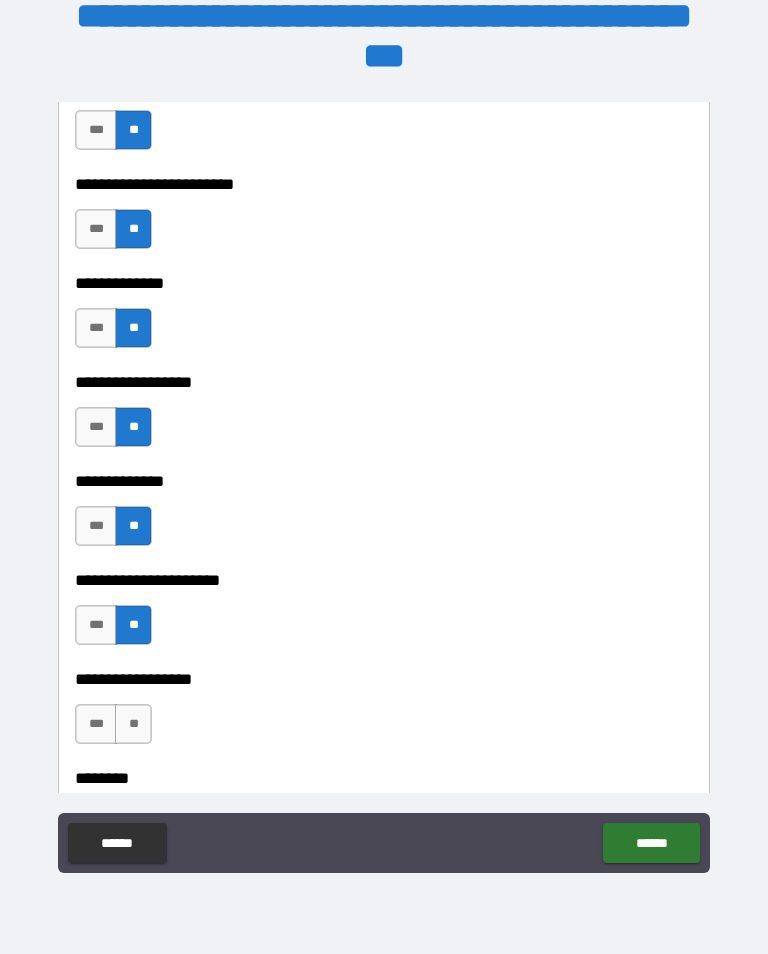 click on "**" at bounding box center [133, 724] 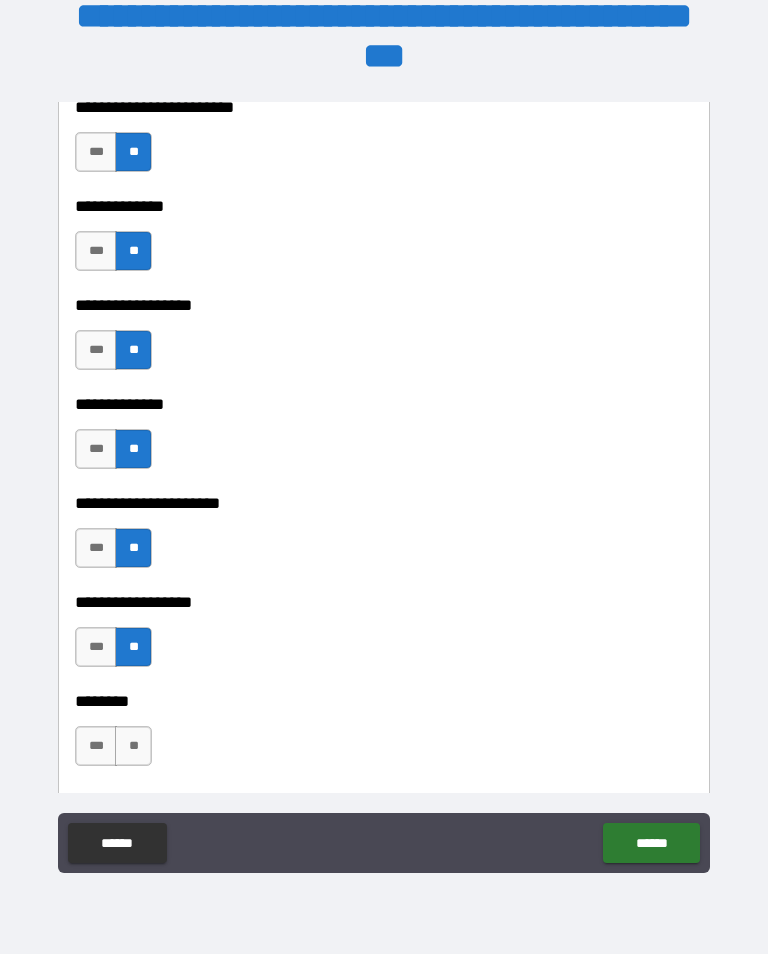 scroll, scrollTop: 6524, scrollLeft: 0, axis: vertical 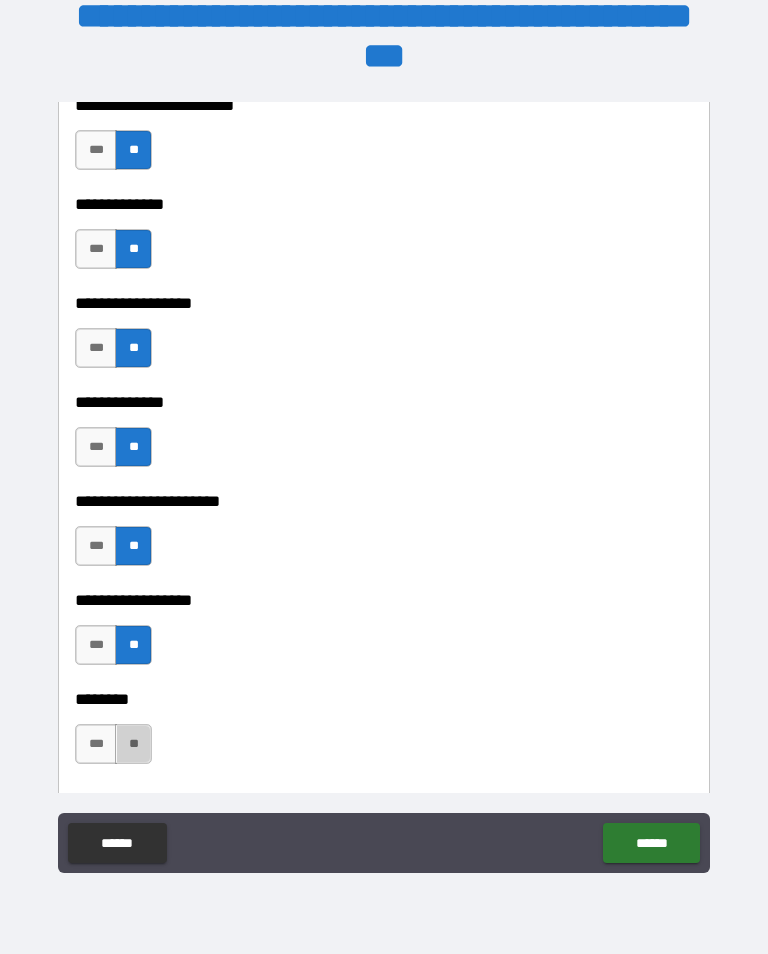 click on "**" at bounding box center (133, 744) 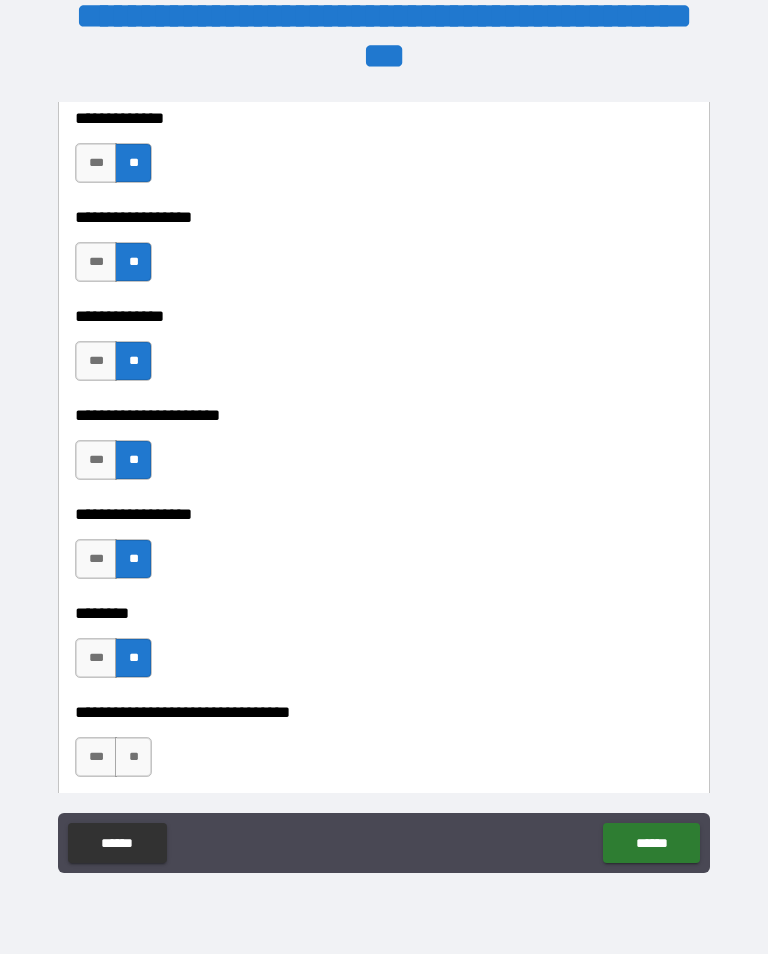 scroll, scrollTop: 6611, scrollLeft: 0, axis: vertical 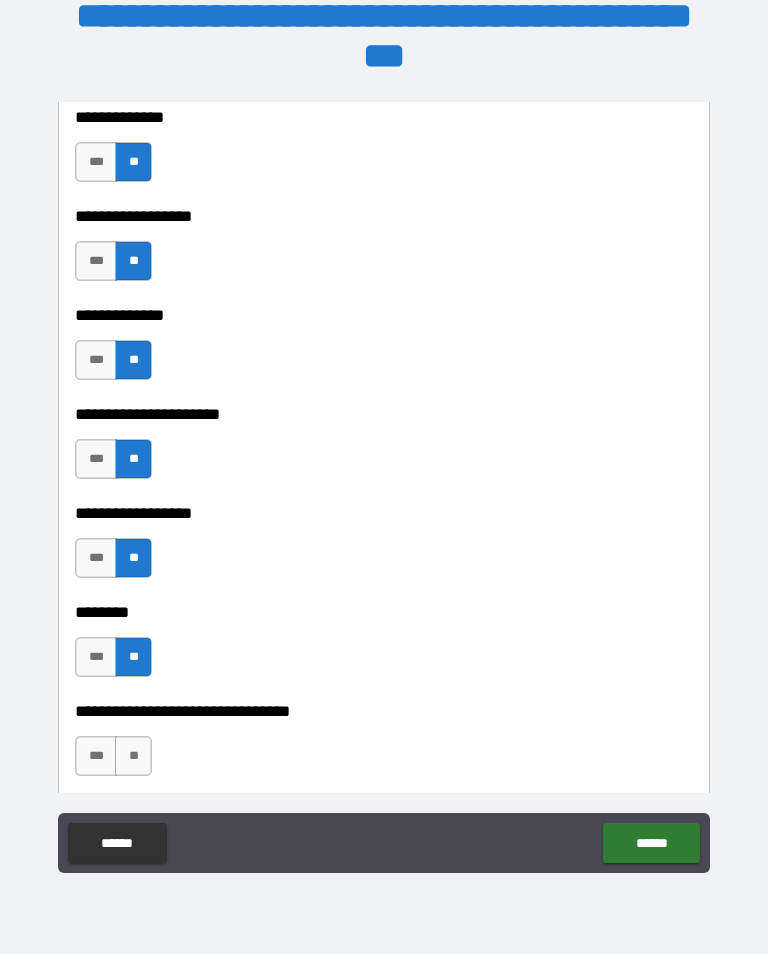 click on "**********" at bounding box center (384, 746) 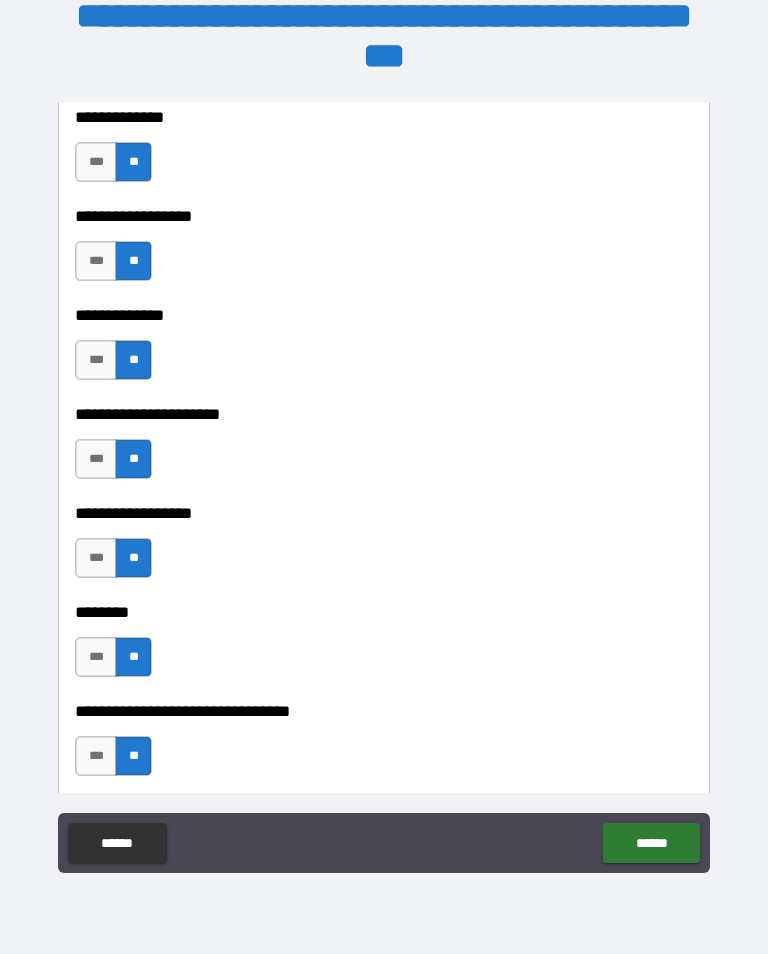 click on "***" at bounding box center [96, 756] 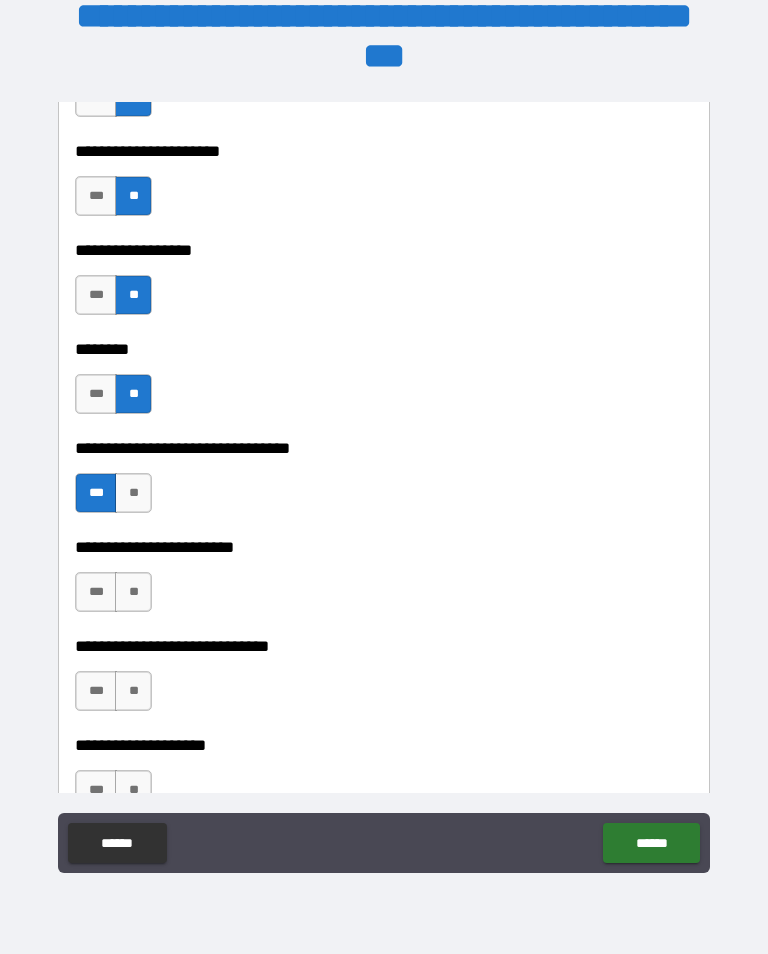 scroll, scrollTop: 6876, scrollLeft: 0, axis: vertical 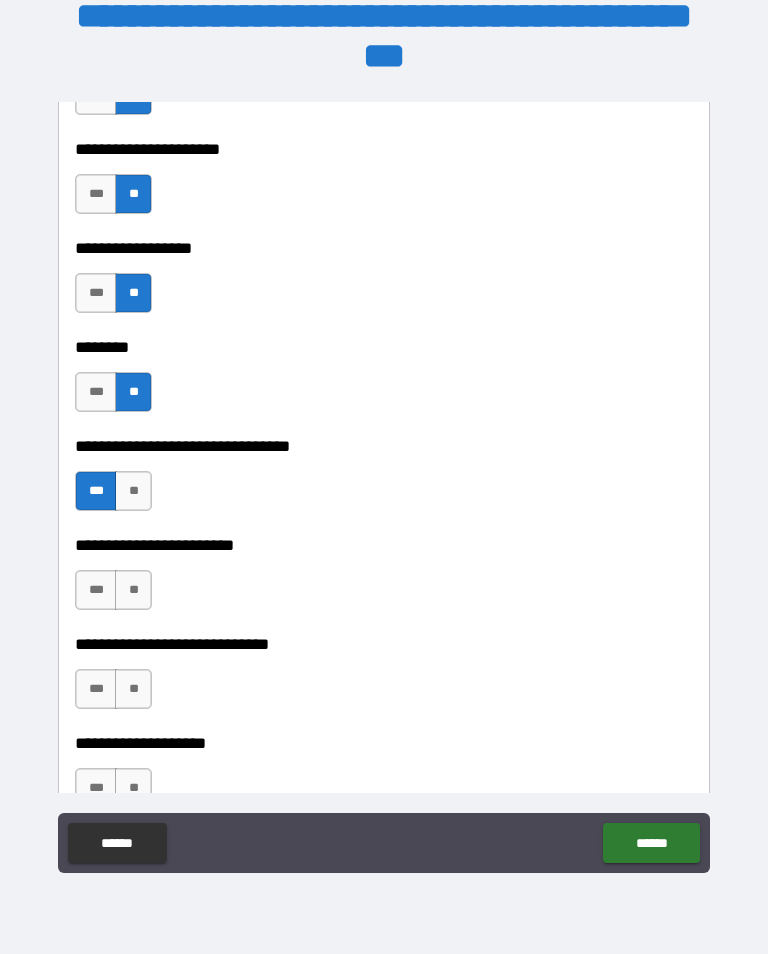 click on "**" at bounding box center (133, 590) 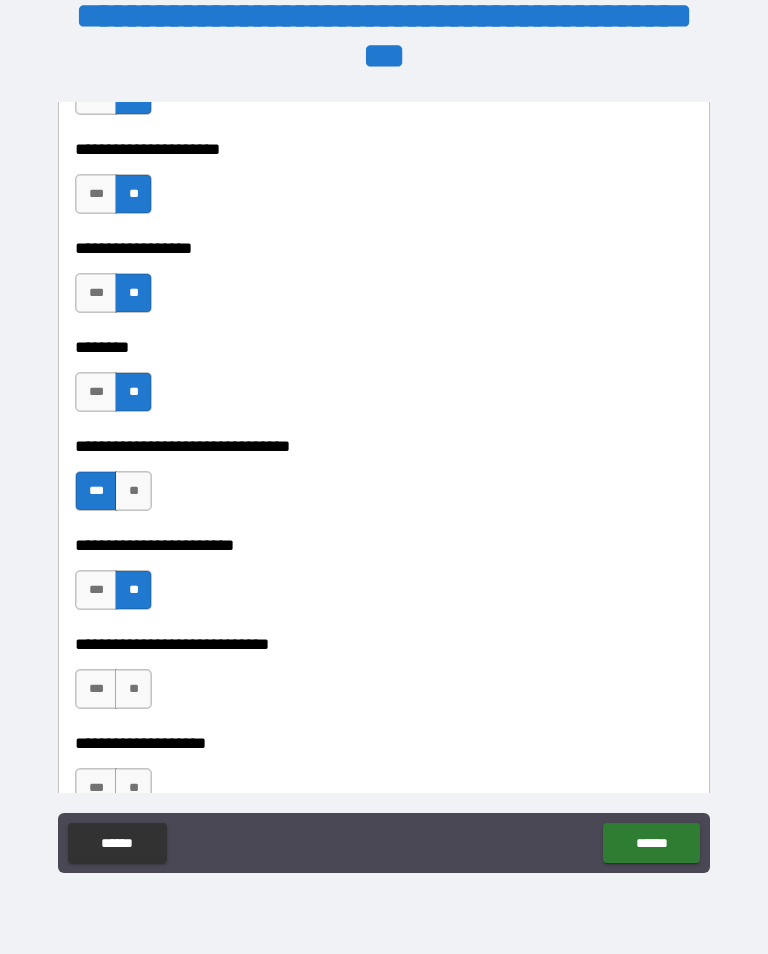 click on "**" at bounding box center (133, 689) 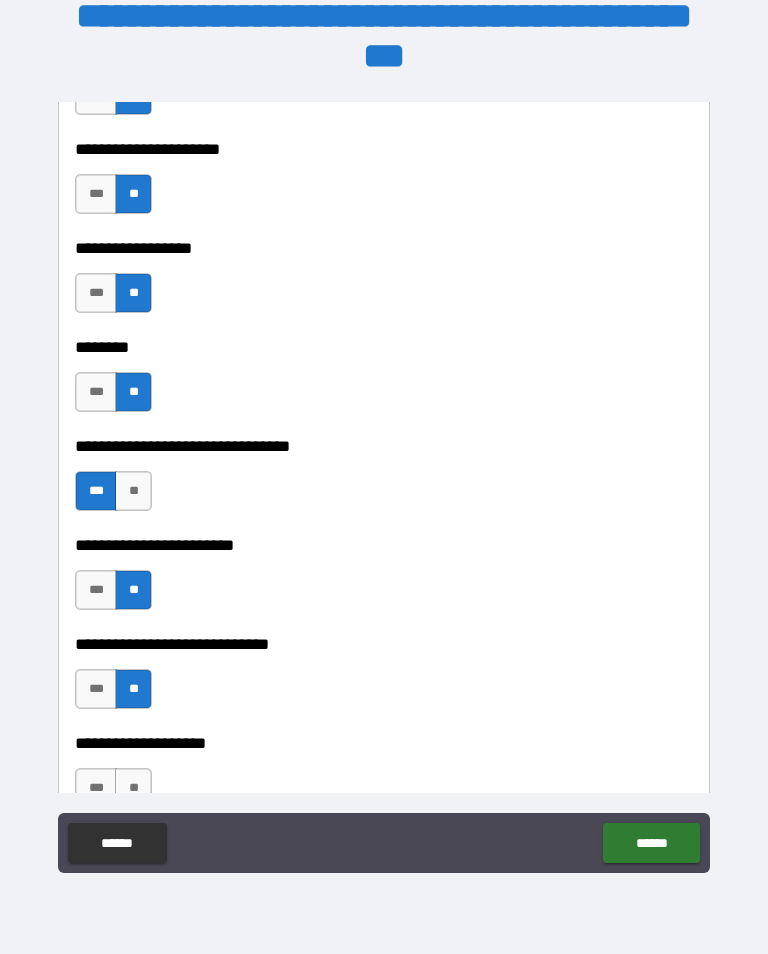 click on "**" at bounding box center (133, 788) 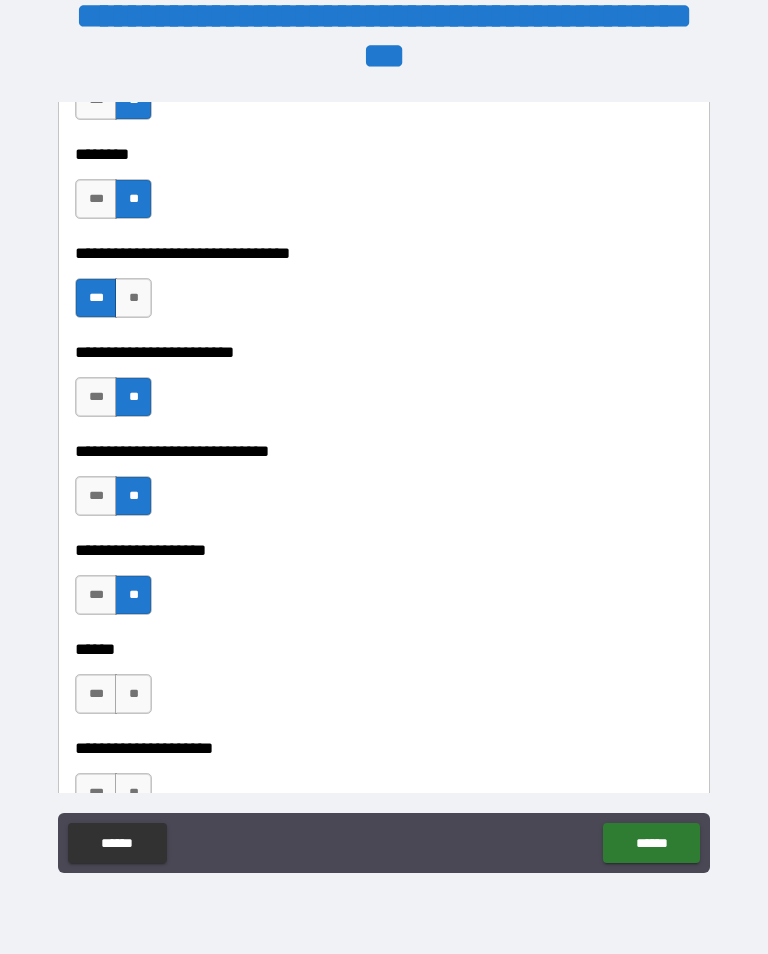 scroll, scrollTop: 7103, scrollLeft: 0, axis: vertical 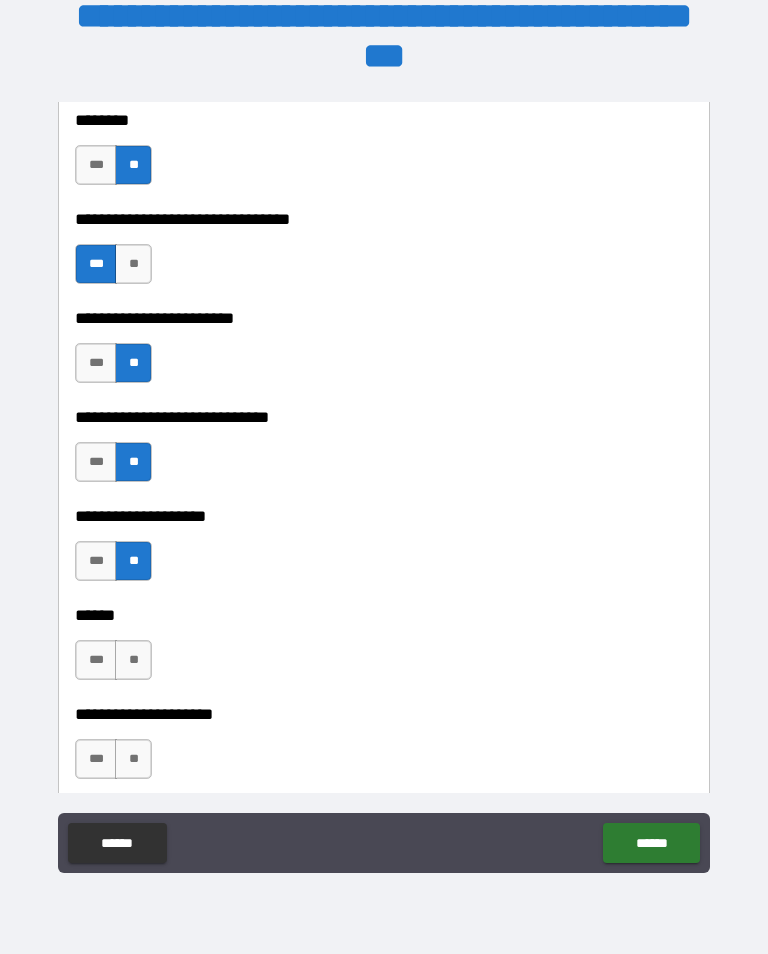 click on "**" at bounding box center [133, 660] 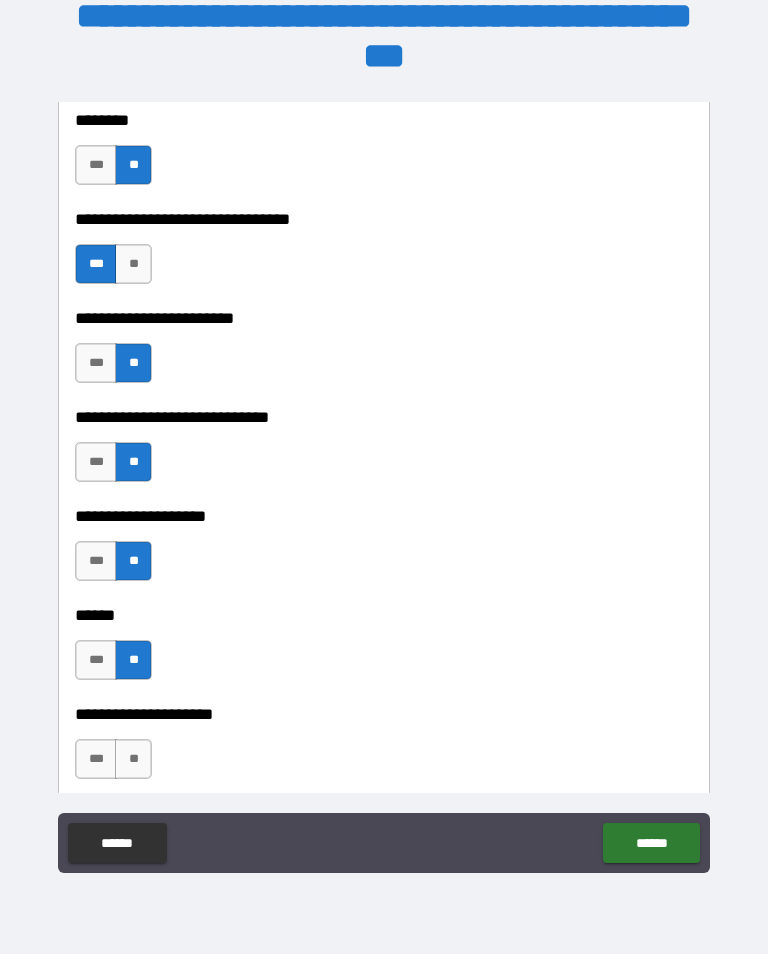 click on "**" at bounding box center [133, 759] 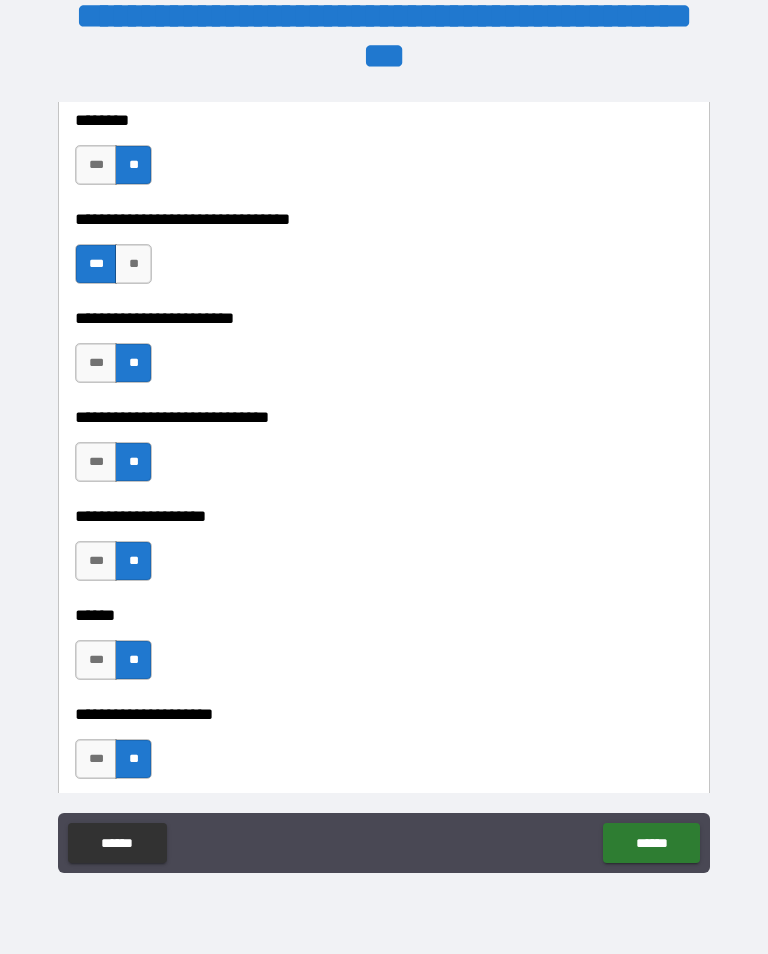 click on "***" at bounding box center (96, 759) 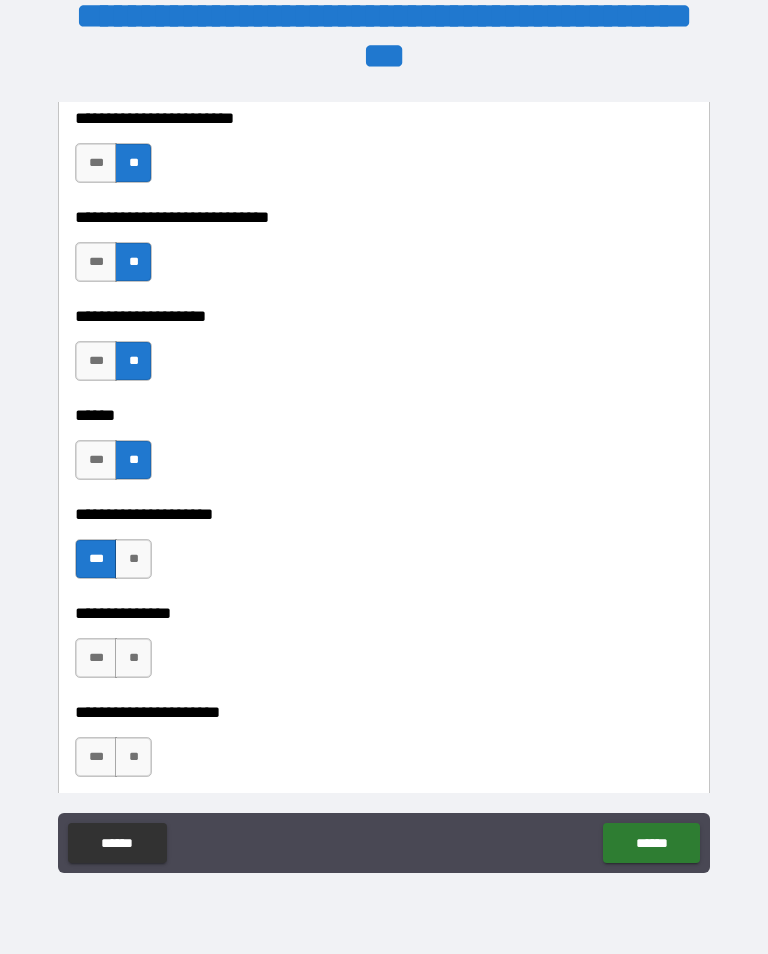 scroll, scrollTop: 7325, scrollLeft: 0, axis: vertical 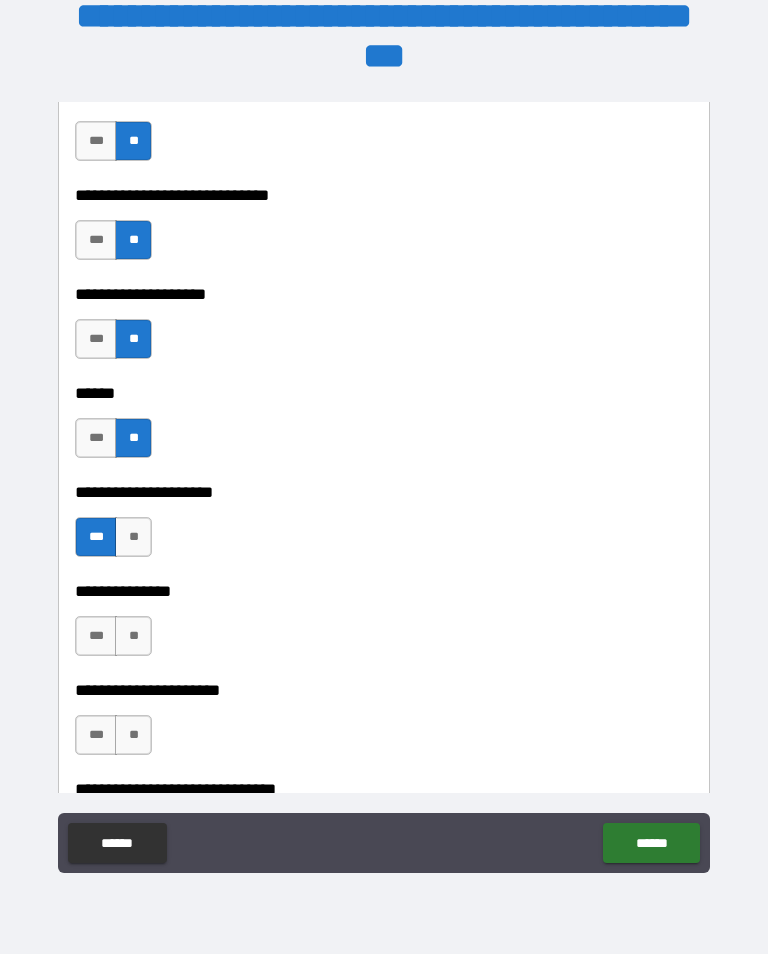 click on "**" at bounding box center (133, 636) 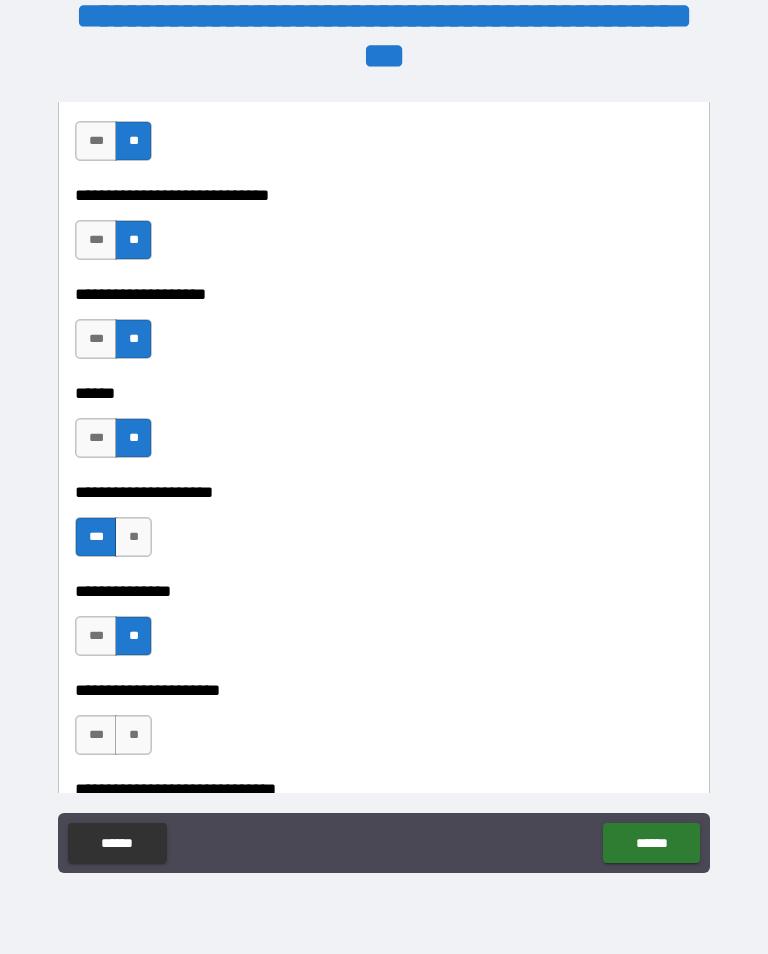 click on "**" at bounding box center [133, 735] 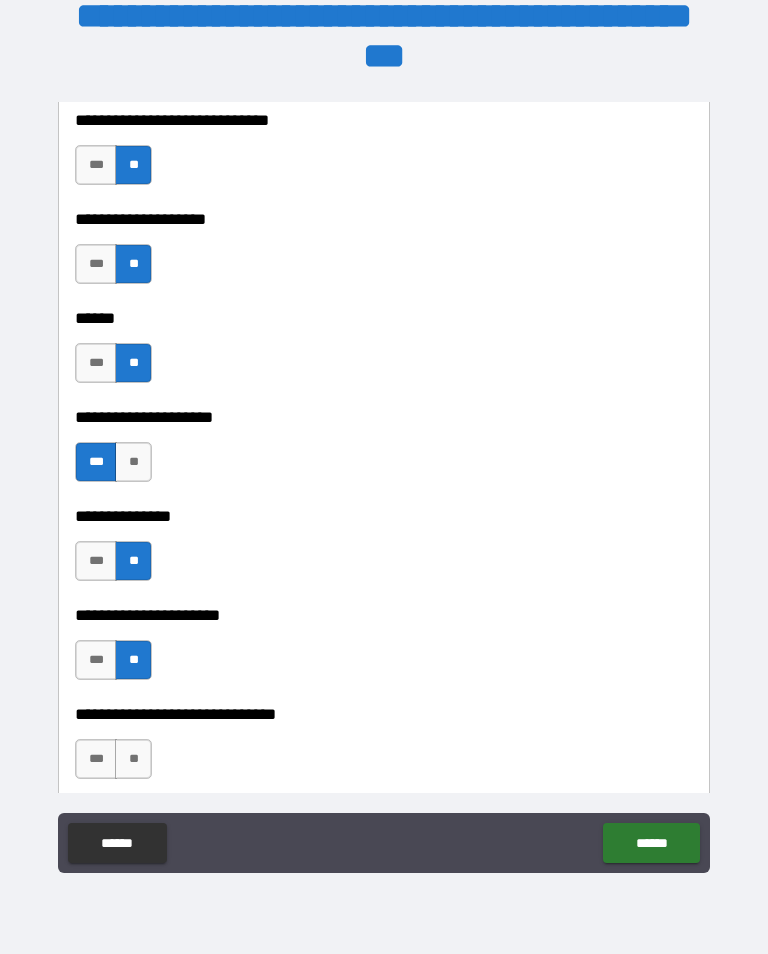 scroll, scrollTop: 7400, scrollLeft: 0, axis: vertical 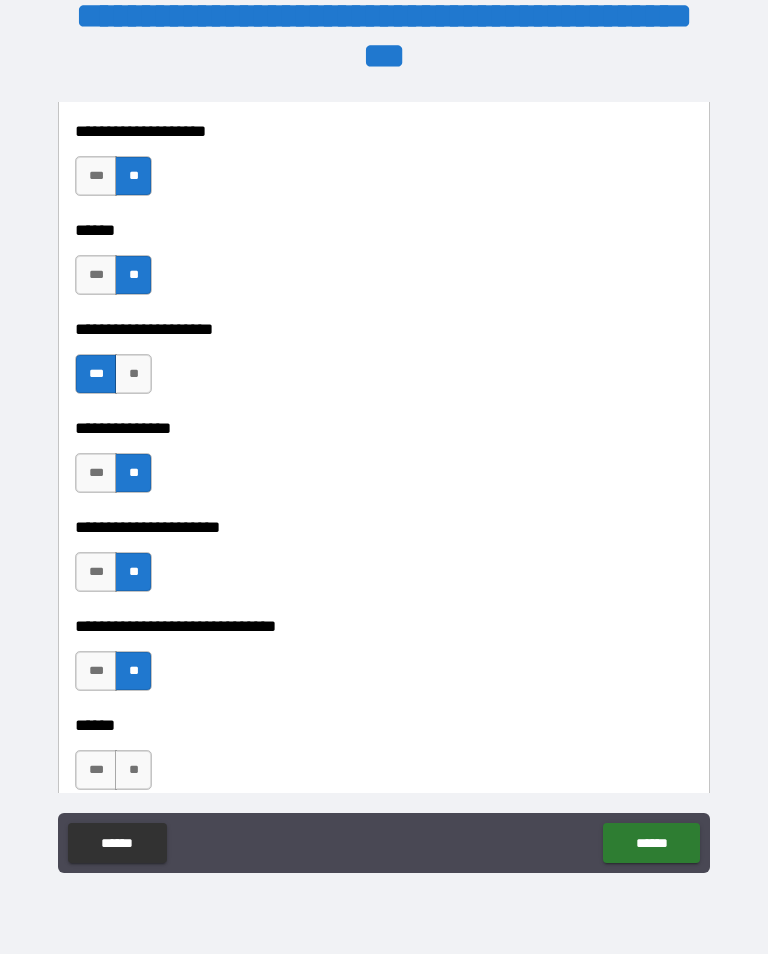 click on "**" at bounding box center (133, 770) 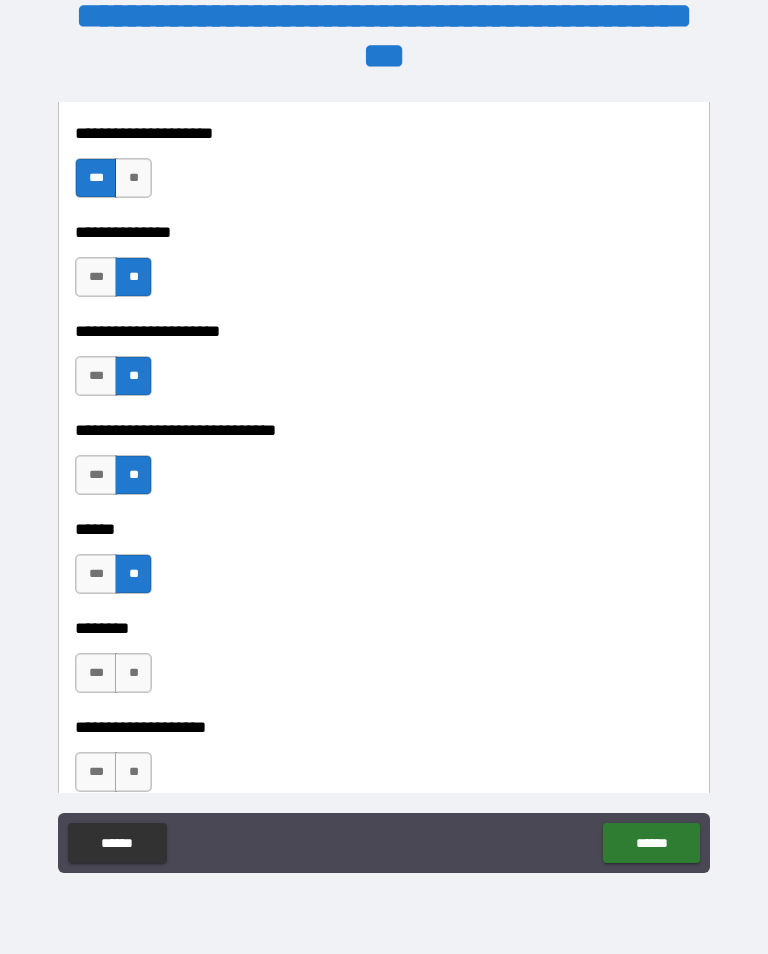 scroll, scrollTop: 7685, scrollLeft: 0, axis: vertical 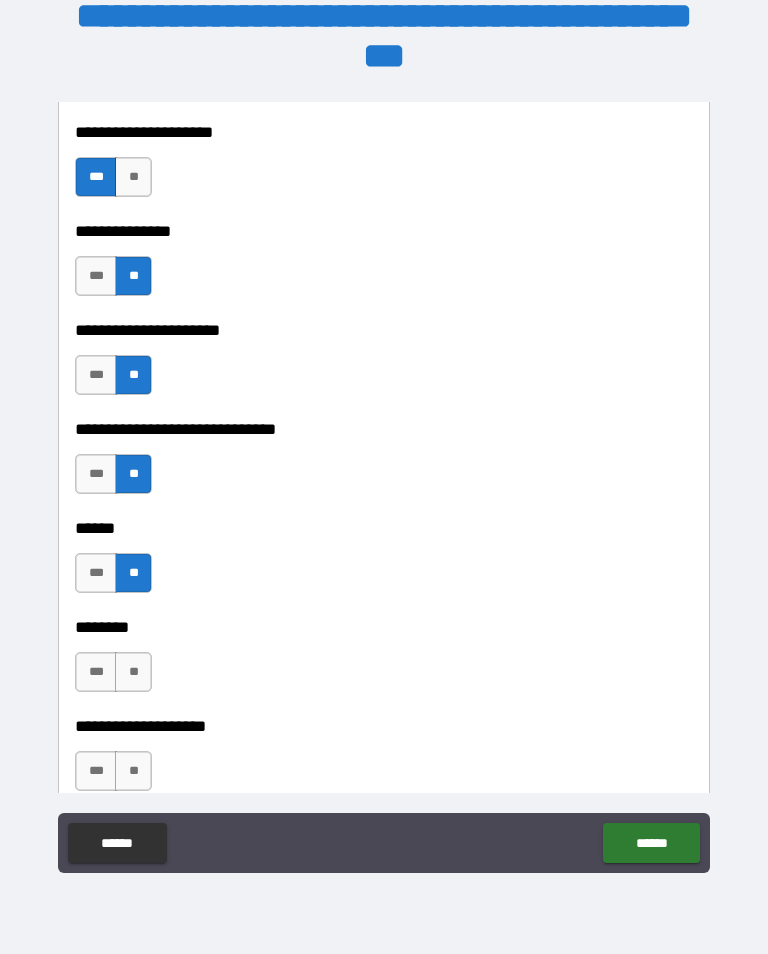 click on "**" at bounding box center (133, 672) 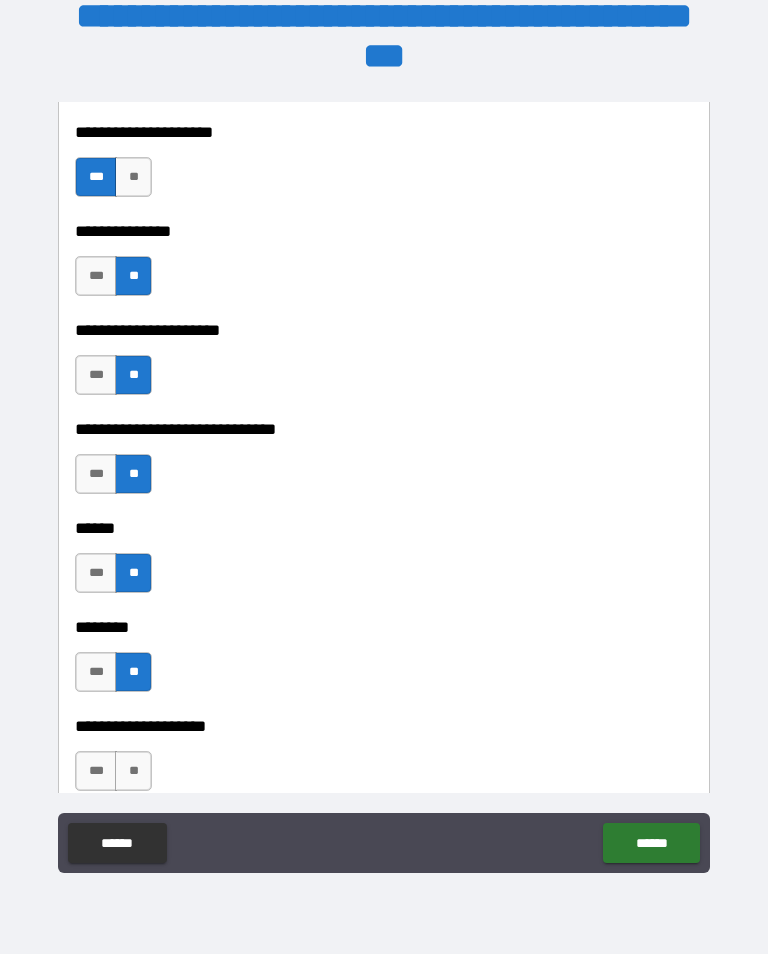 click on "**" at bounding box center (133, 771) 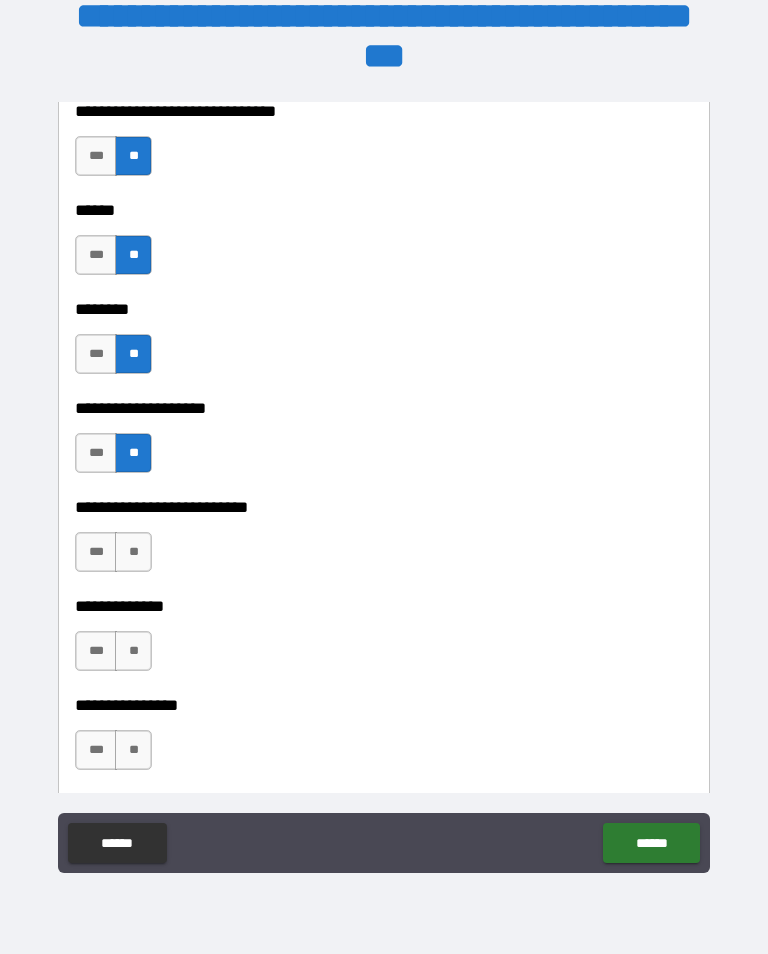 scroll, scrollTop: 8004, scrollLeft: 0, axis: vertical 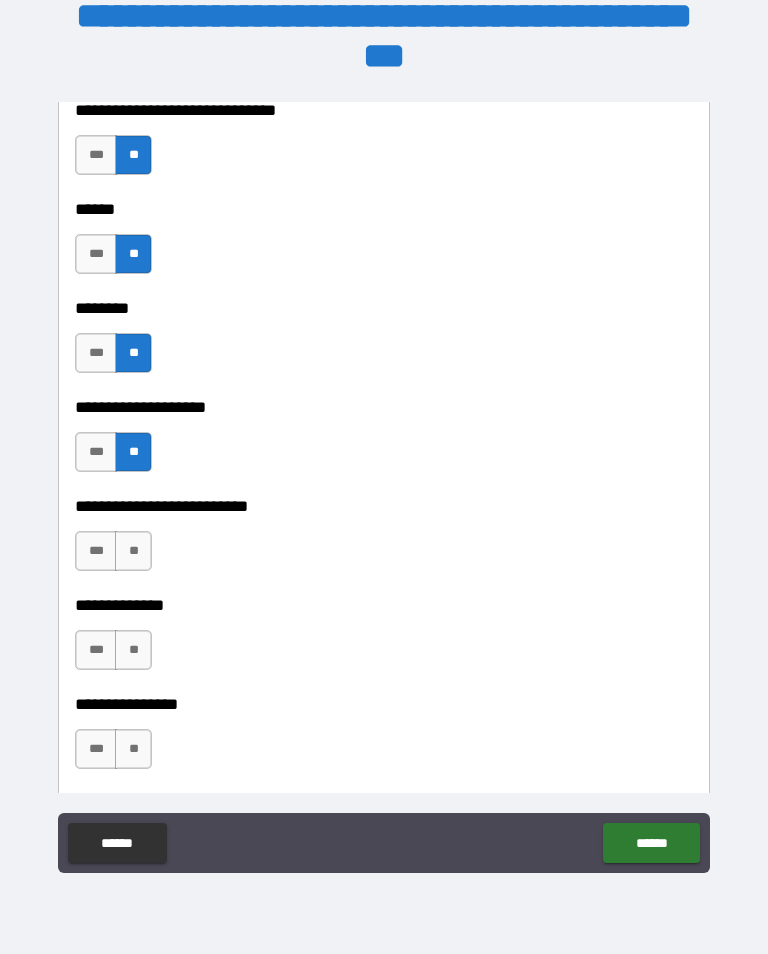 click on "**" at bounding box center [133, 551] 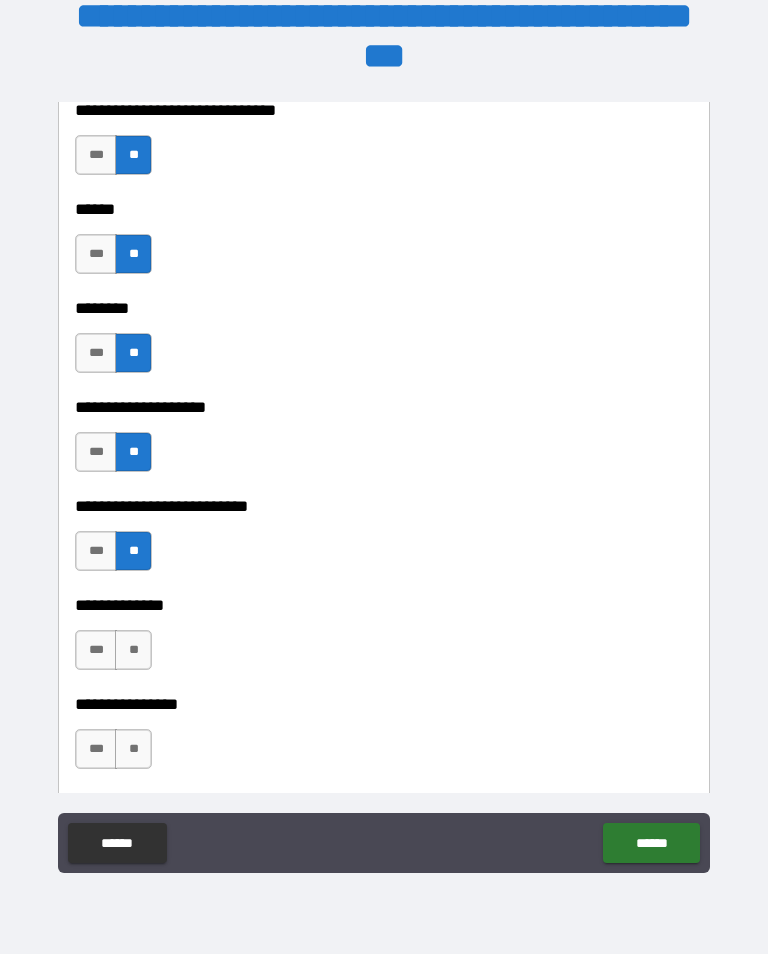 click on "**" at bounding box center (133, 650) 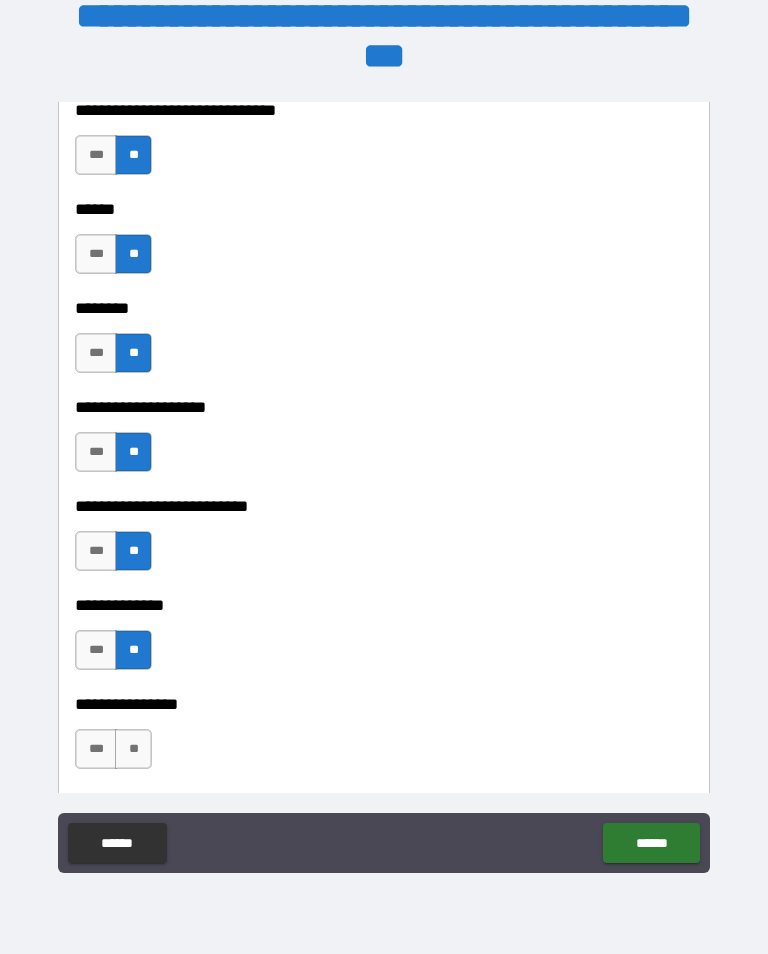 click on "**" at bounding box center [133, 749] 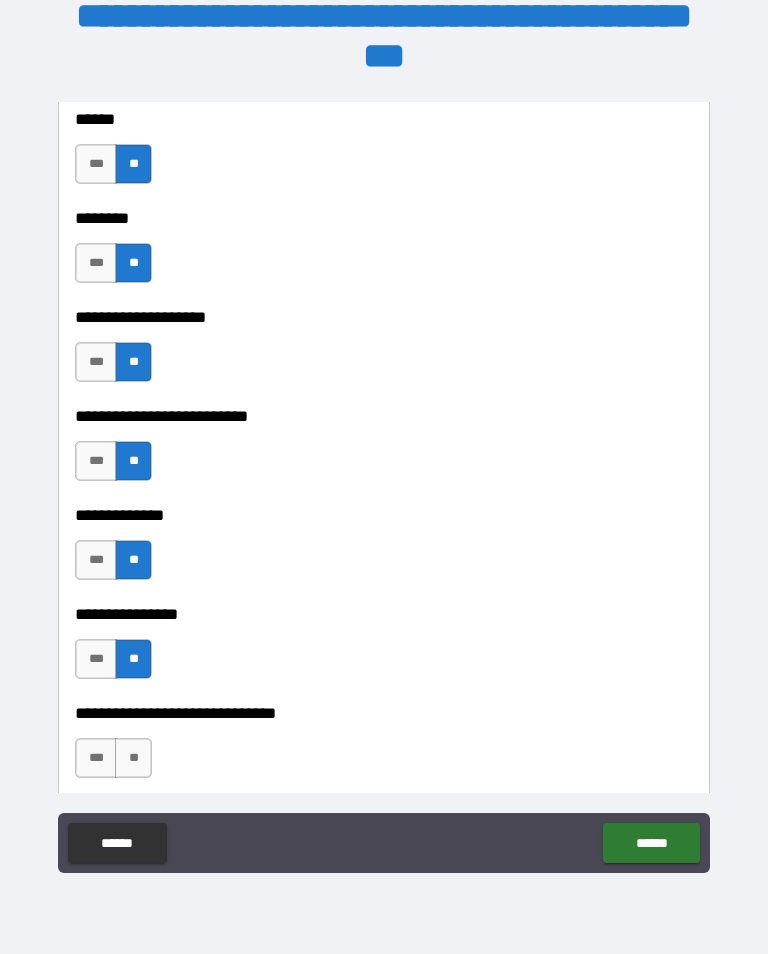 scroll, scrollTop: 8096, scrollLeft: 0, axis: vertical 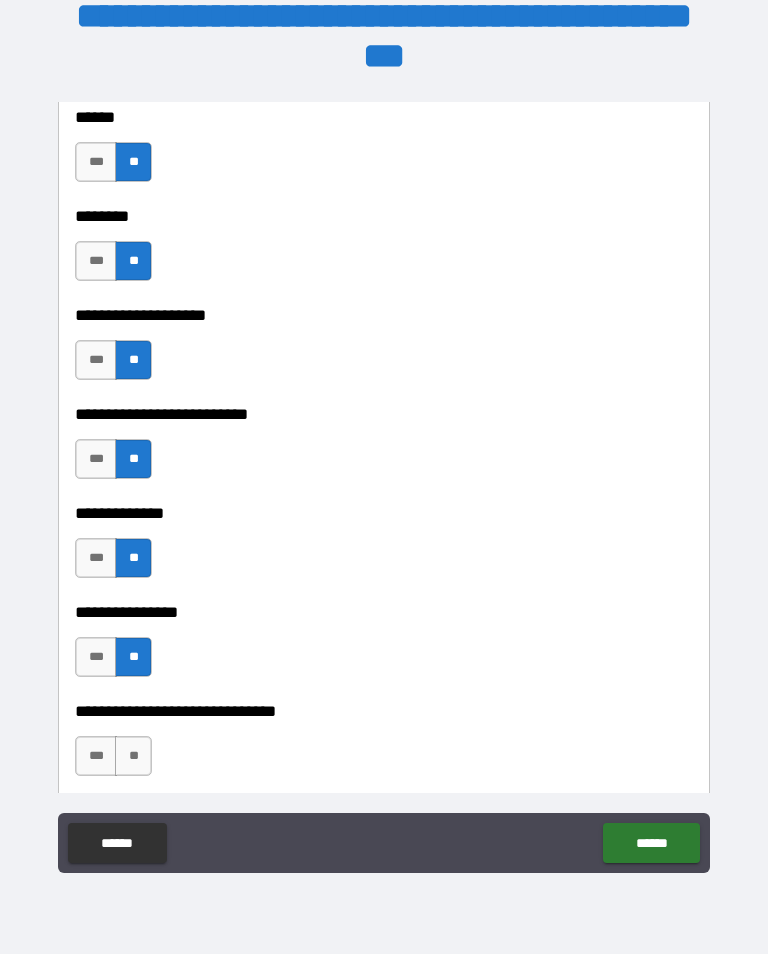 click on "**" at bounding box center [133, 756] 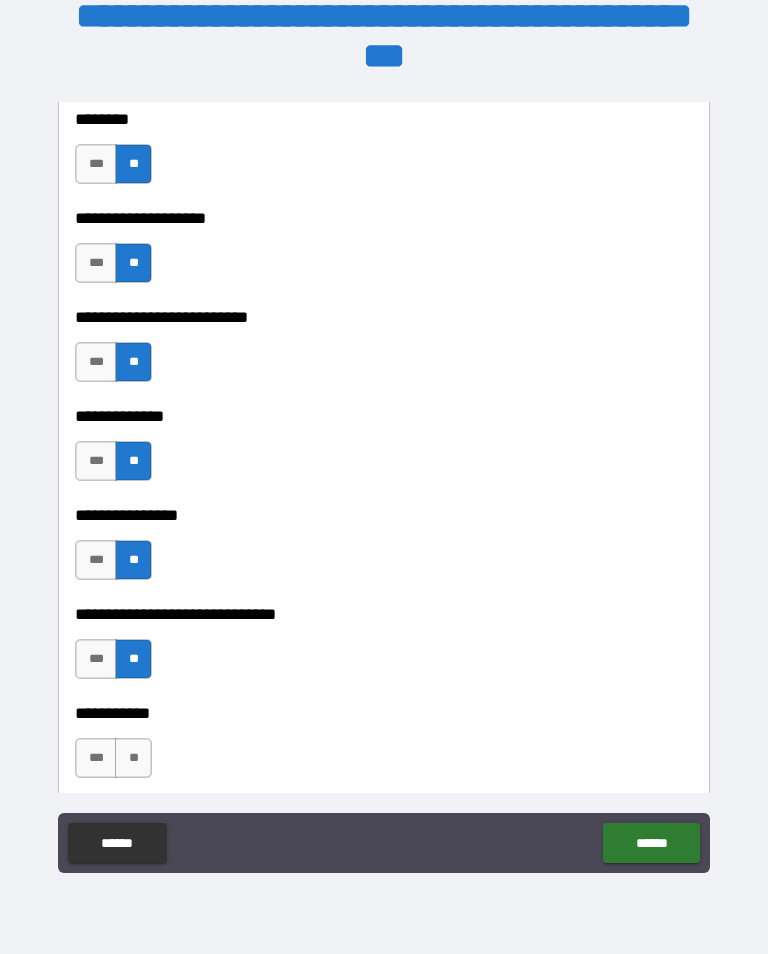 scroll, scrollTop: 8194, scrollLeft: 0, axis: vertical 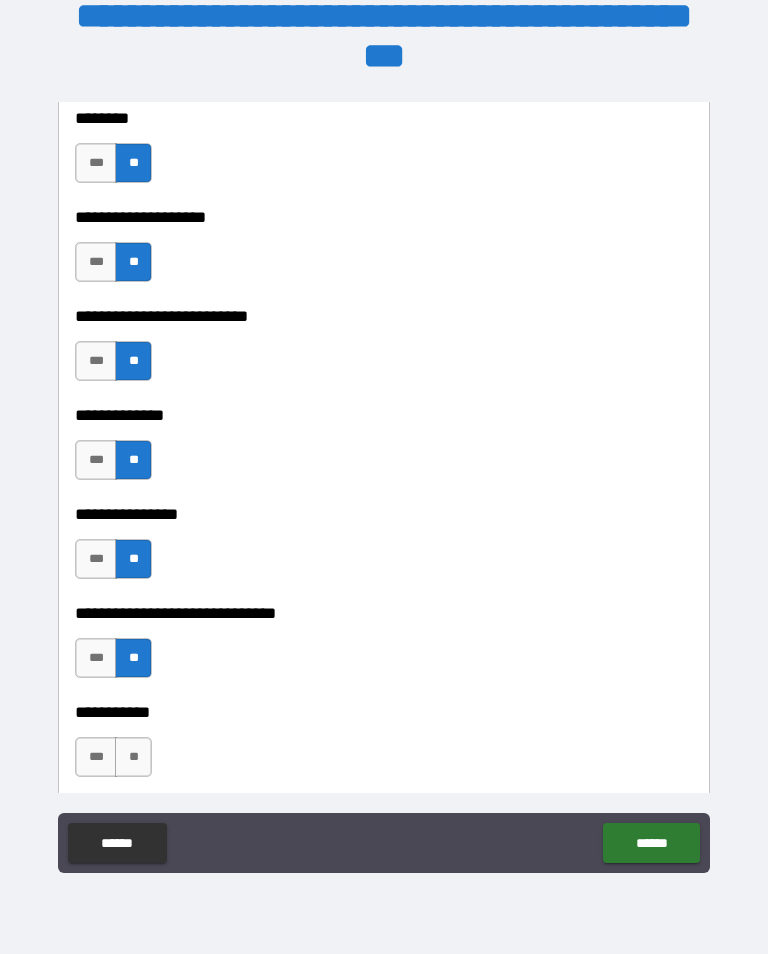 click on "**" at bounding box center (133, 757) 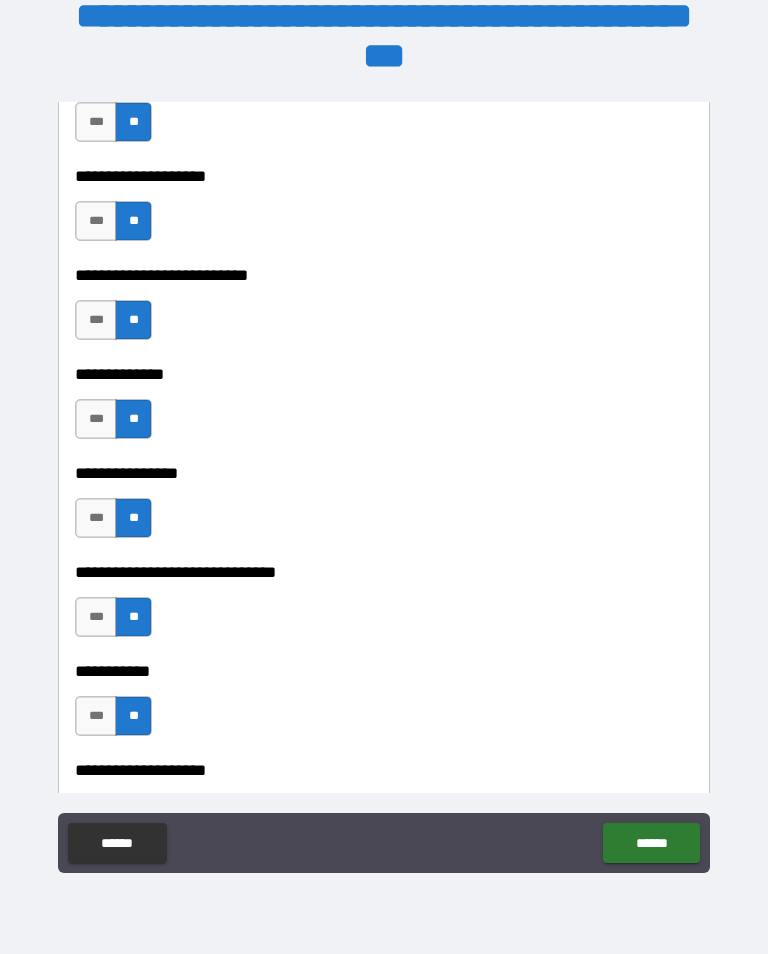 scroll, scrollTop: 8299, scrollLeft: 0, axis: vertical 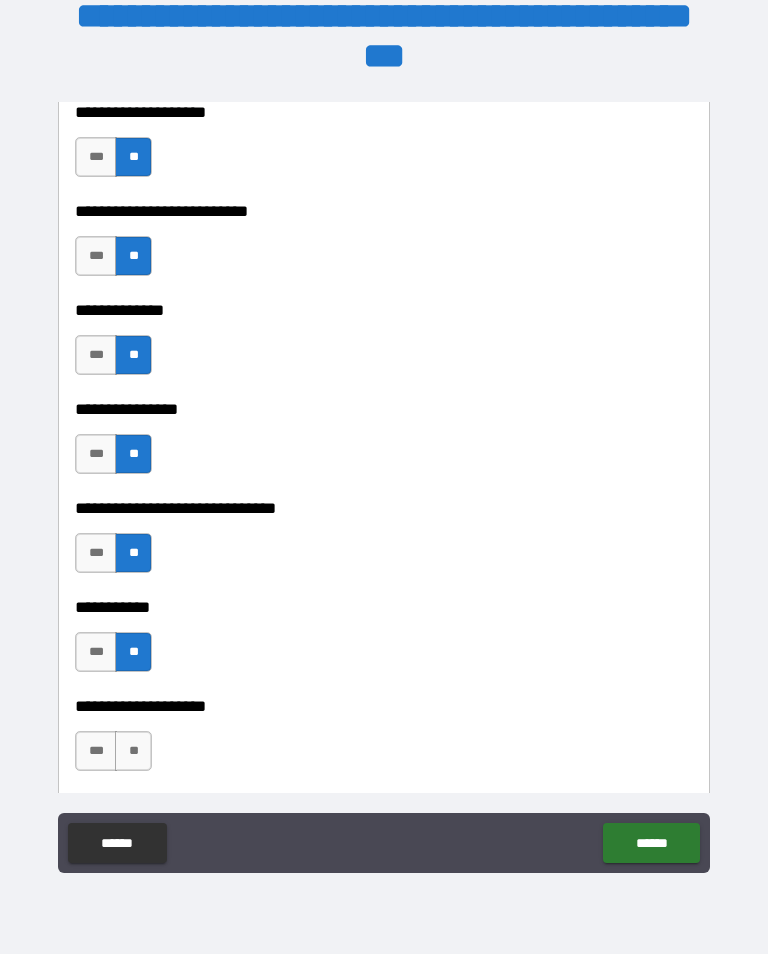click on "**" at bounding box center (133, 751) 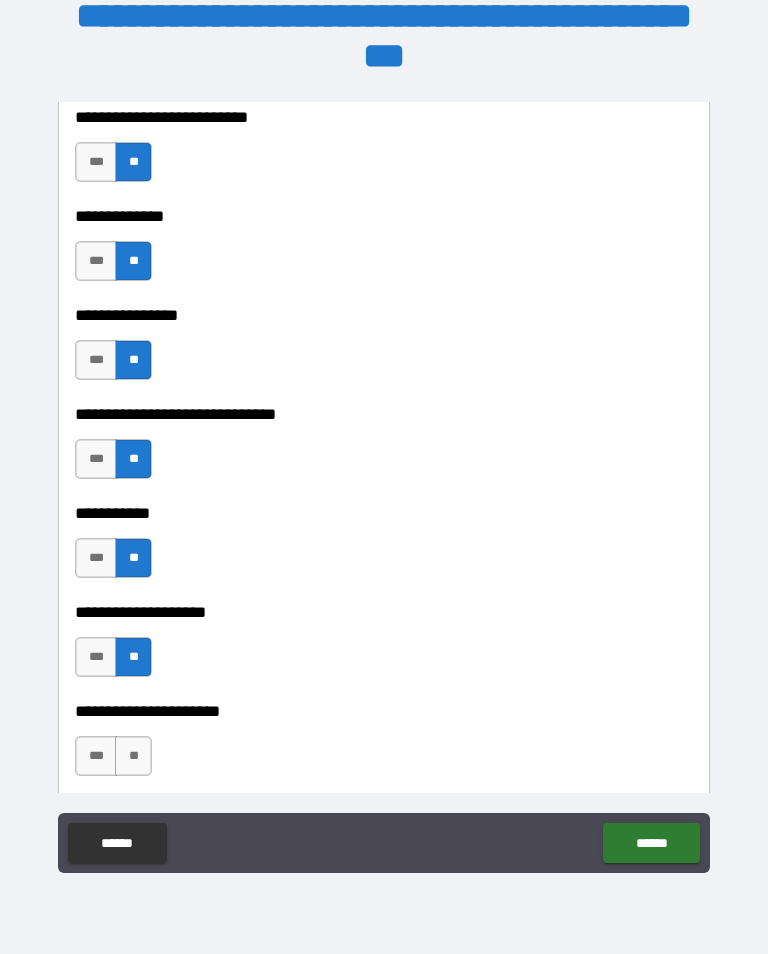click on "**" at bounding box center (133, 756) 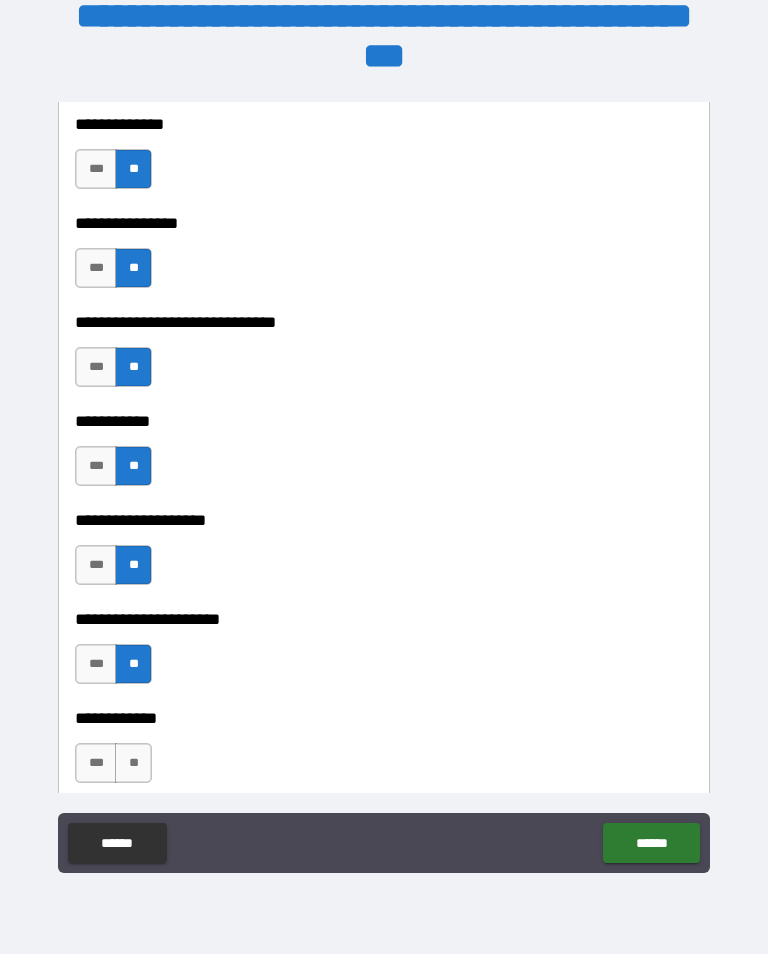 click on "**" at bounding box center [133, 763] 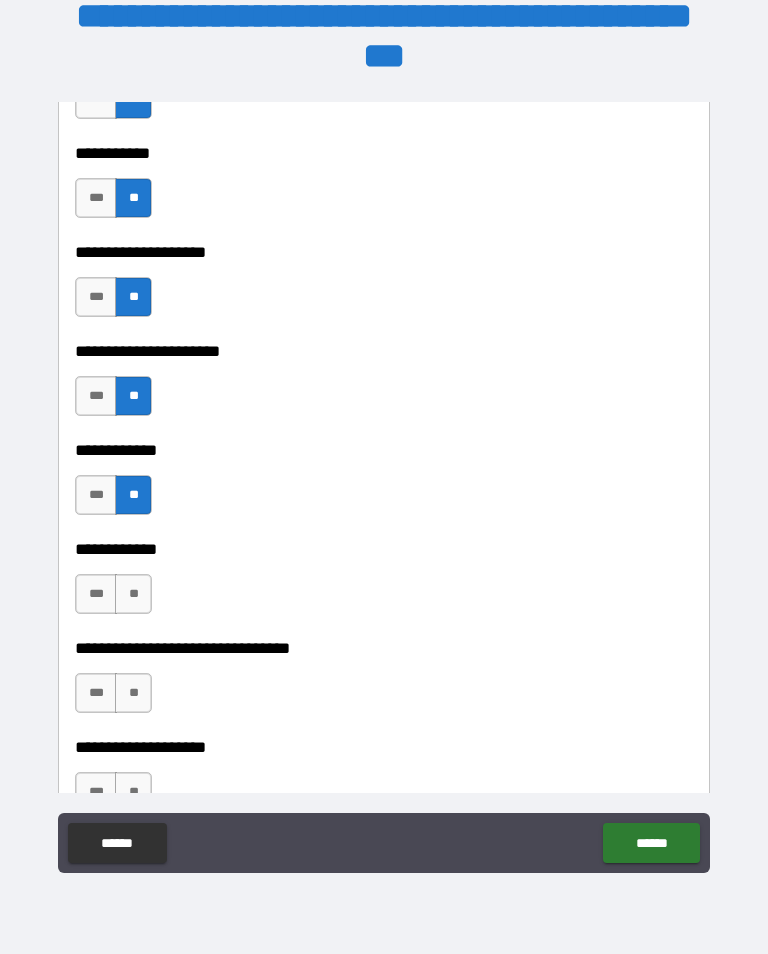 scroll, scrollTop: 8715, scrollLeft: 0, axis: vertical 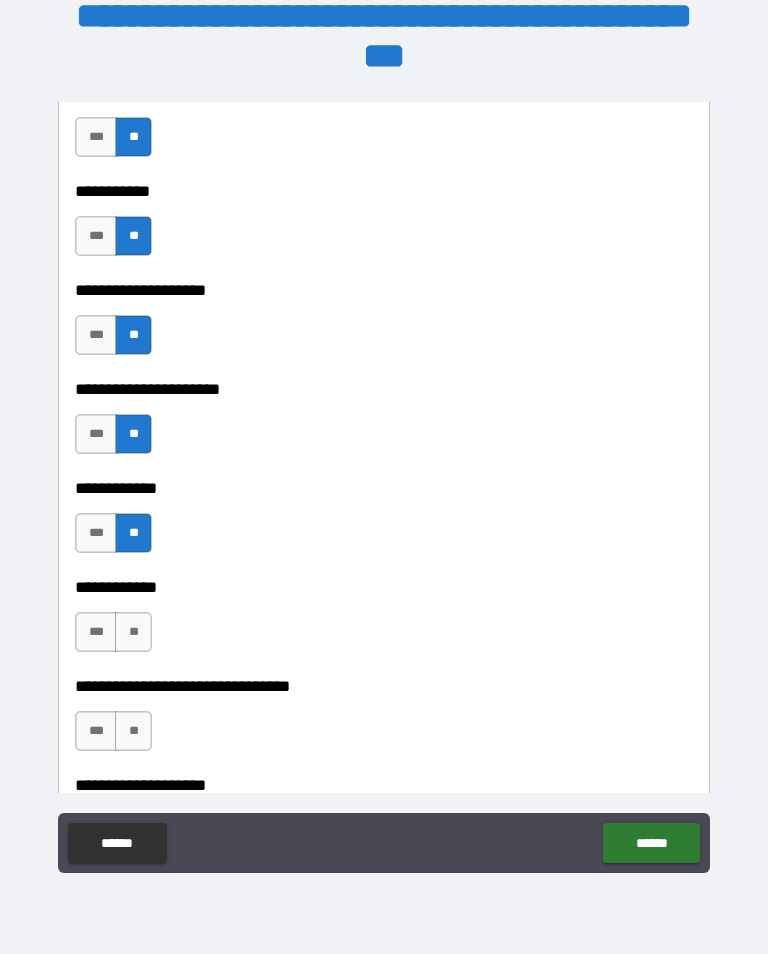 click on "**" at bounding box center (133, 632) 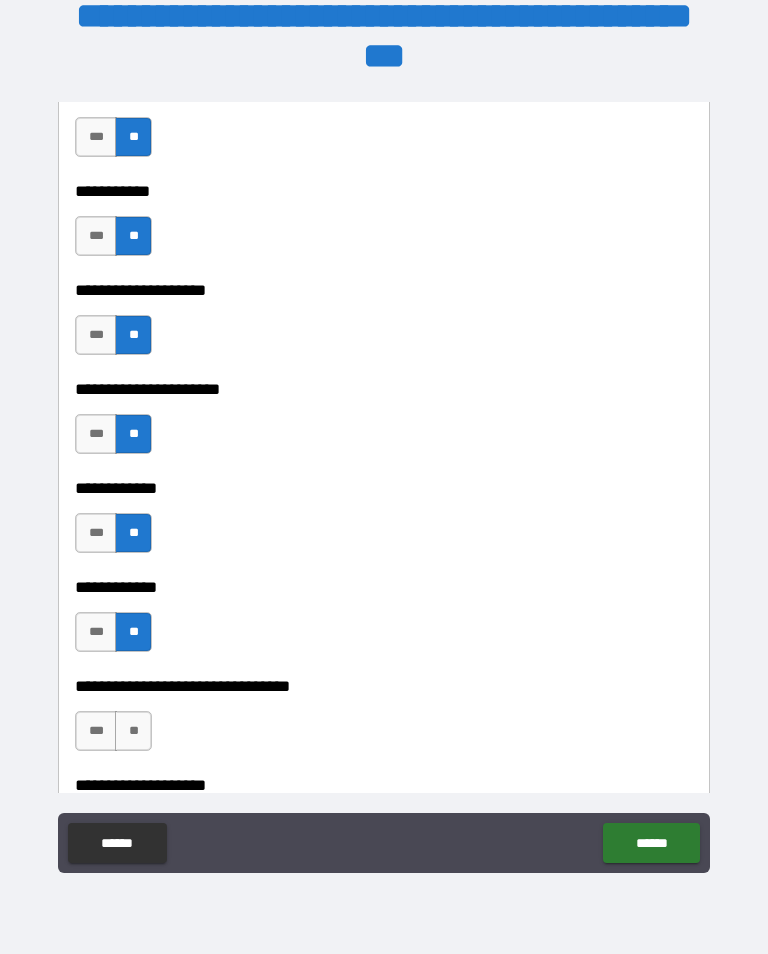 click on "**" at bounding box center (133, 731) 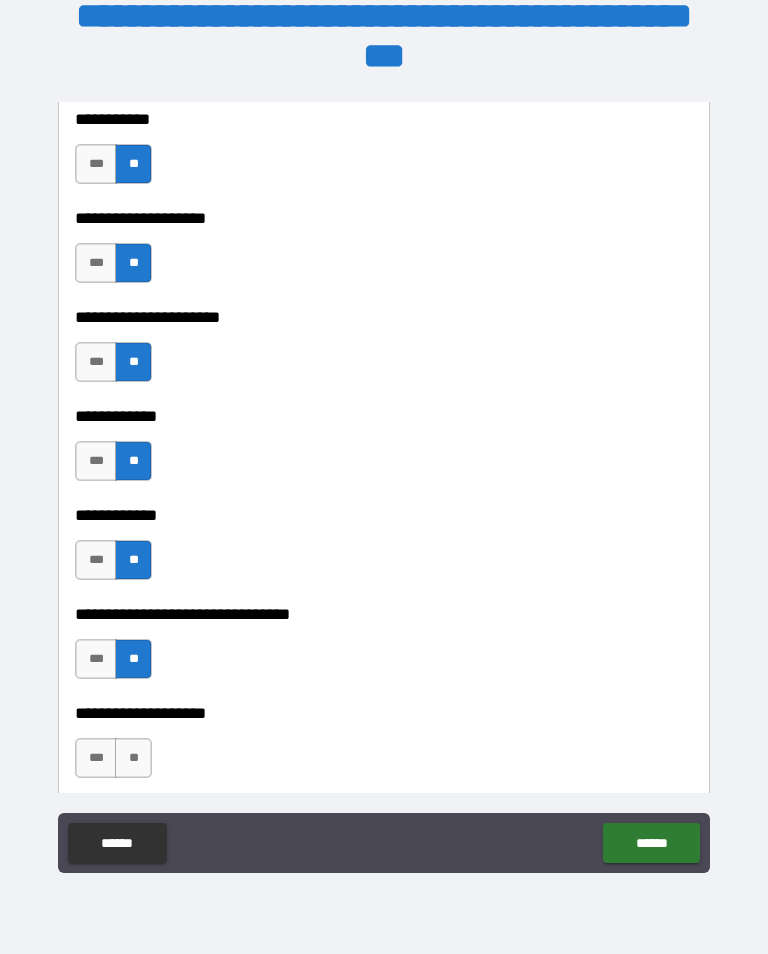 click on "**" at bounding box center (133, 758) 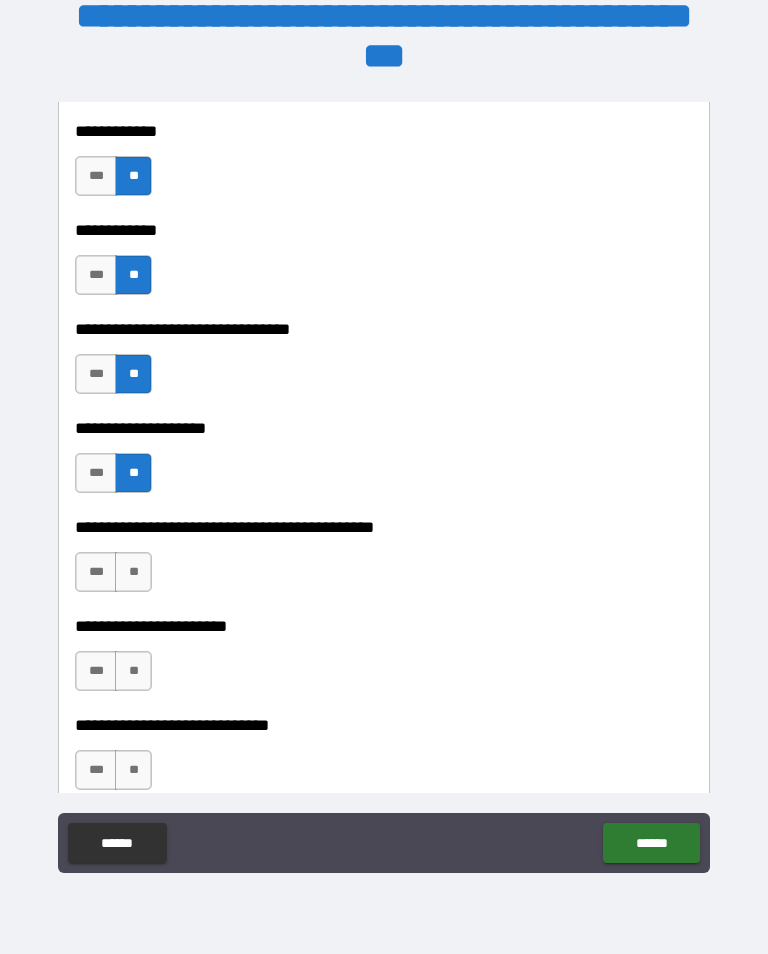 scroll, scrollTop: 9074, scrollLeft: 0, axis: vertical 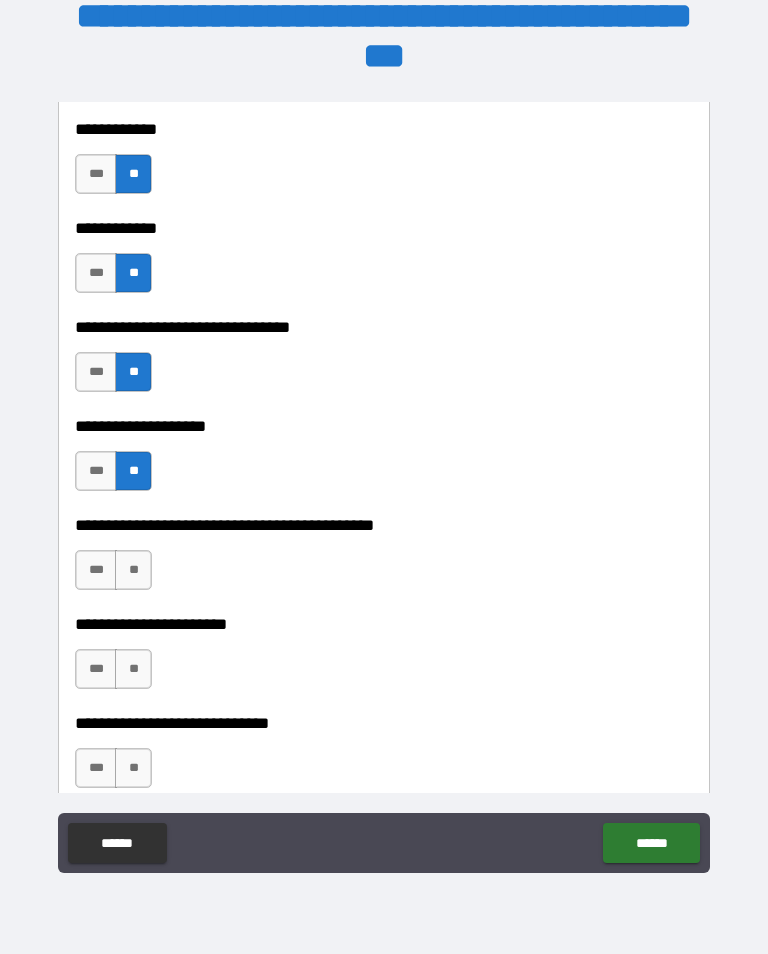 click on "**" at bounding box center [133, 570] 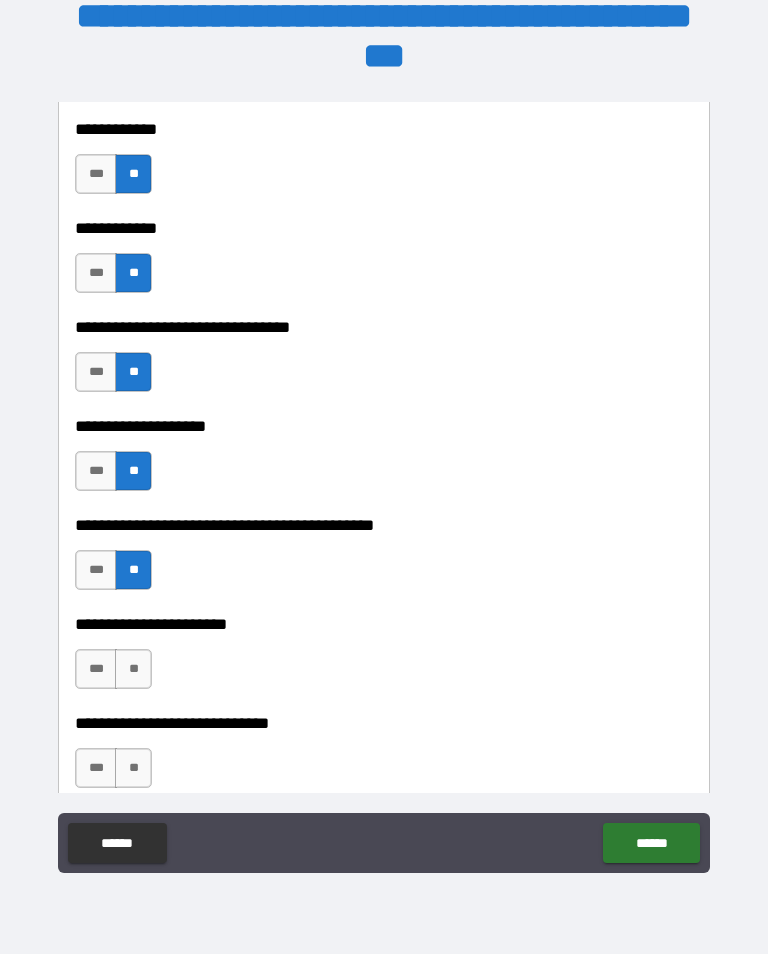 click on "**" at bounding box center (133, 669) 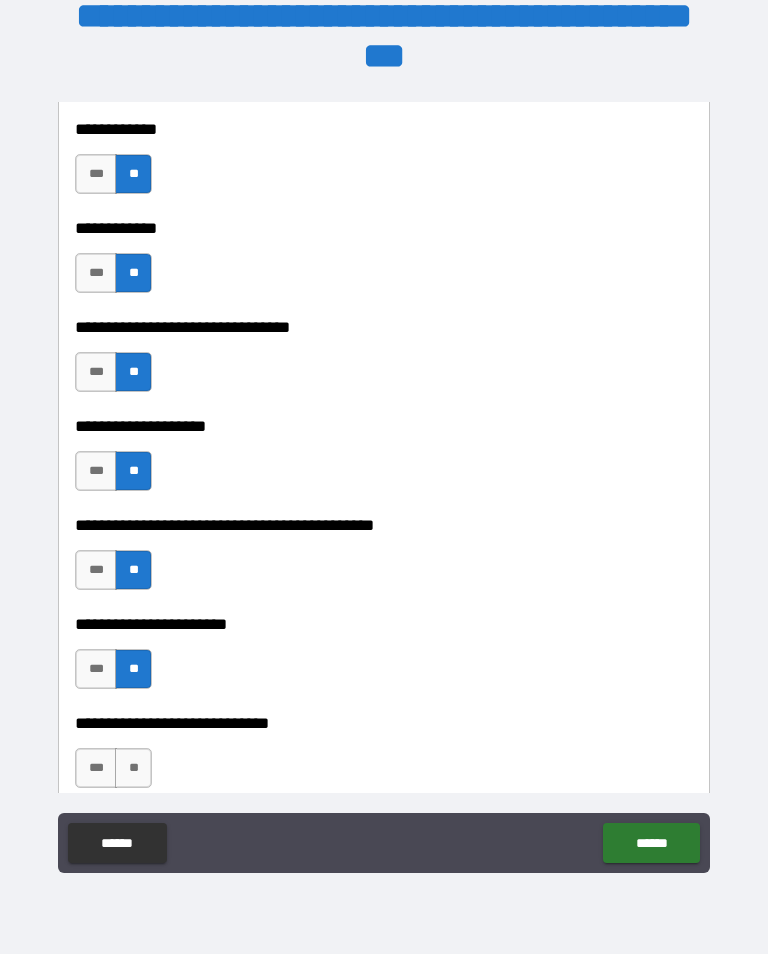 click on "**" at bounding box center (133, 768) 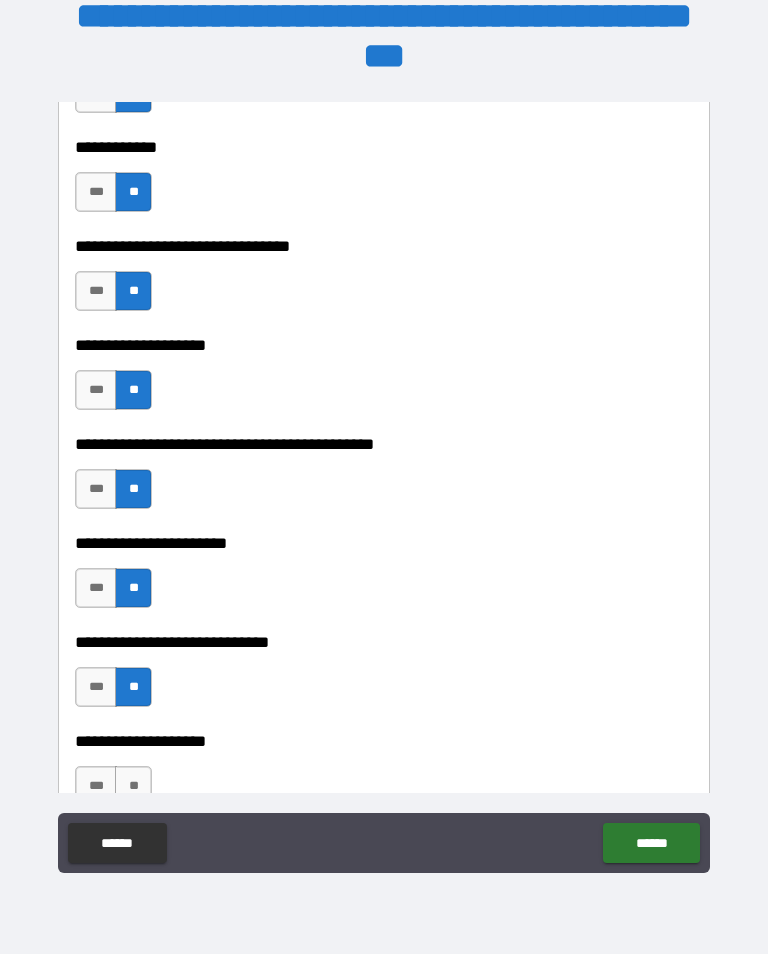 scroll, scrollTop: 9165, scrollLeft: 0, axis: vertical 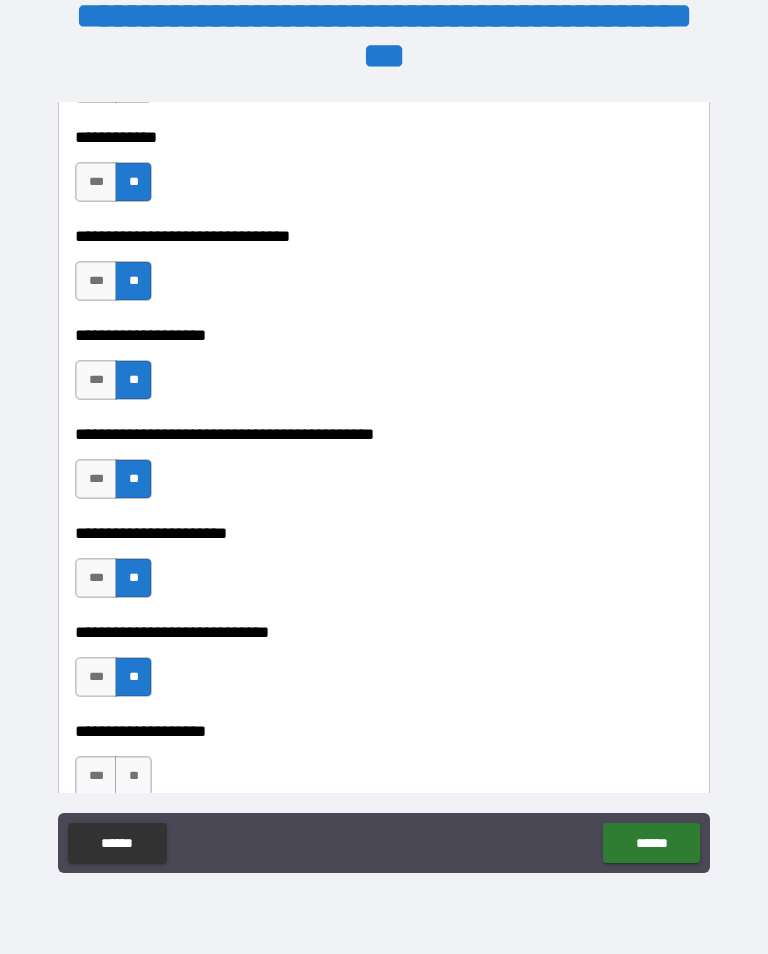 click on "**" at bounding box center (133, 776) 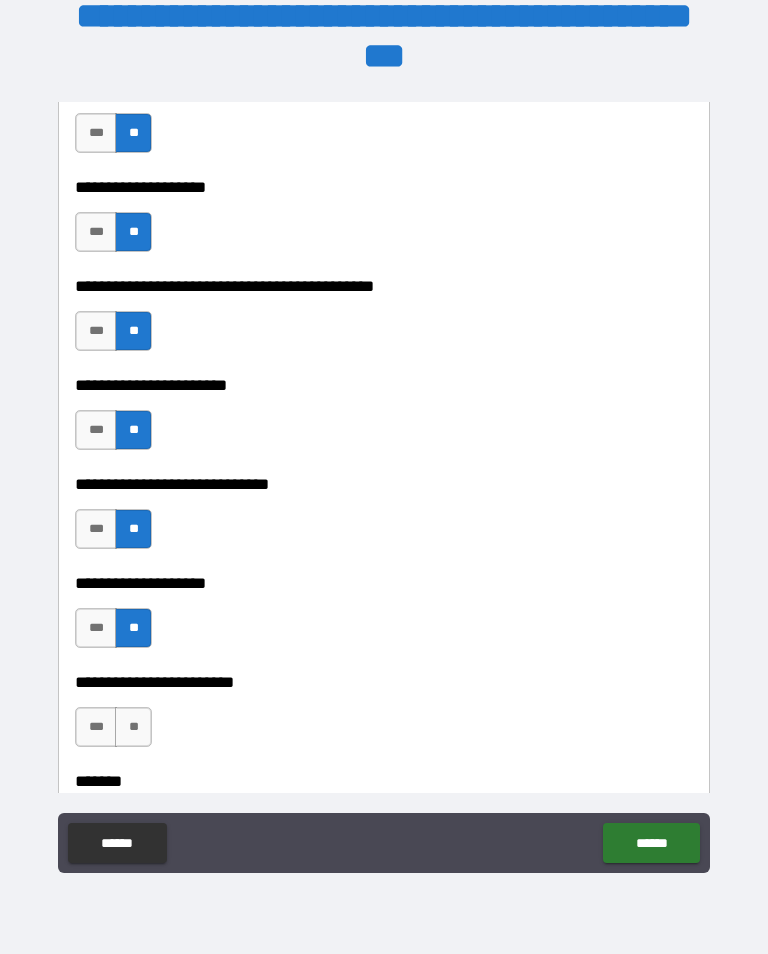scroll, scrollTop: 9313, scrollLeft: 0, axis: vertical 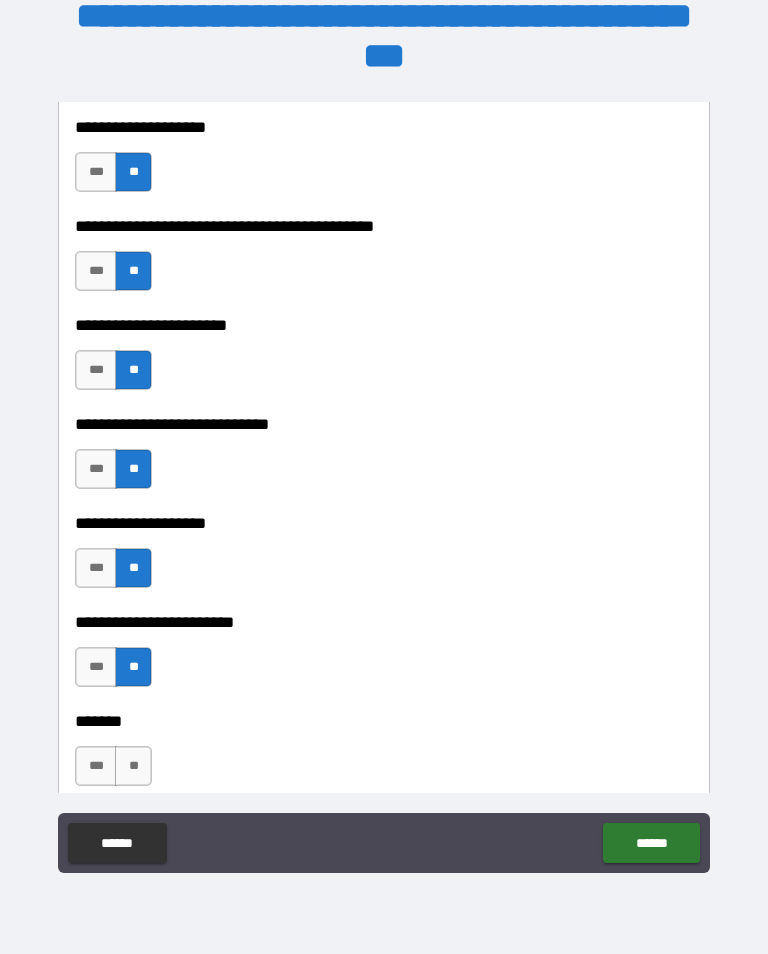 click on "**" at bounding box center (133, 766) 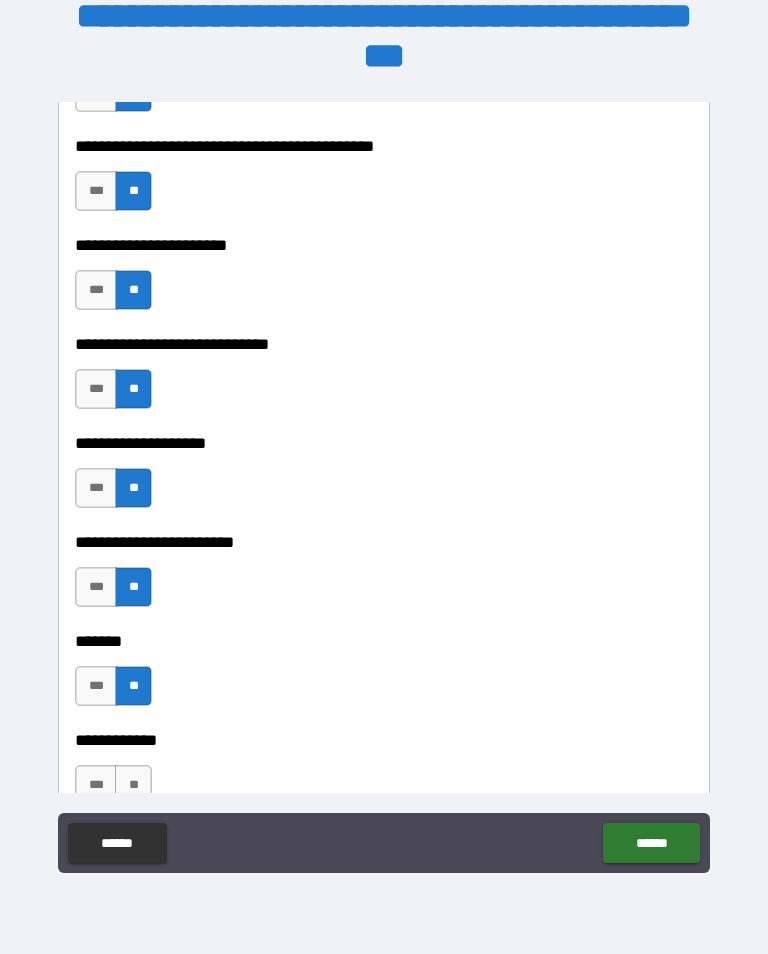 scroll, scrollTop: 9454, scrollLeft: 0, axis: vertical 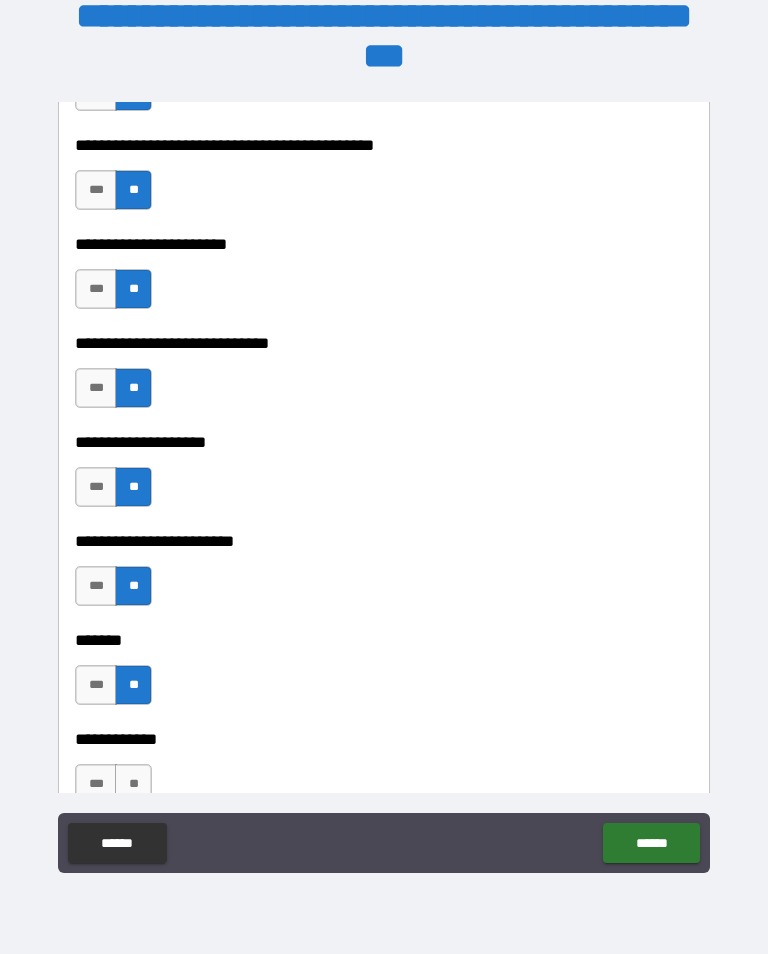 click on "**" at bounding box center (133, 784) 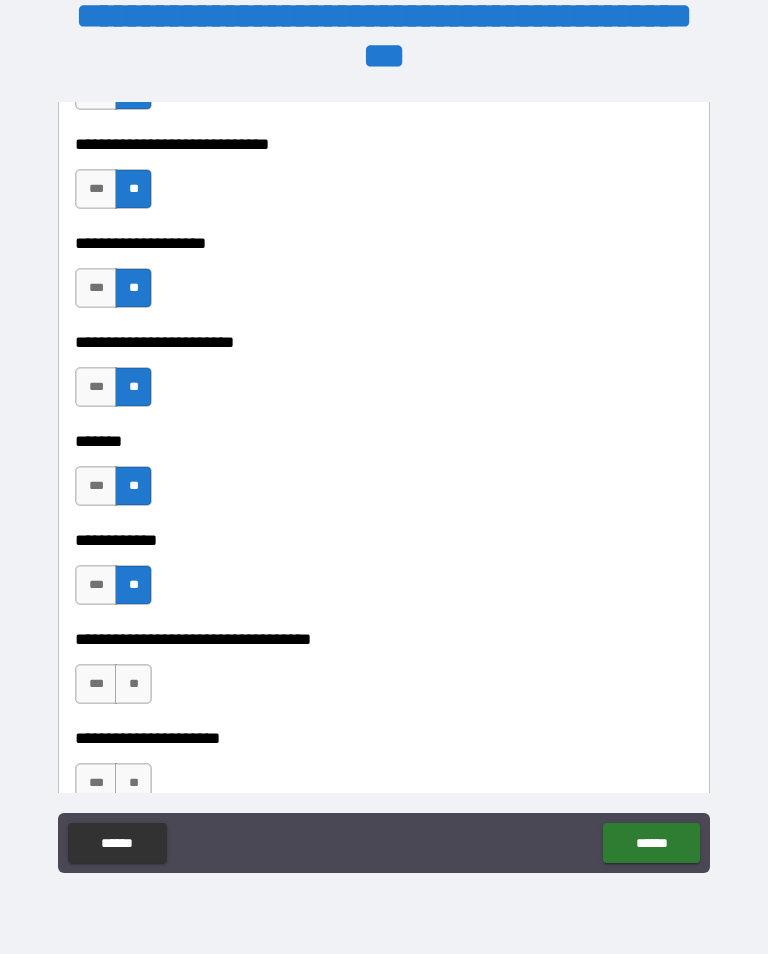 scroll, scrollTop: 9638, scrollLeft: 0, axis: vertical 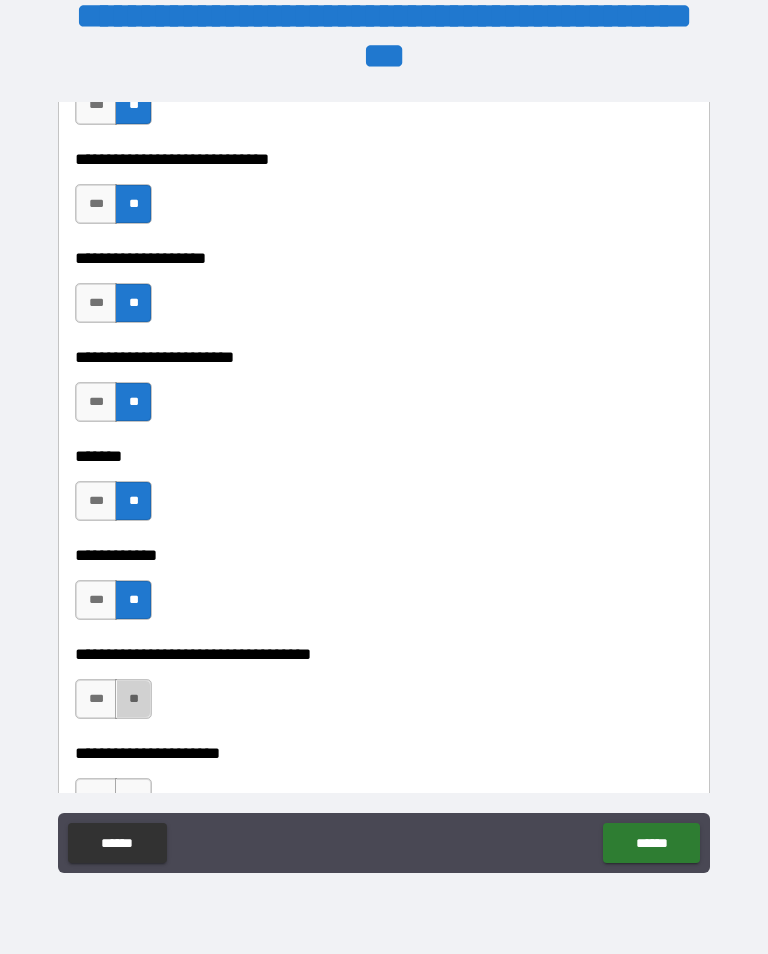 click on "**" at bounding box center (133, 699) 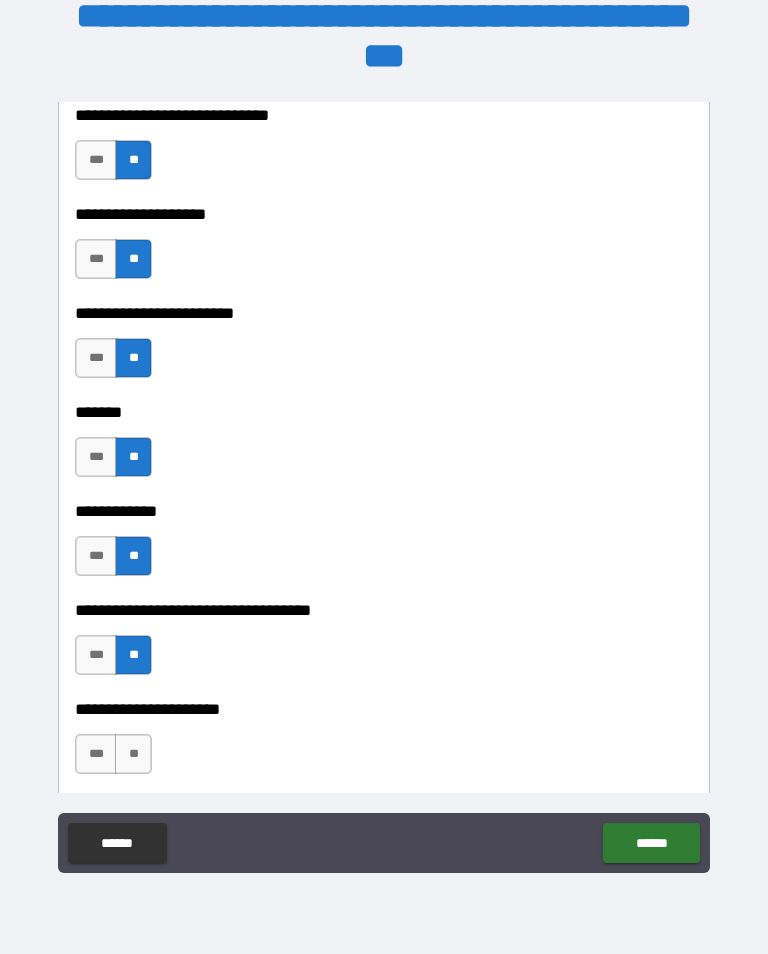 scroll, scrollTop: 9685, scrollLeft: 0, axis: vertical 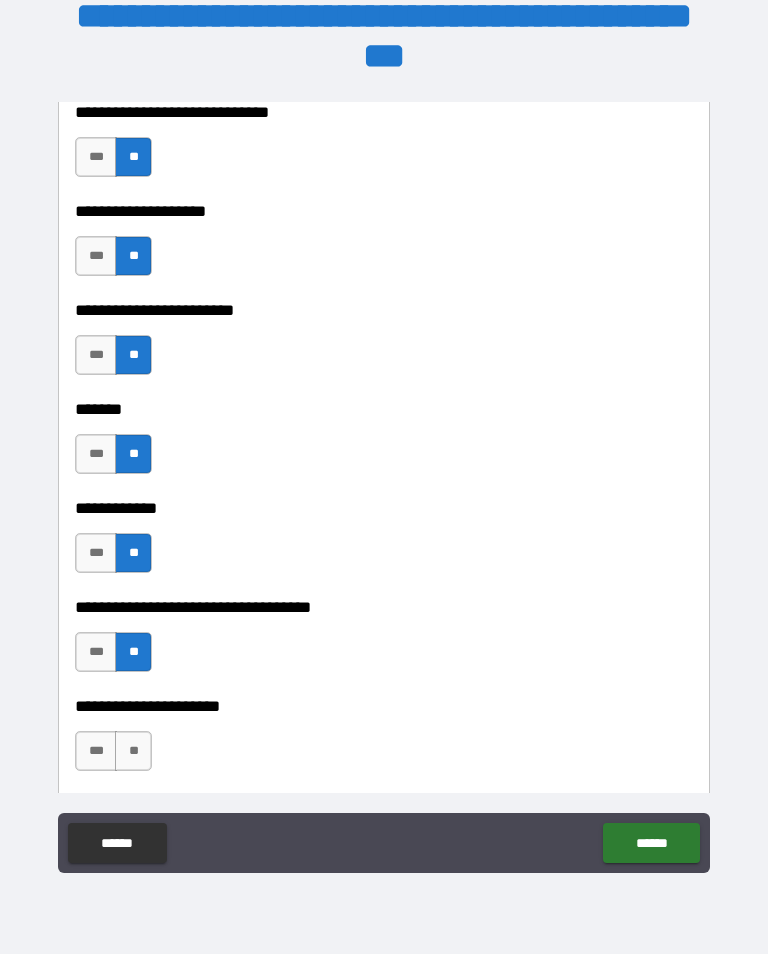click on "**" at bounding box center [133, 751] 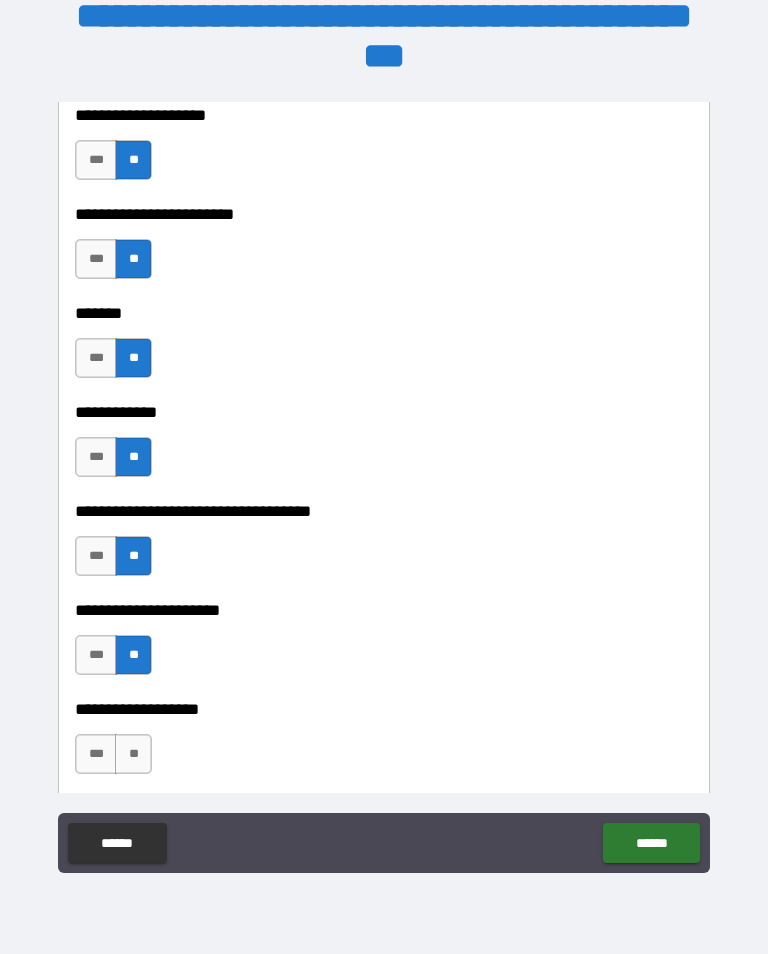 scroll, scrollTop: 9784, scrollLeft: 0, axis: vertical 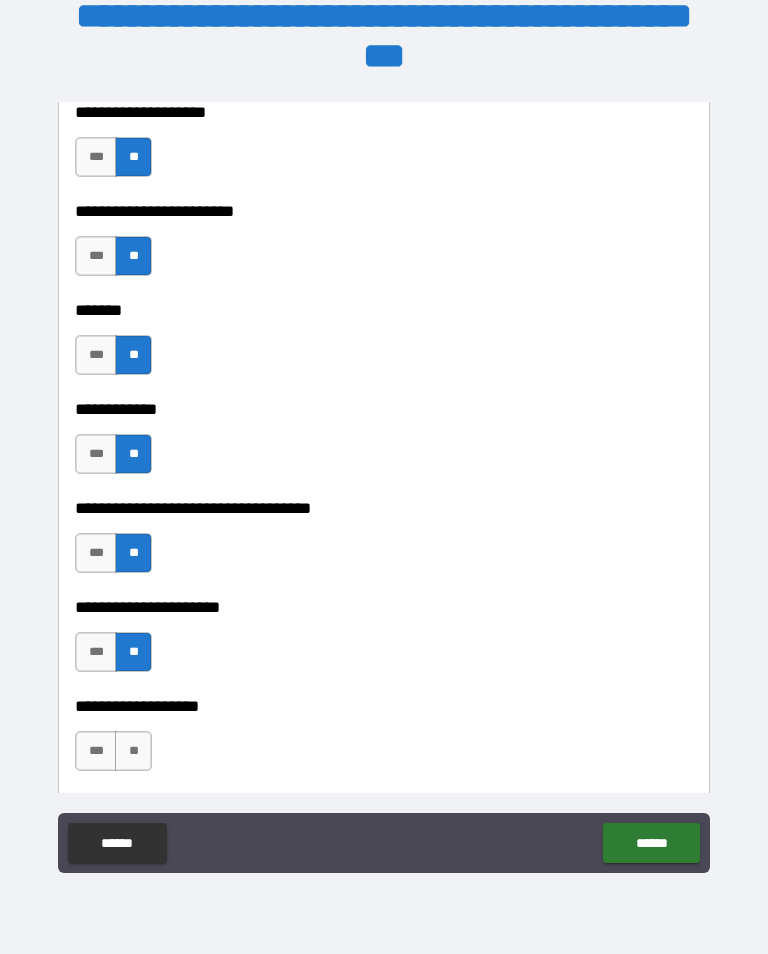 click on "**" at bounding box center [133, 751] 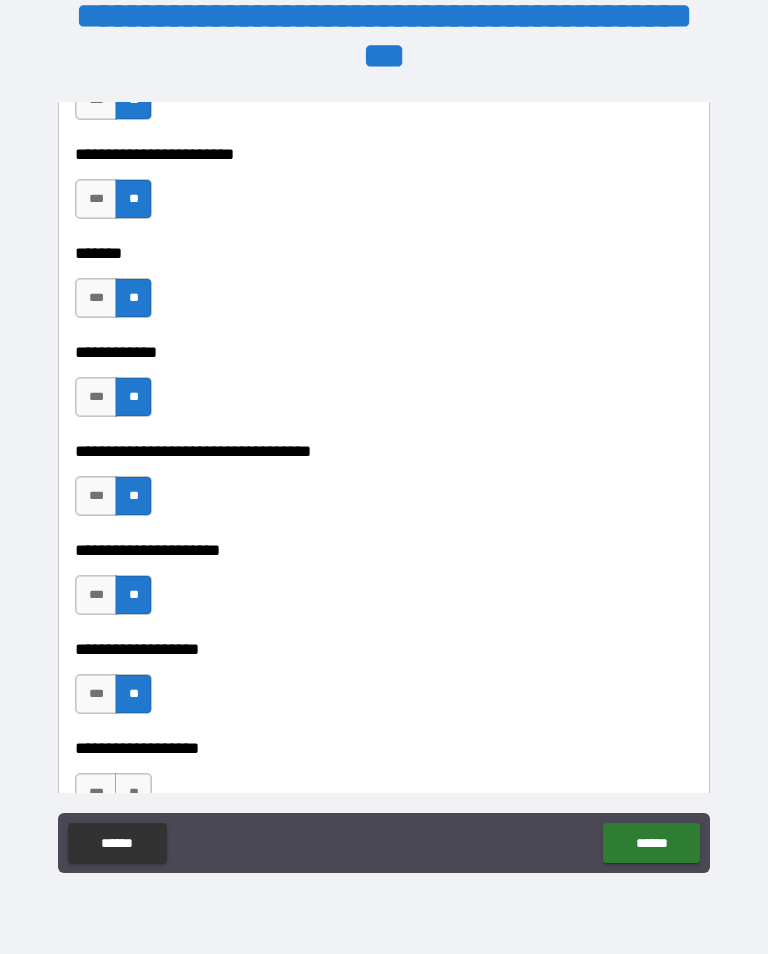 scroll, scrollTop: 9844, scrollLeft: 0, axis: vertical 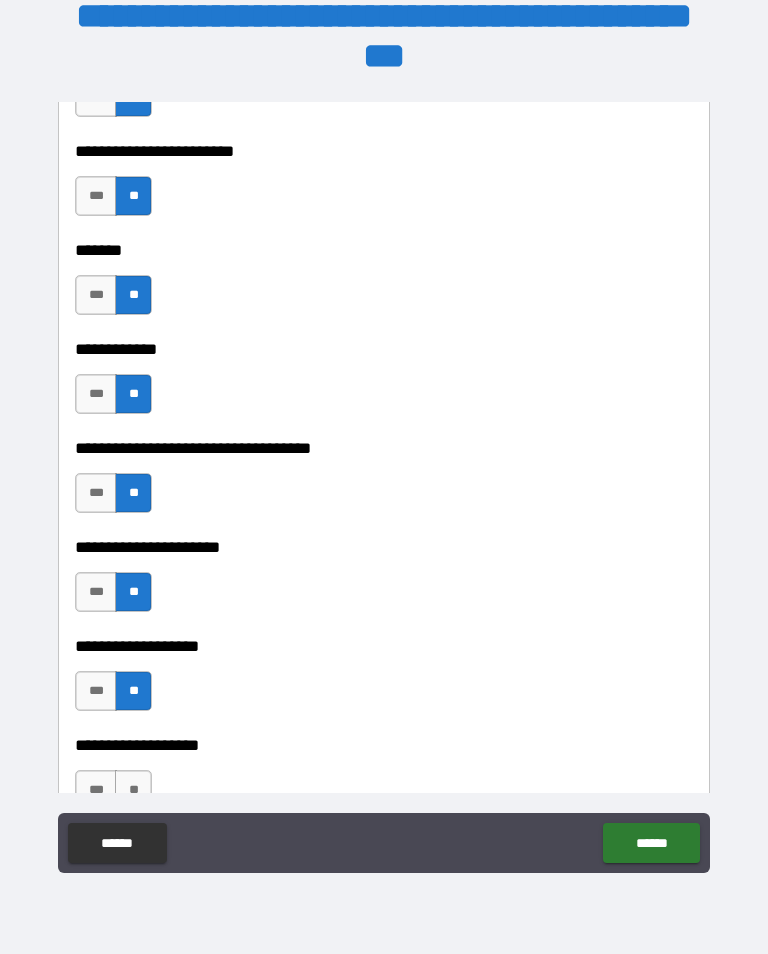 click on "**" at bounding box center (133, 790) 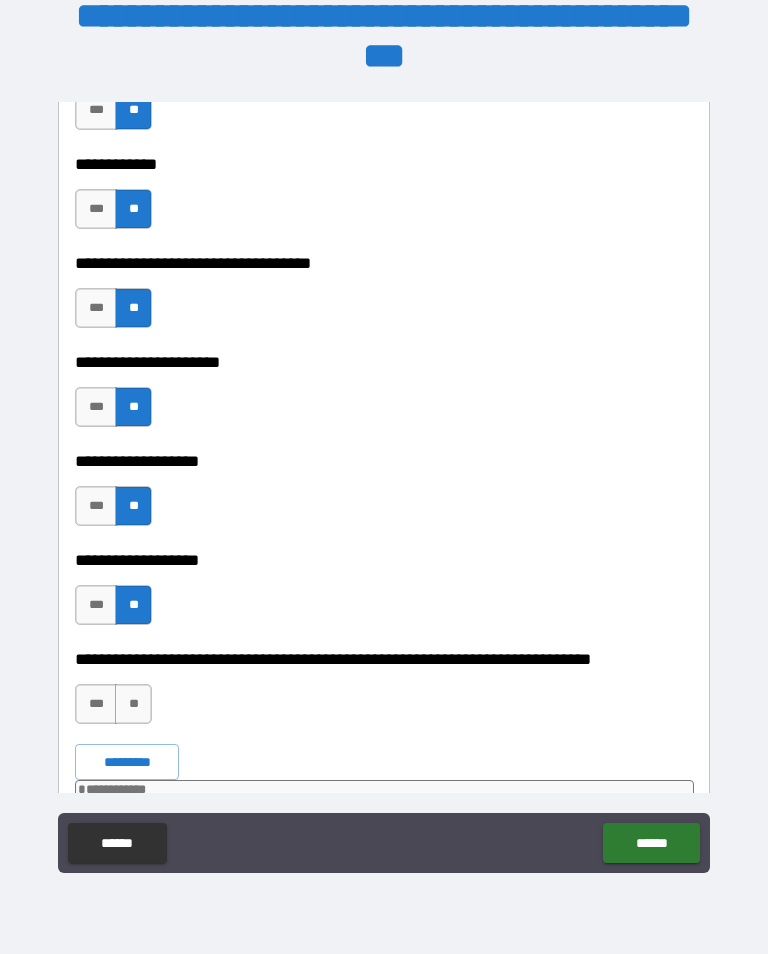 scroll, scrollTop: 10020, scrollLeft: 0, axis: vertical 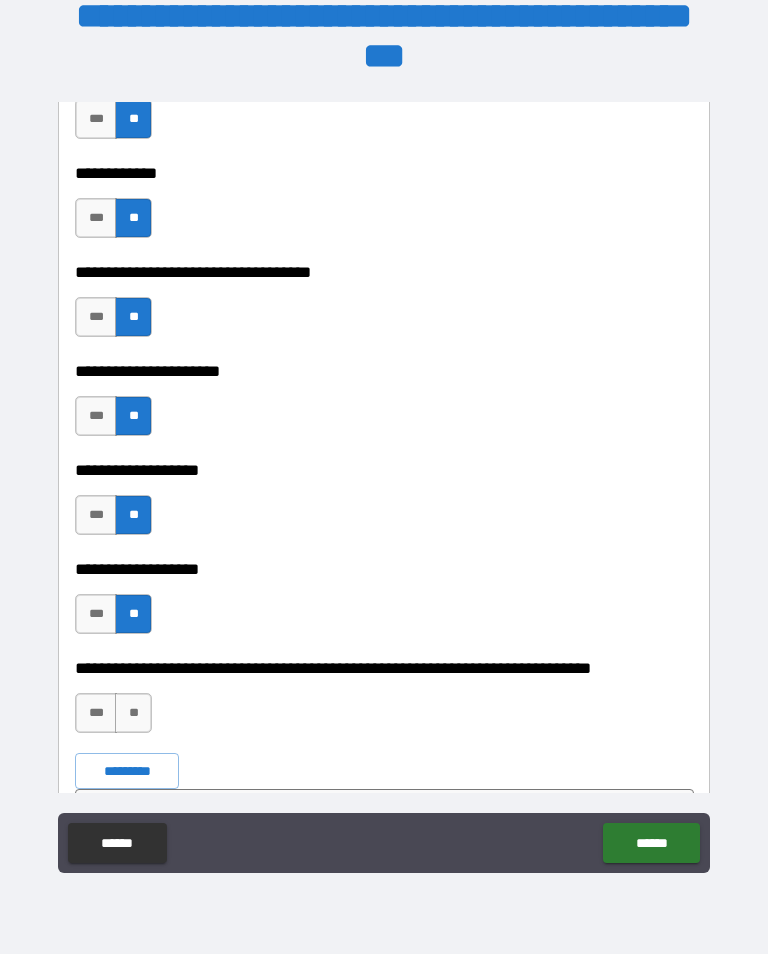click on "**" at bounding box center (133, 713) 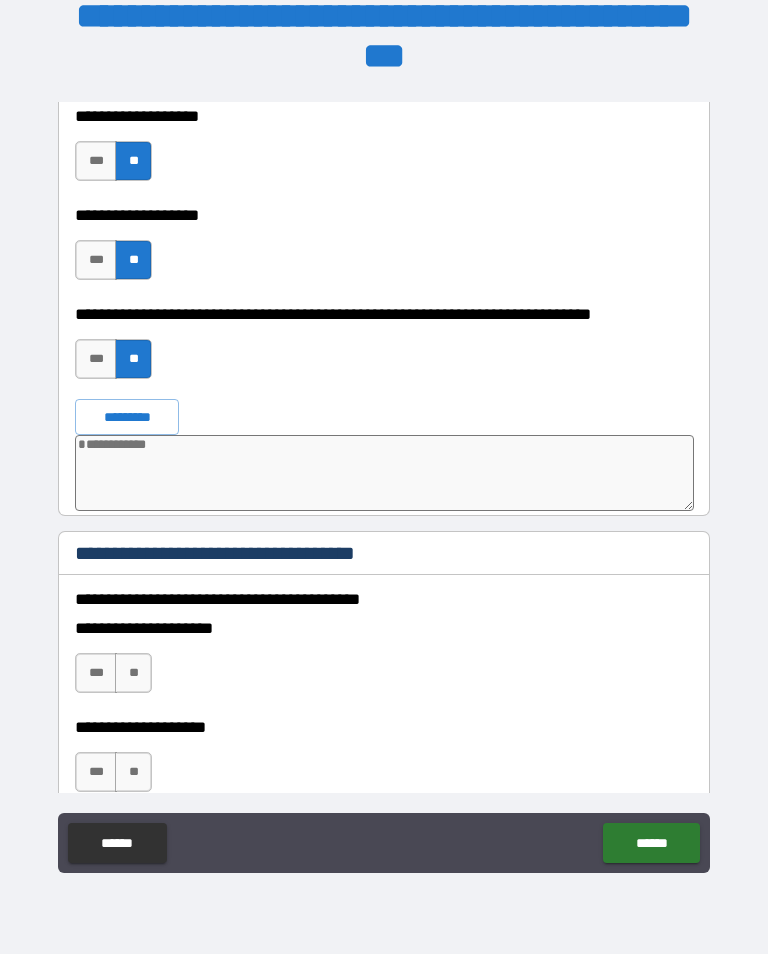 scroll, scrollTop: 10375, scrollLeft: 0, axis: vertical 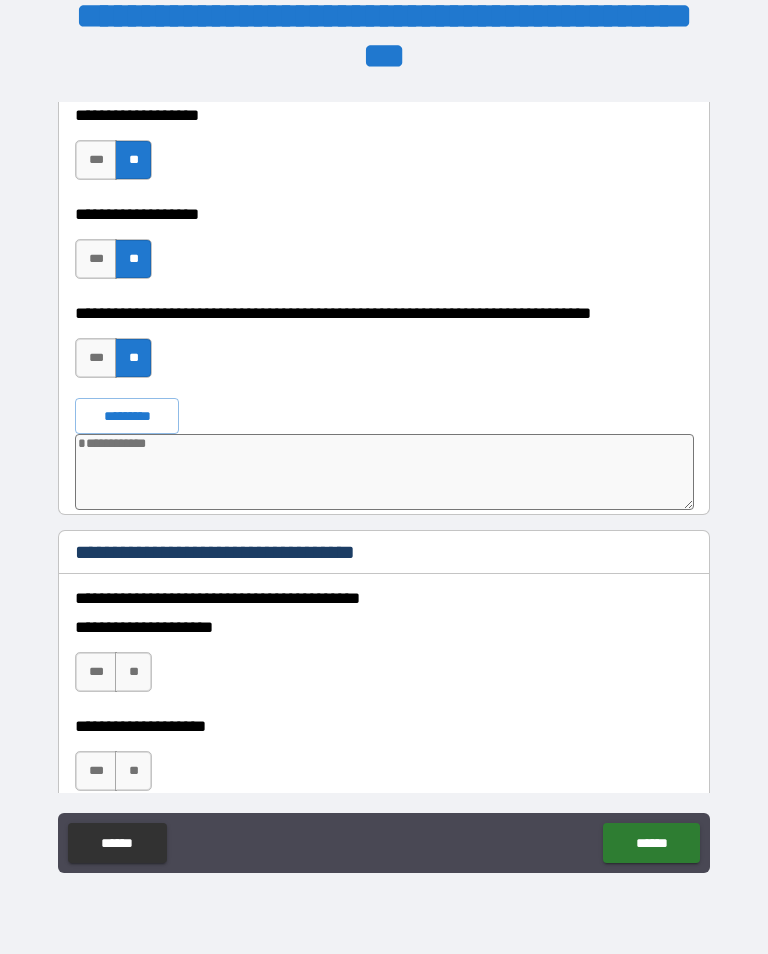 click on "***" at bounding box center [96, 672] 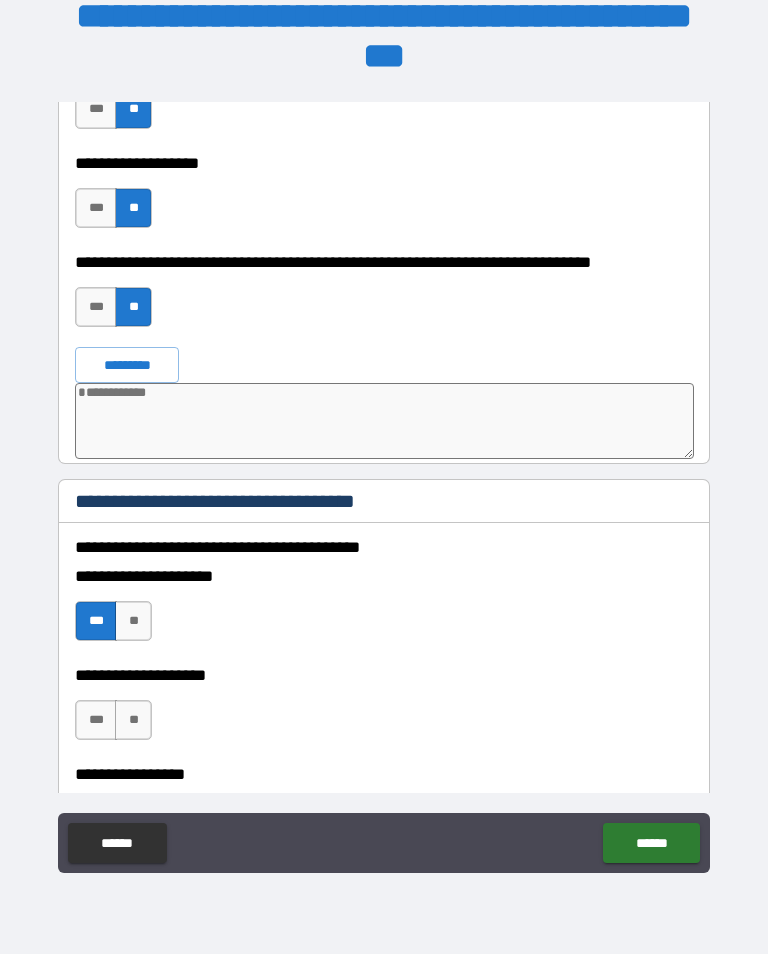 scroll, scrollTop: 10427, scrollLeft: 0, axis: vertical 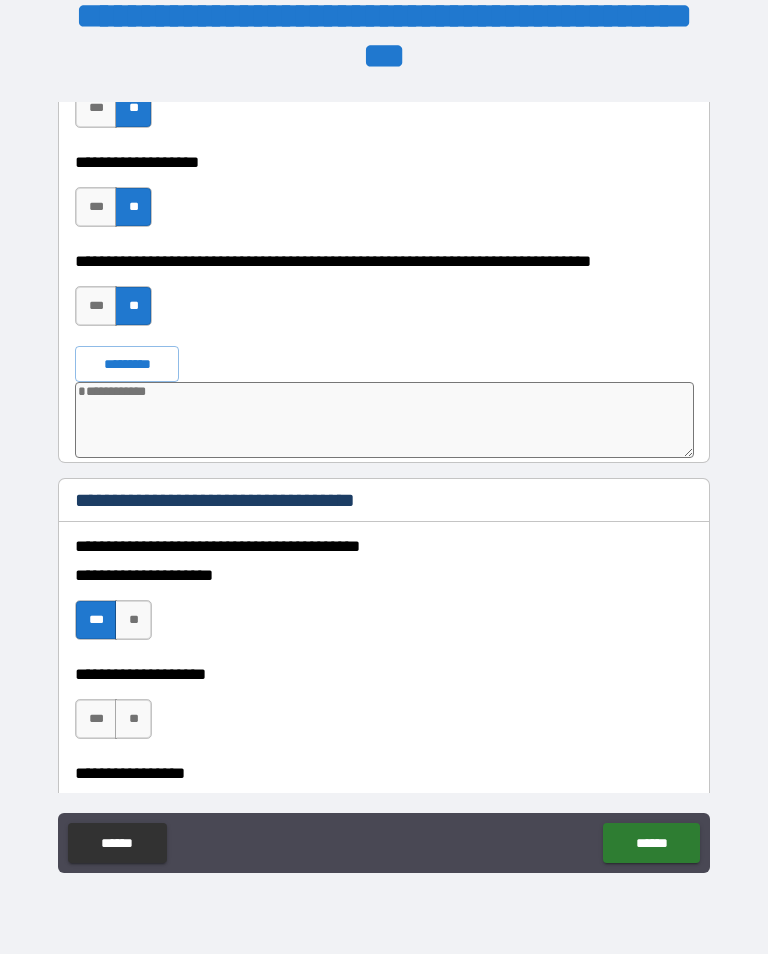 click on "***" at bounding box center (96, 719) 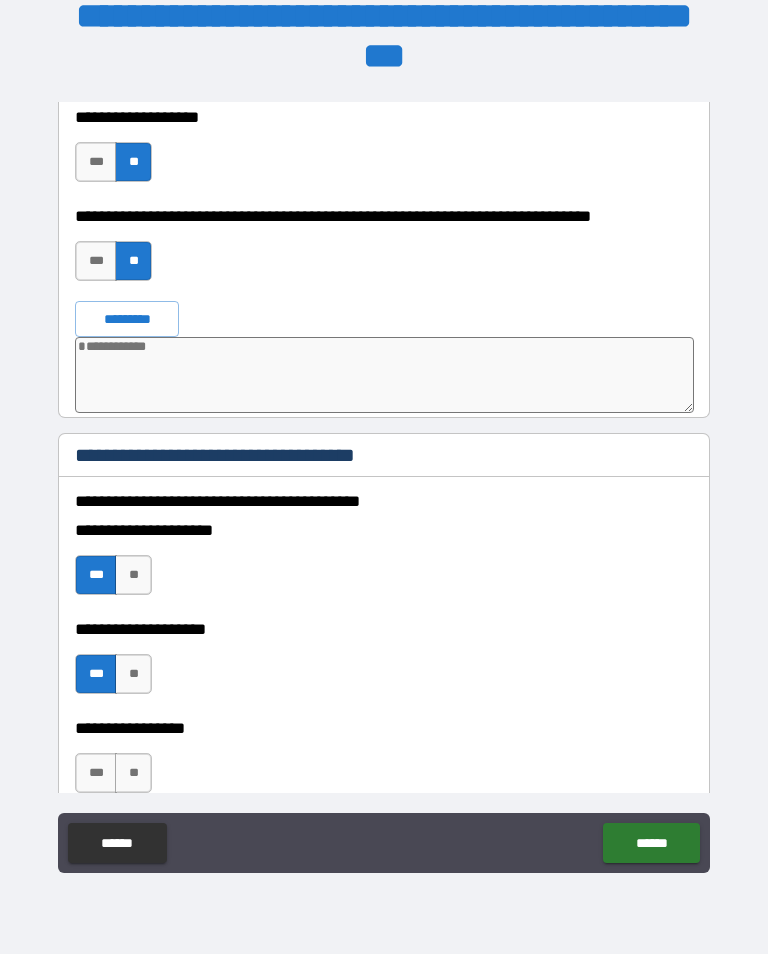 scroll, scrollTop: 10481, scrollLeft: 0, axis: vertical 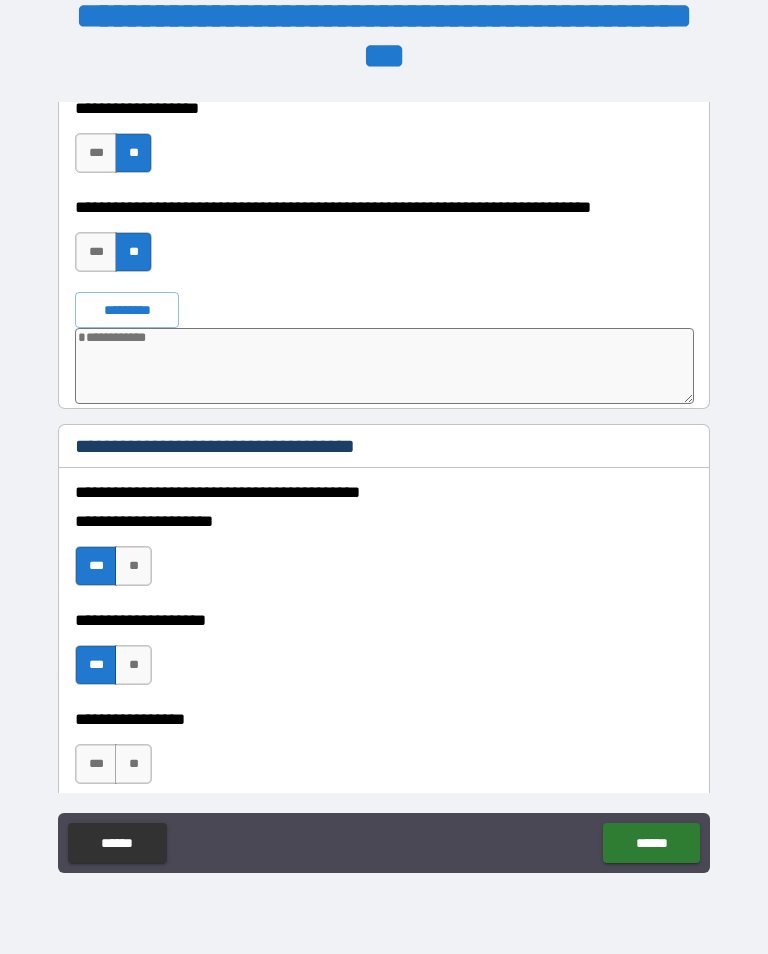 click on "***" at bounding box center [96, 764] 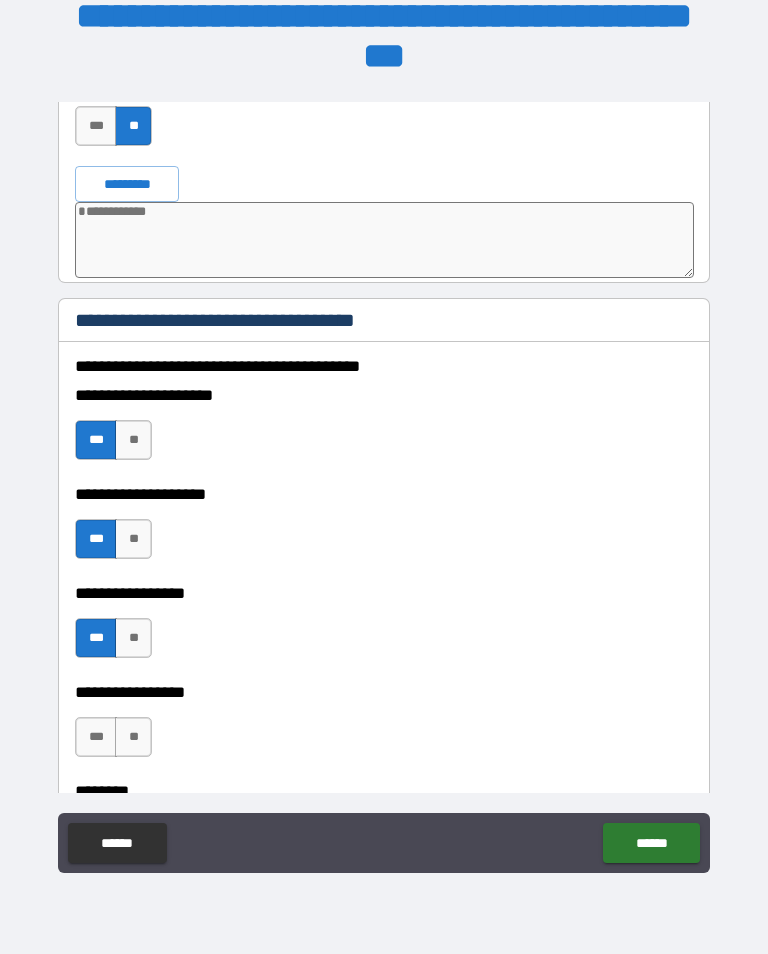 scroll, scrollTop: 10608, scrollLeft: 0, axis: vertical 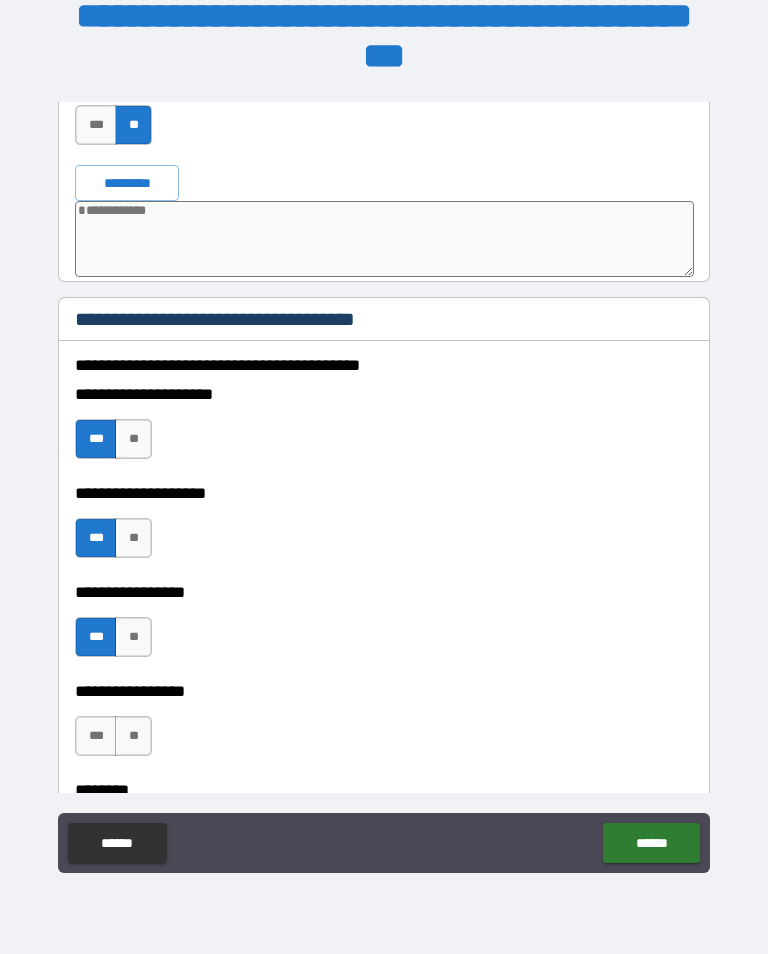 click on "***" at bounding box center [96, 736] 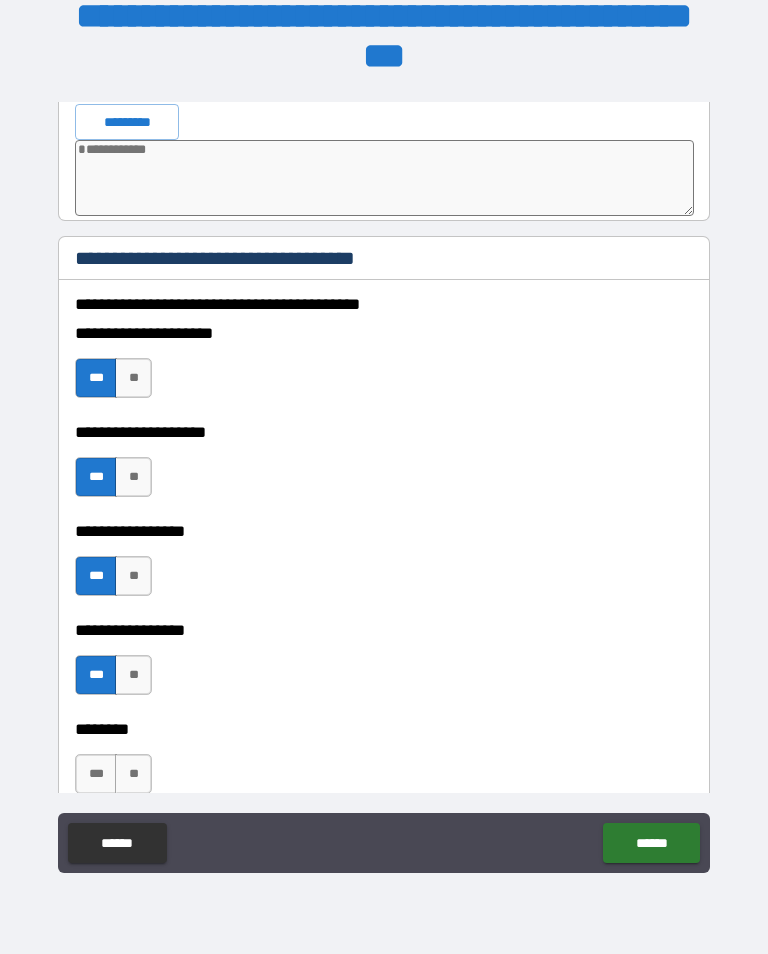 scroll, scrollTop: 10670, scrollLeft: 0, axis: vertical 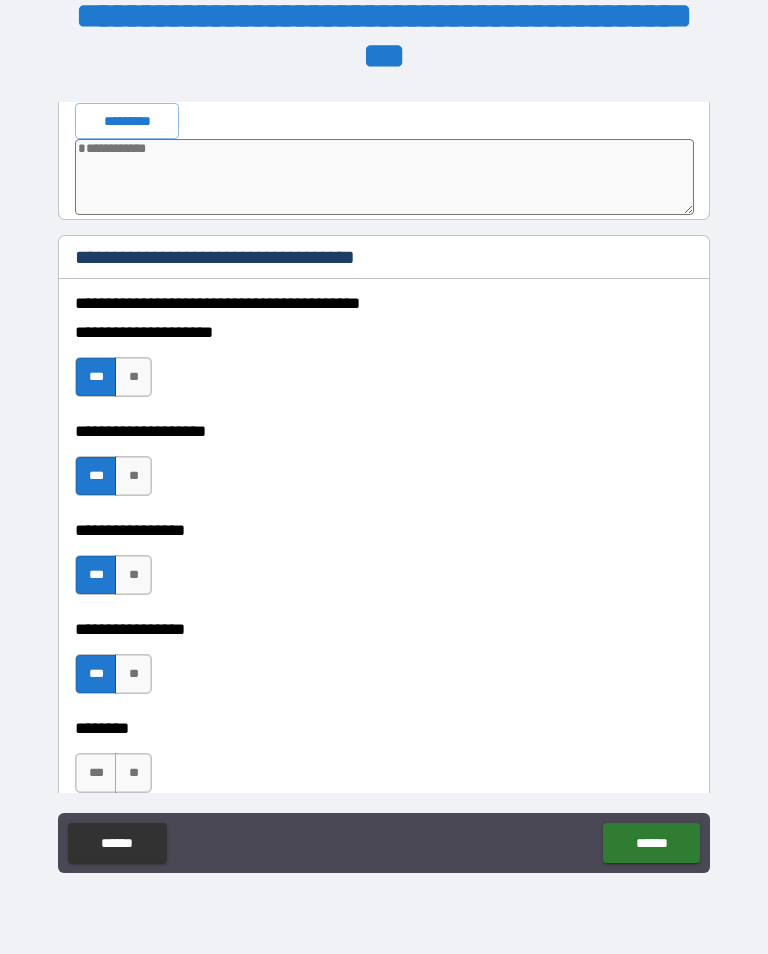 click on "***" at bounding box center (96, 773) 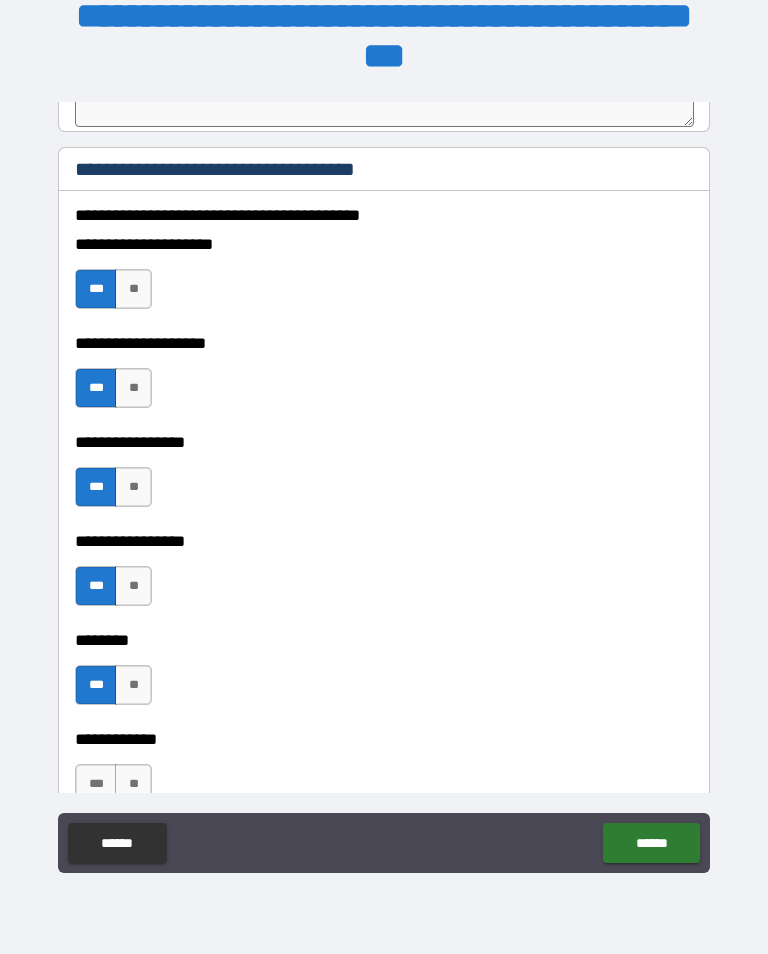scroll, scrollTop: 10765, scrollLeft: 0, axis: vertical 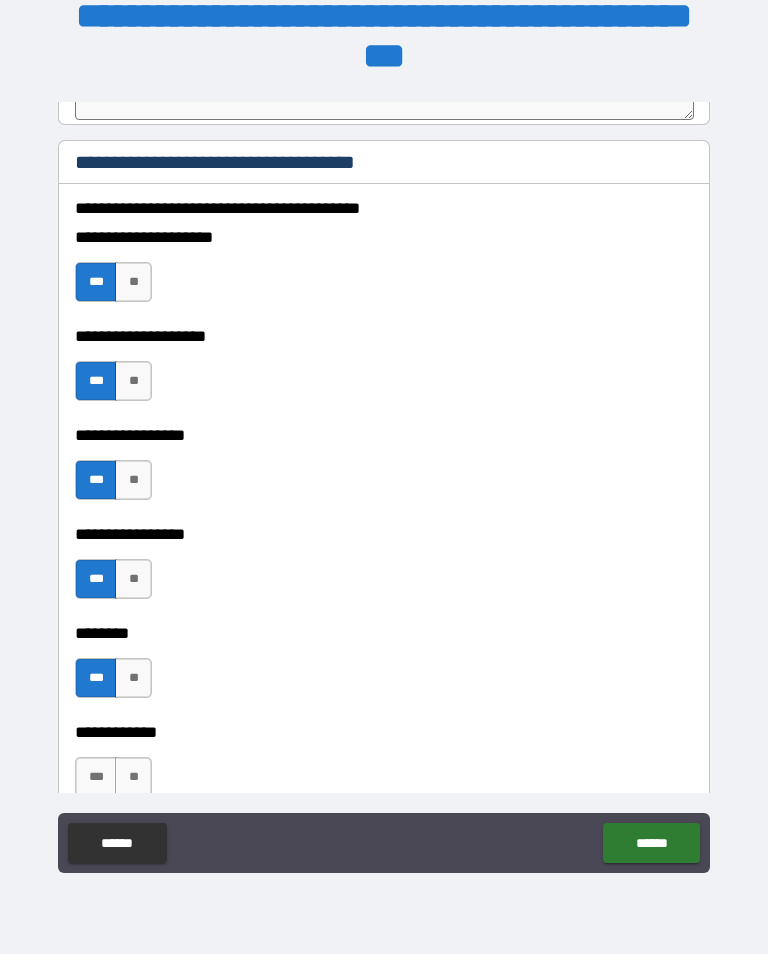click on "***" at bounding box center (96, 777) 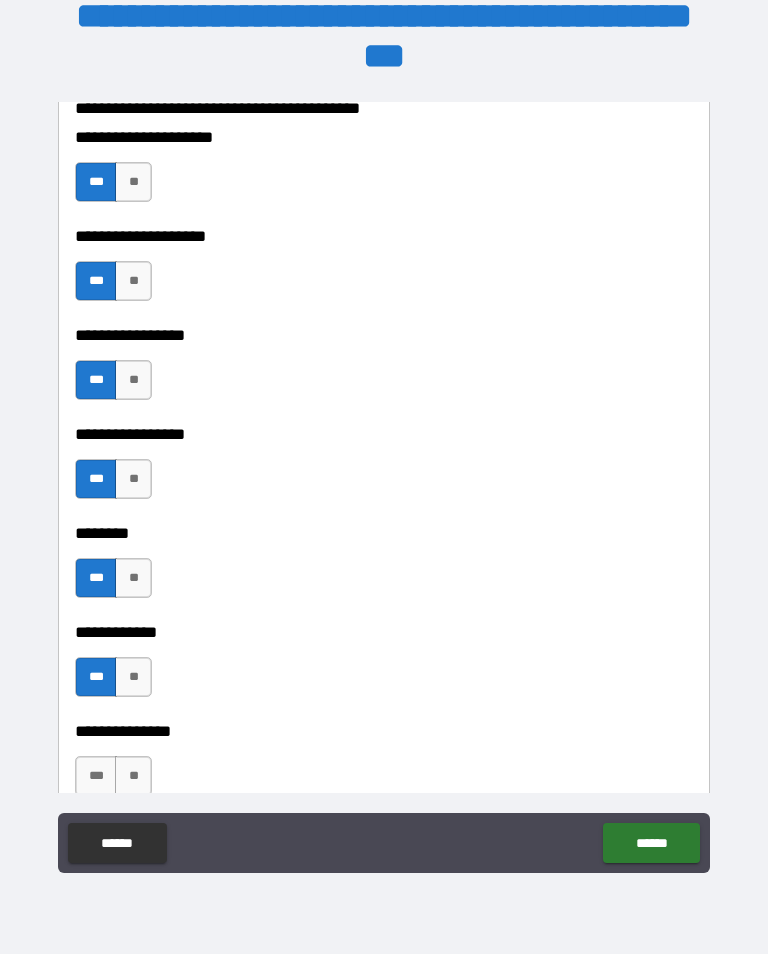 scroll, scrollTop: 10865, scrollLeft: 0, axis: vertical 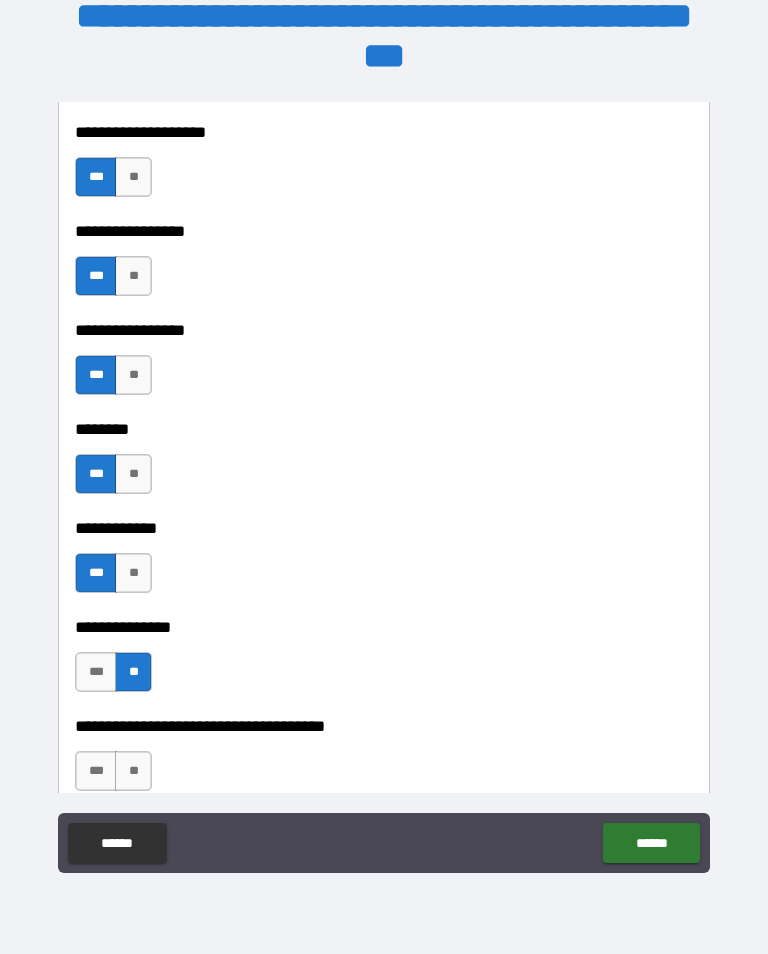 click on "***" at bounding box center (96, 771) 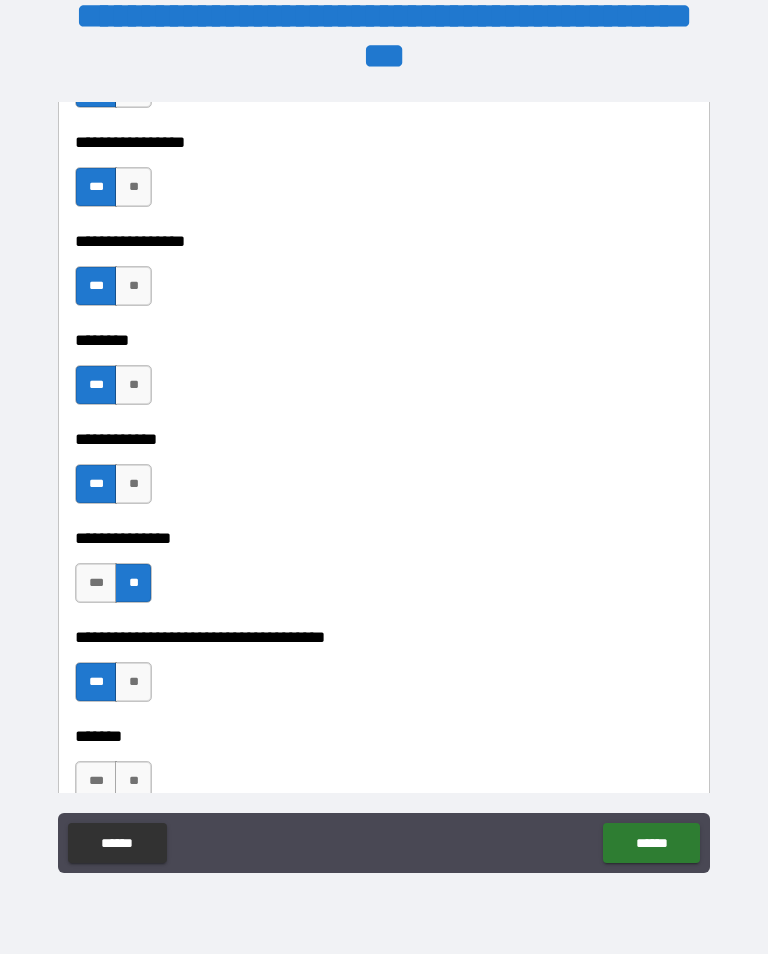 scroll, scrollTop: 11066, scrollLeft: 0, axis: vertical 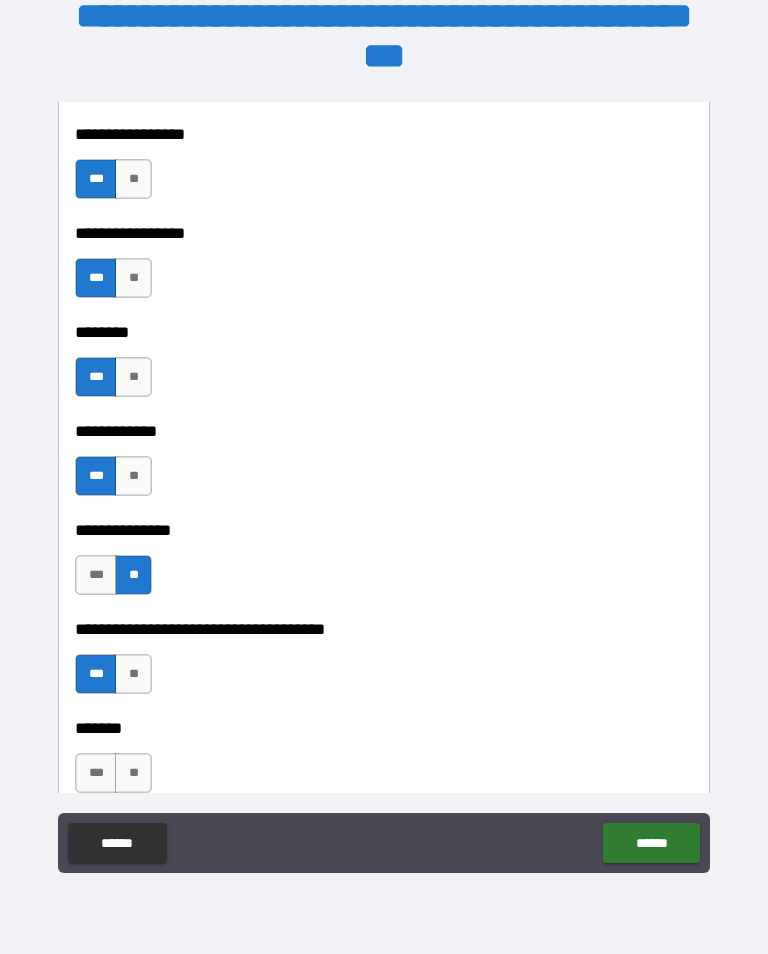 click on "***" at bounding box center (96, 773) 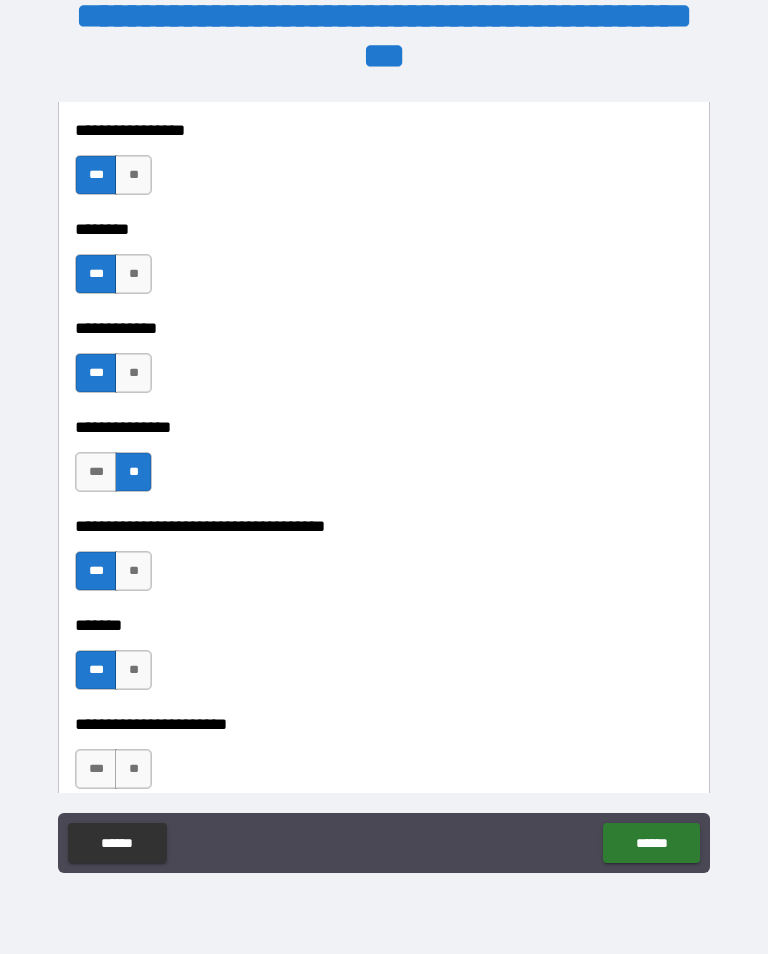 scroll, scrollTop: 11173, scrollLeft: 0, axis: vertical 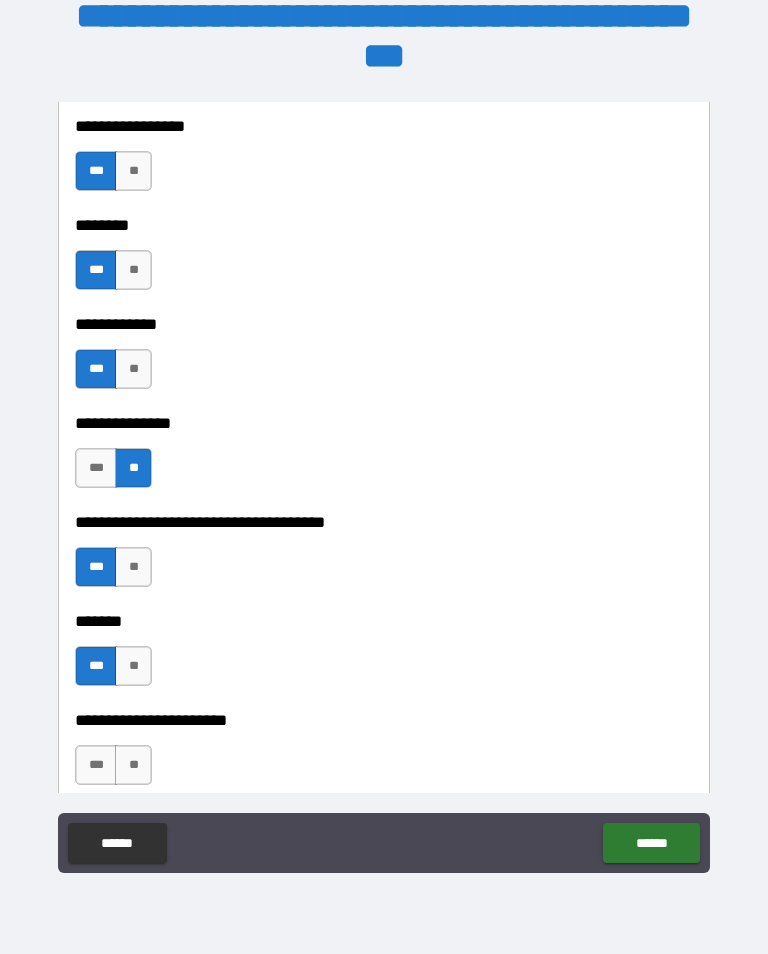 click on "***" at bounding box center (96, 765) 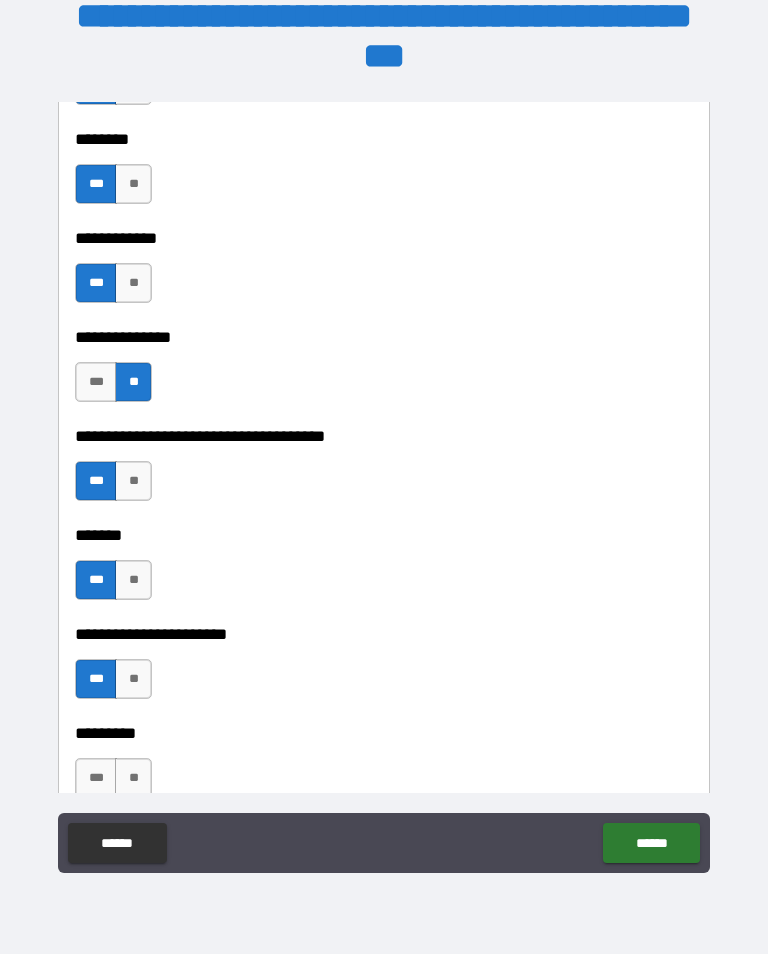 scroll, scrollTop: 11264, scrollLeft: 0, axis: vertical 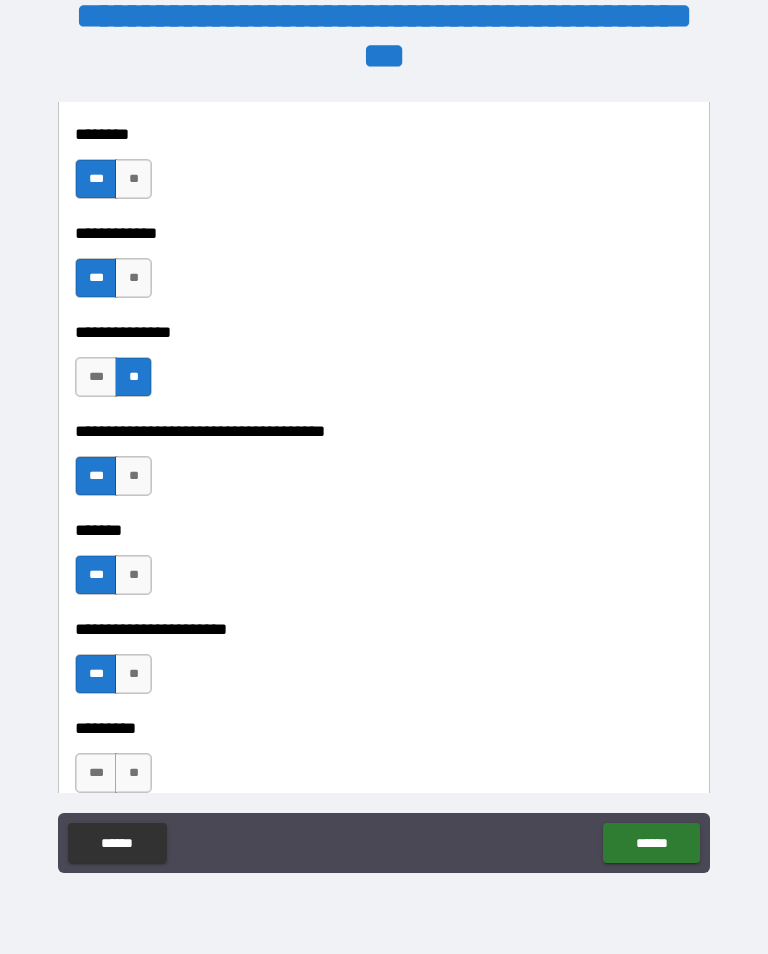click on "***" at bounding box center (96, 773) 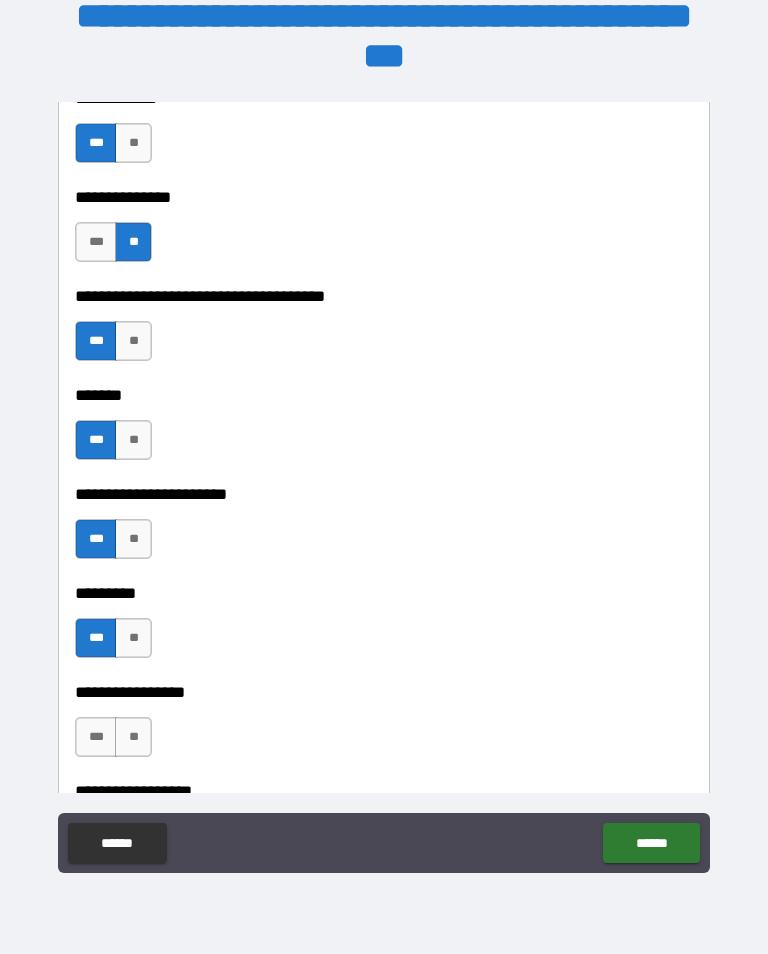click on "***" at bounding box center [96, 737] 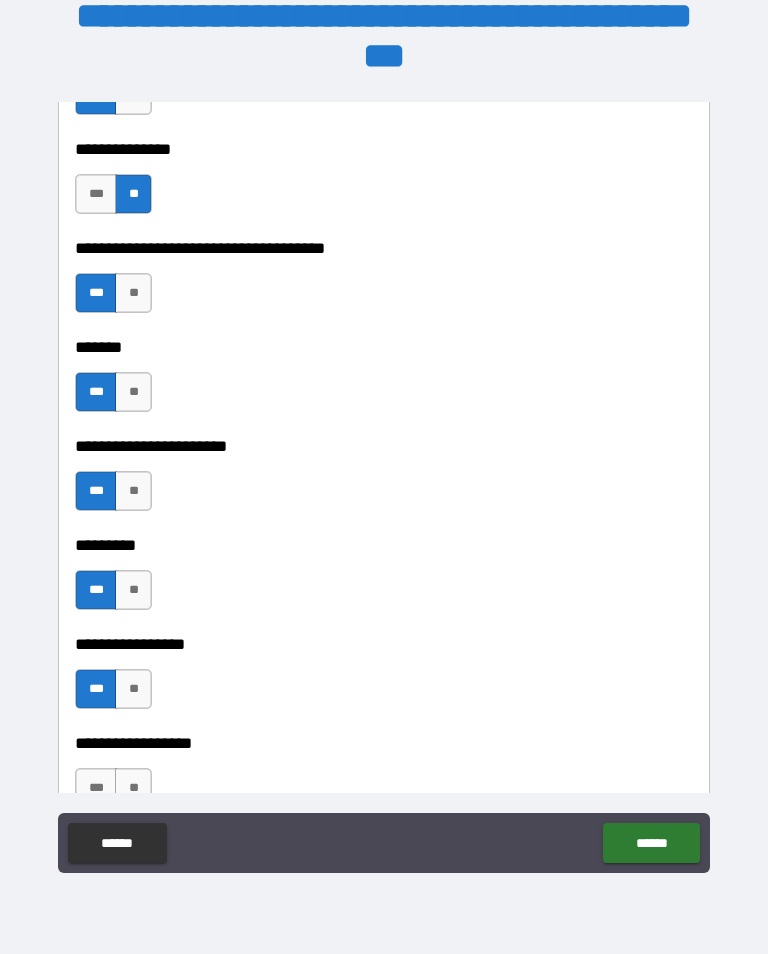 scroll, scrollTop: 11447, scrollLeft: 0, axis: vertical 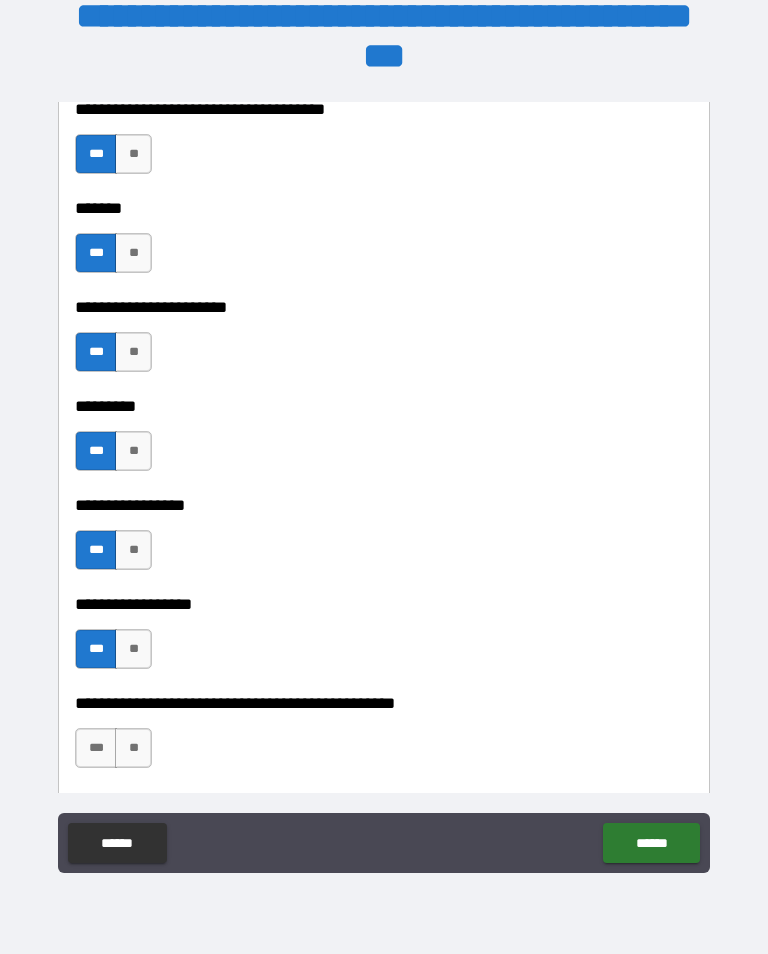 click on "***" at bounding box center (96, 748) 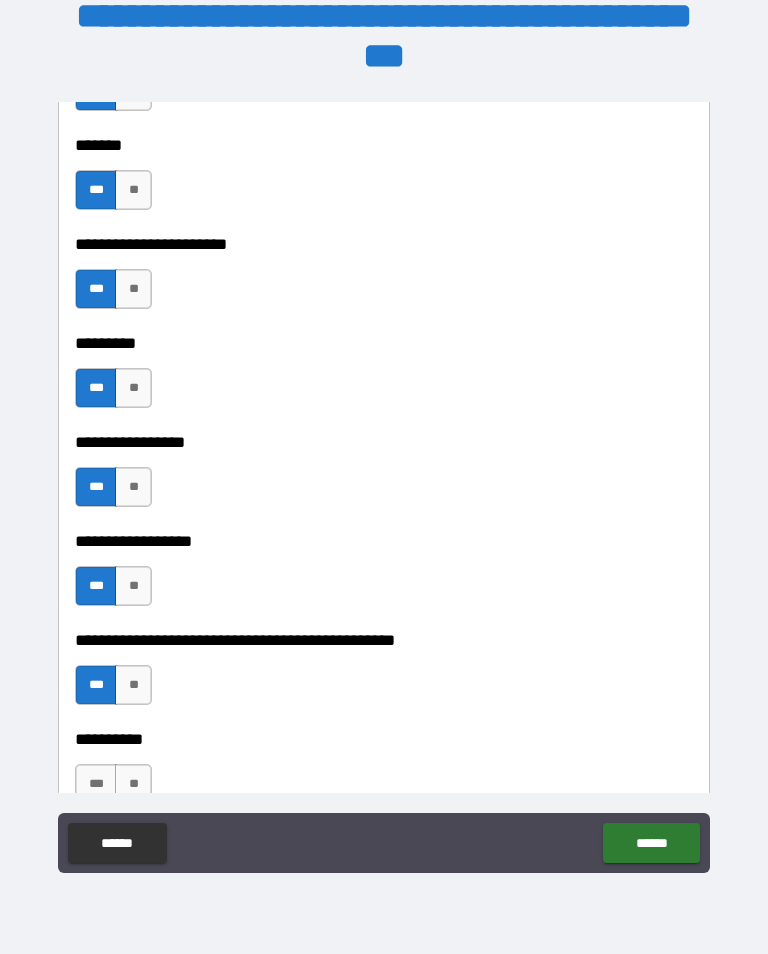 scroll, scrollTop: 11659, scrollLeft: 0, axis: vertical 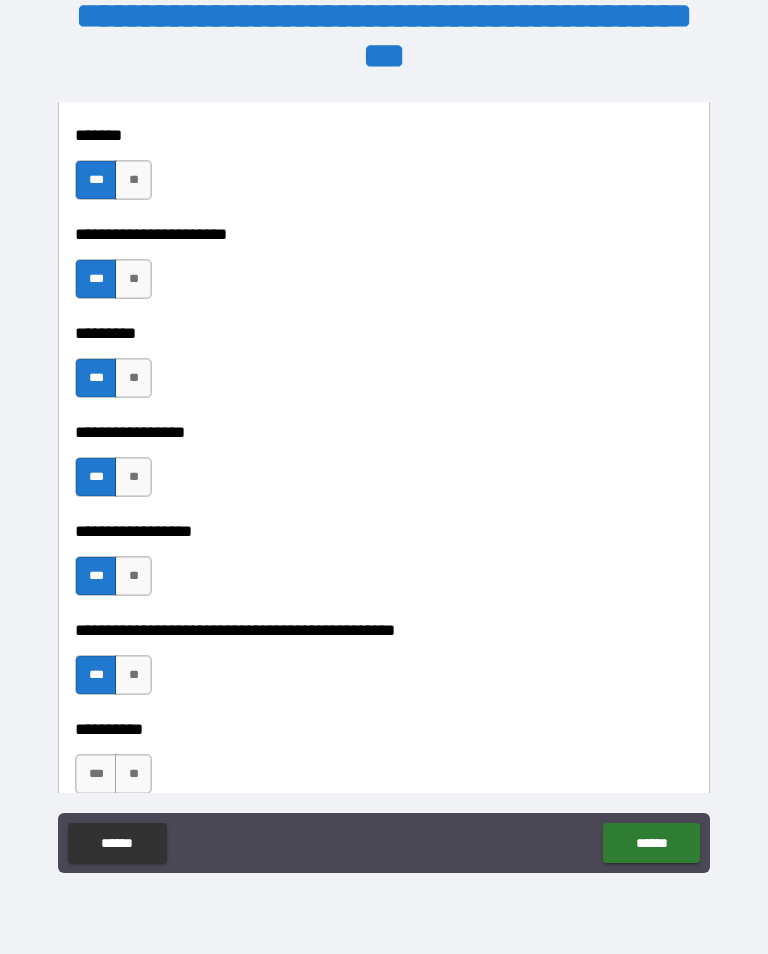 click on "***" at bounding box center (96, 774) 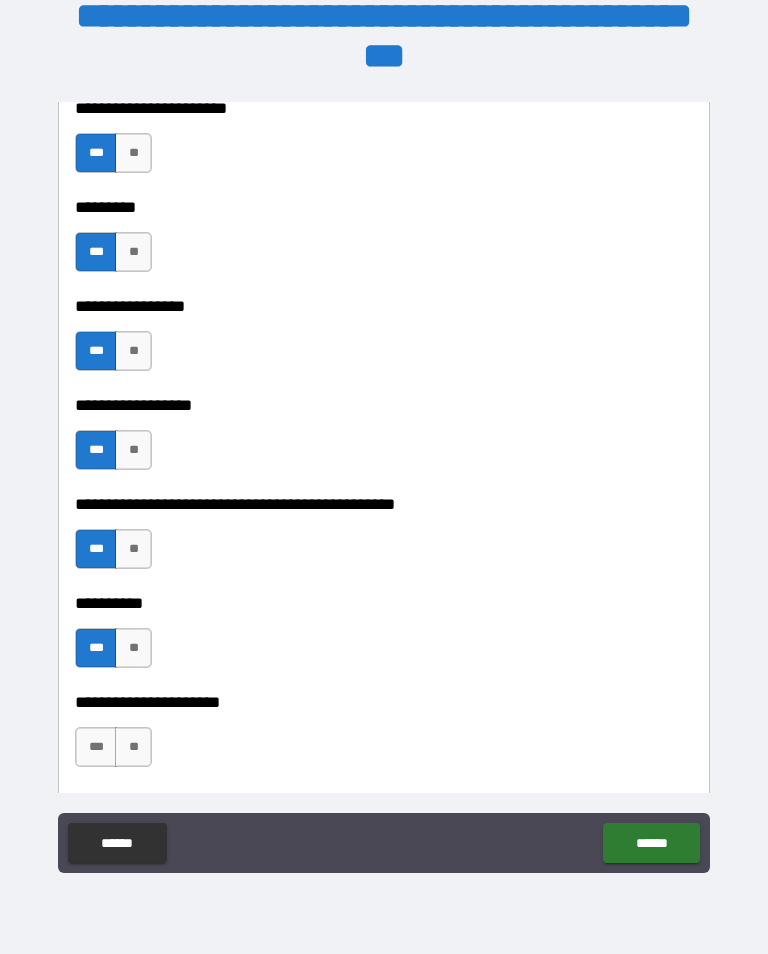 scroll, scrollTop: 11787, scrollLeft: 0, axis: vertical 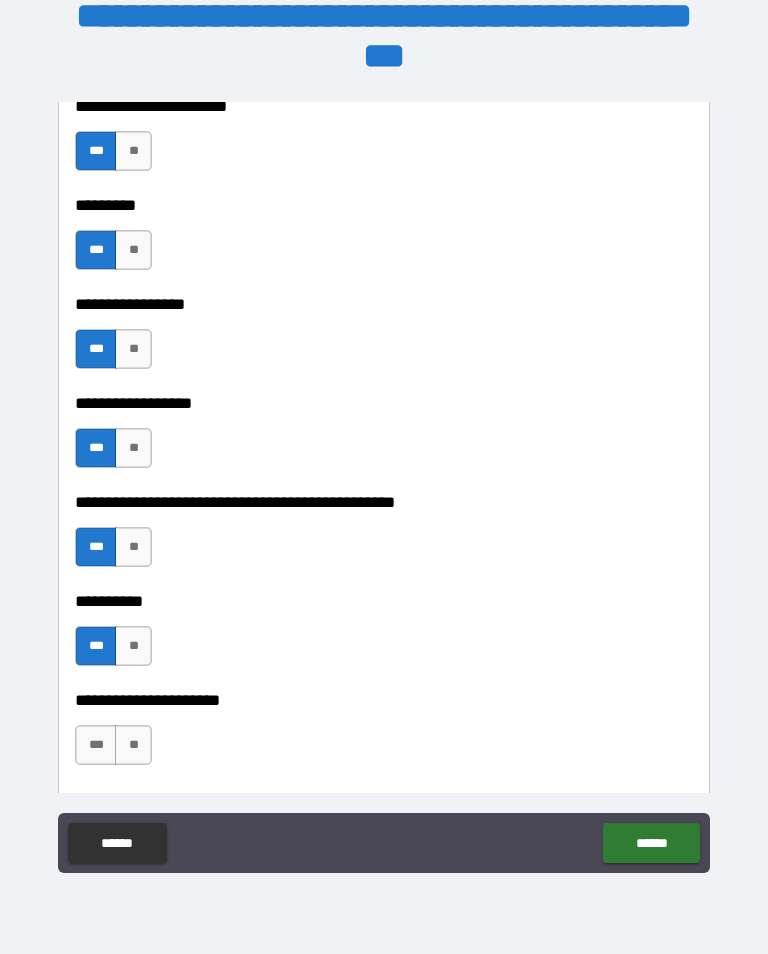 click on "***" at bounding box center [96, 745] 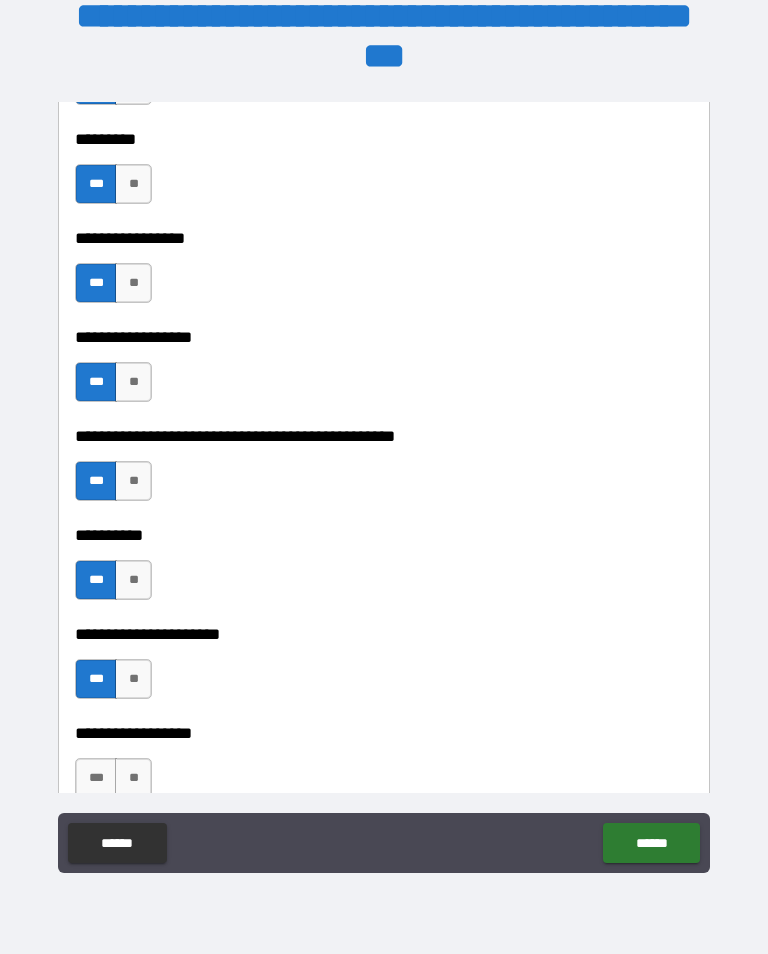 scroll, scrollTop: 11865, scrollLeft: 0, axis: vertical 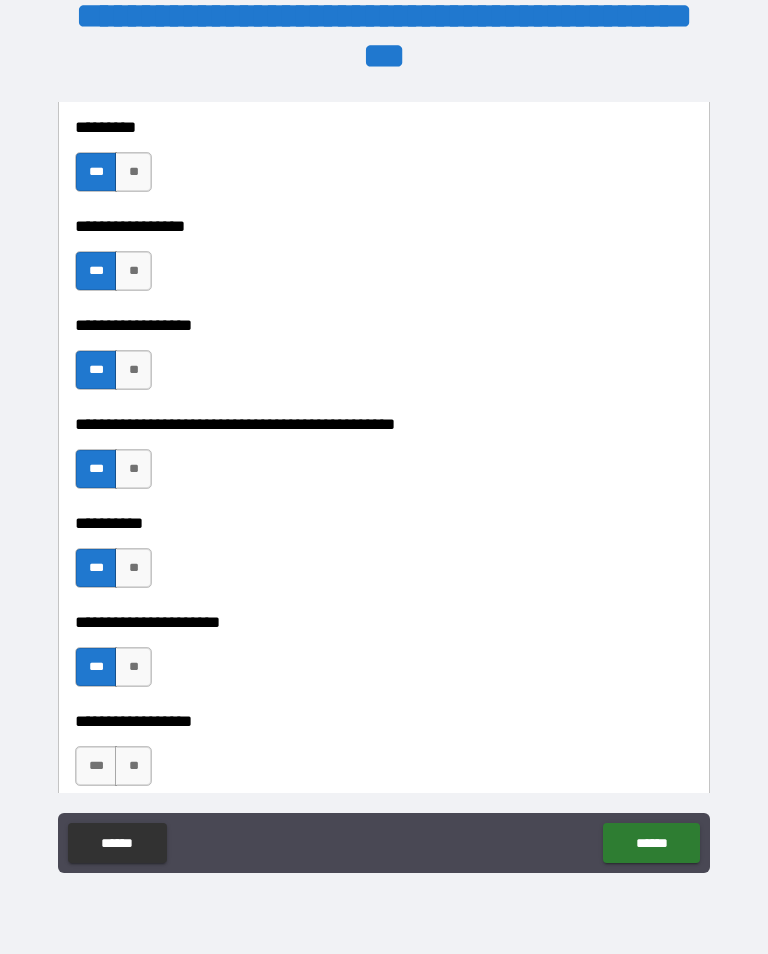 click on "**" at bounding box center (133, 766) 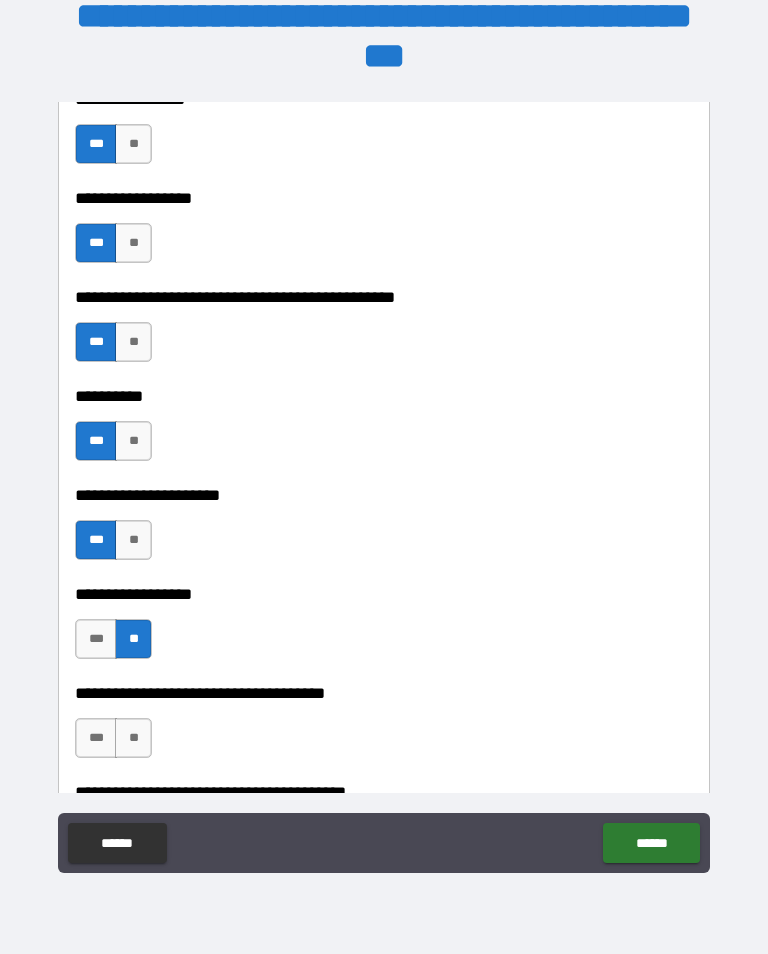 scroll, scrollTop: 11994, scrollLeft: 0, axis: vertical 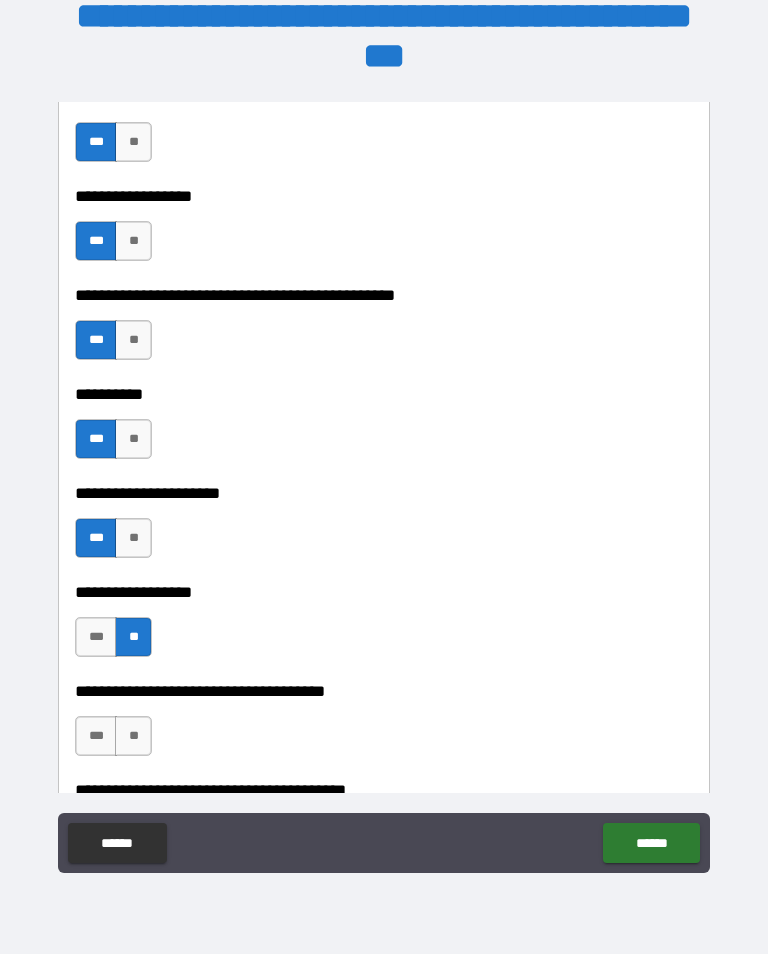 click on "***" at bounding box center (96, 736) 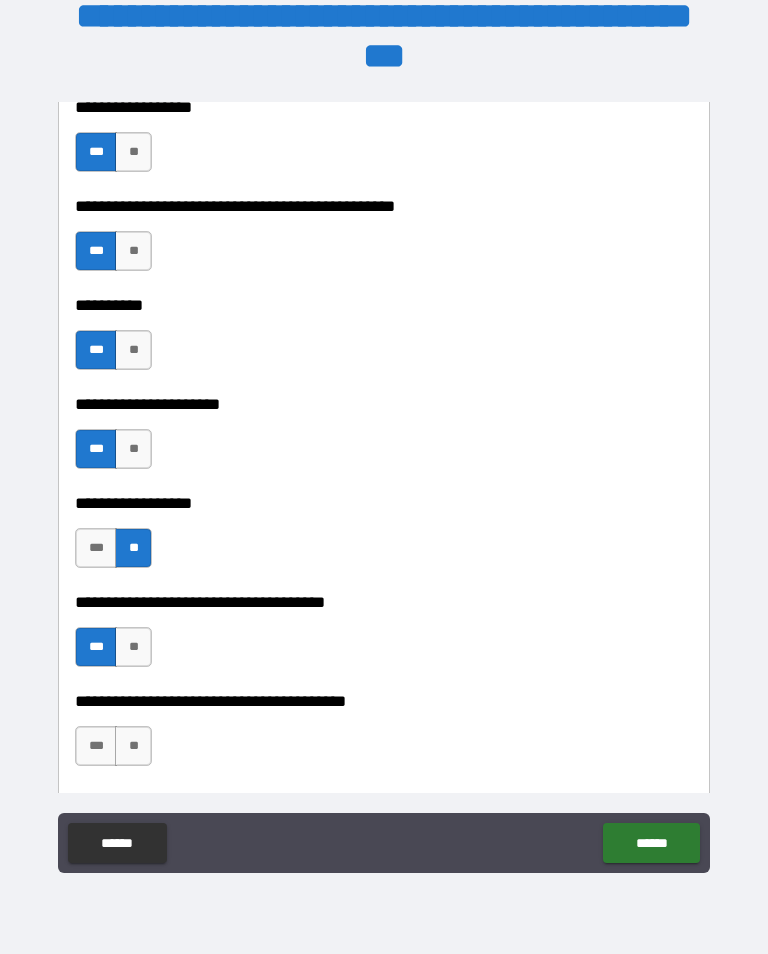 scroll, scrollTop: 12087, scrollLeft: 0, axis: vertical 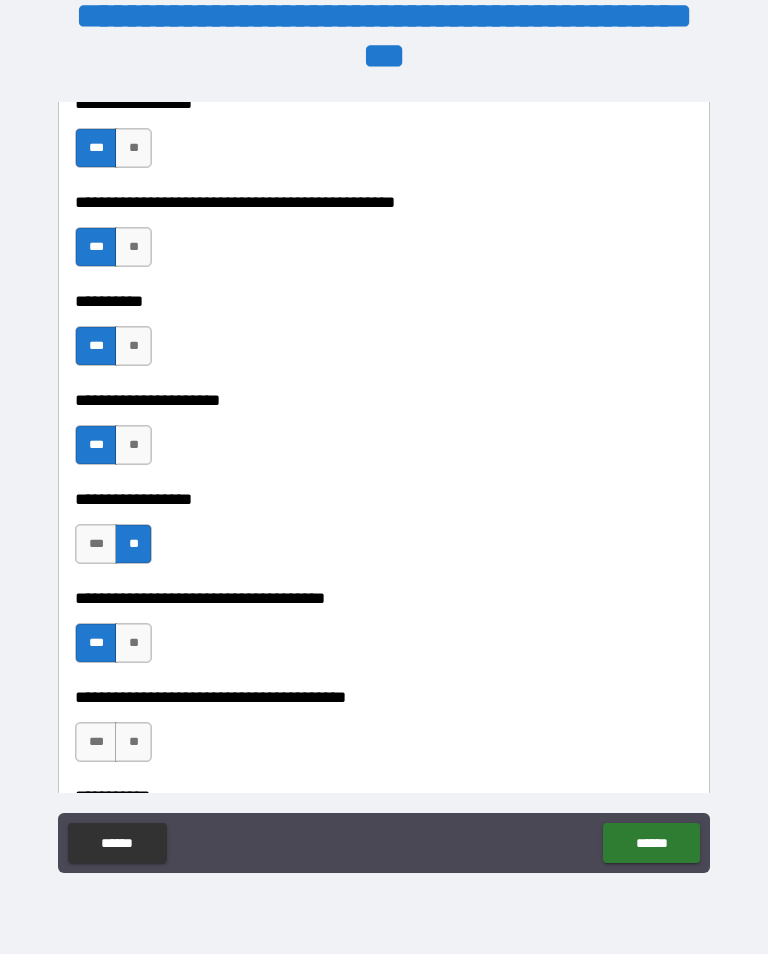 click on "***" at bounding box center [96, 742] 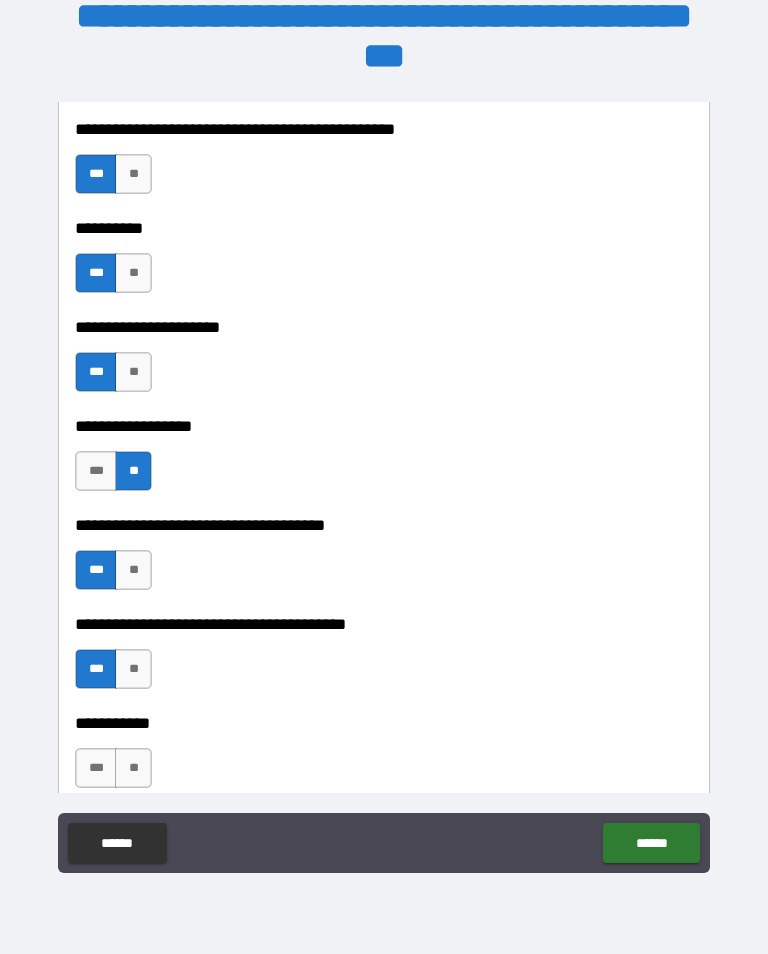 scroll, scrollTop: 12161, scrollLeft: 0, axis: vertical 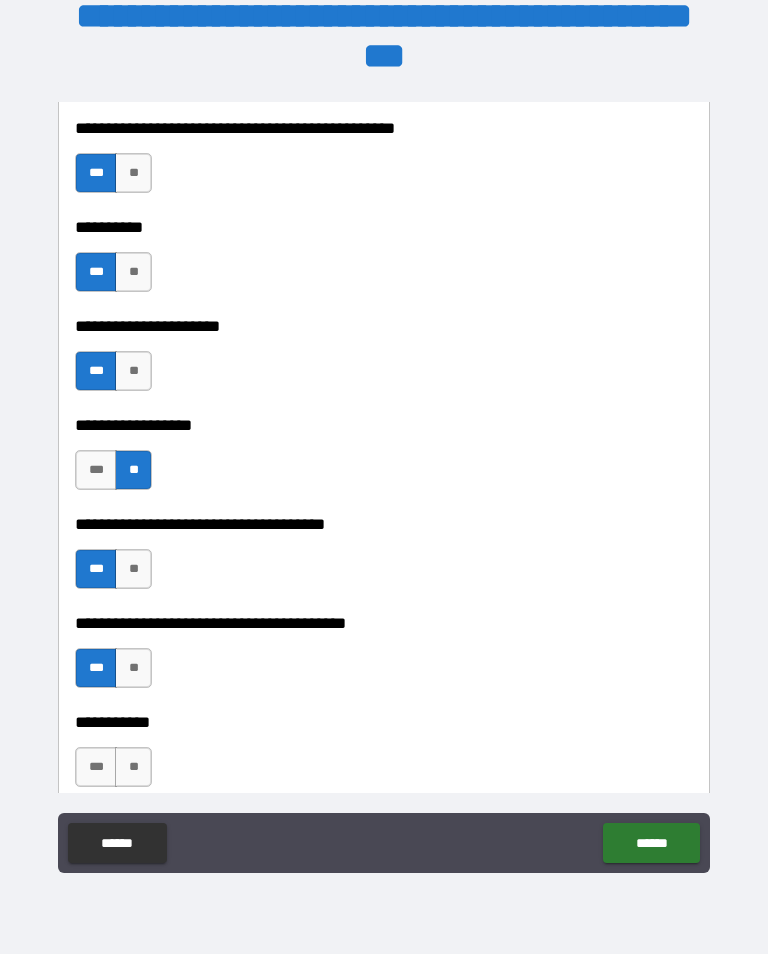 click on "**" at bounding box center (133, 767) 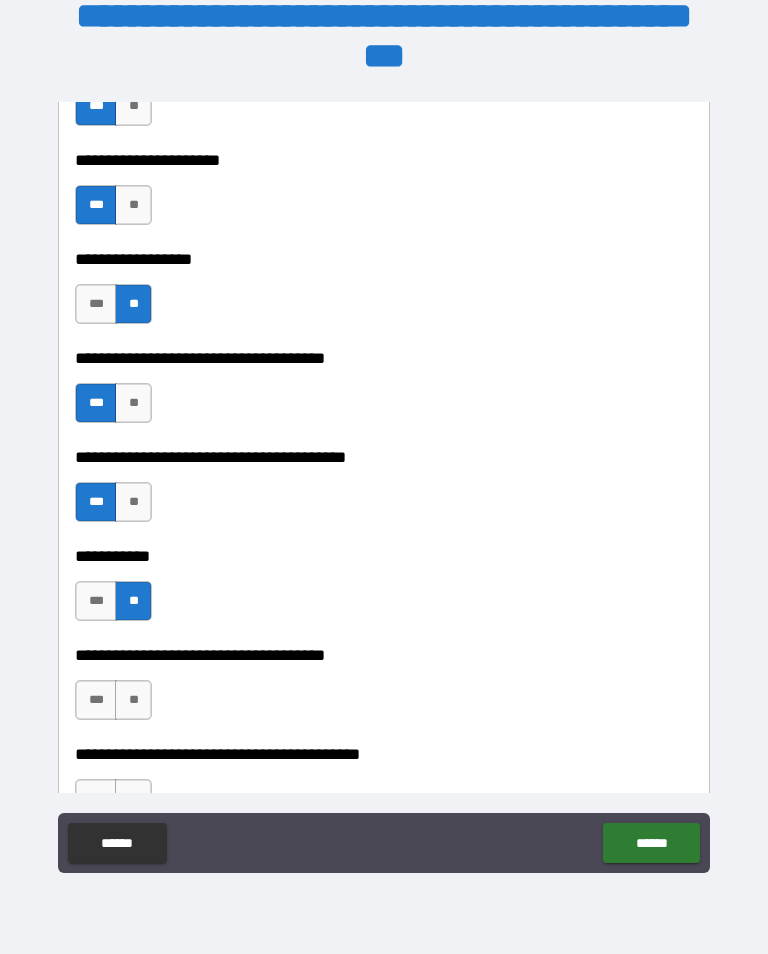 scroll, scrollTop: 12328, scrollLeft: 0, axis: vertical 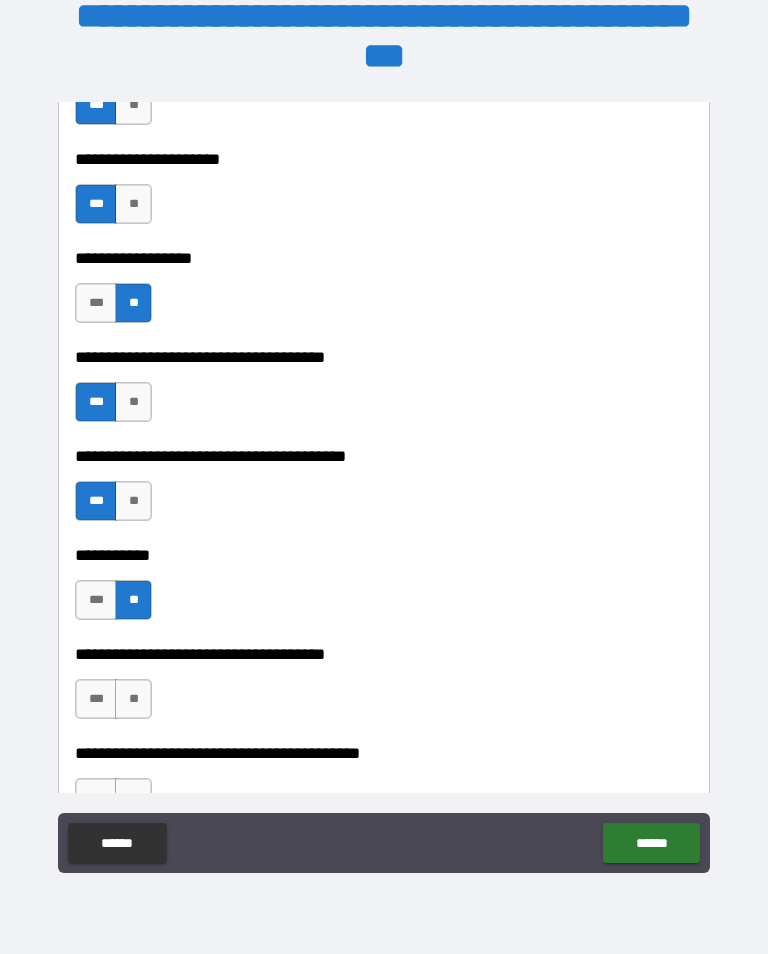 click on "**" at bounding box center [133, 699] 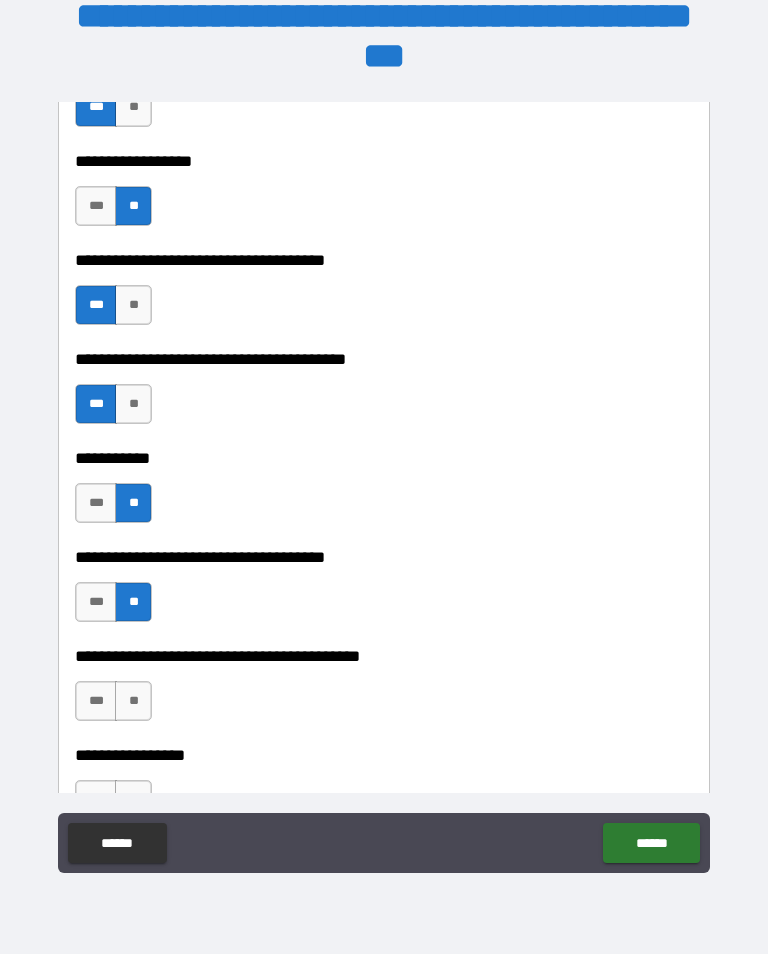 scroll, scrollTop: 12425, scrollLeft: 0, axis: vertical 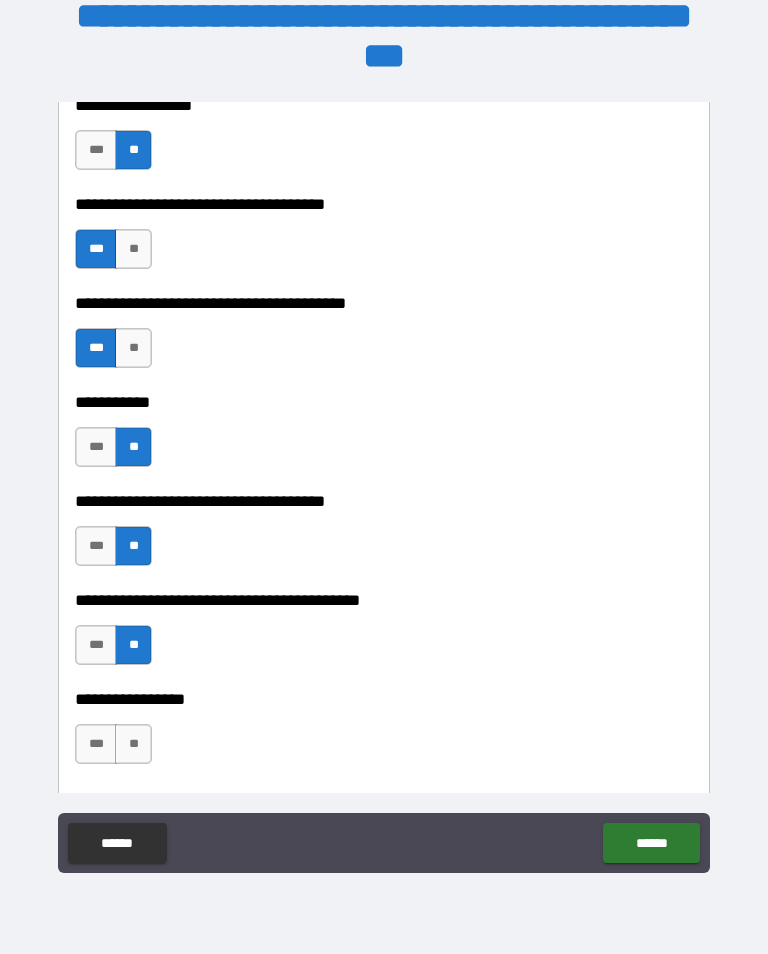 click on "**" at bounding box center [133, 744] 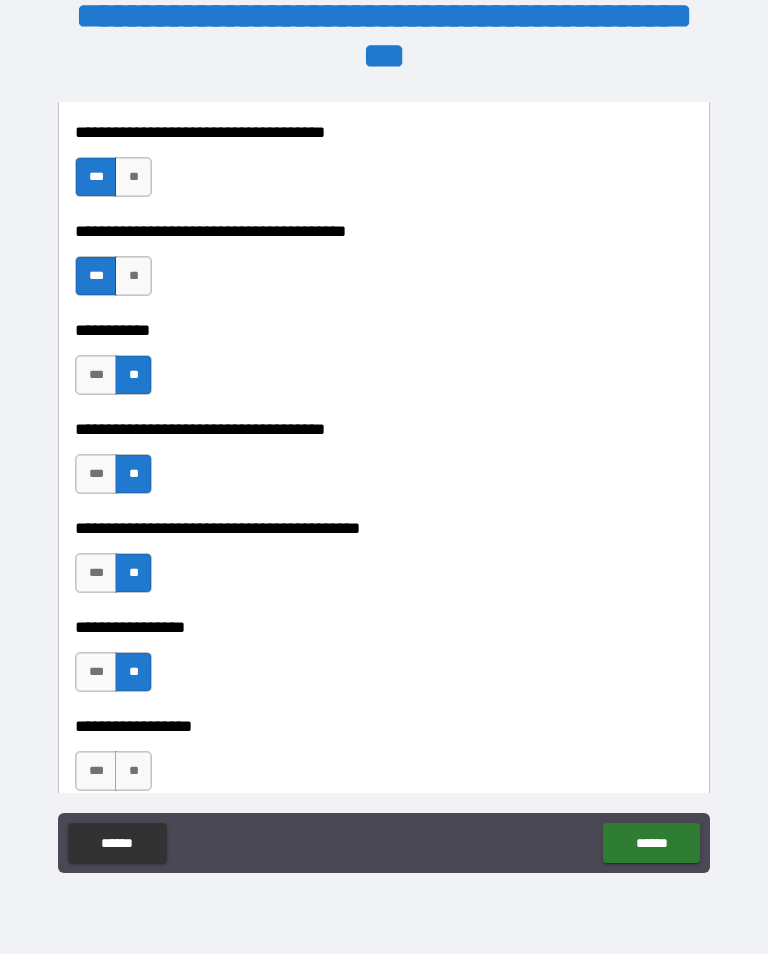 scroll, scrollTop: 12554, scrollLeft: 0, axis: vertical 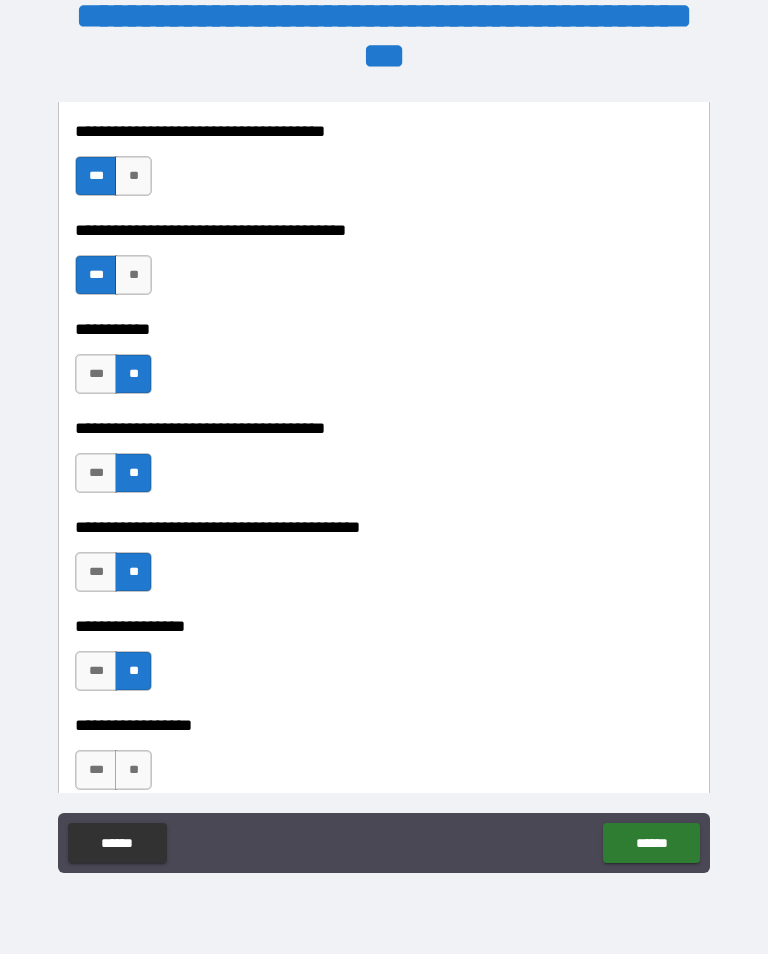 click on "***" at bounding box center [96, 770] 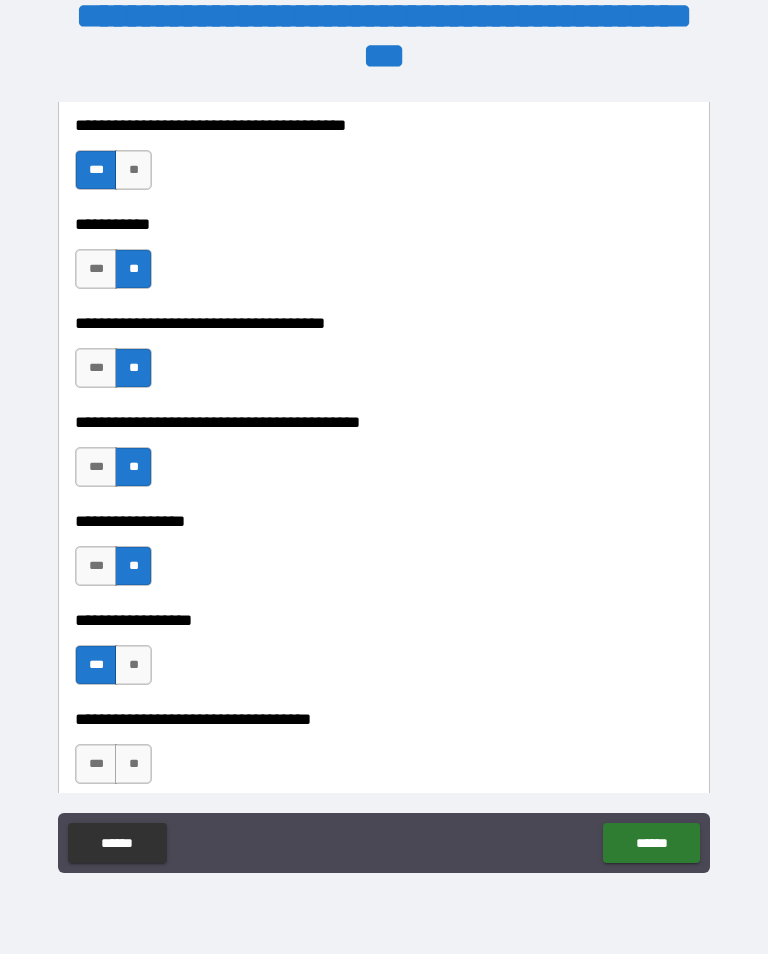 scroll, scrollTop: 12663, scrollLeft: 0, axis: vertical 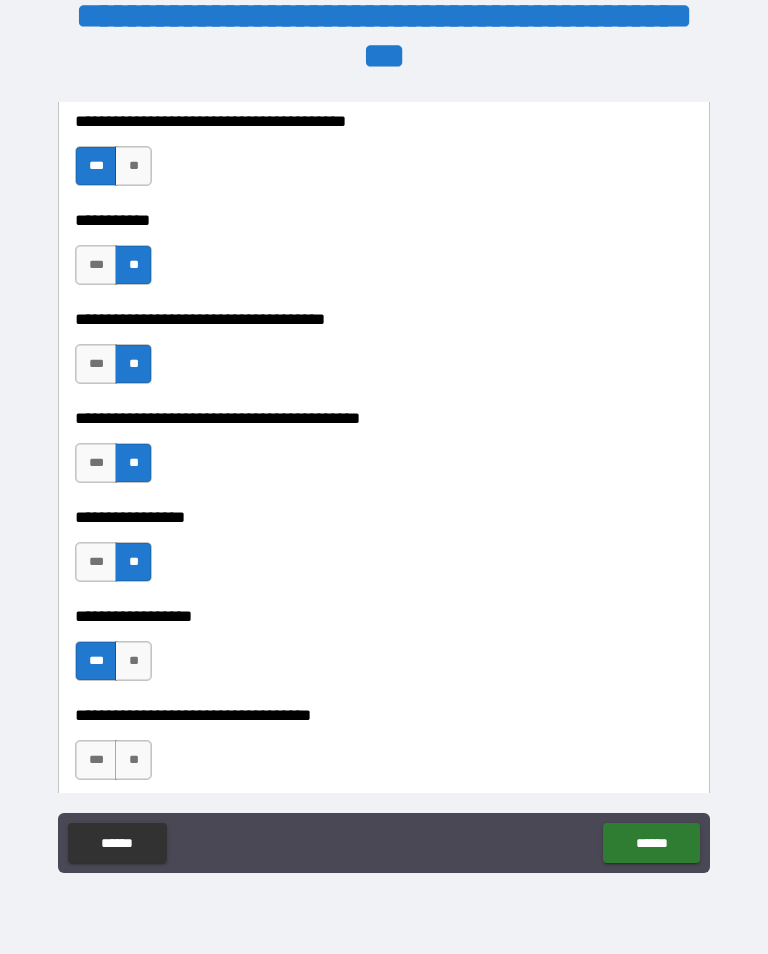 click on "**" at bounding box center (133, 760) 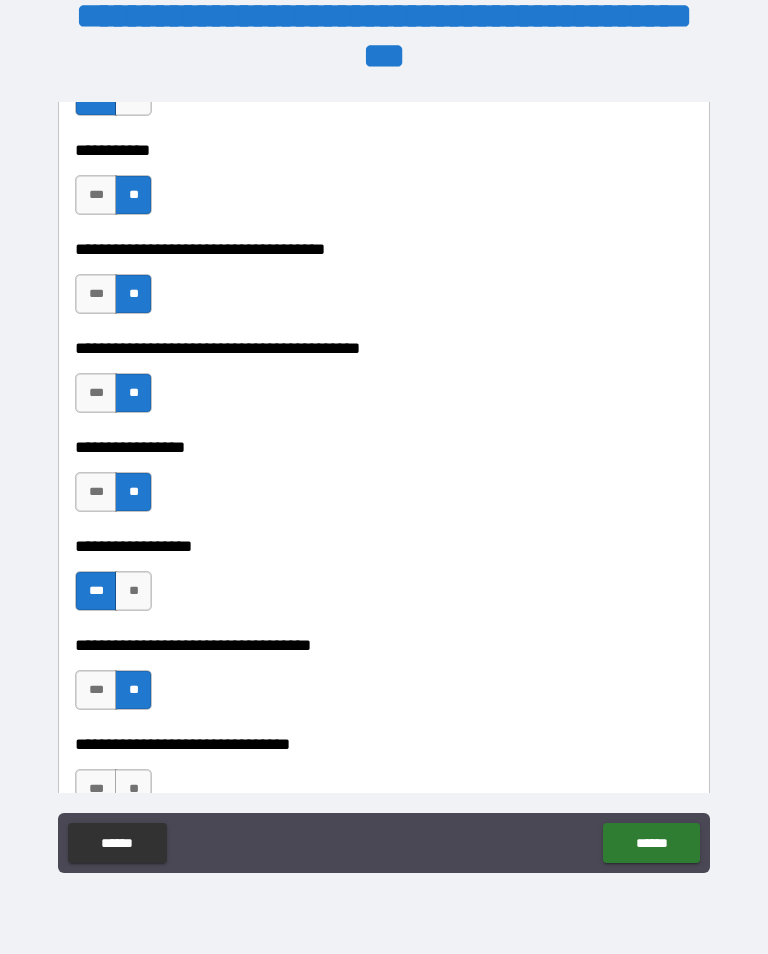 scroll, scrollTop: 12744, scrollLeft: 0, axis: vertical 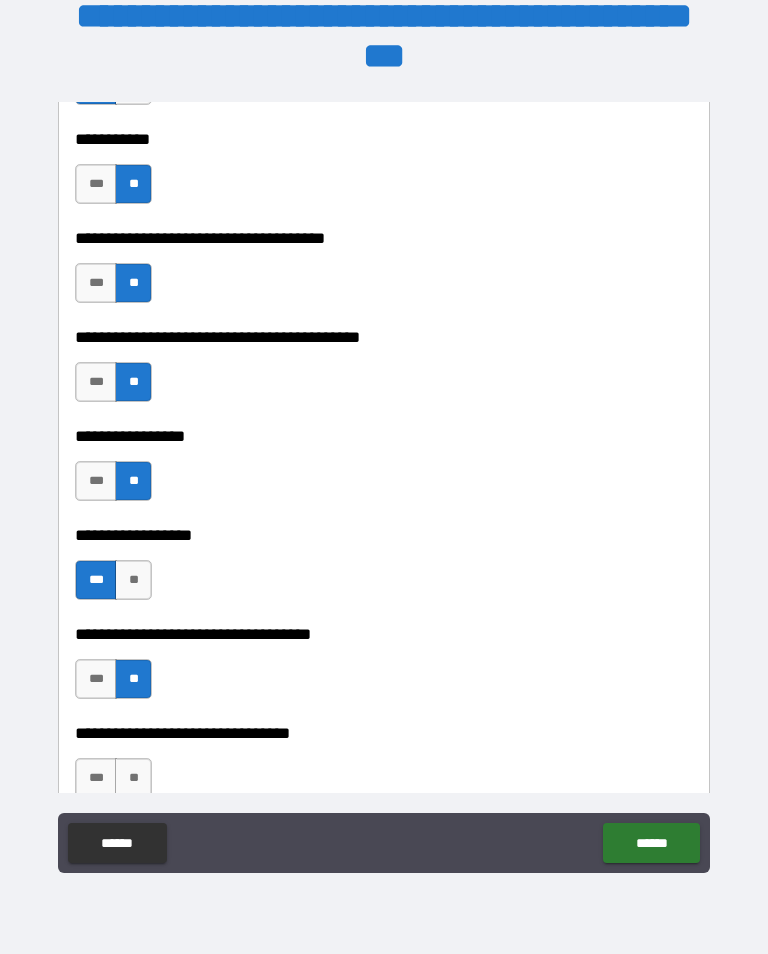 click on "**" at bounding box center (133, 778) 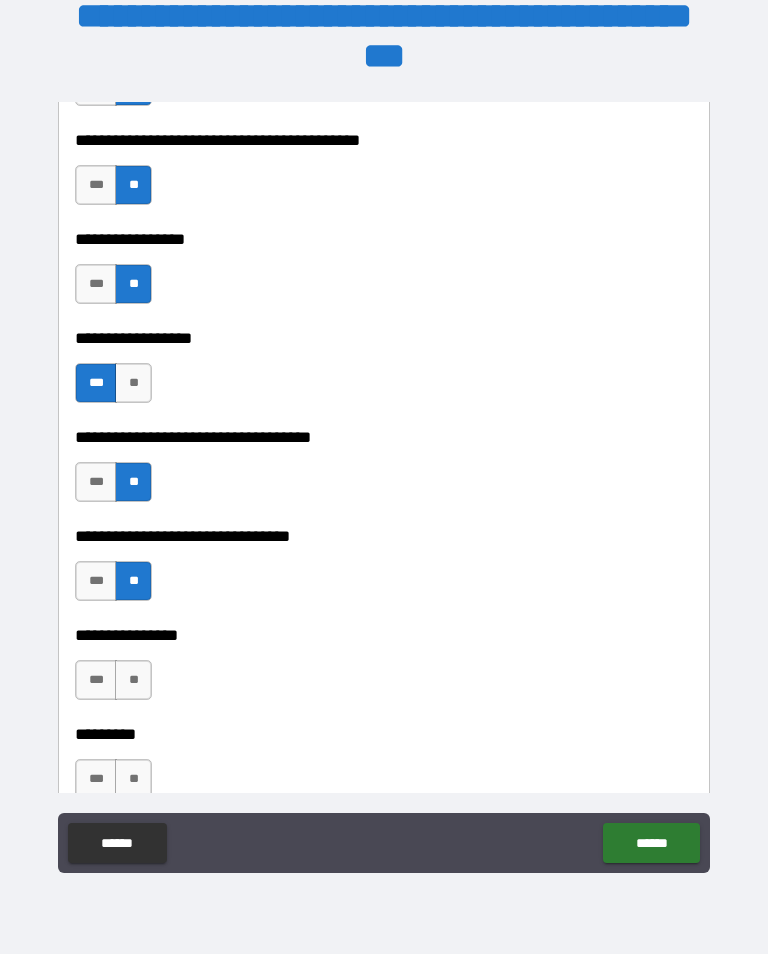 scroll, scrollTop: 12942, scrollLeft: 0, axis: vertical 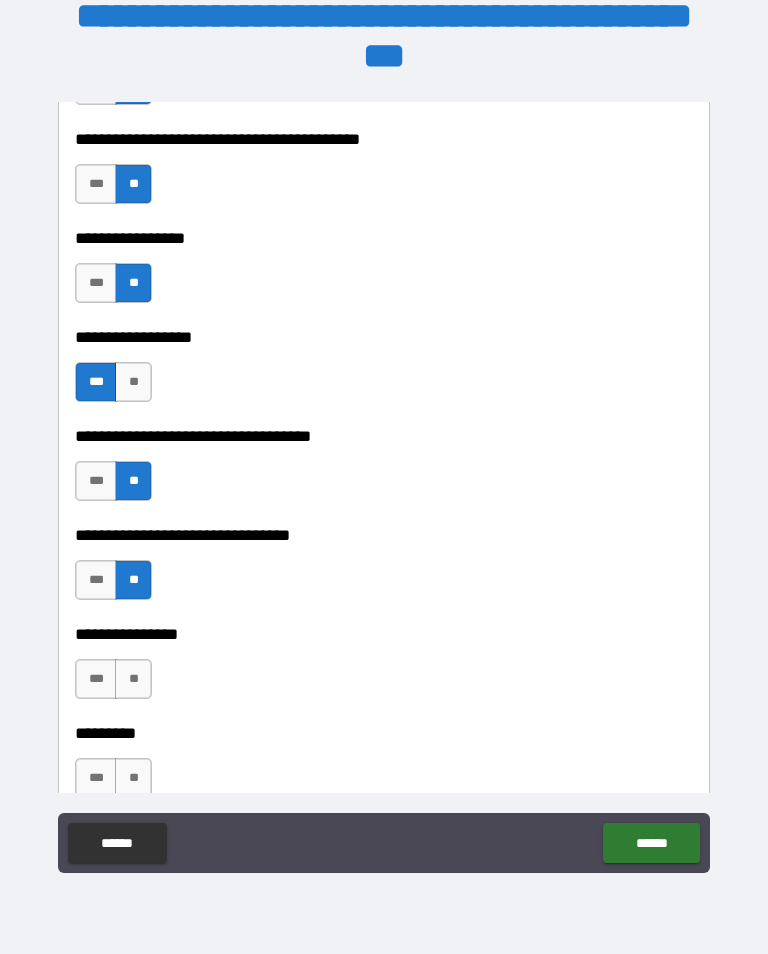 click on "**" at bounding box center (133, 679) 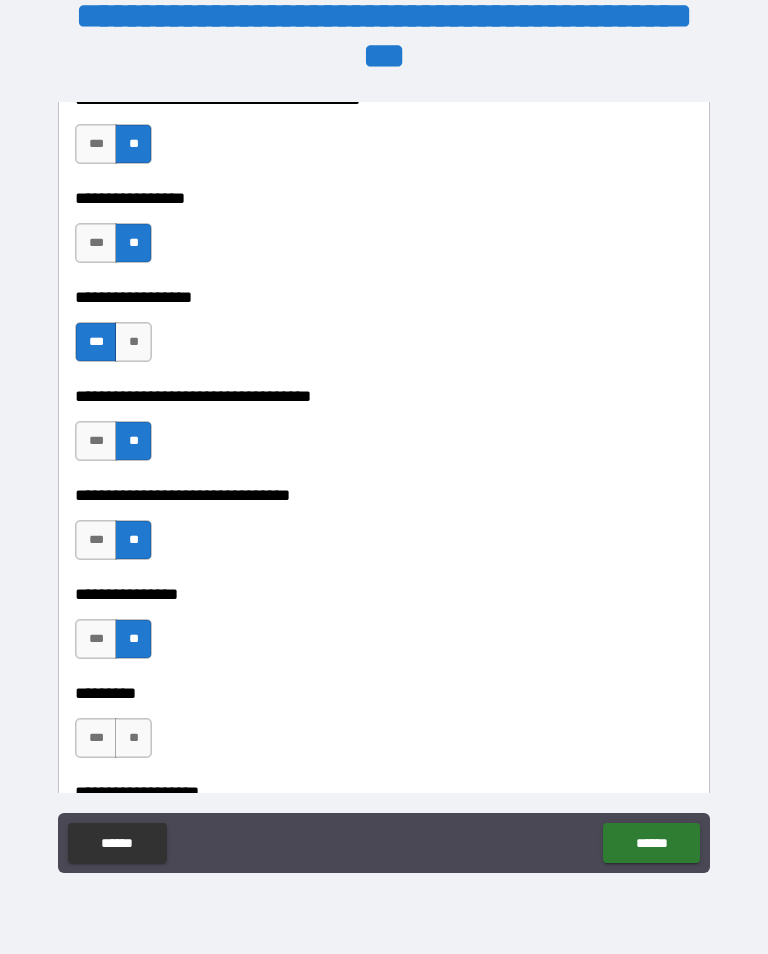 scroll, scrollTop: 12986, scrollLeft: 0, axis: vertical 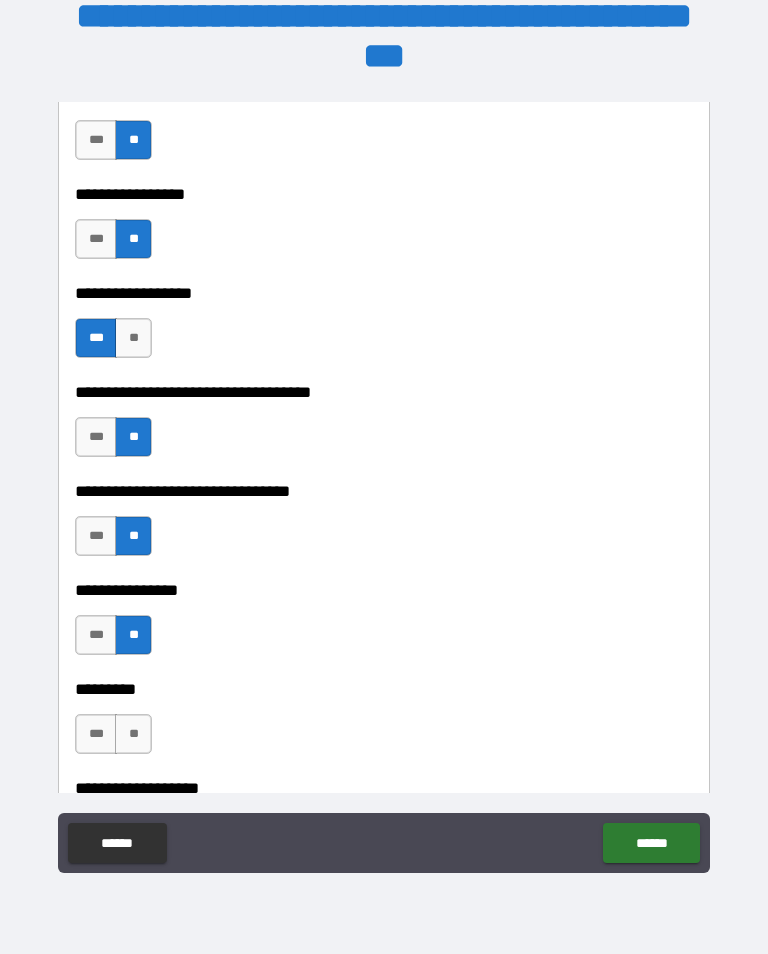 click on "***" at bounding box center (96, 734) 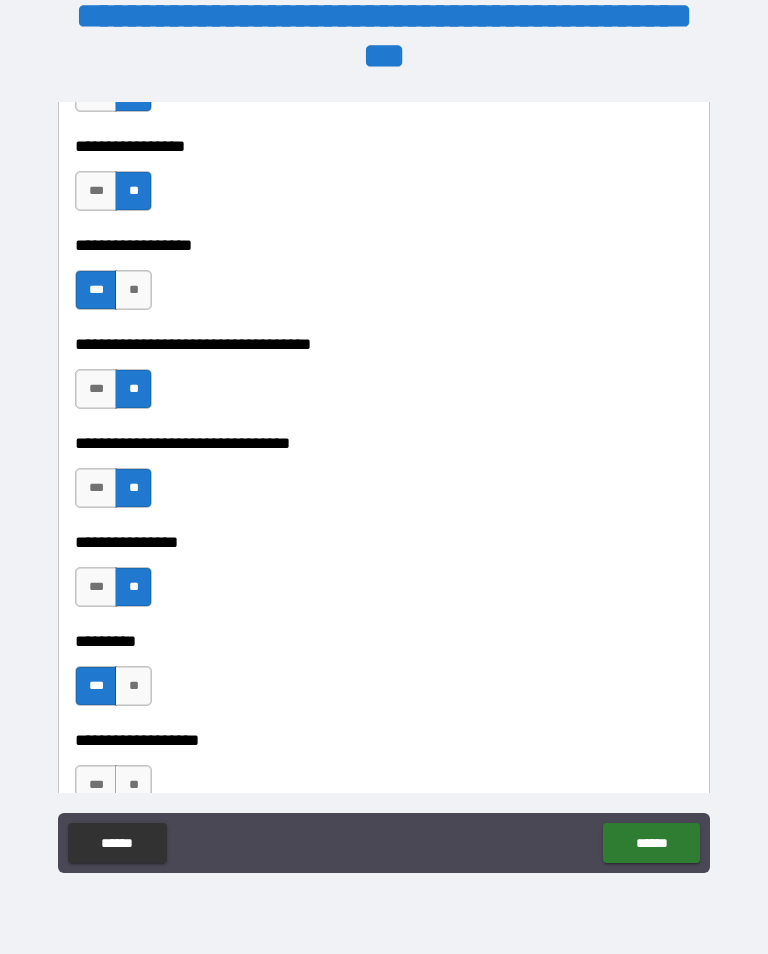 scroll, scrollTop: 13035, scrollLeft: 0, axis: vertical 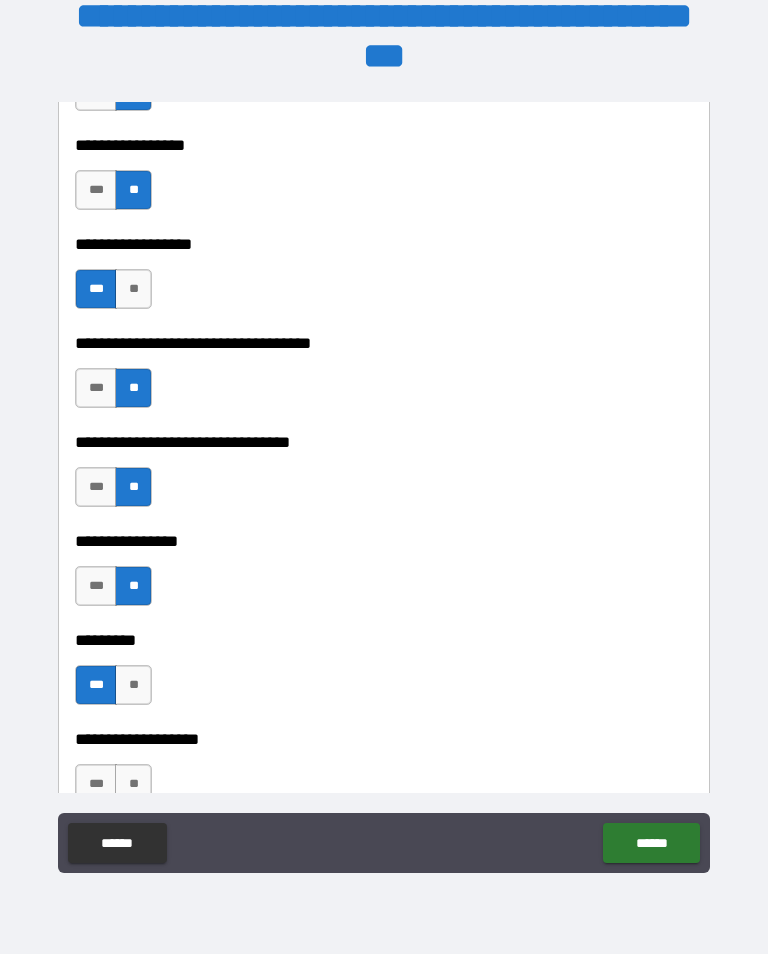 click on "**" at bounding box center (133, 784) 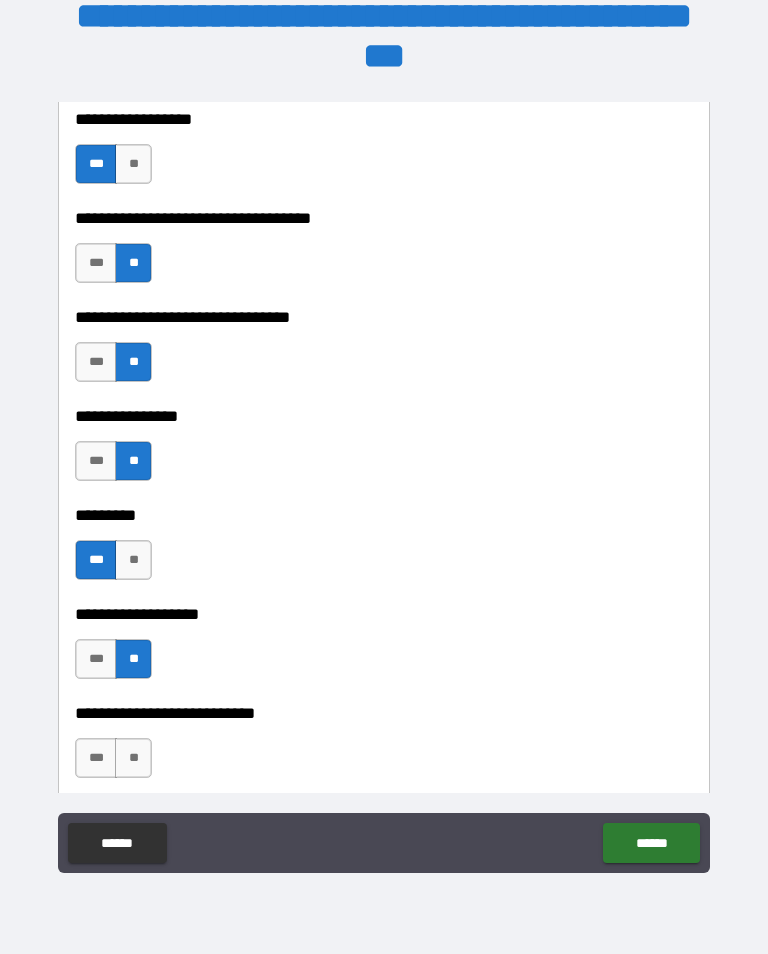 scroll, scrollTop: 13162, scrollLeft: 0, axis: vertical 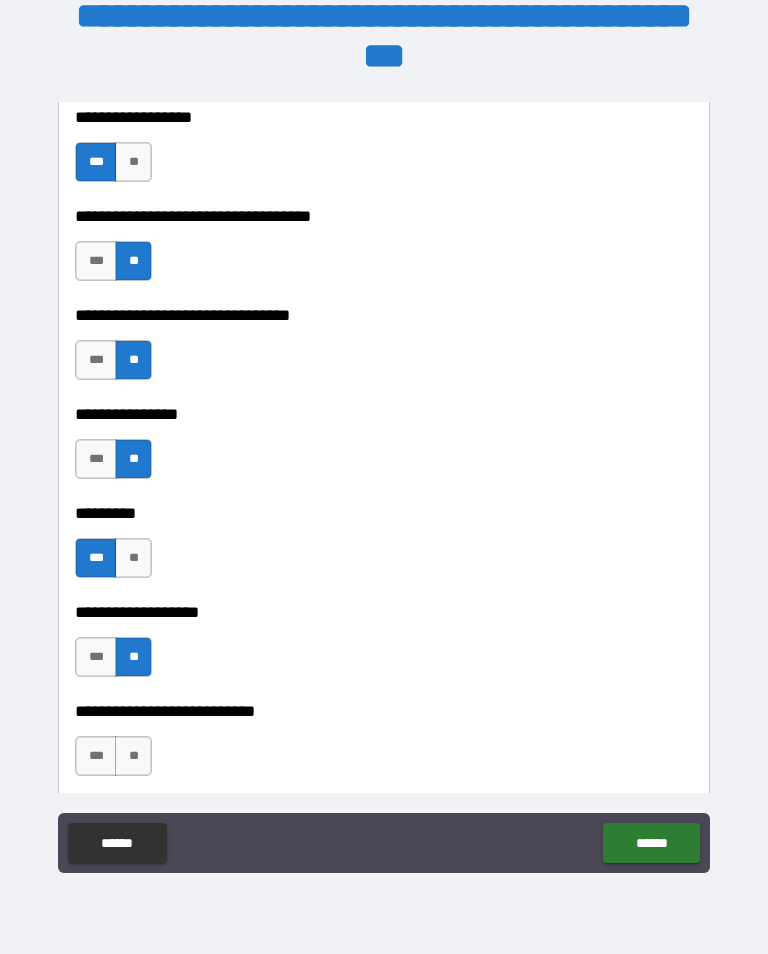 click on "**" at bounding box center (133, 756) 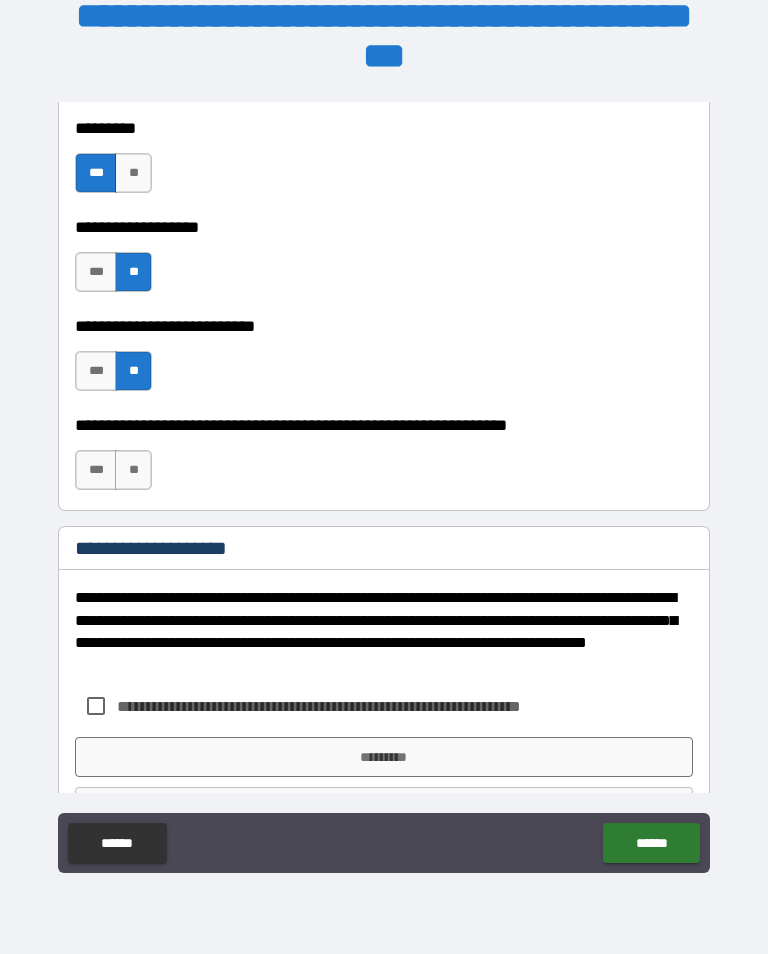 scroll, scrollTop: 13553, scrollLeft: 0, axis: vertical 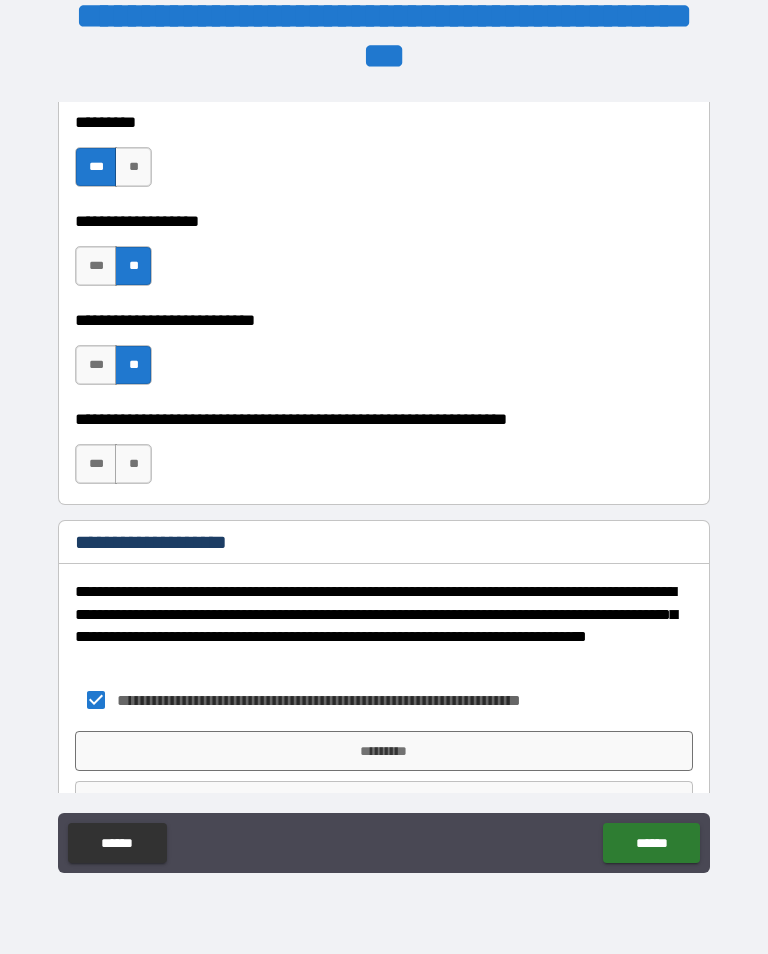 click on "*********" at bounding box center [384, 751] 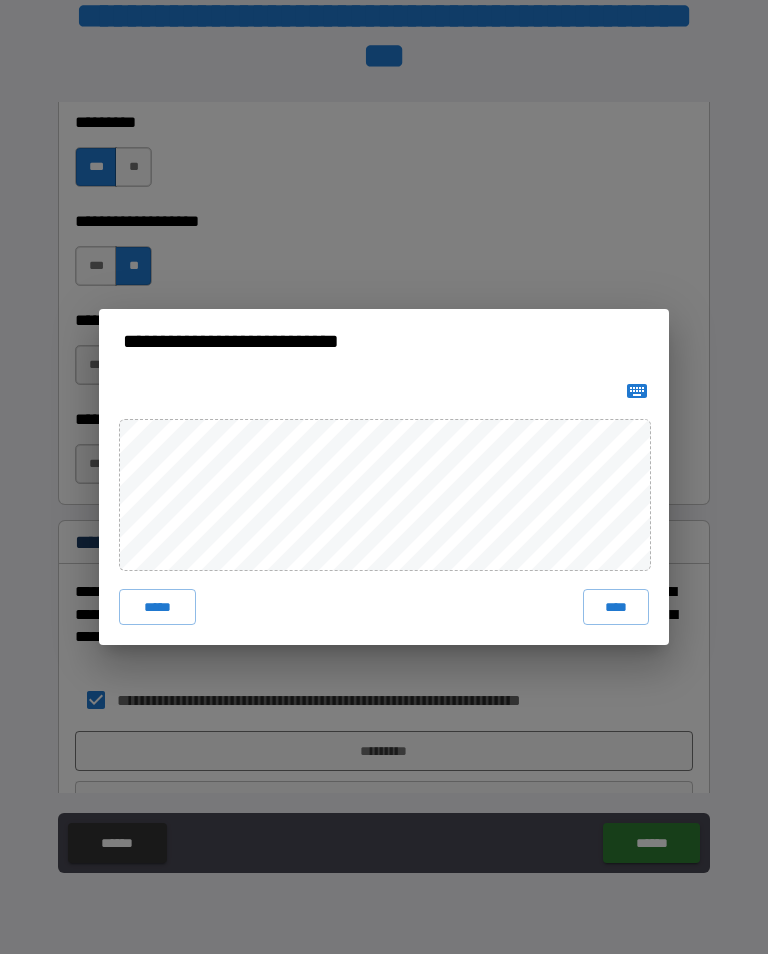 click on "****" at bounding box center [616, 607] 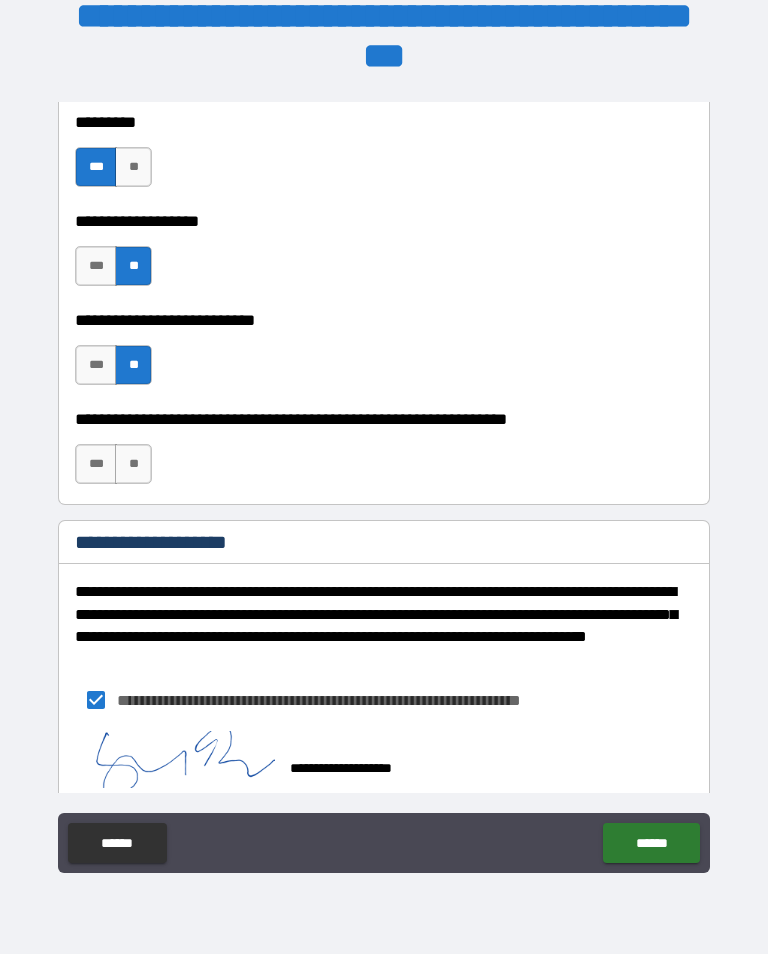 click on "**" at bounding box center (133, 464) 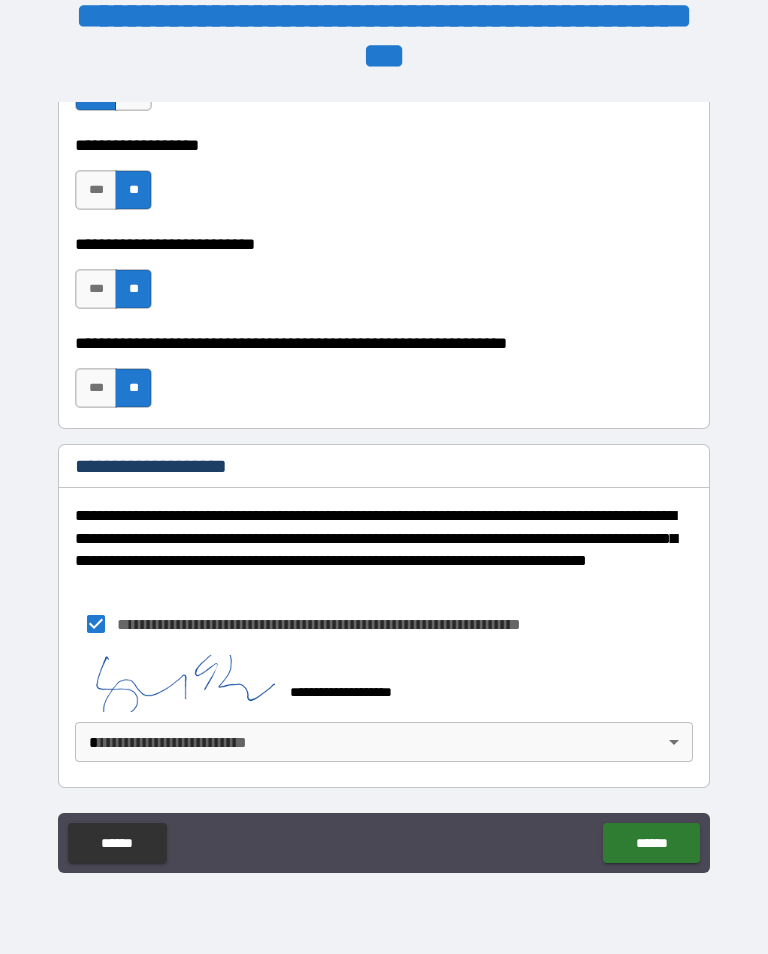 scroll, scrollTop: 13629, scrollLeft: 0, axis: vertical 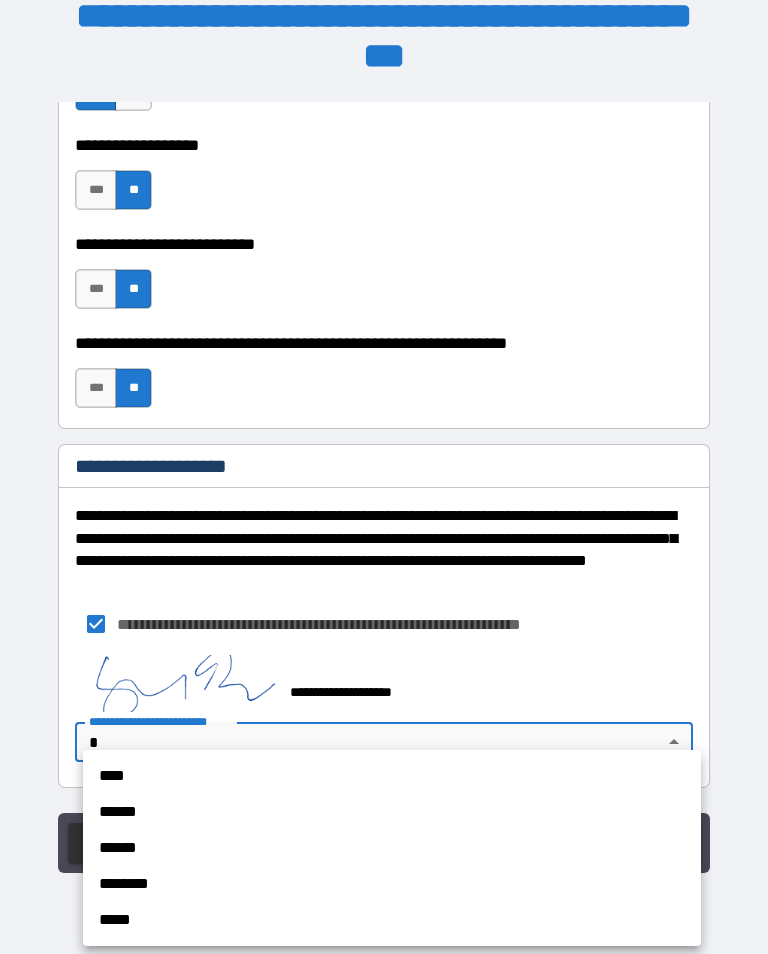 click on "****" at bounding box center (392, 776) 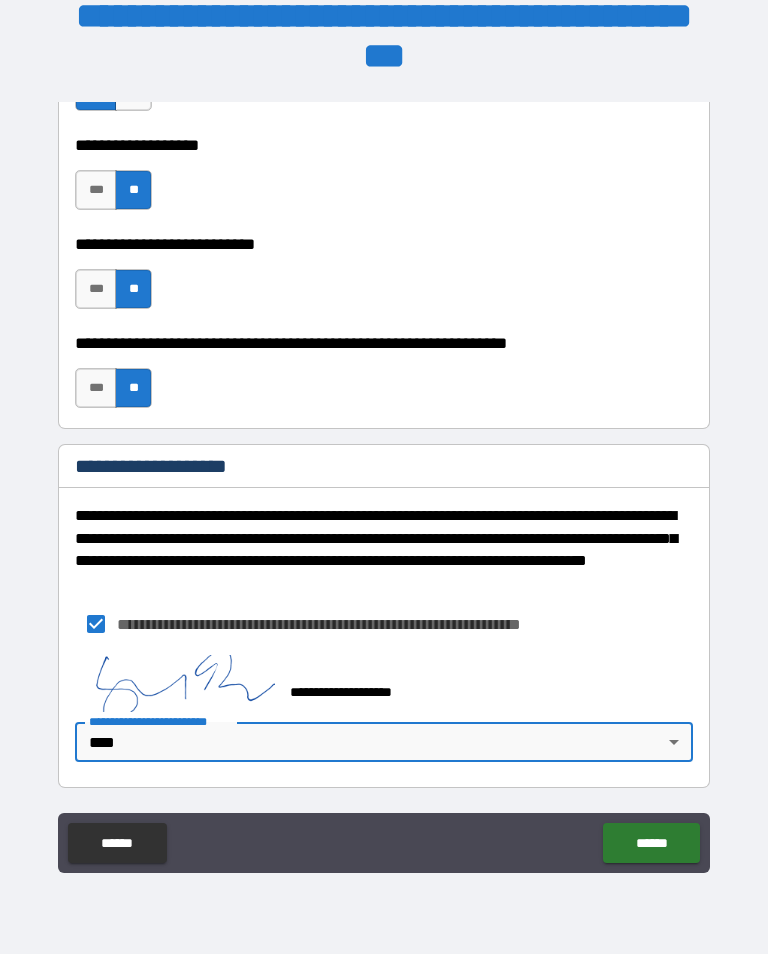 click on "******" at bounding box center [651, 843] 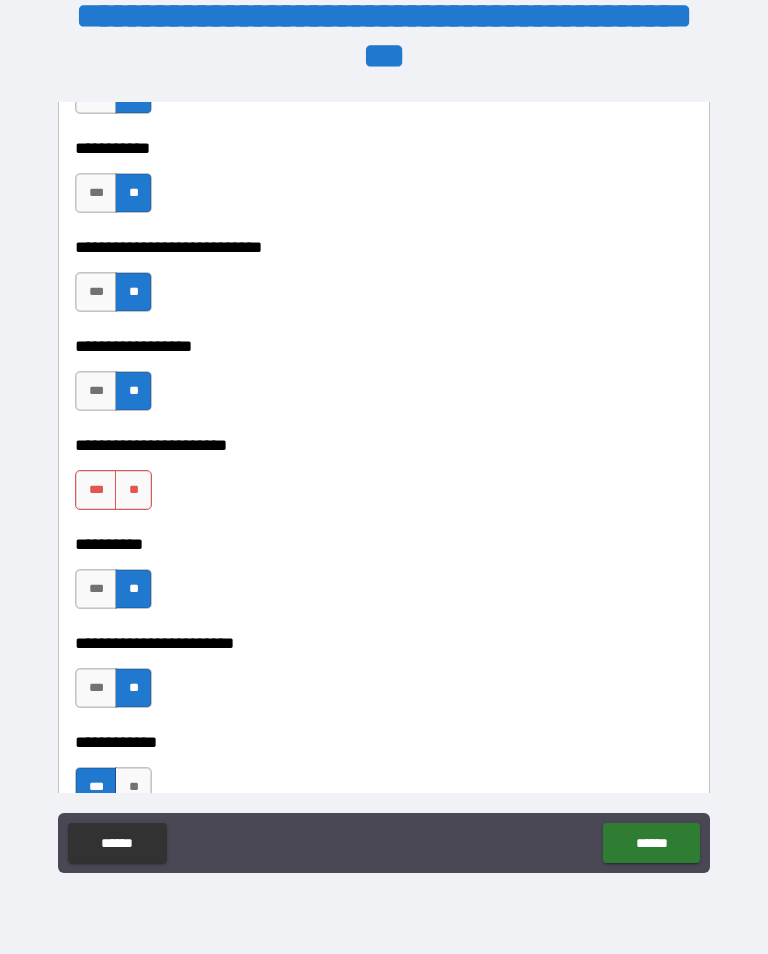 scroll, scrollTop: 5187, scrollLeft: 0, axis: vertical 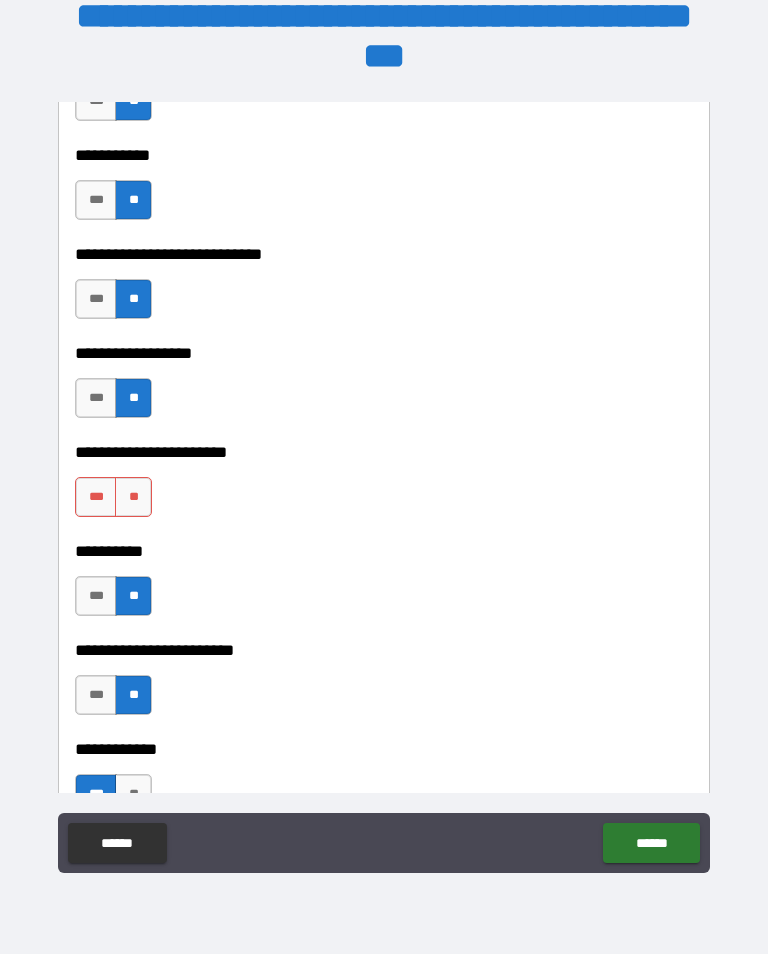 click on "**" at bounding box center [133, 497] 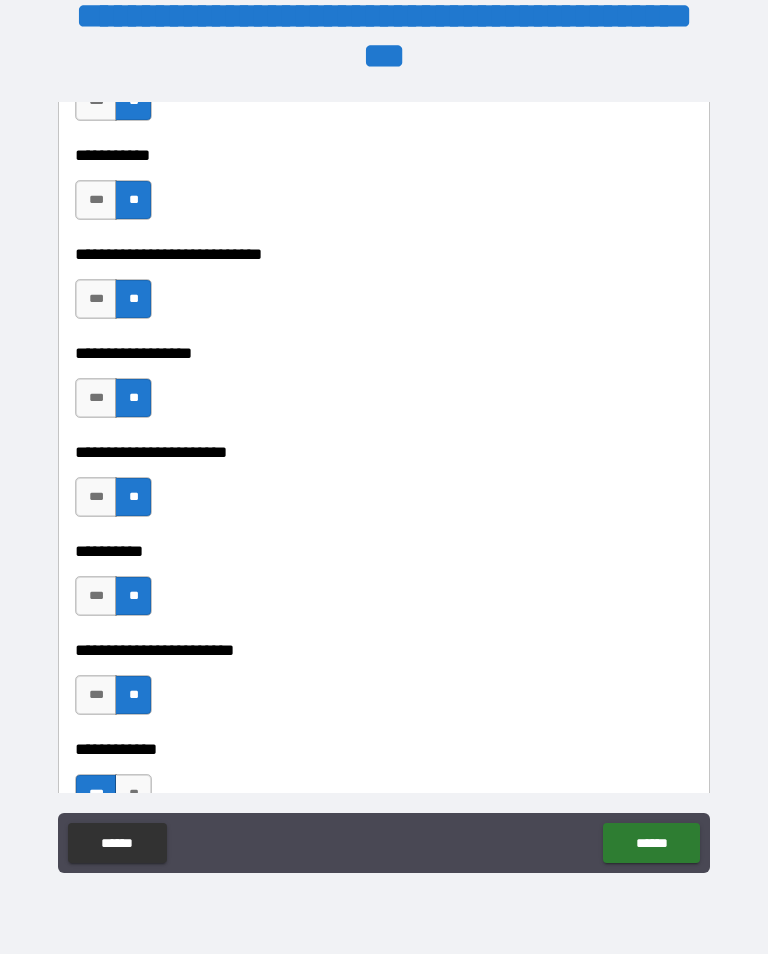 type on "*" 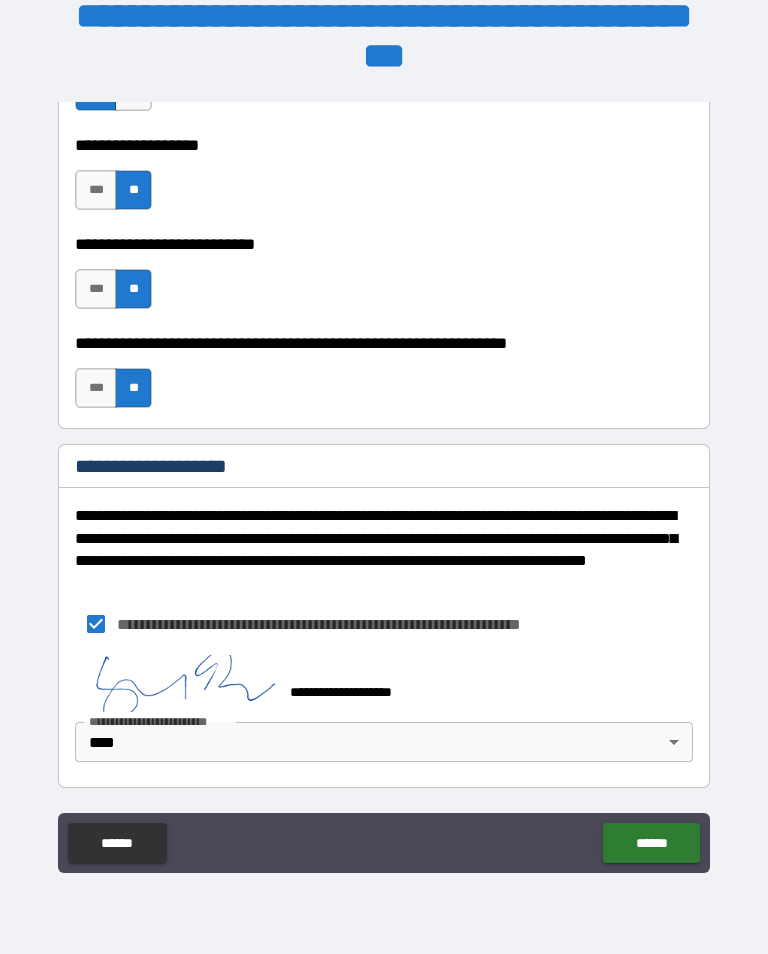 scroll, scrollTop: 13630, scrollLeft: 0, axis: vertical 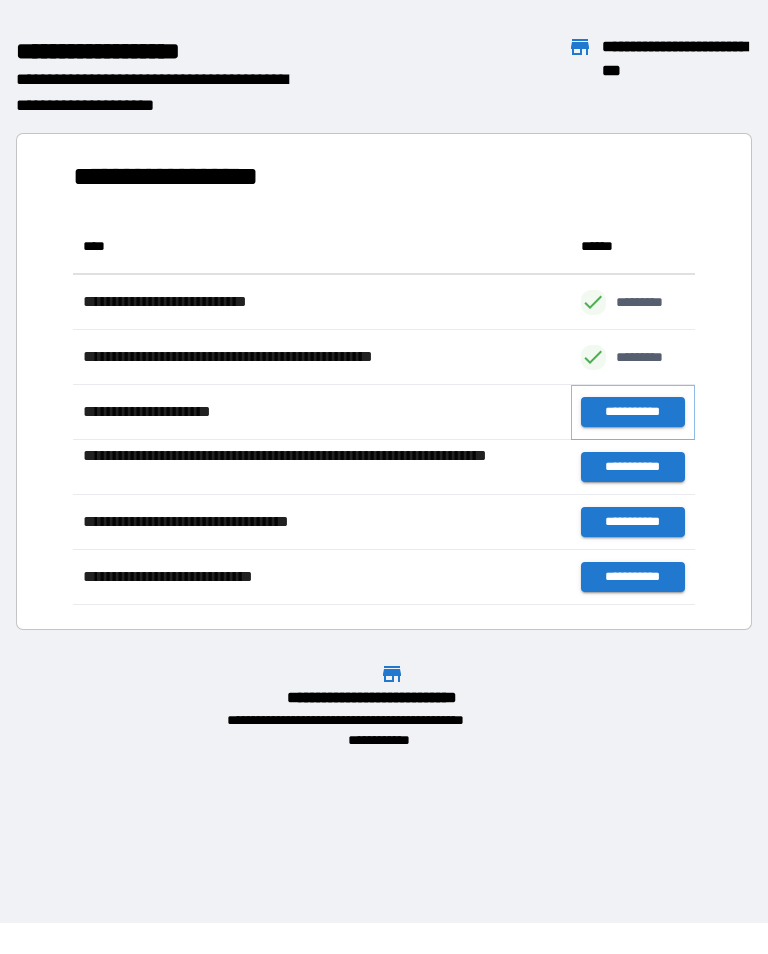 click on "**********" at bounding box center [633, 412] 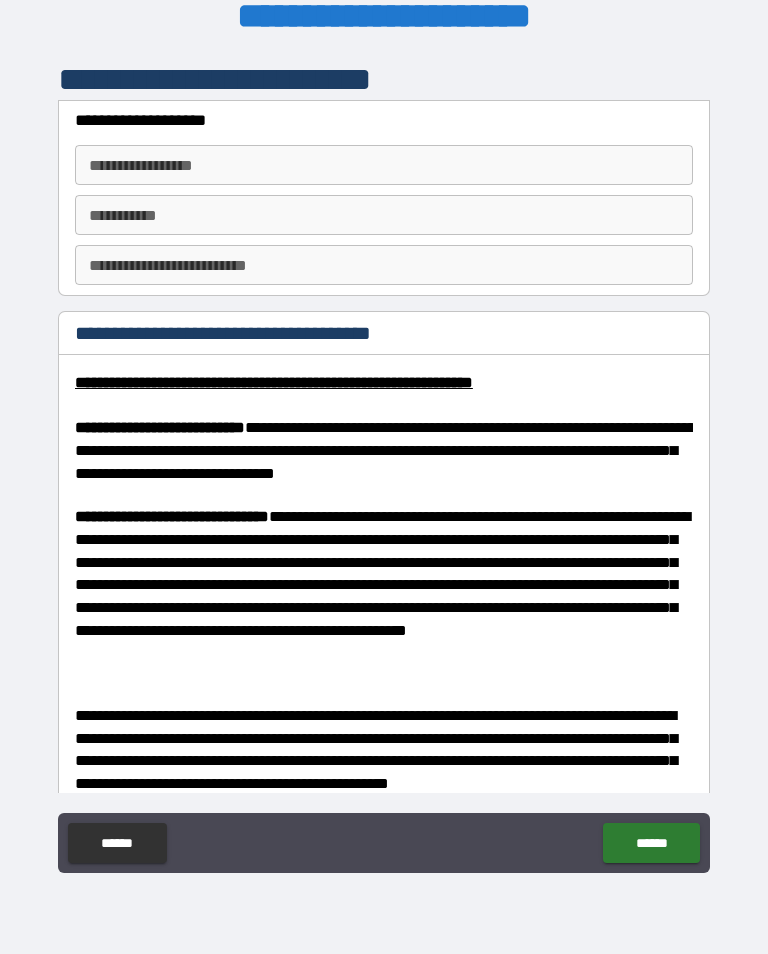 click on "**********" at bounding box center [384, 165] 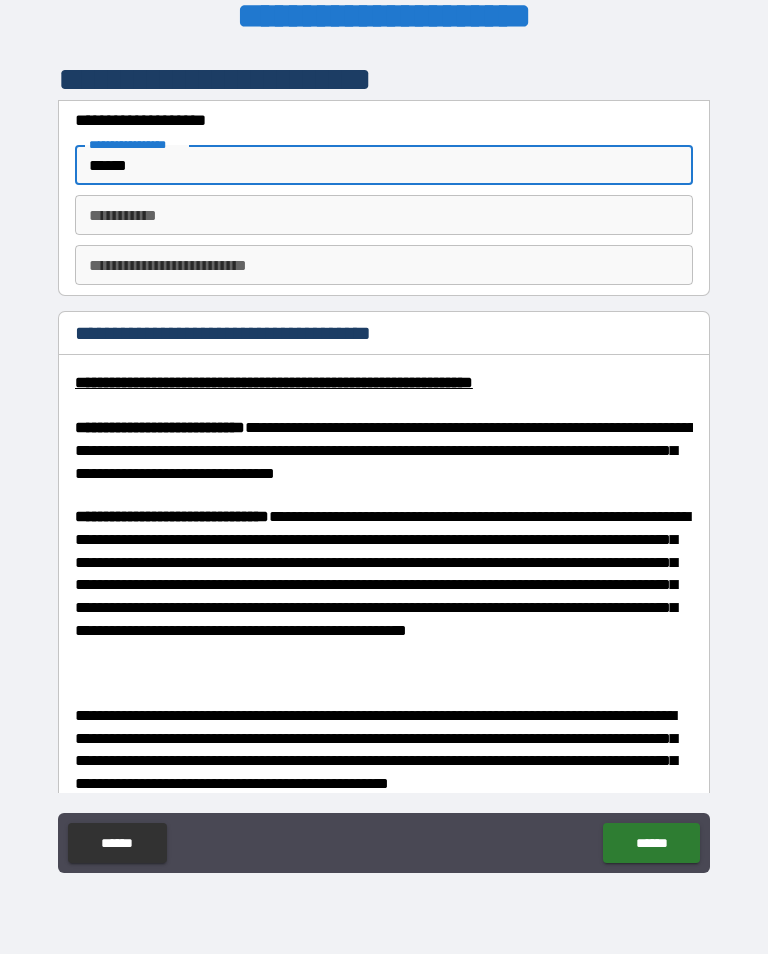 type on "******" 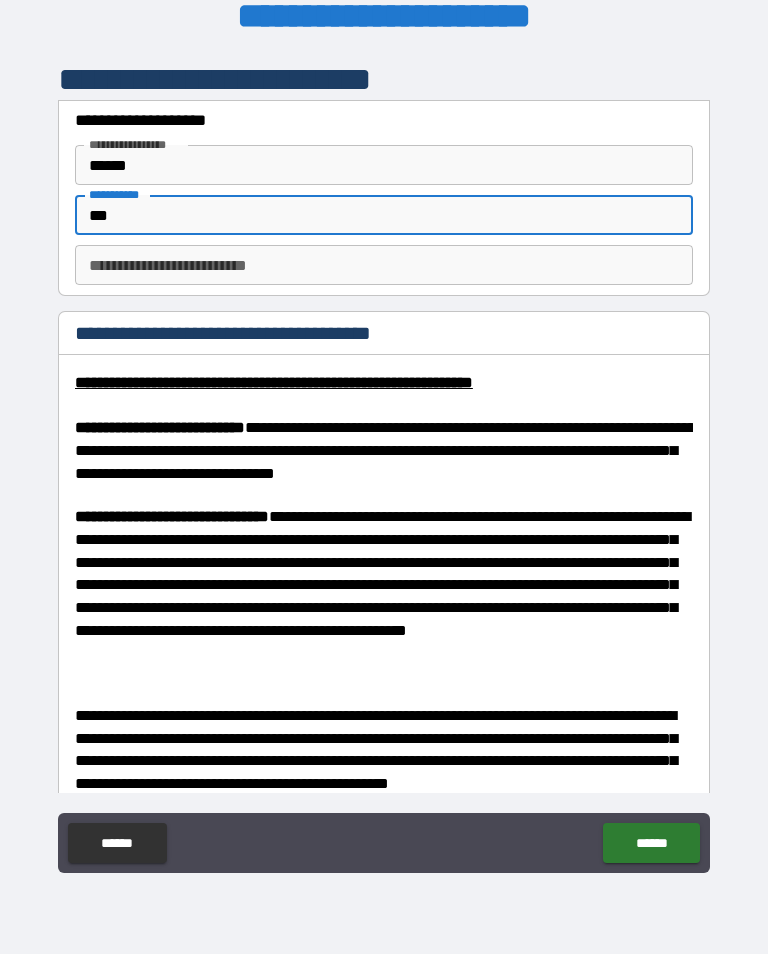 type on "*" 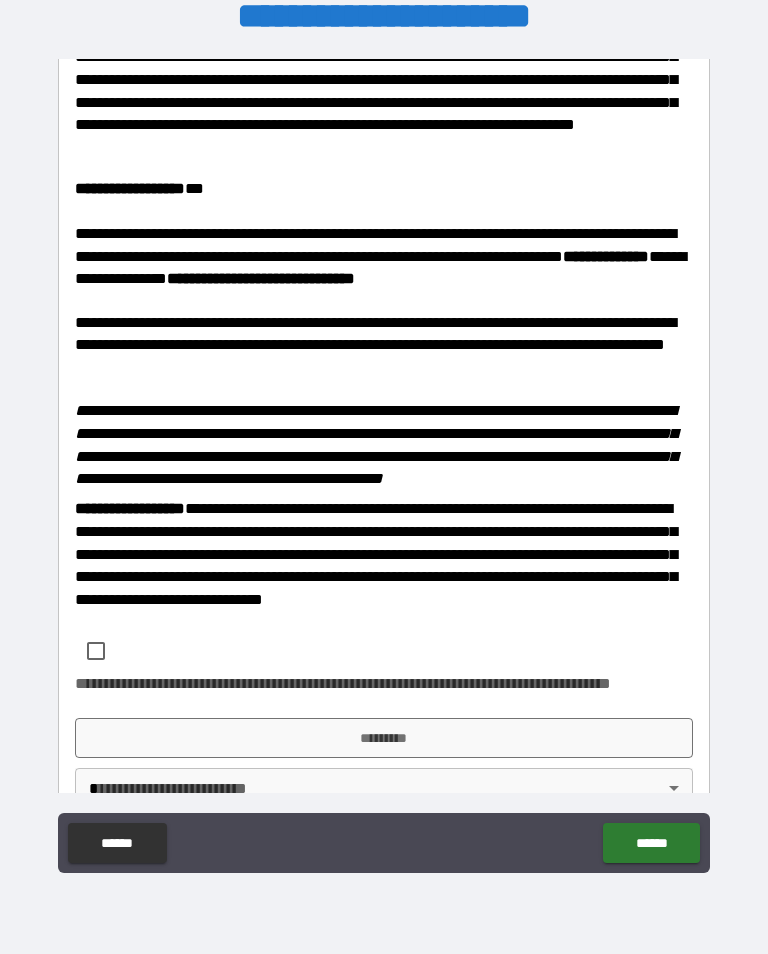 scroll, scrollTop: 3124, scrollLeft: 0, axis: vertical 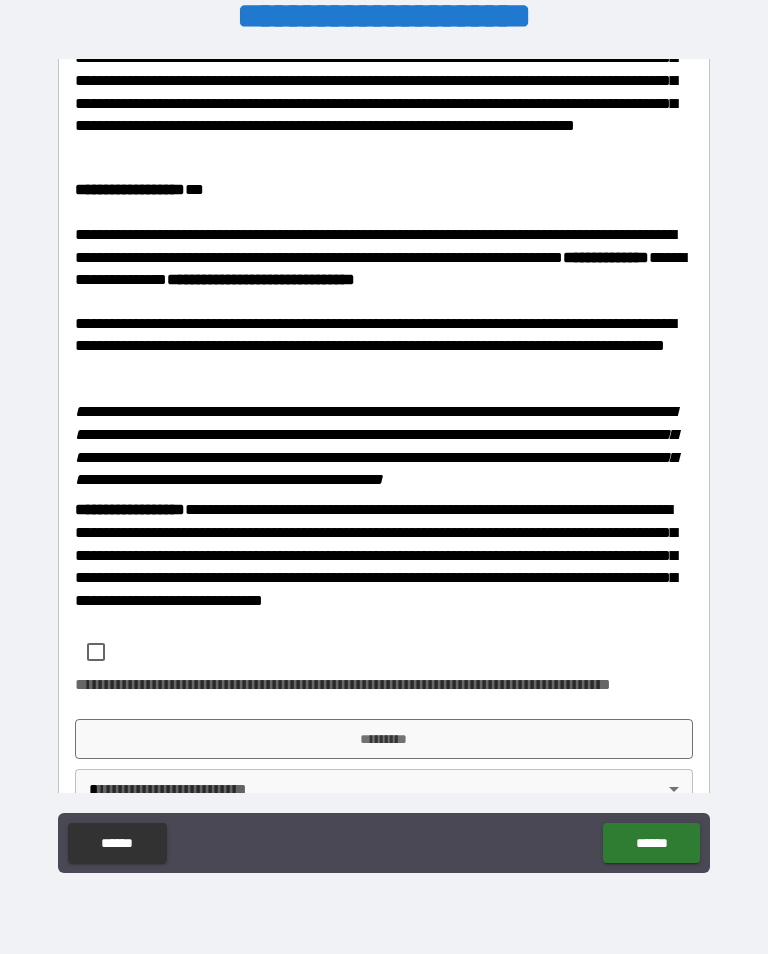 type on "******" 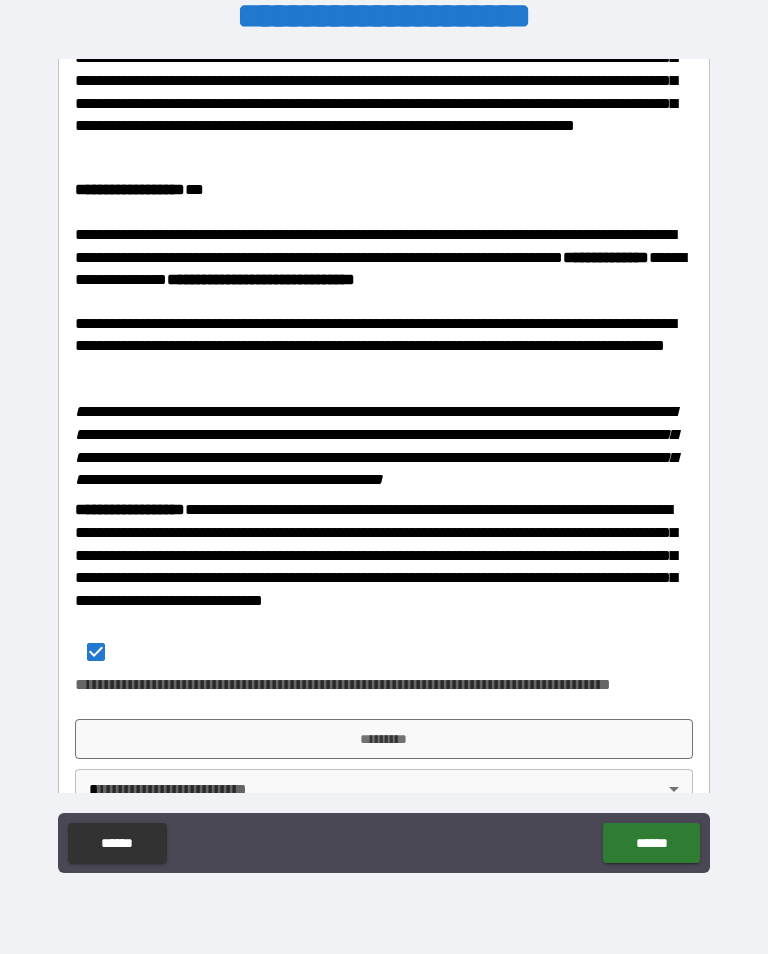 click on "*********" at bounding box center (384, 739) 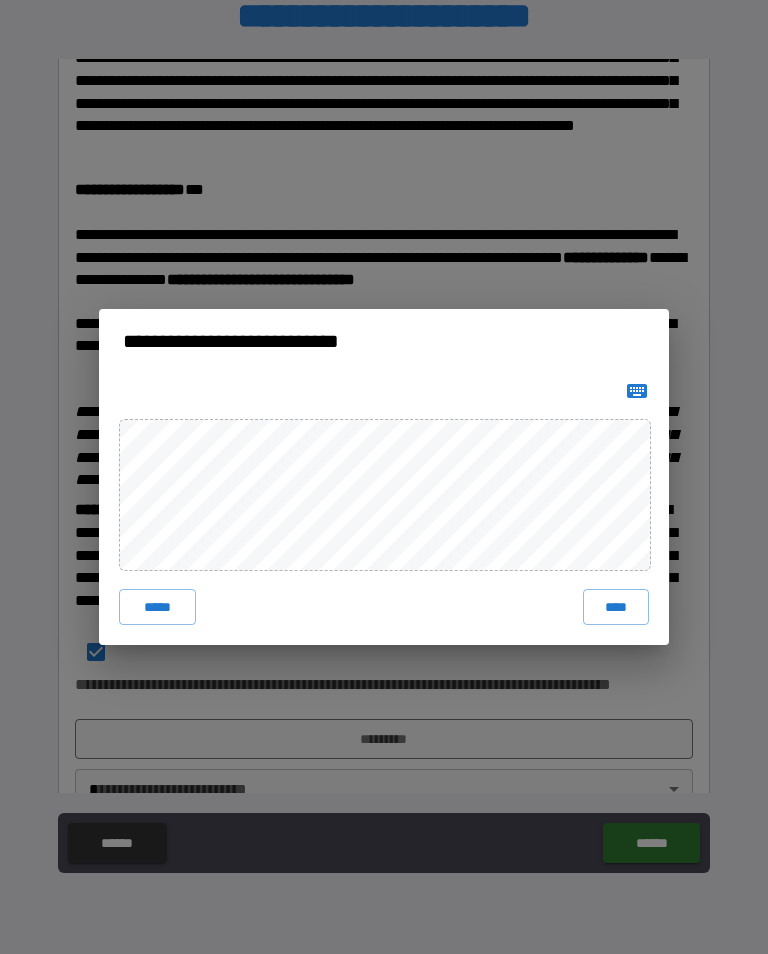 click on "****" at bounding box center (616, 607) 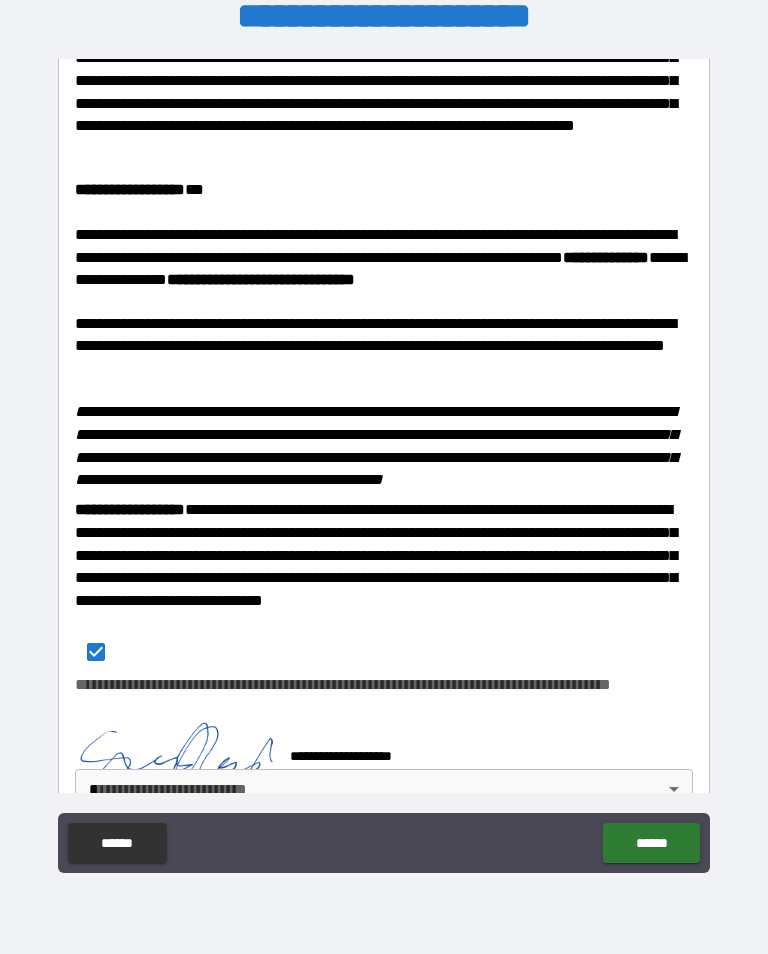 scroll, scrollTop: 3114, scrollLeft: 0, axis: vertical 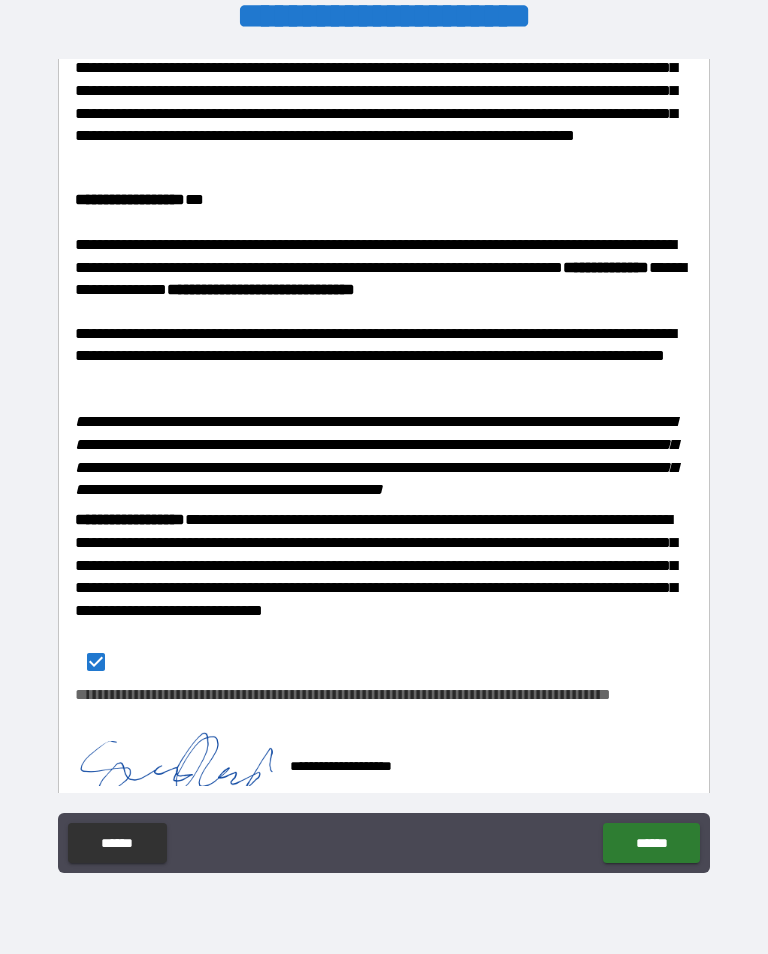 click on "**********" at bounding box center (384, 461) 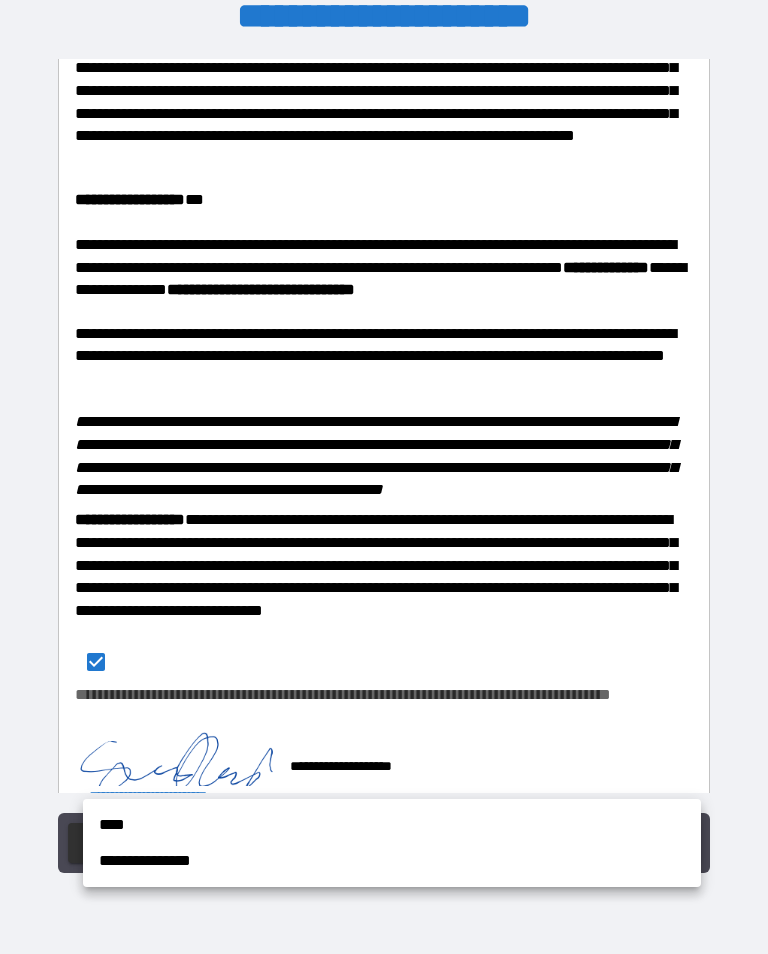 click on "****" at bounding box center [392, 825] 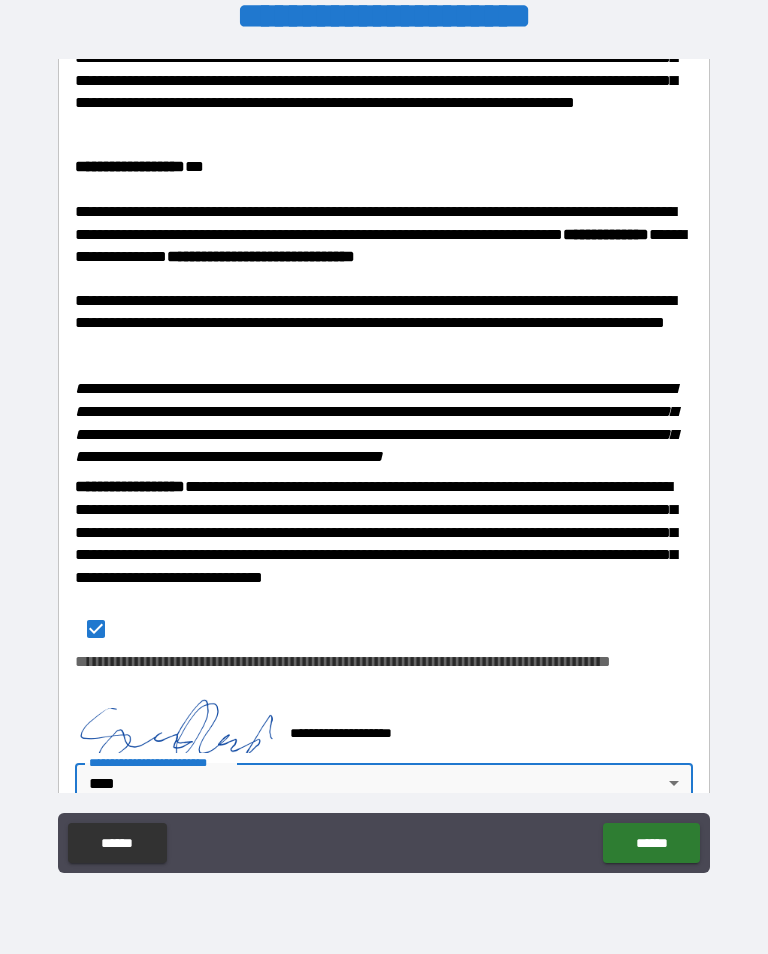 scroll, scrollTop: 0, scrollLeft: 0, axis: both 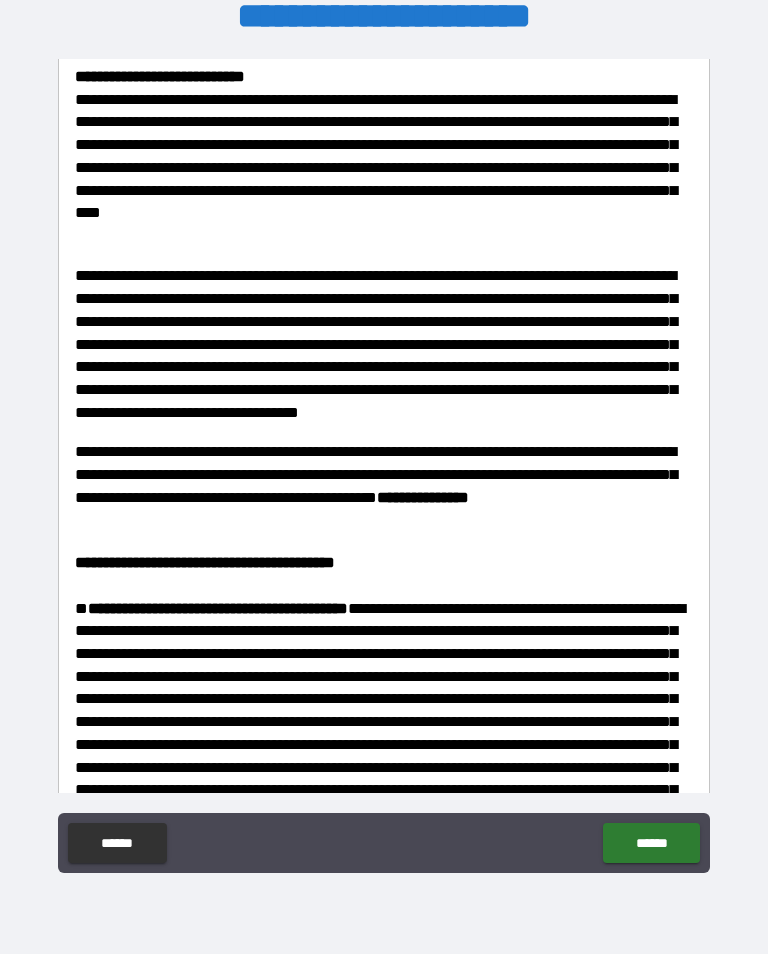 click on "******" at bounding box center (651, 843) 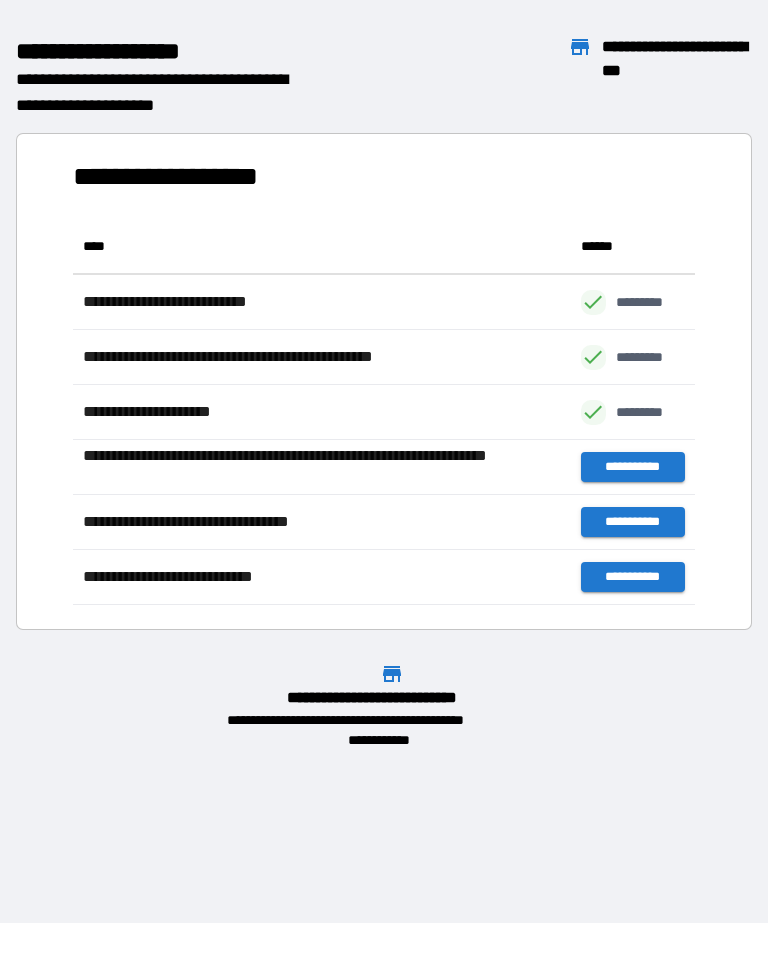 scroll, scrollTop: 386, scrollLeft: 622, axis: both 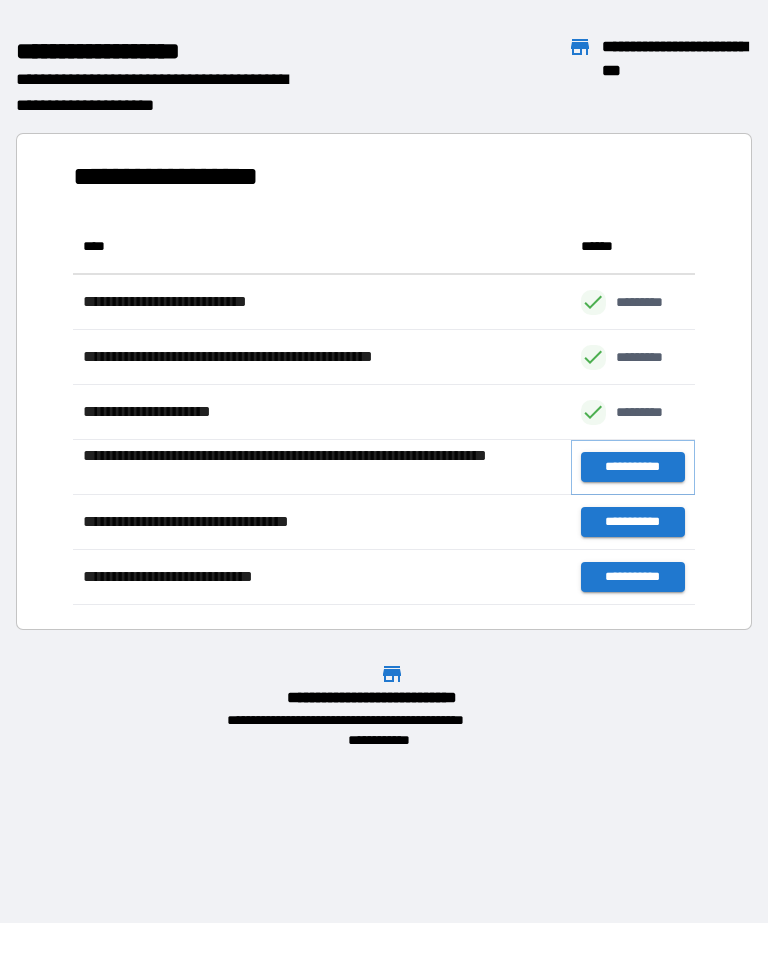 click on "**********" at bounding box center (633, 467) 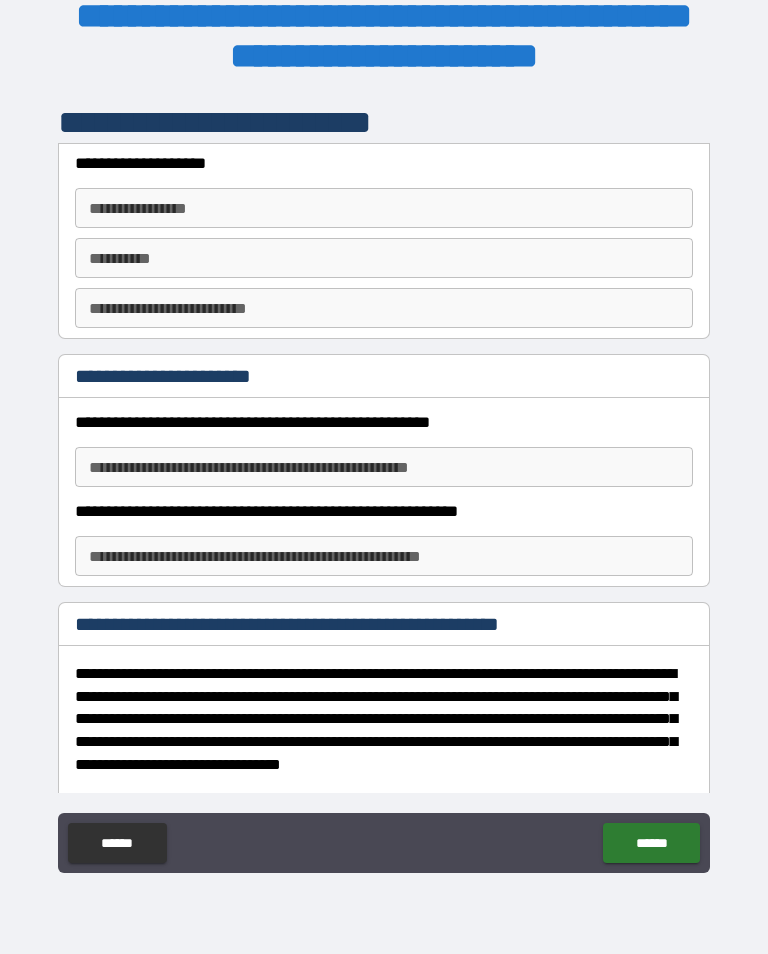 click on "**********" at bounding box center (384, 208) 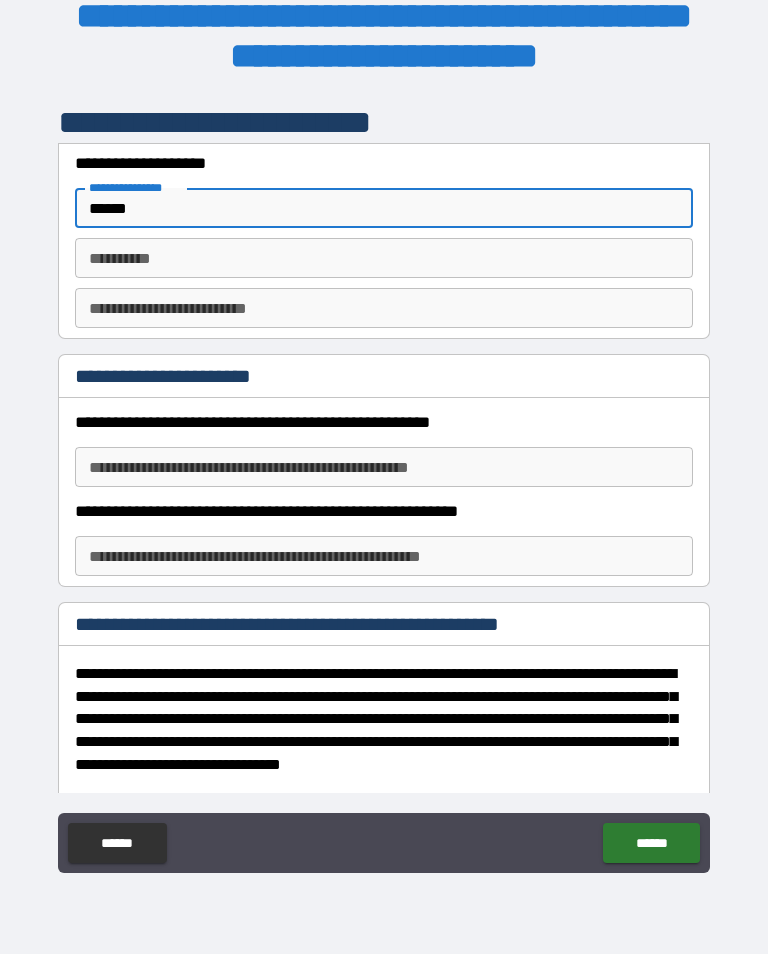 type on "******" 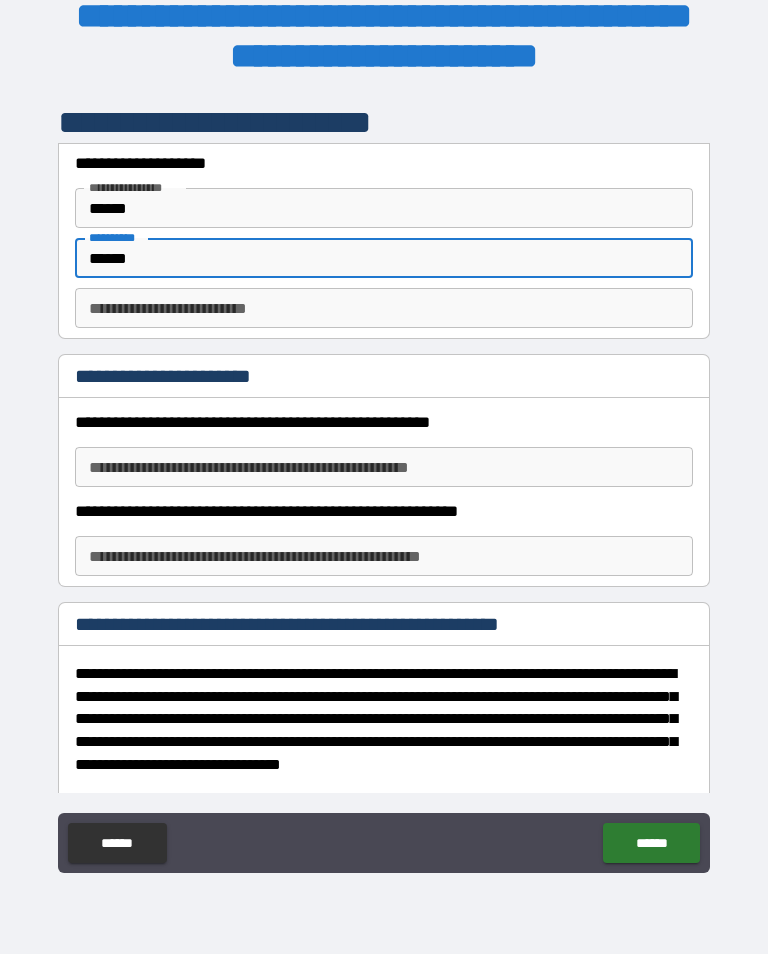 type on "******" 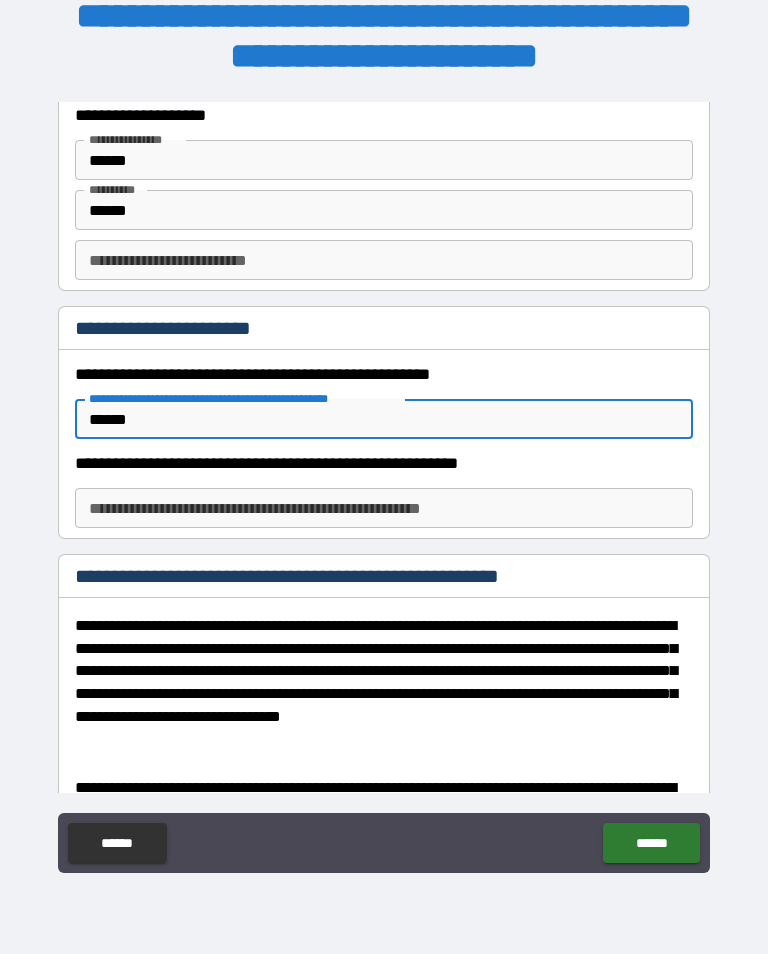 scroll, scrollTop: 47, scrollLeft: 0, axis: vertical 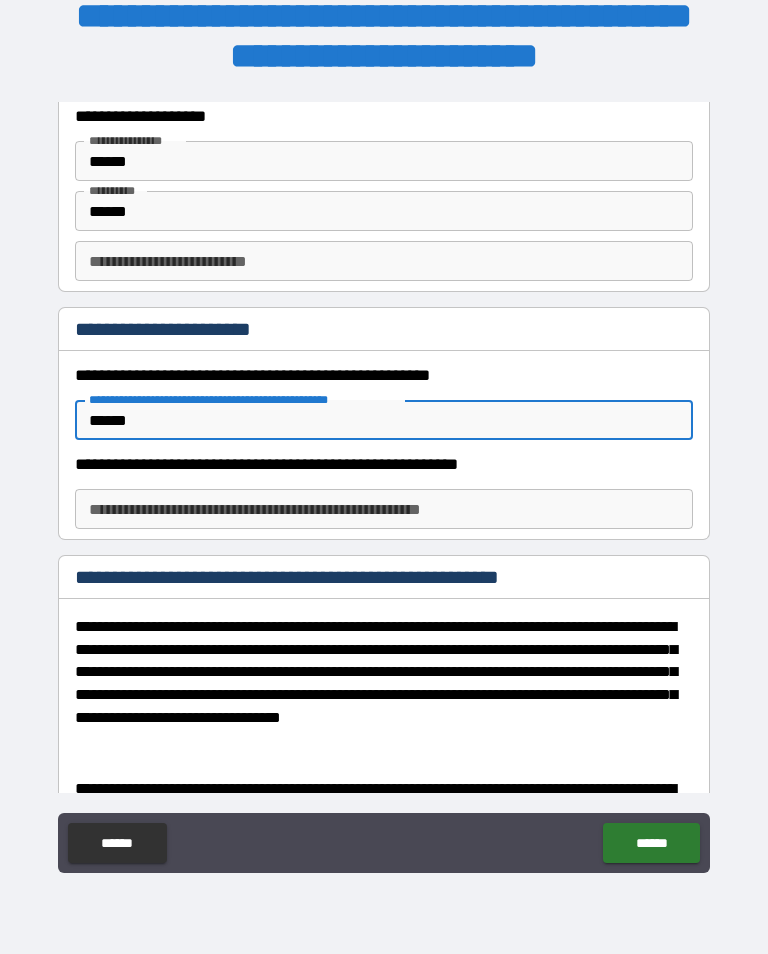 type on "*****" 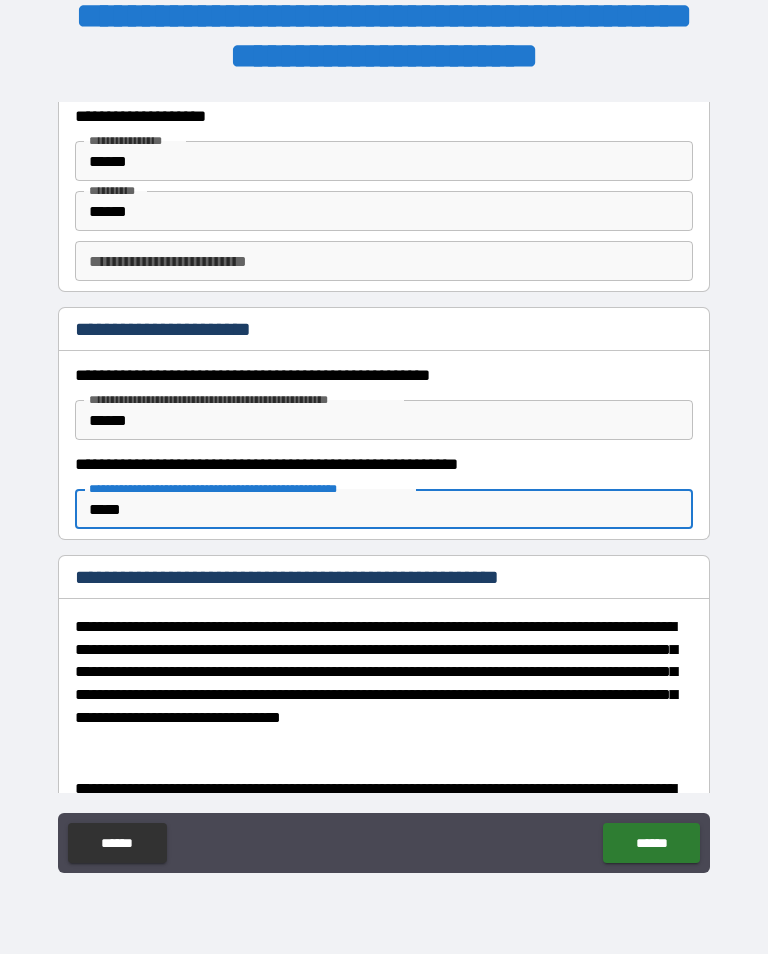 type on "*****" 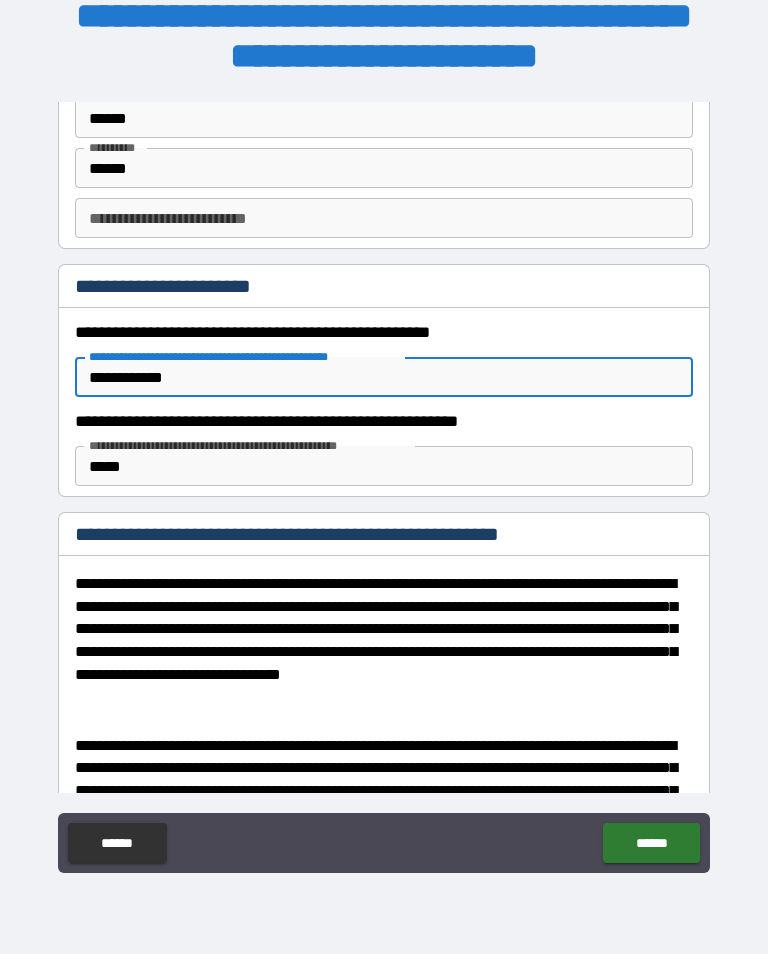 scroll, scrollTop: 90, scrollLeft: 0, axis: vertical 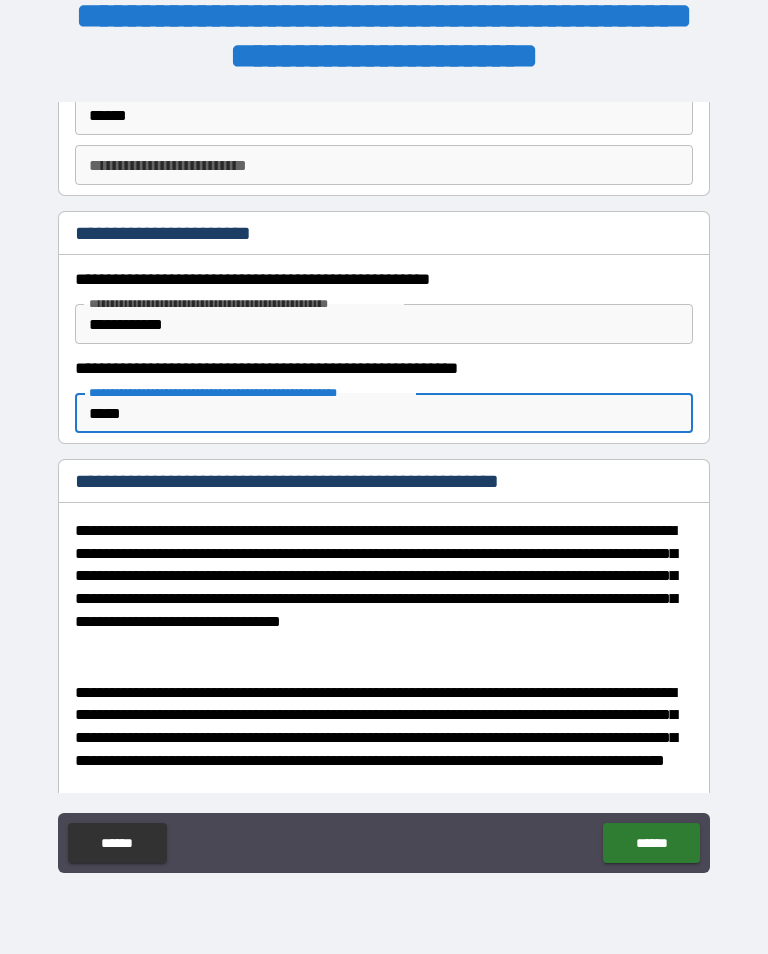 click on "**********" at bounding box center [384, 324] 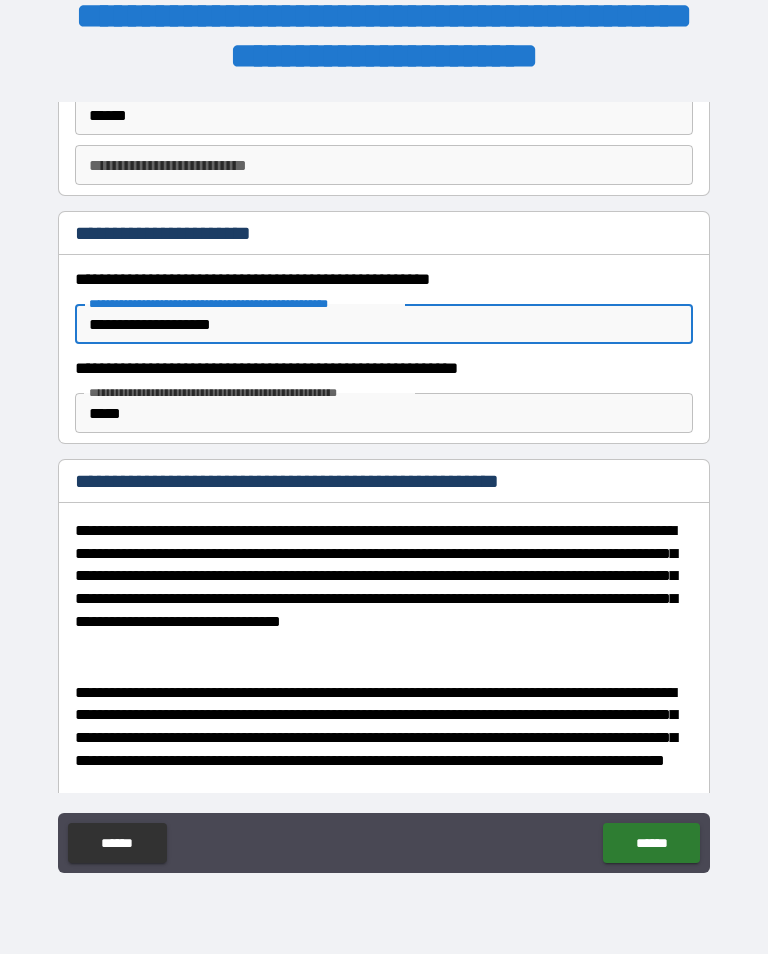 click on "**********" at bounding box center (384, 324) 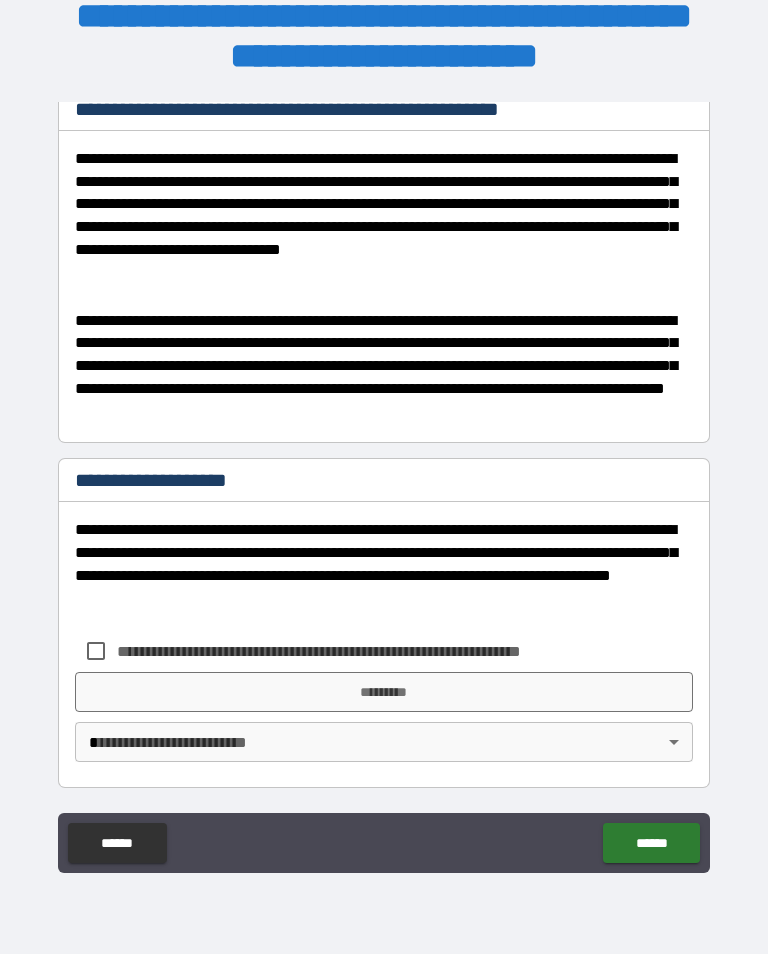 scroll, scrollTop: 513, scrollLeft: 0, axis: vertical 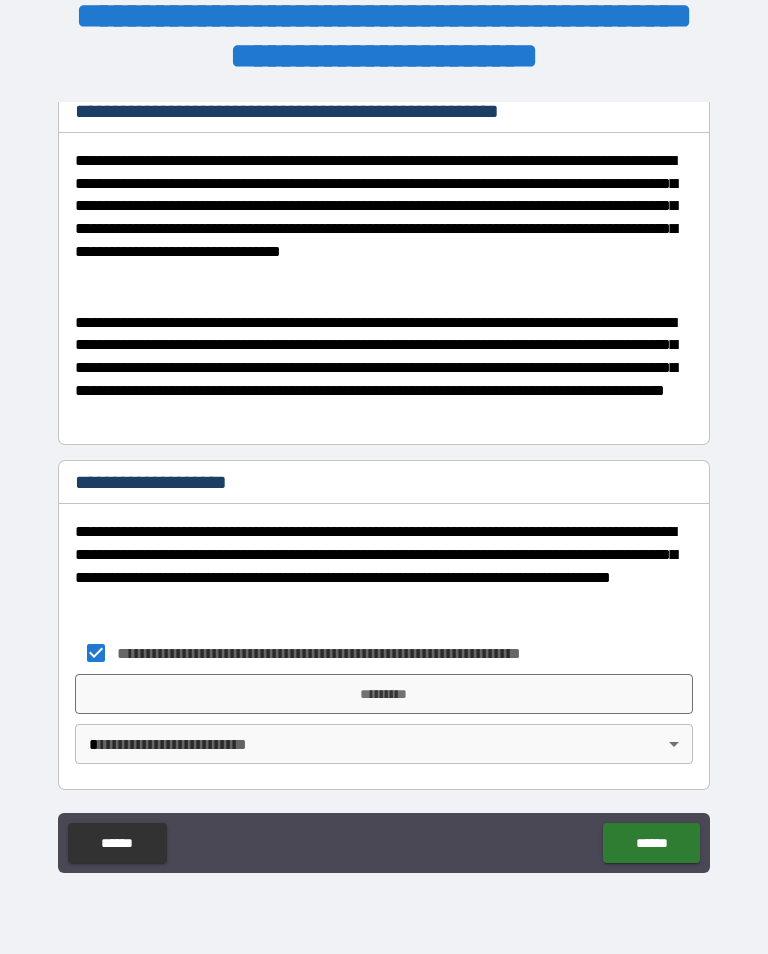 click on "*********" at bounding box center (384, 694) 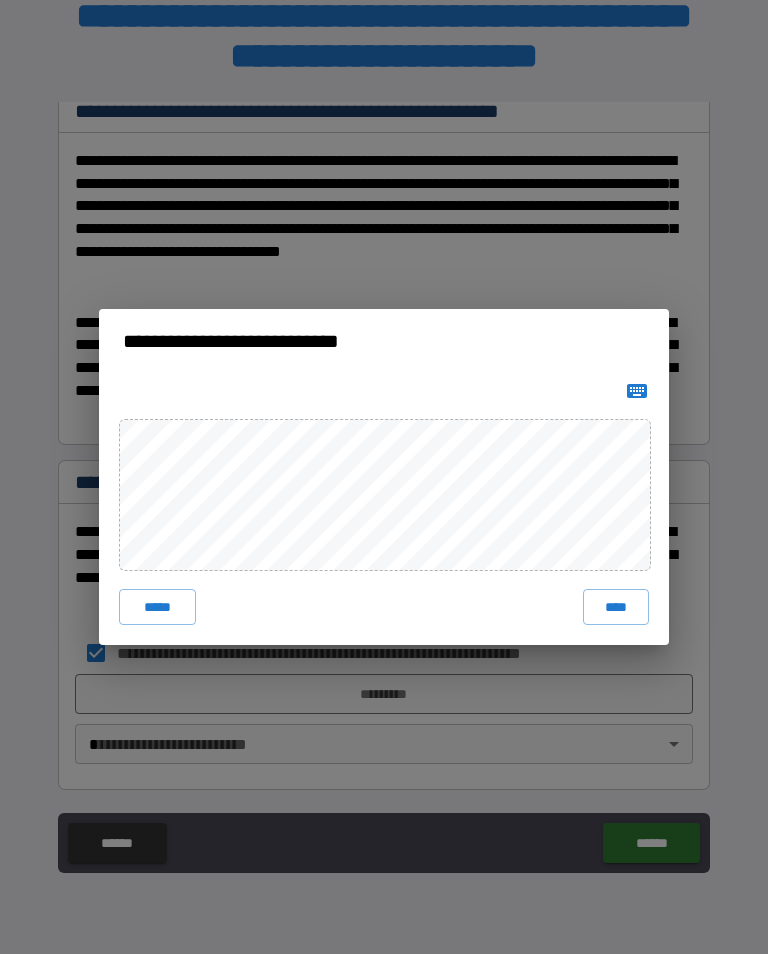 click on "****" at bounding box center (616, 607) 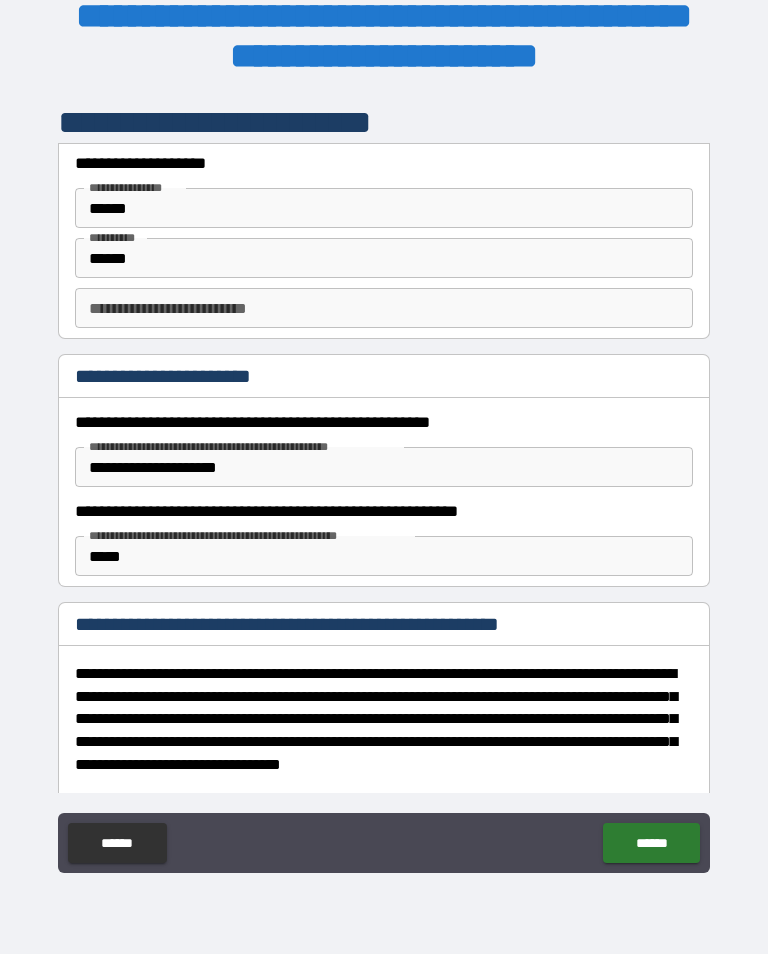 scroll, scrollTop: 0, scrollLeft: 0, axis: both 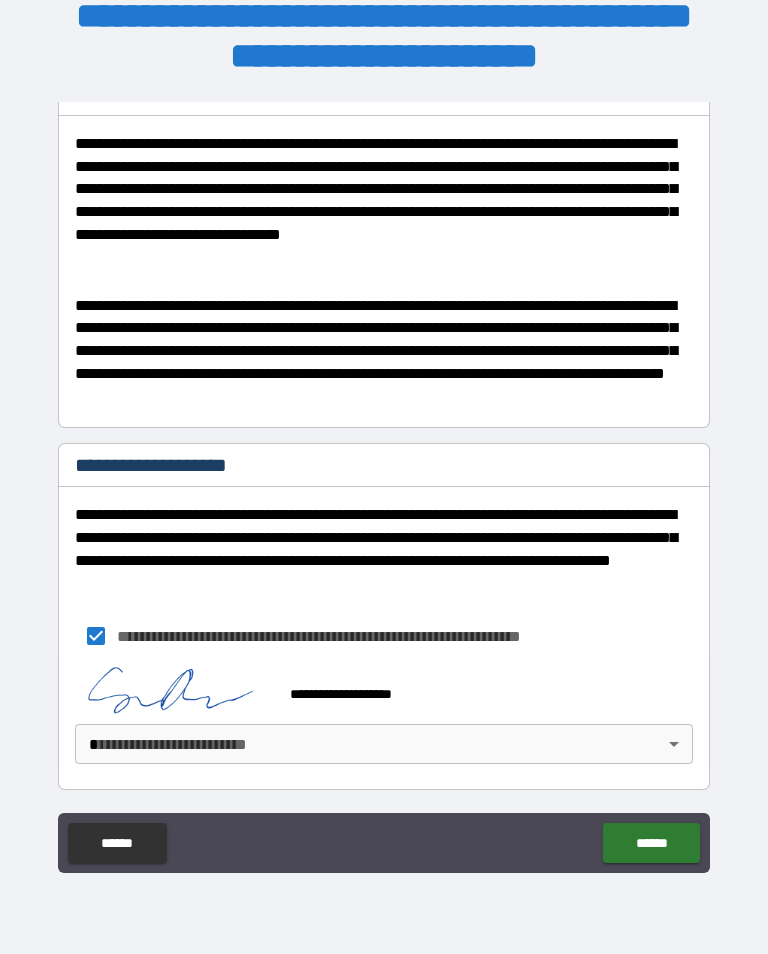type on "**********" 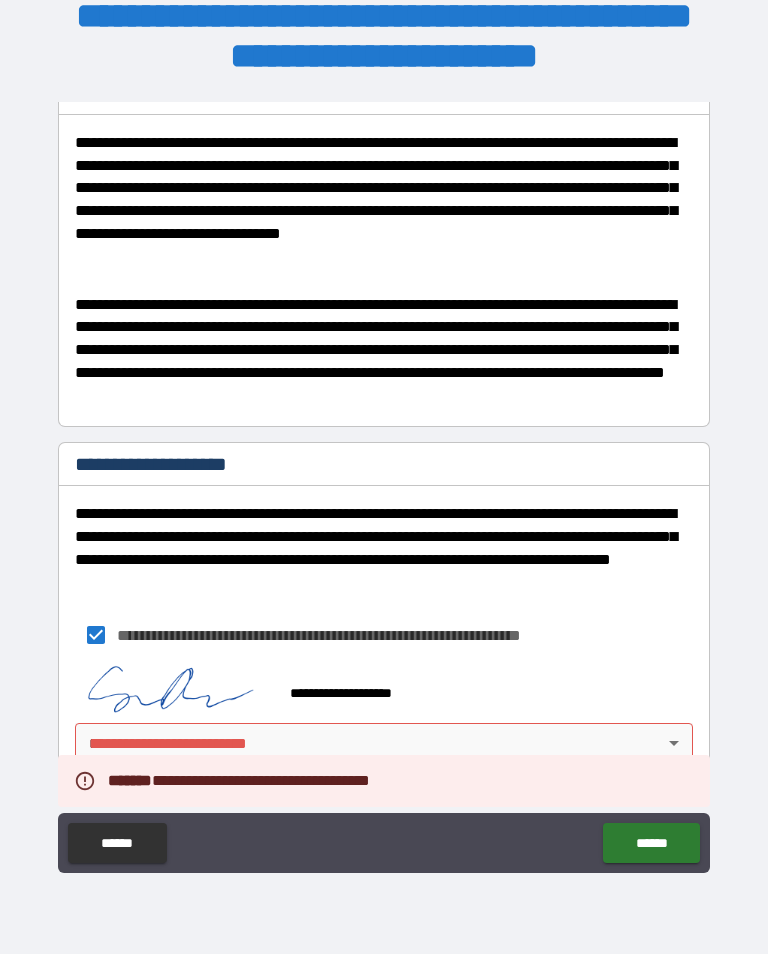 scroll, scrollTop: 530, scrollLeft: 0, axis: vertical 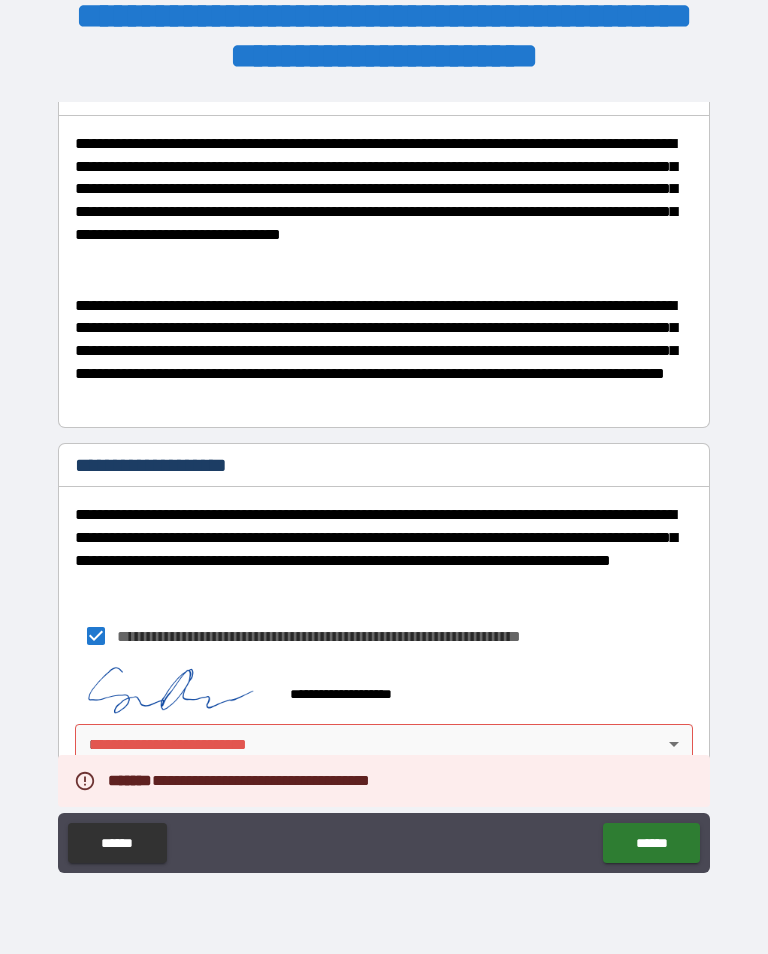 click on "**********" at bounding box center [384, 461] 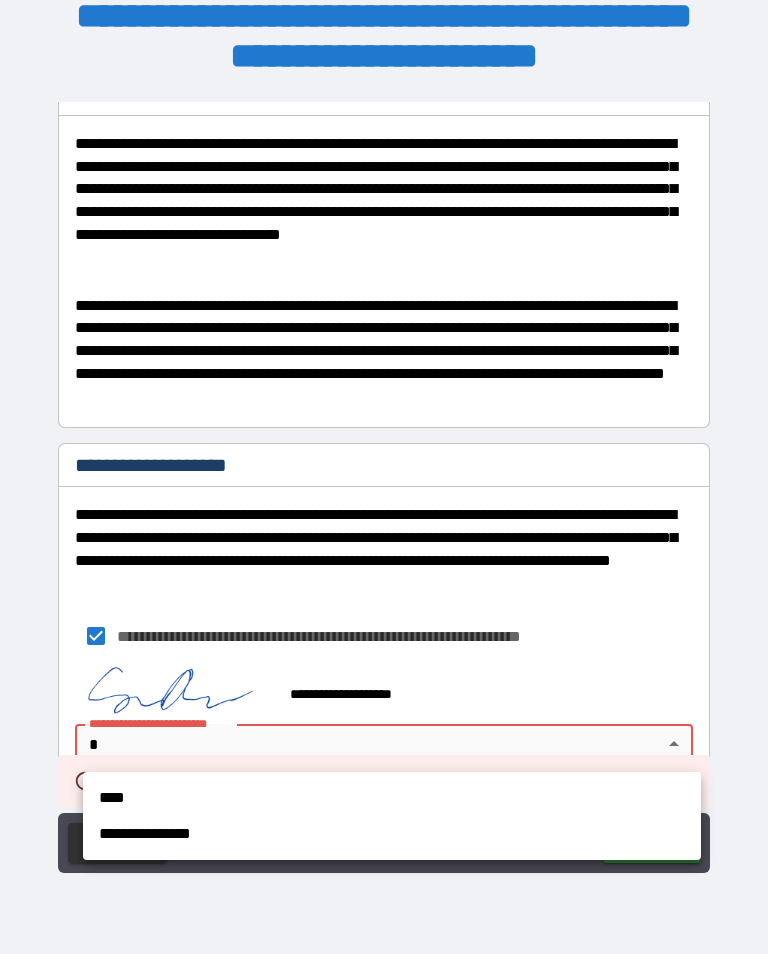 click on "****" at bounding box center (392, 798) 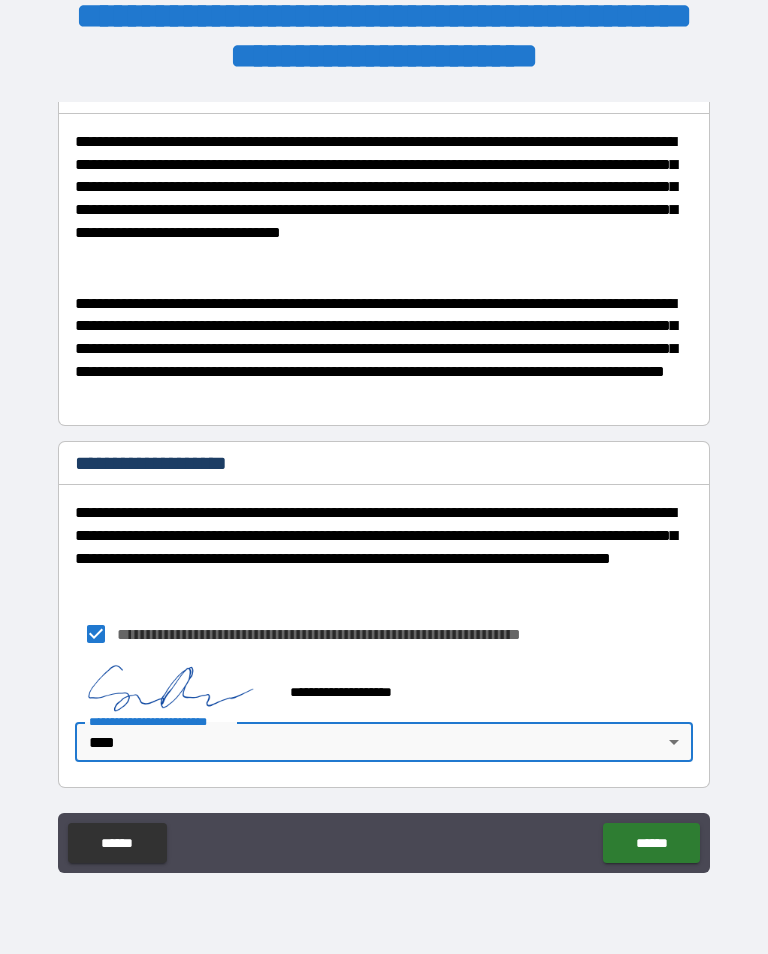 scroll, scrollTop: 536, scrollLeft: 0, axis: vertical 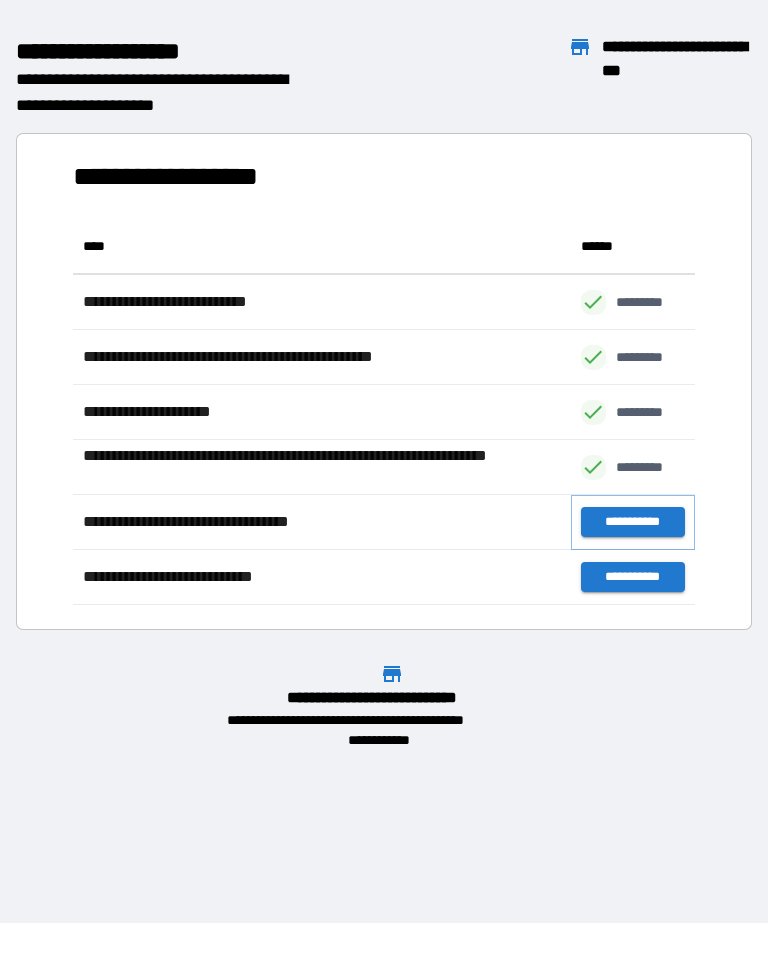 click on "**********" at bounding box center (633, 522) 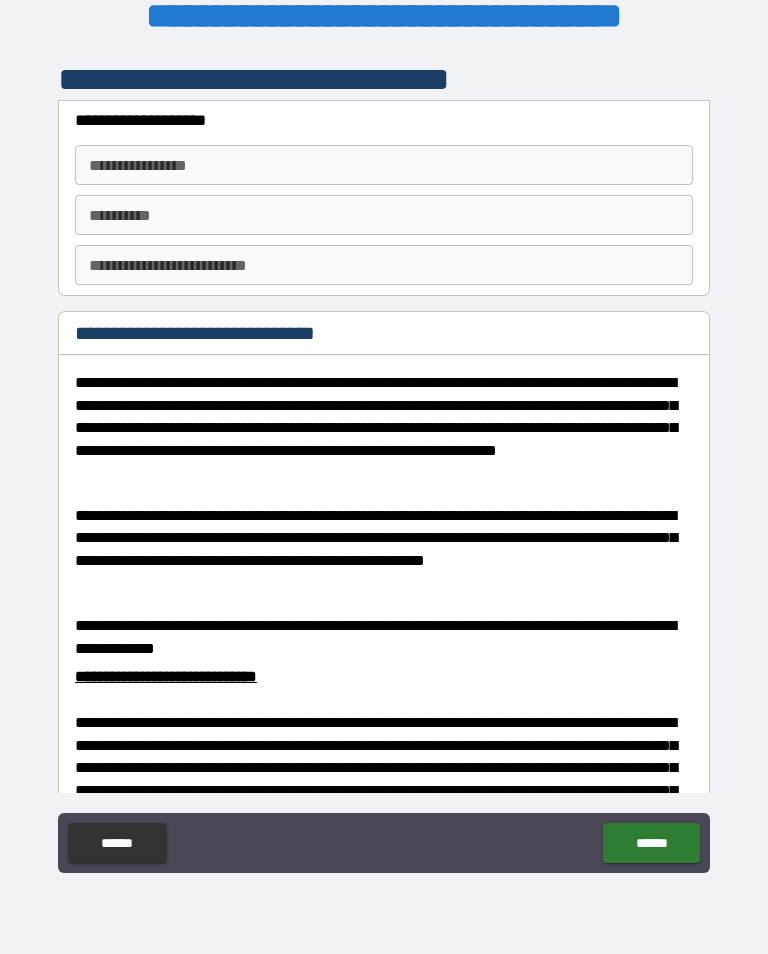 click on "**********" at bounding box center [384, 165] 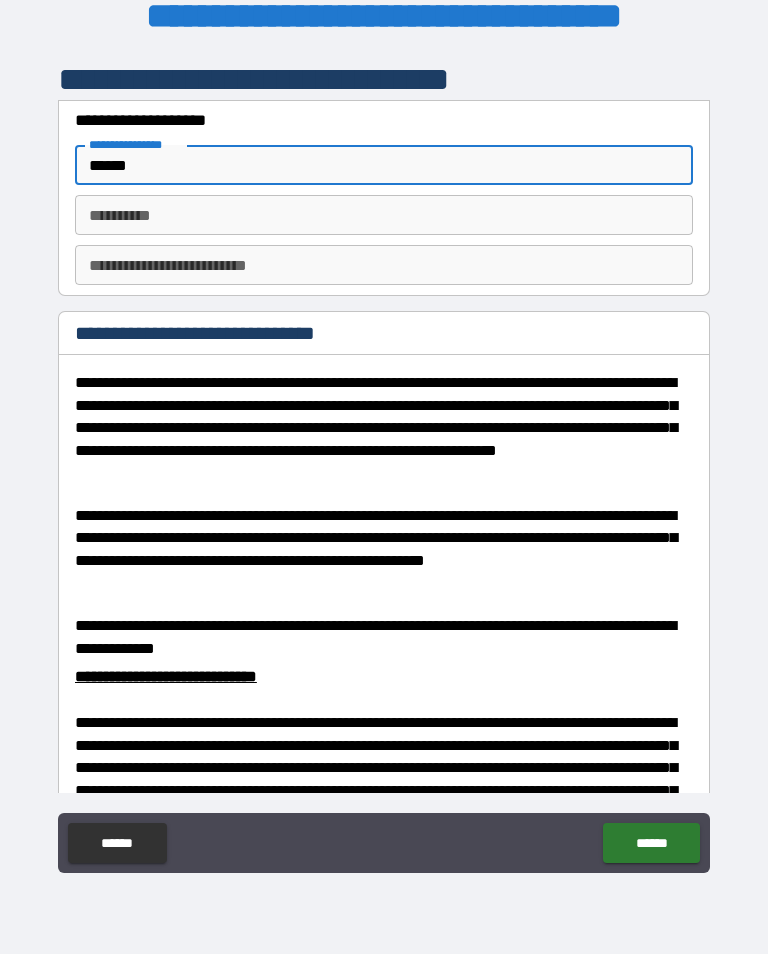 type on "******" 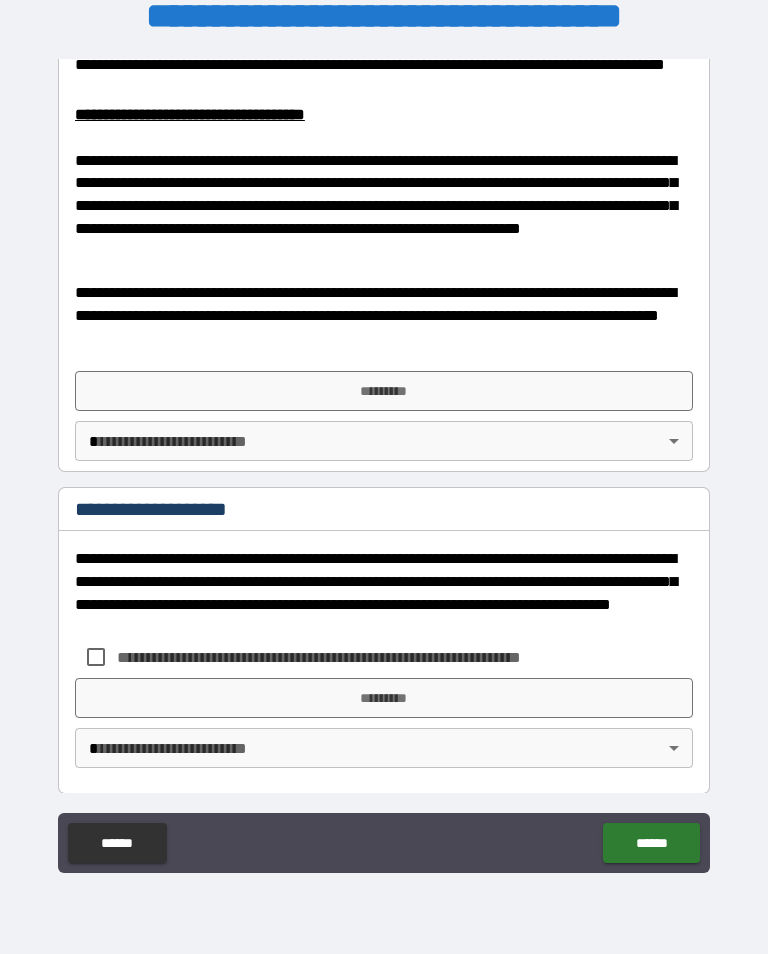 scroll, scrollTop: 886, scrollLeft: 0, axis: vertical 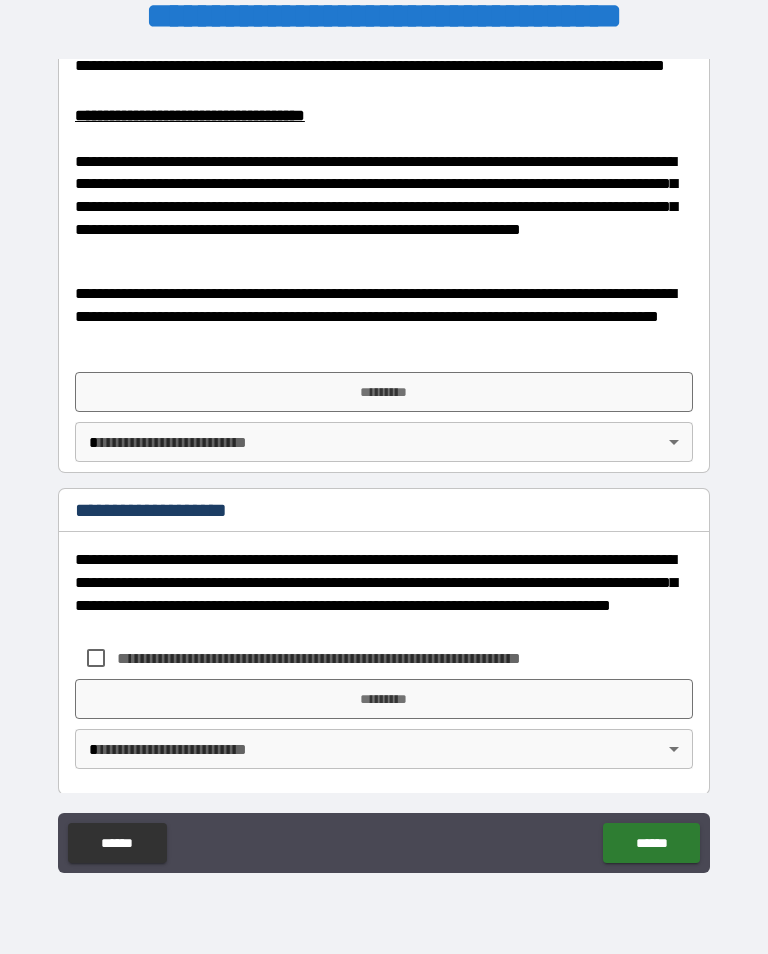 type on "******" 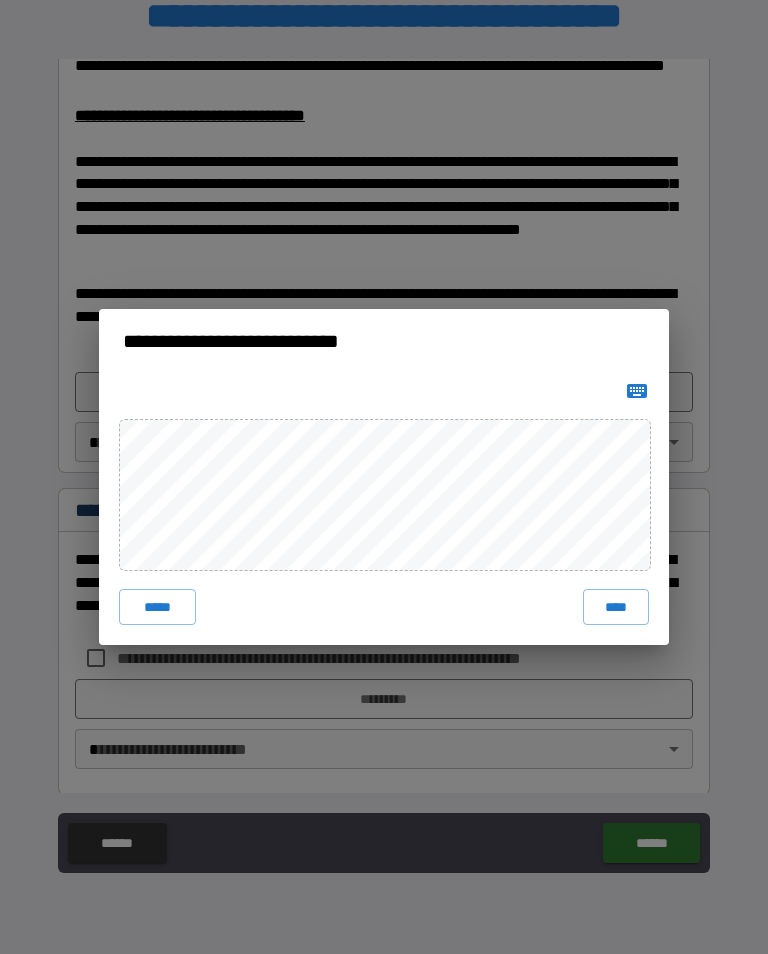 click on "****" at bounding box center (616, 607) 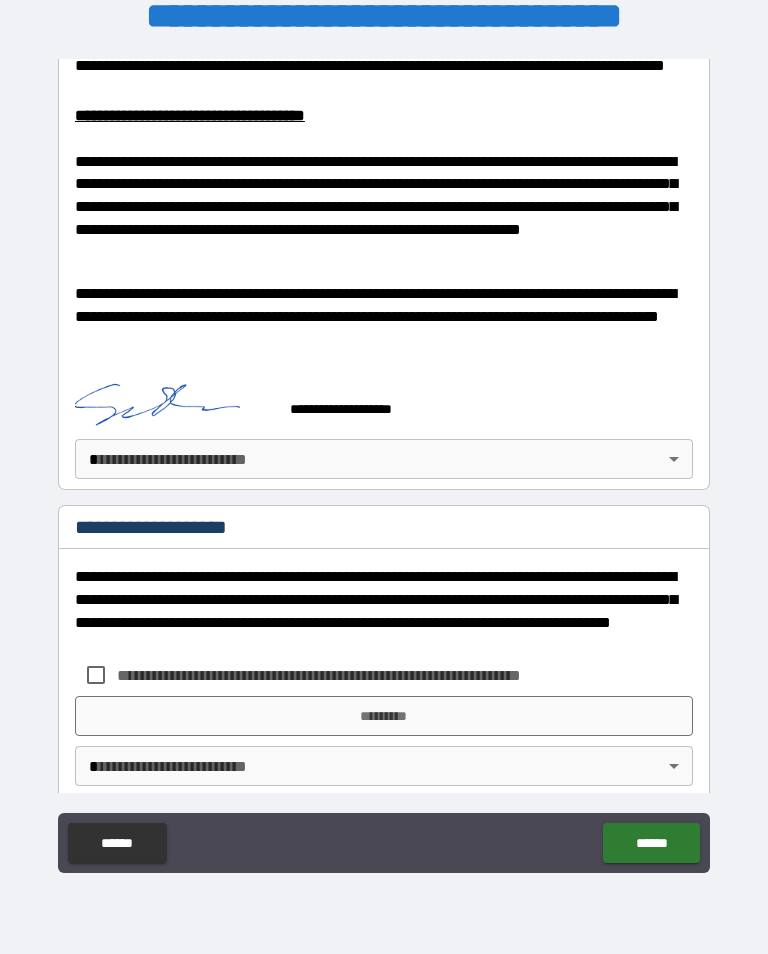 click on "**********" at bounding box center (384, 461) 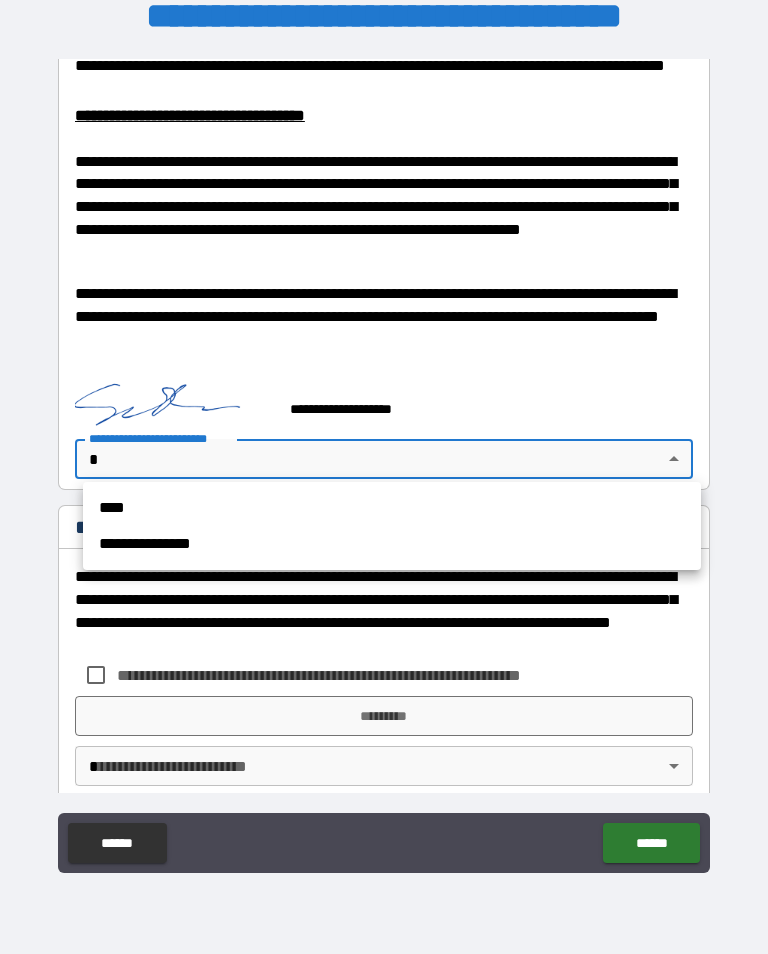 click on "****" at bounding box center [392, 508] 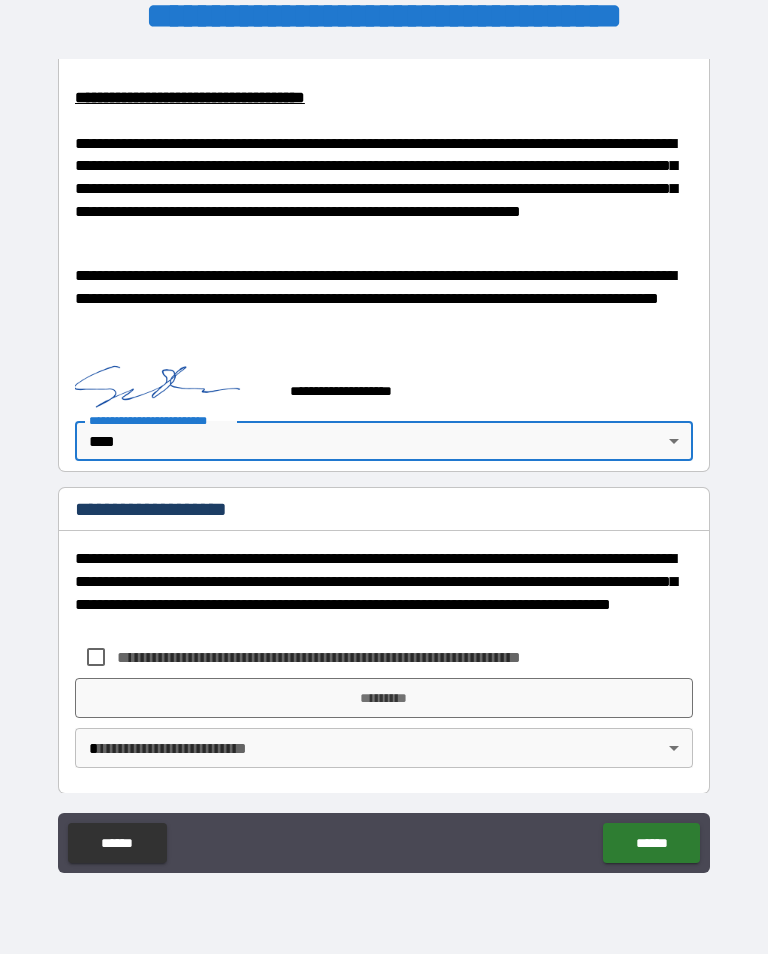 scroll, scrollTop: 903, scrollLeft: 0, axis: vertical 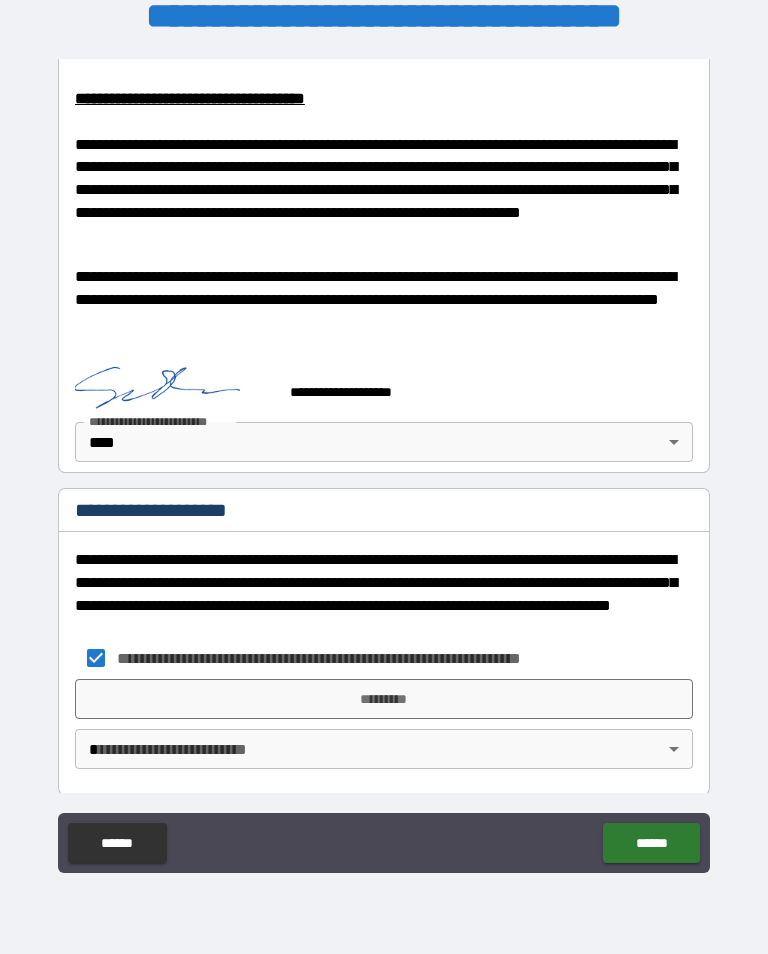 click on "*********" at bounding box center [384, 699] 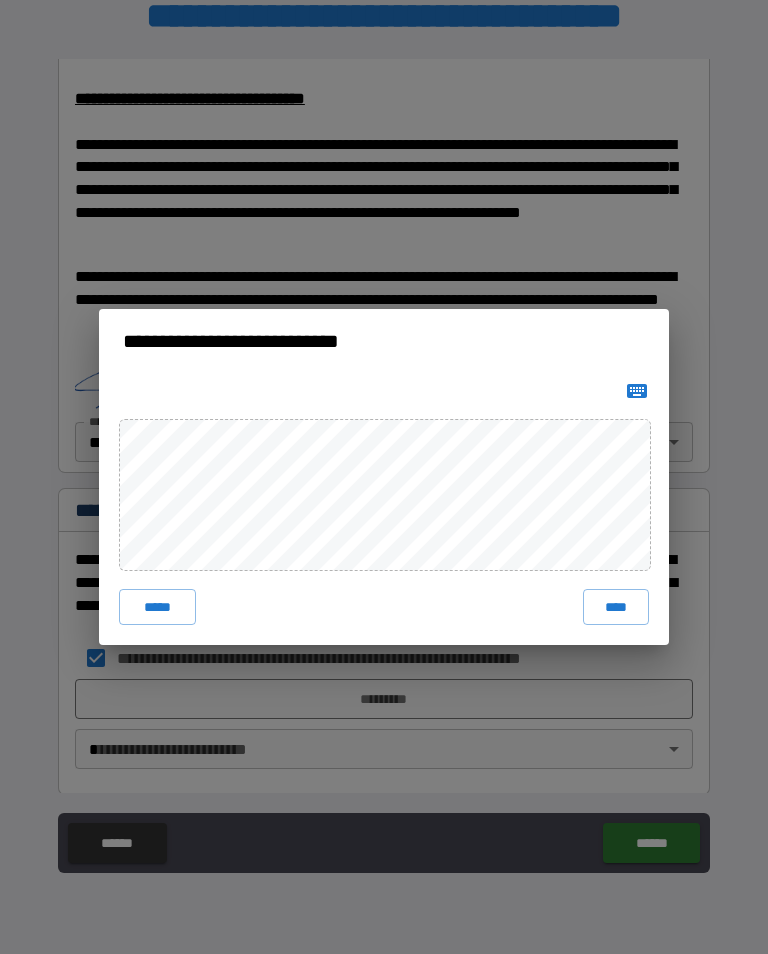 click on "****" at bounding box center [616, 607] 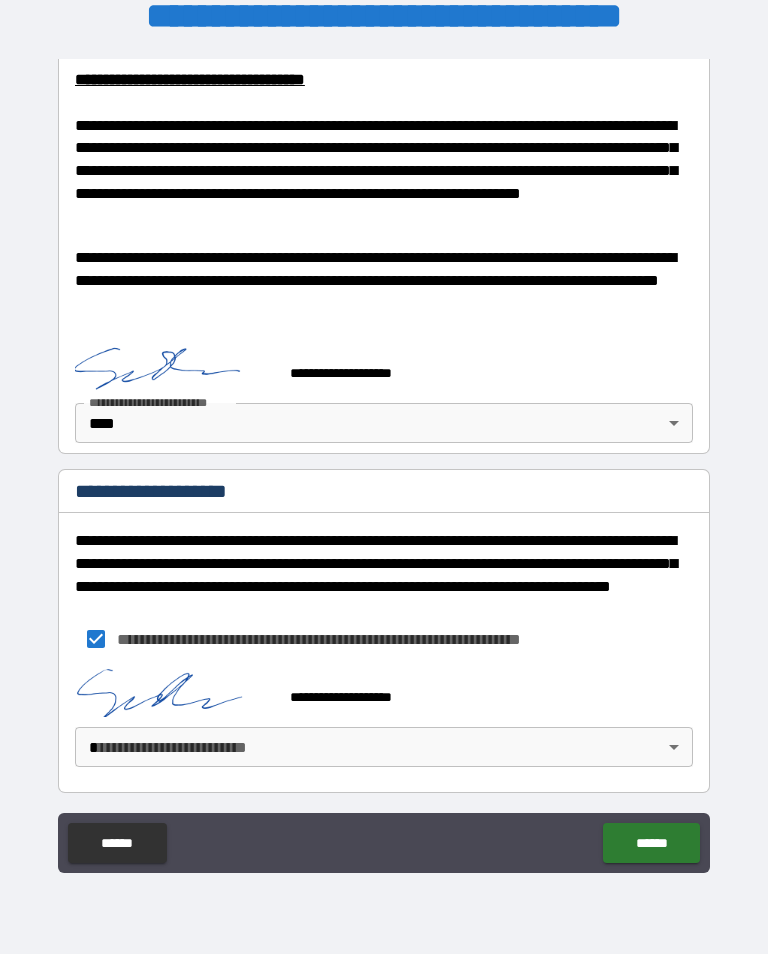 scroll, scrollTop: 920, scrollLeft: 0, axis: vertical 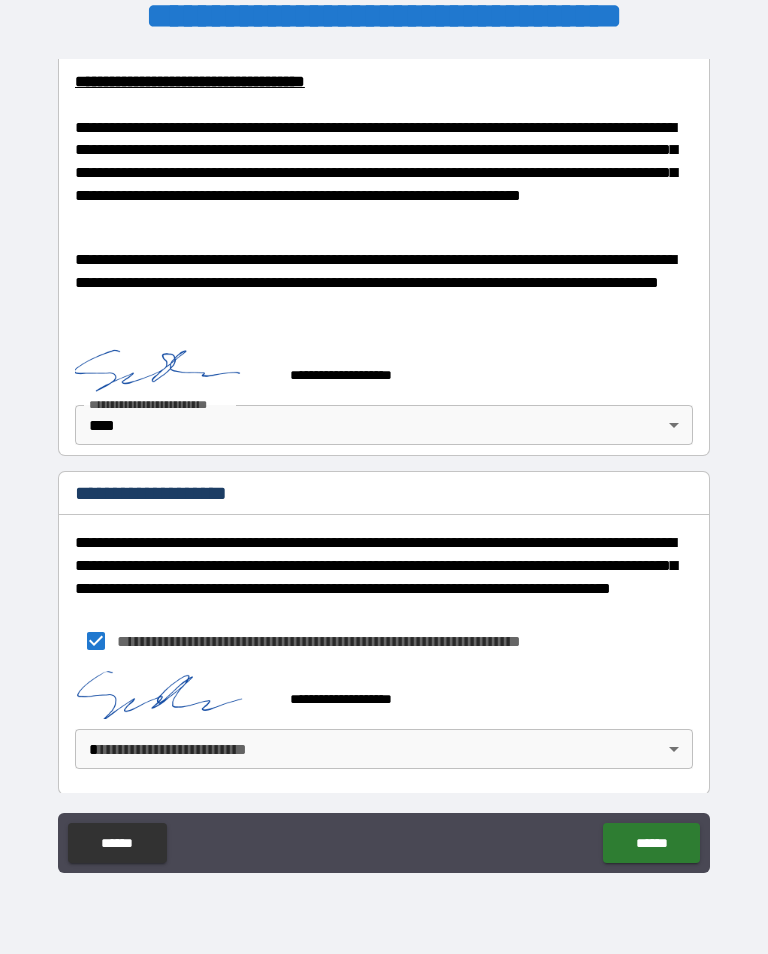 click on "******" at bounding box center [651, 843] 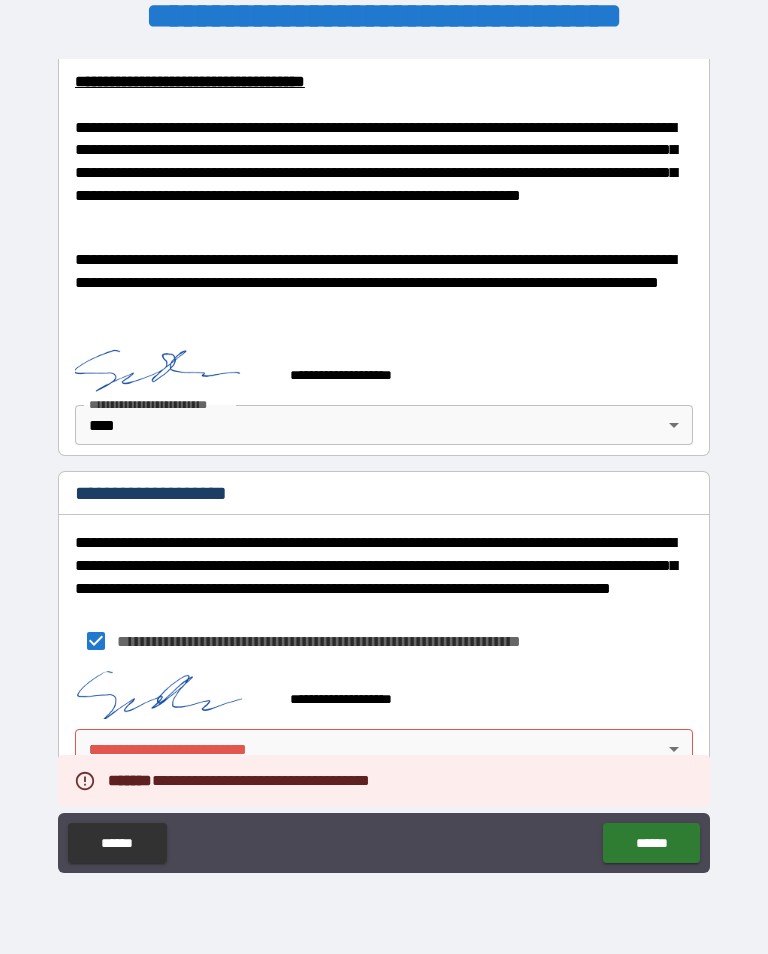 scroll, scrollTop: 920, scrollLeft: 0, axis: vertical 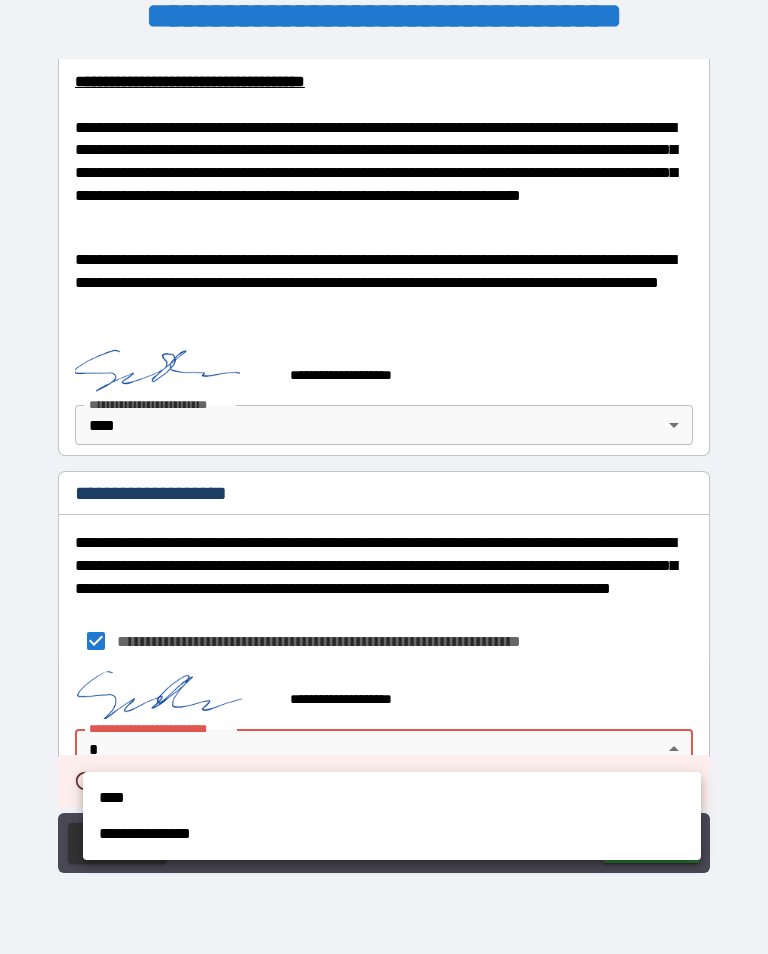 click on "****" at bounding box center [392, 798] 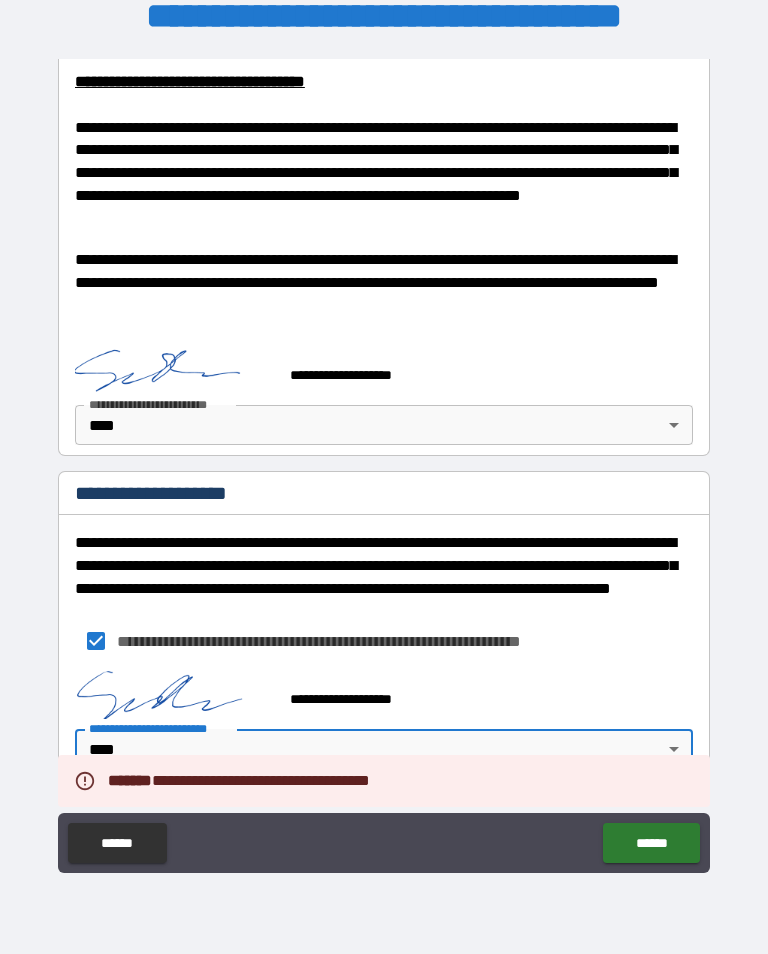 click on "******" at bounding box center [651, 843] 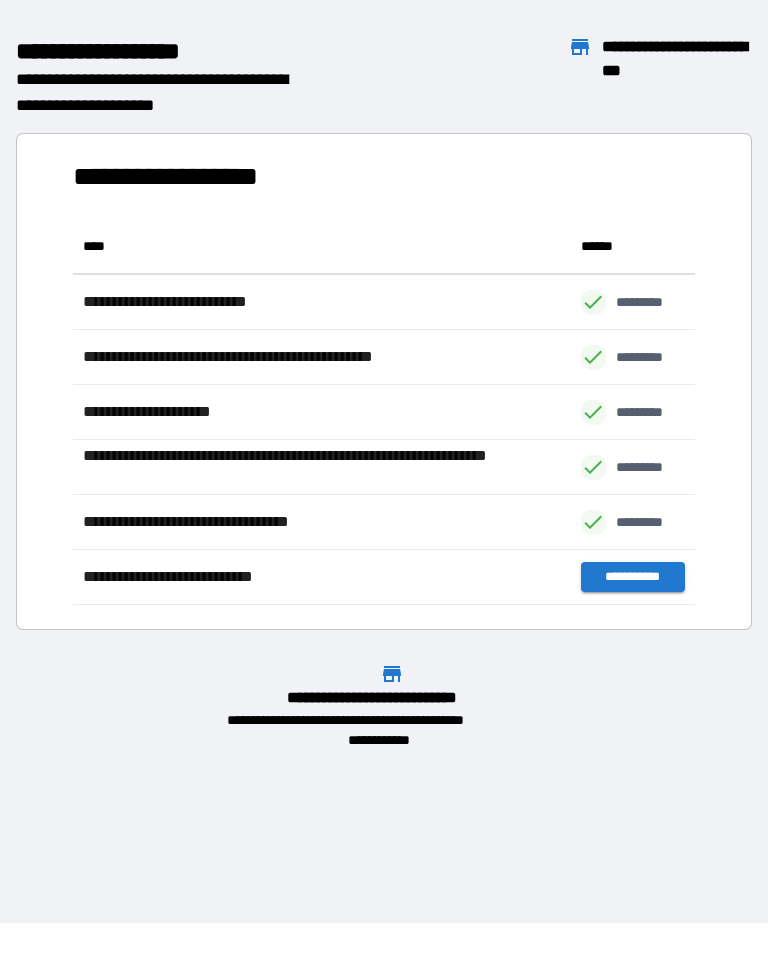 scroll, scrollTop: 1, scrollLeft: 1, axis: both 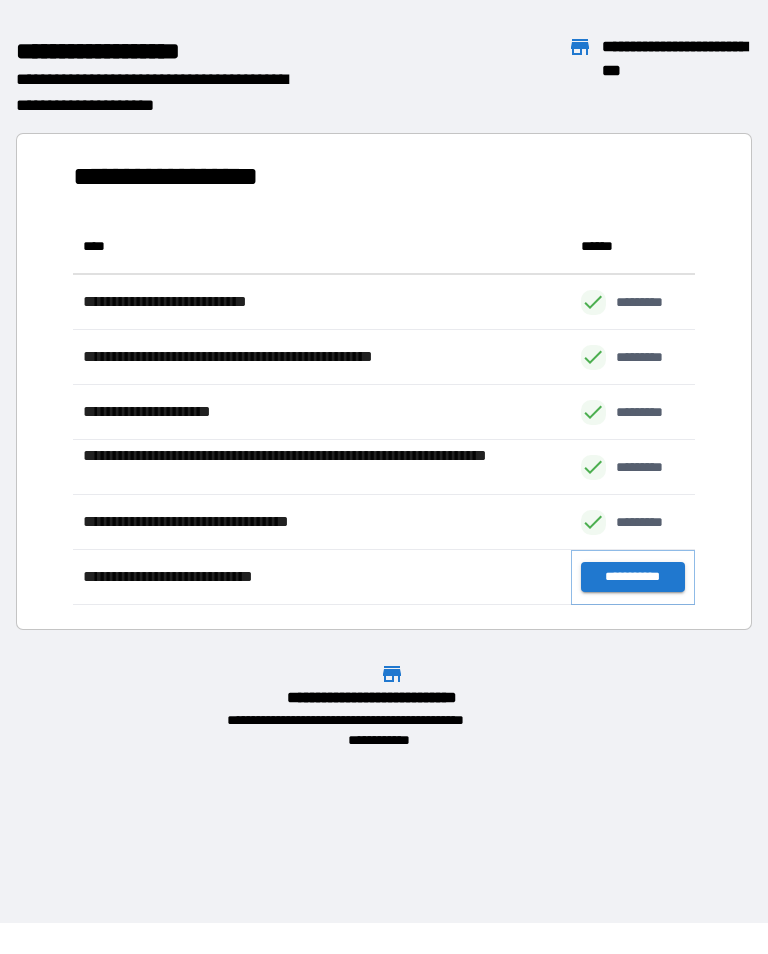 click on "**********" at bounding box center [633, 577] 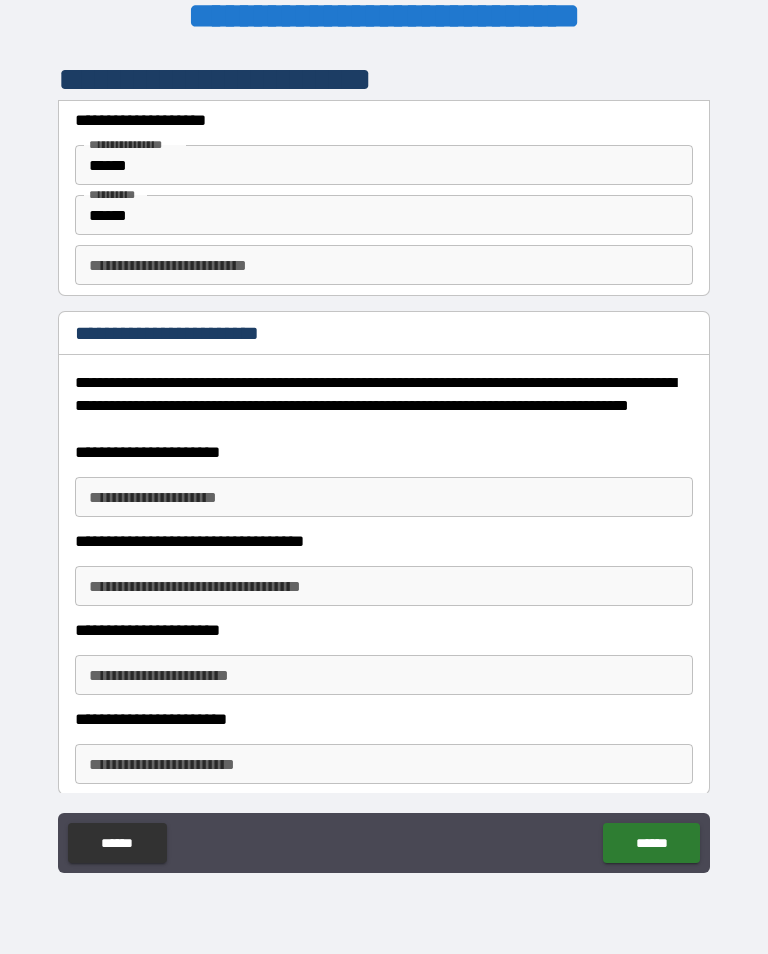 click on "**********" at bounding box center [384, 497] 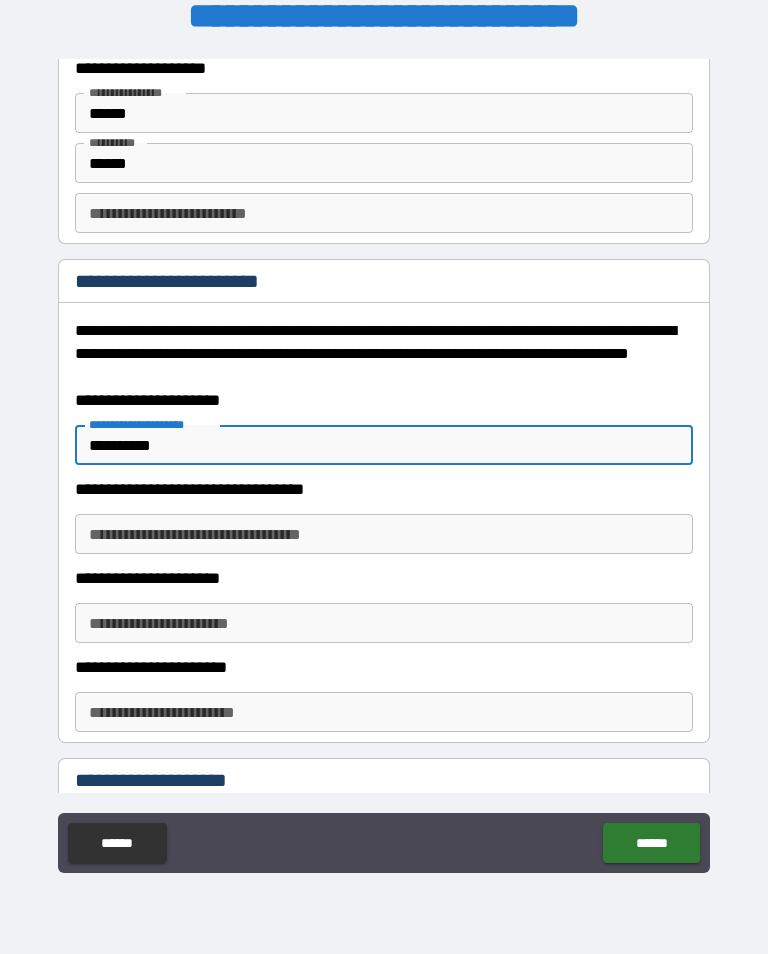 scroll, scrollTop: 67, scrollLeft: 0, axis: vertical 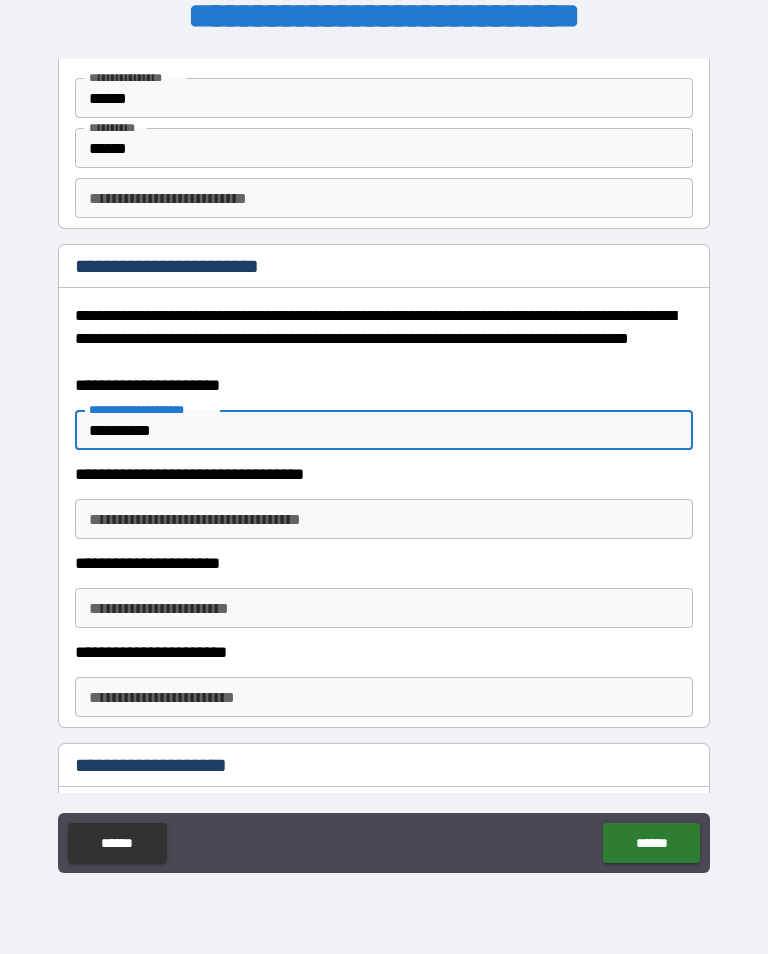 type on "*********" 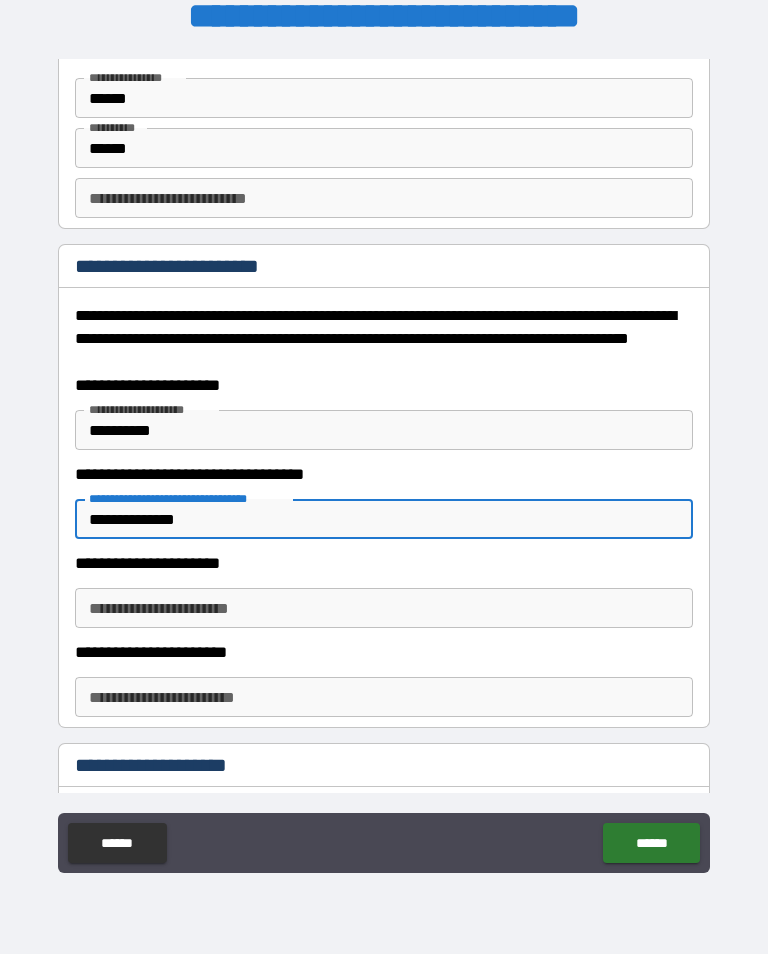 type on "**********" 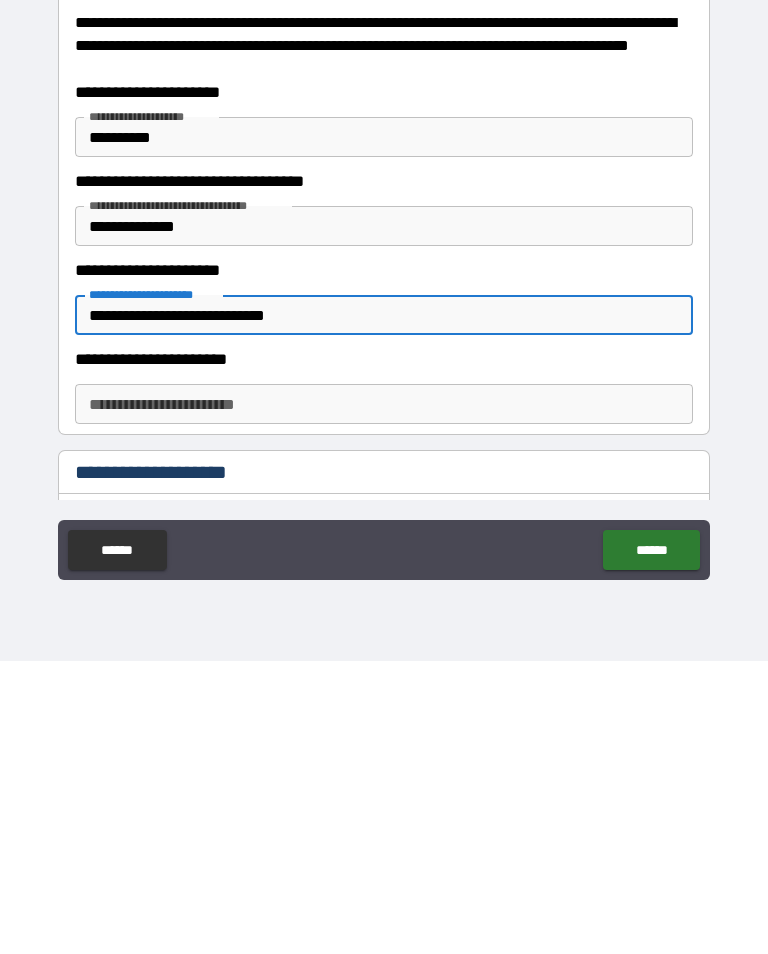 type on "**********" 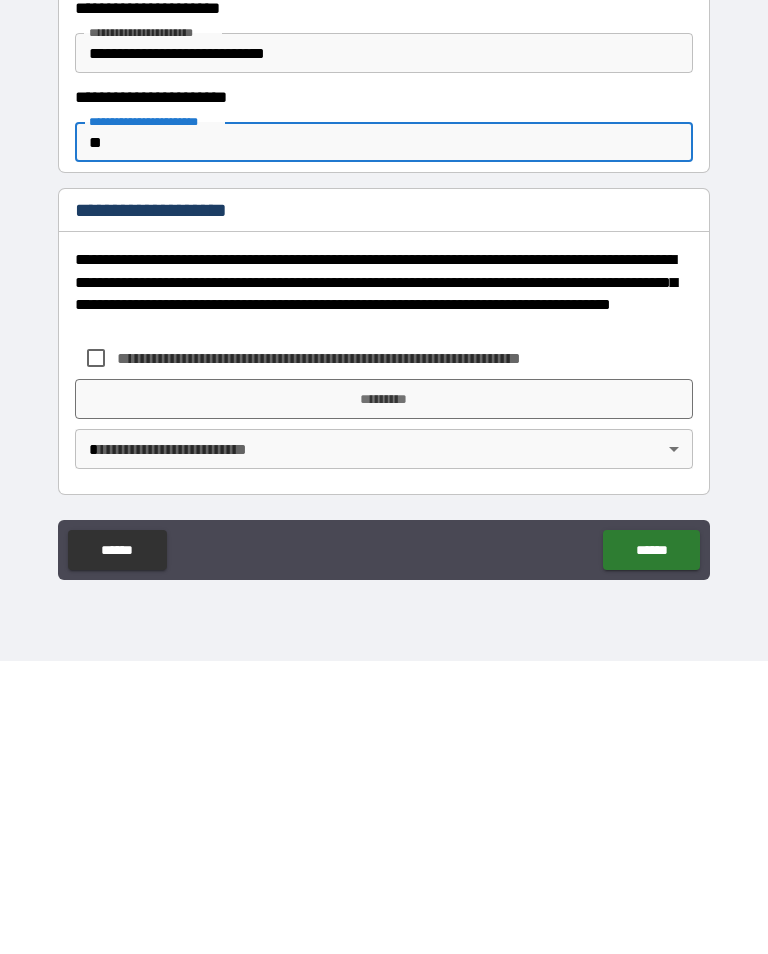 scroll, scrollTop: 329, scrollLeft: 0, axis: vertical 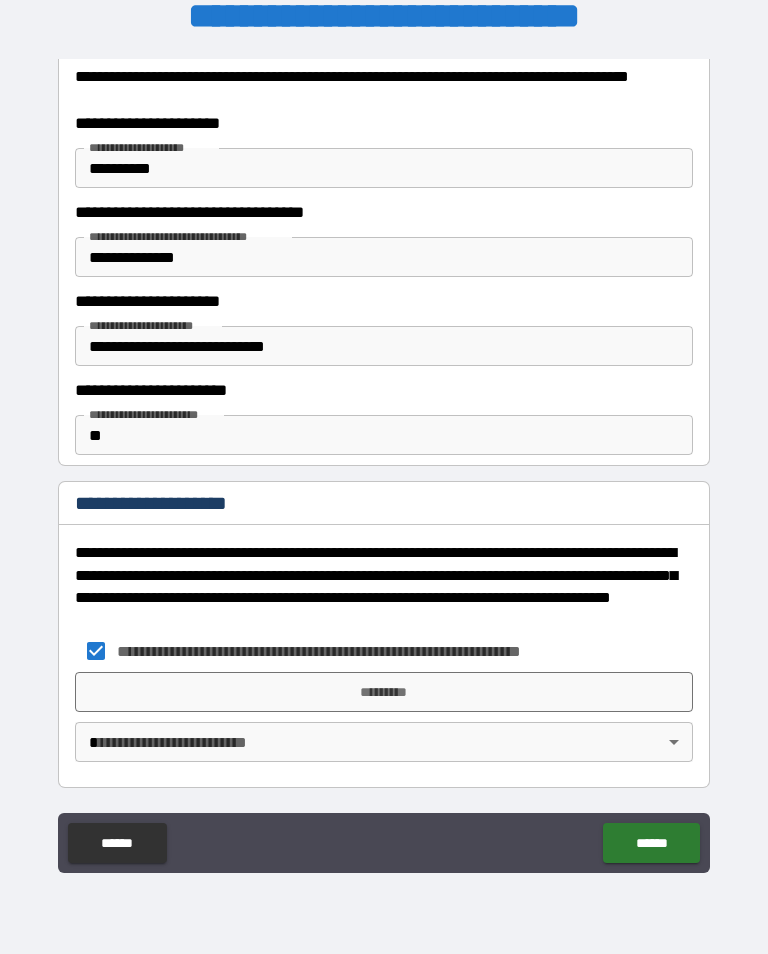 click on "*********" at bounding box center [384, 692] 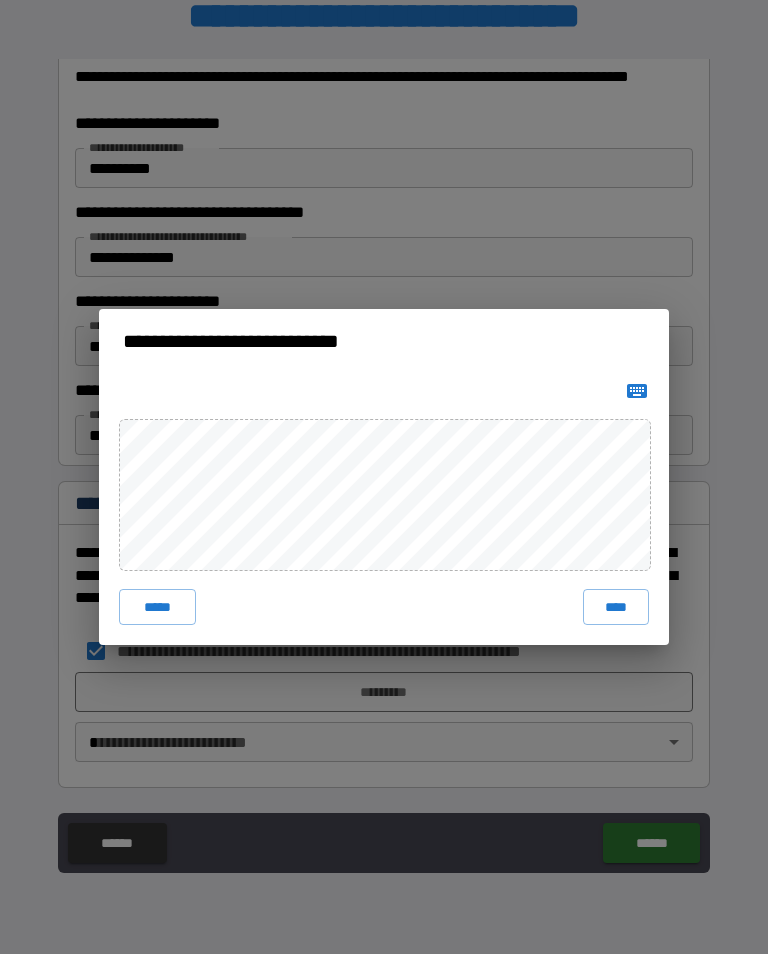 click on "****" at bounding box center (616, 607) 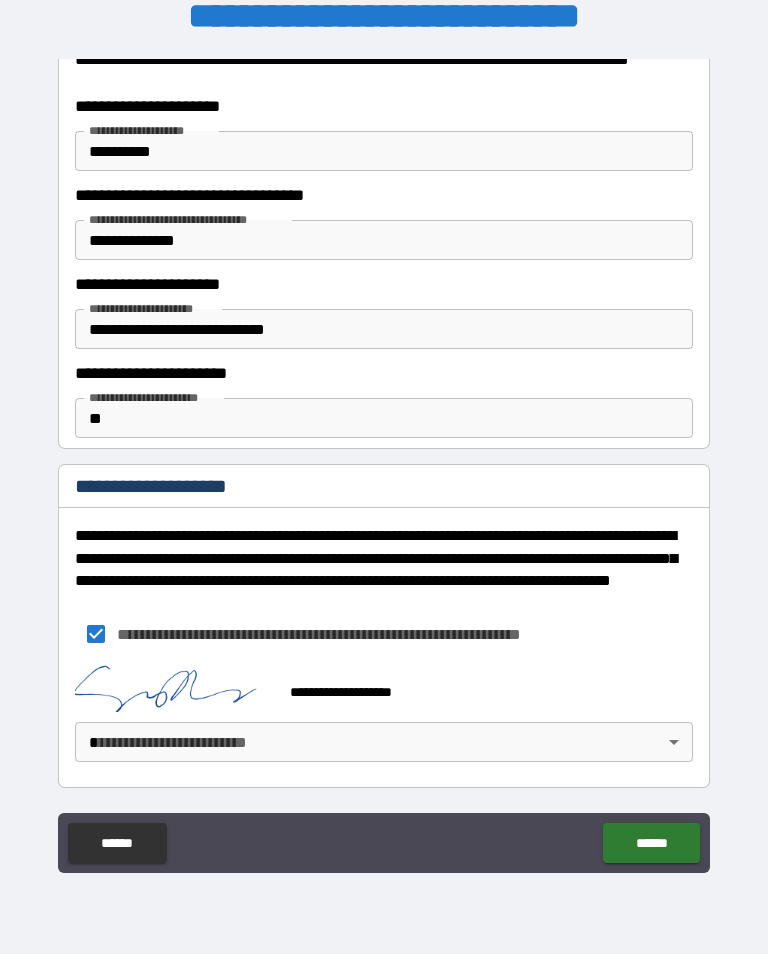 scroll, scrollTop: 346, scrollLeft: 0, axis: vertical 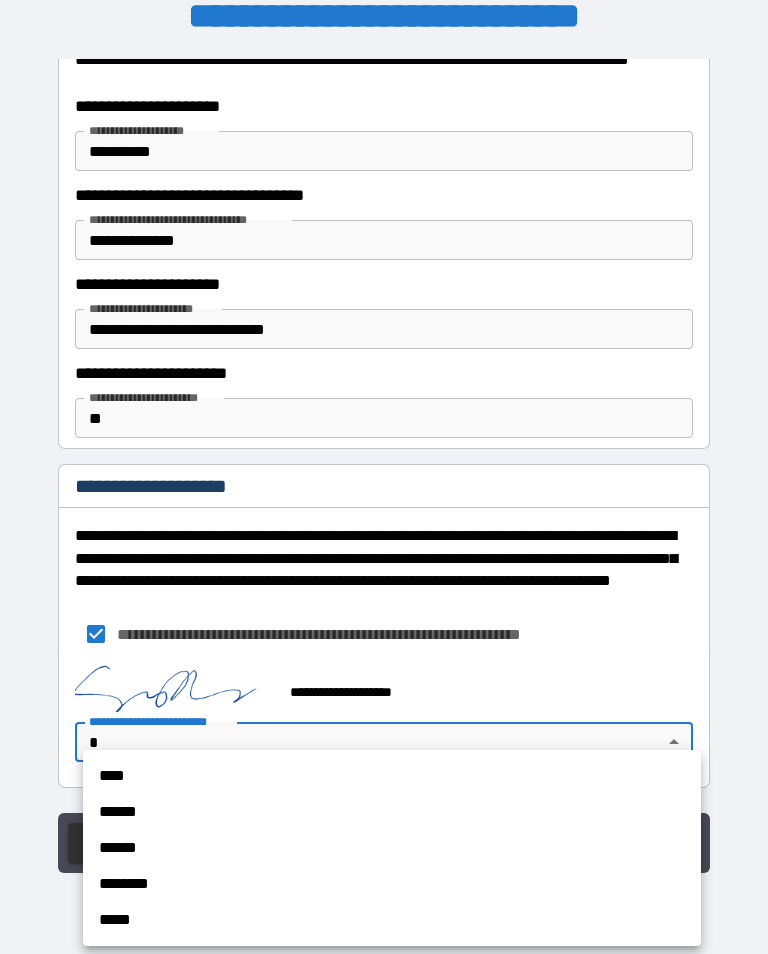 click on "****" at bounding box center (392, 776) 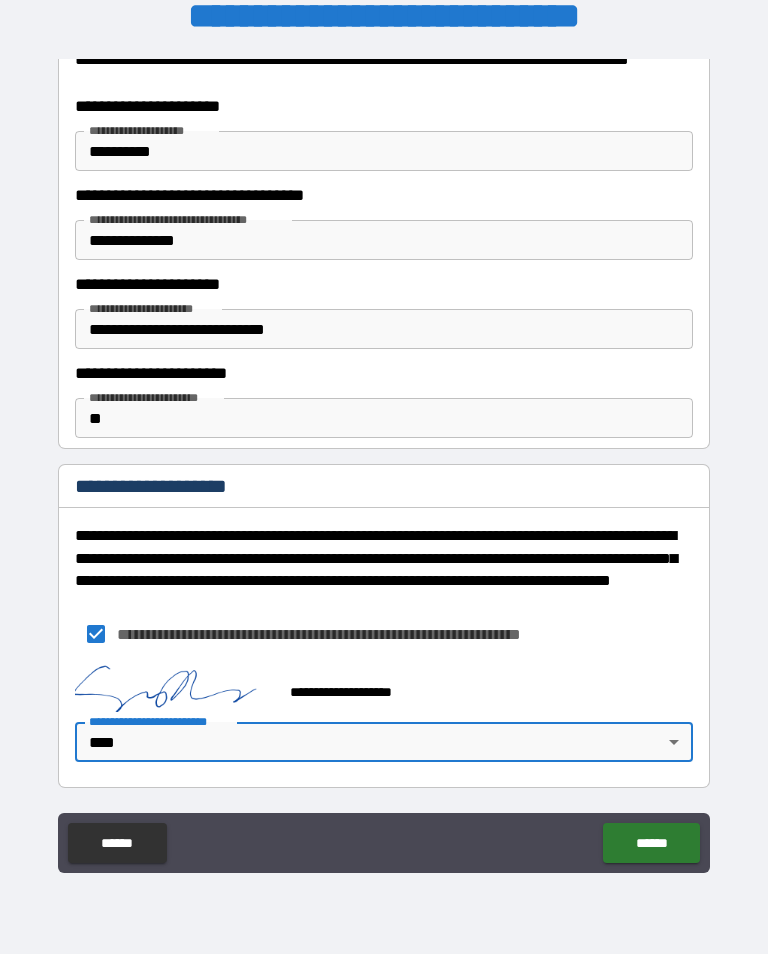 click on "******" at bounding box center [651, 843] 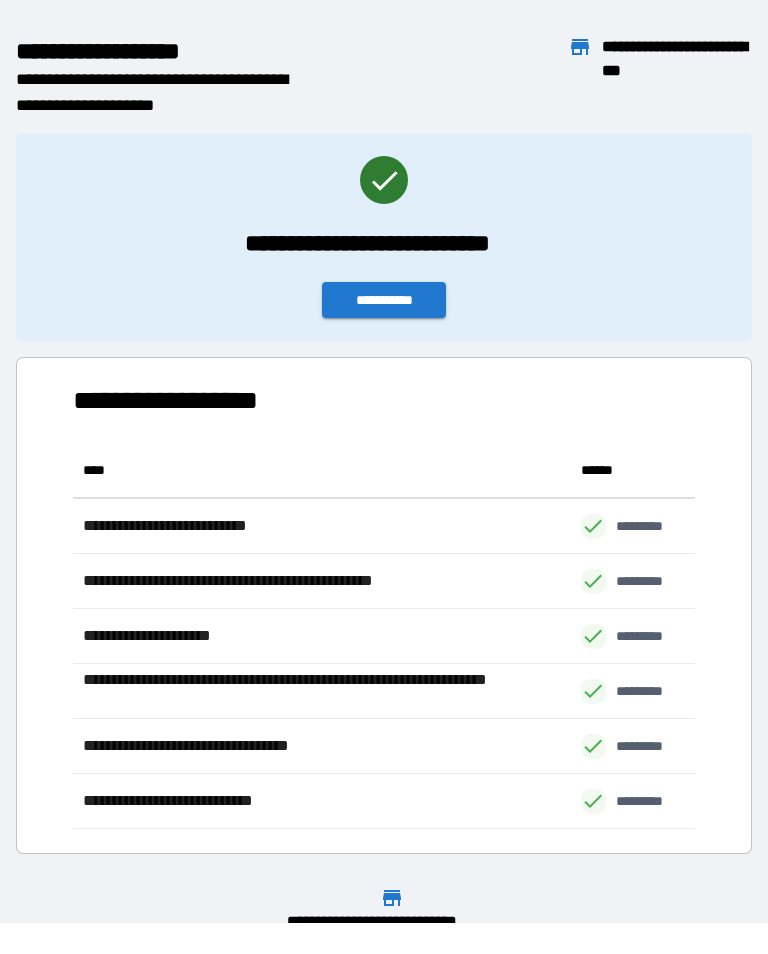 scroll, scrollTop: 386, scrollLeft: 622, axis: both 